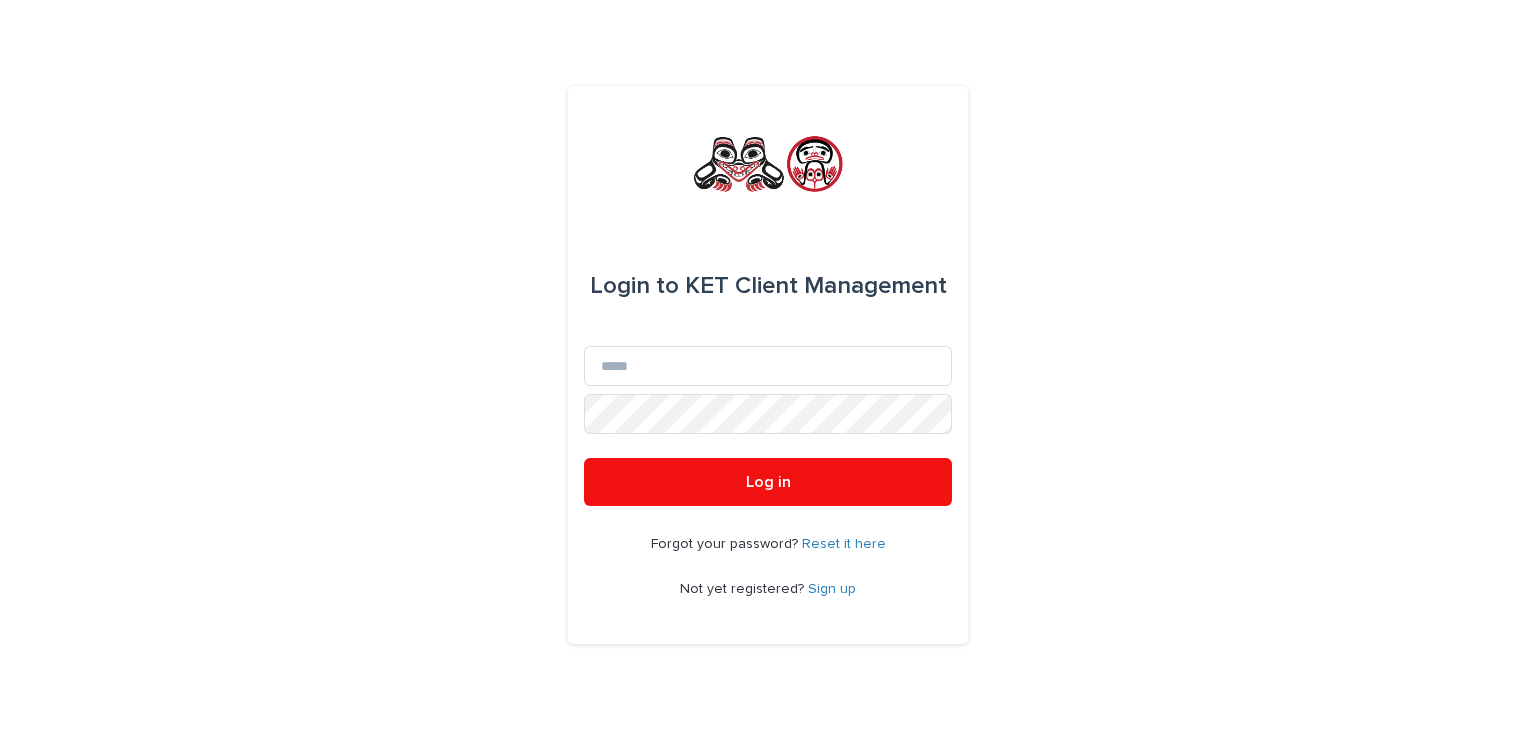 scroll, scrollTop: 0, scrollLeft: 0, axis: both 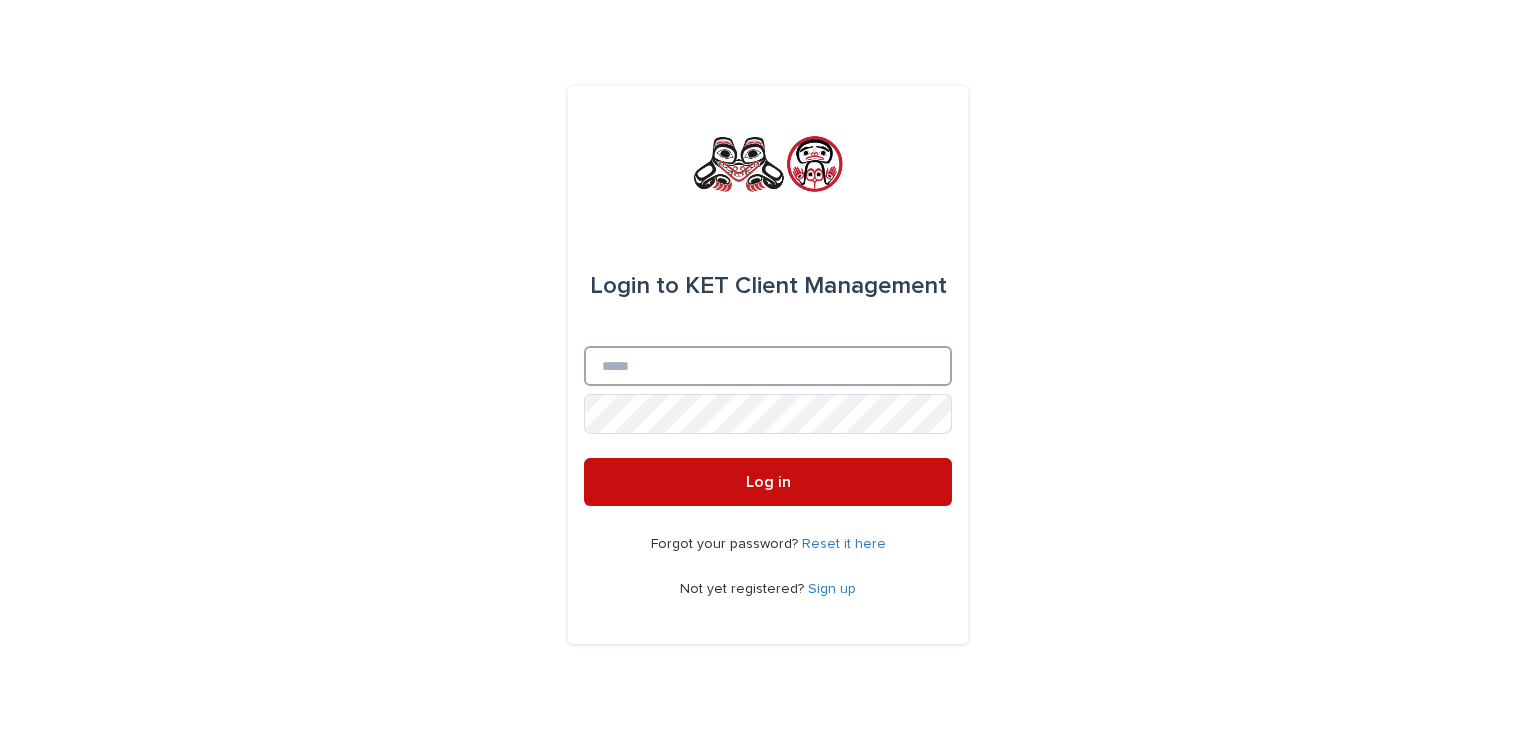 type on "**********" 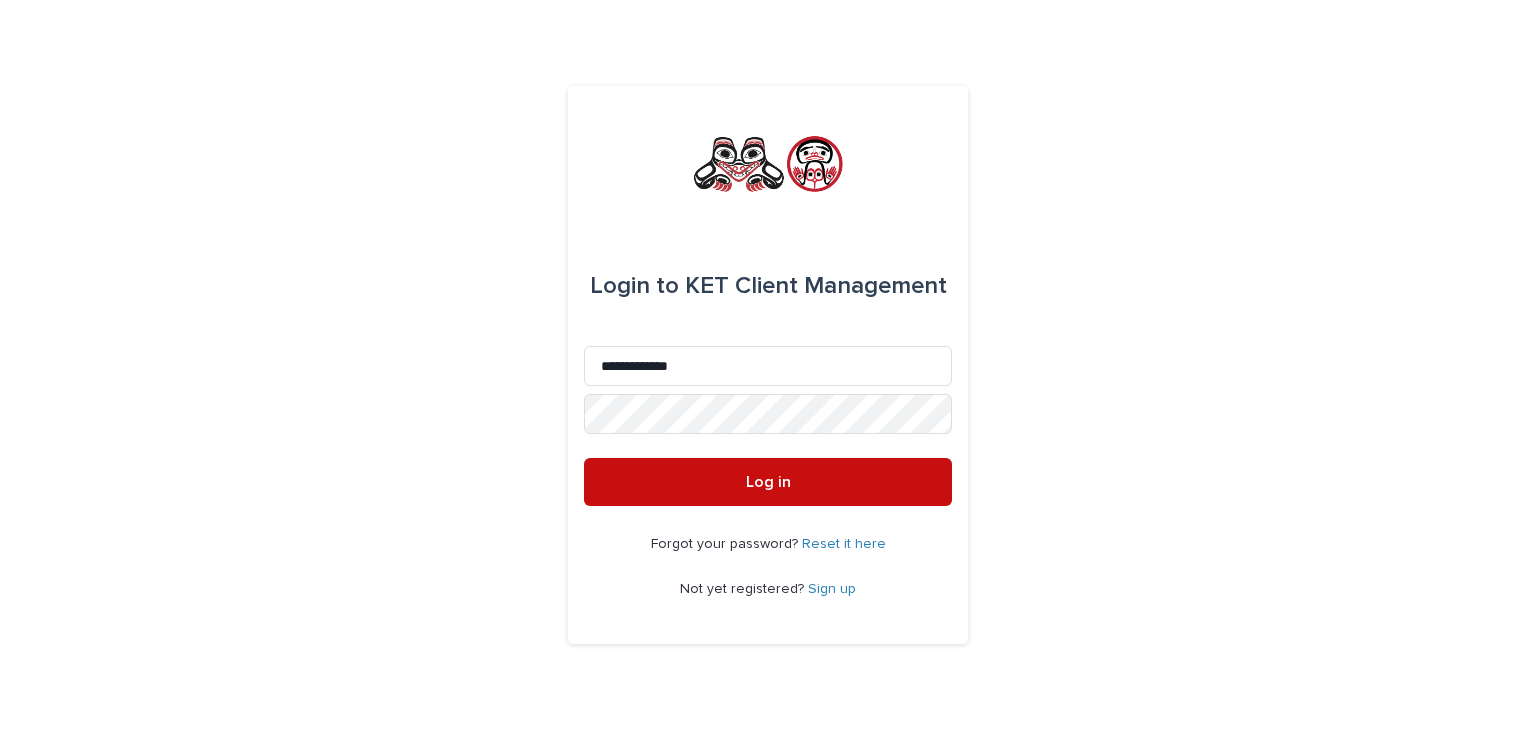 click on "Log in" at bounding box center [768, 482] 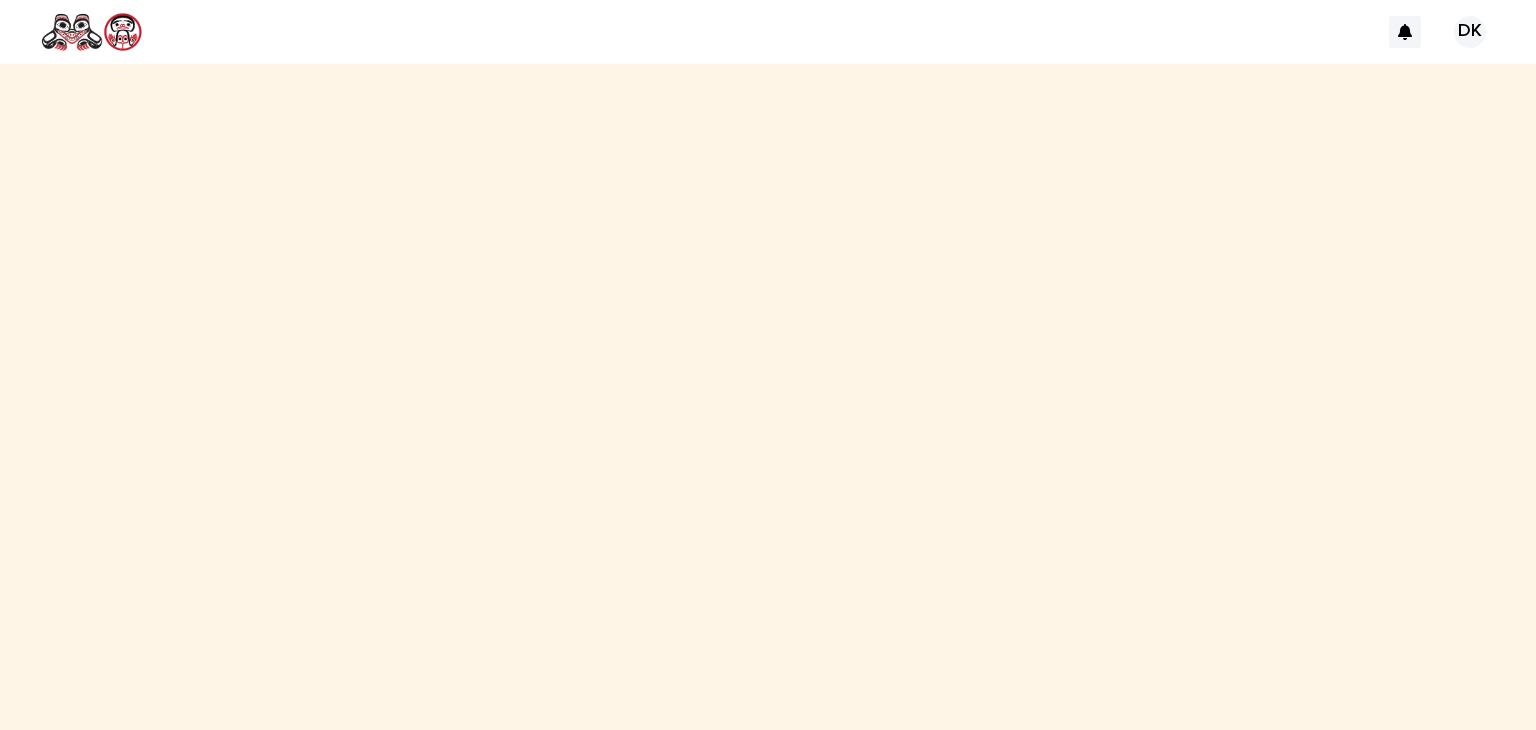 scroll, scrollTop: 0, scrollLeft: 0, axis: both 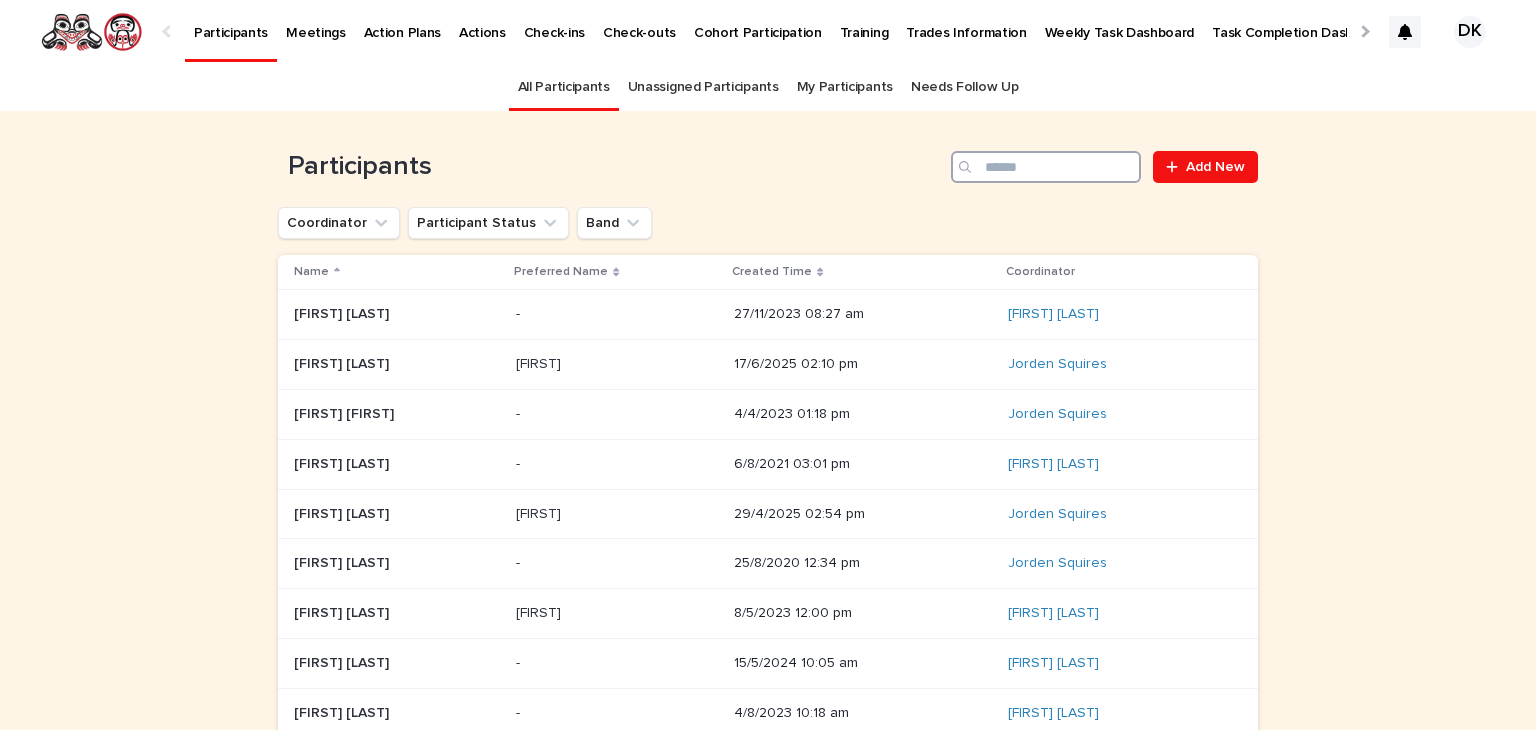 click at bounding box center (1046, 167) 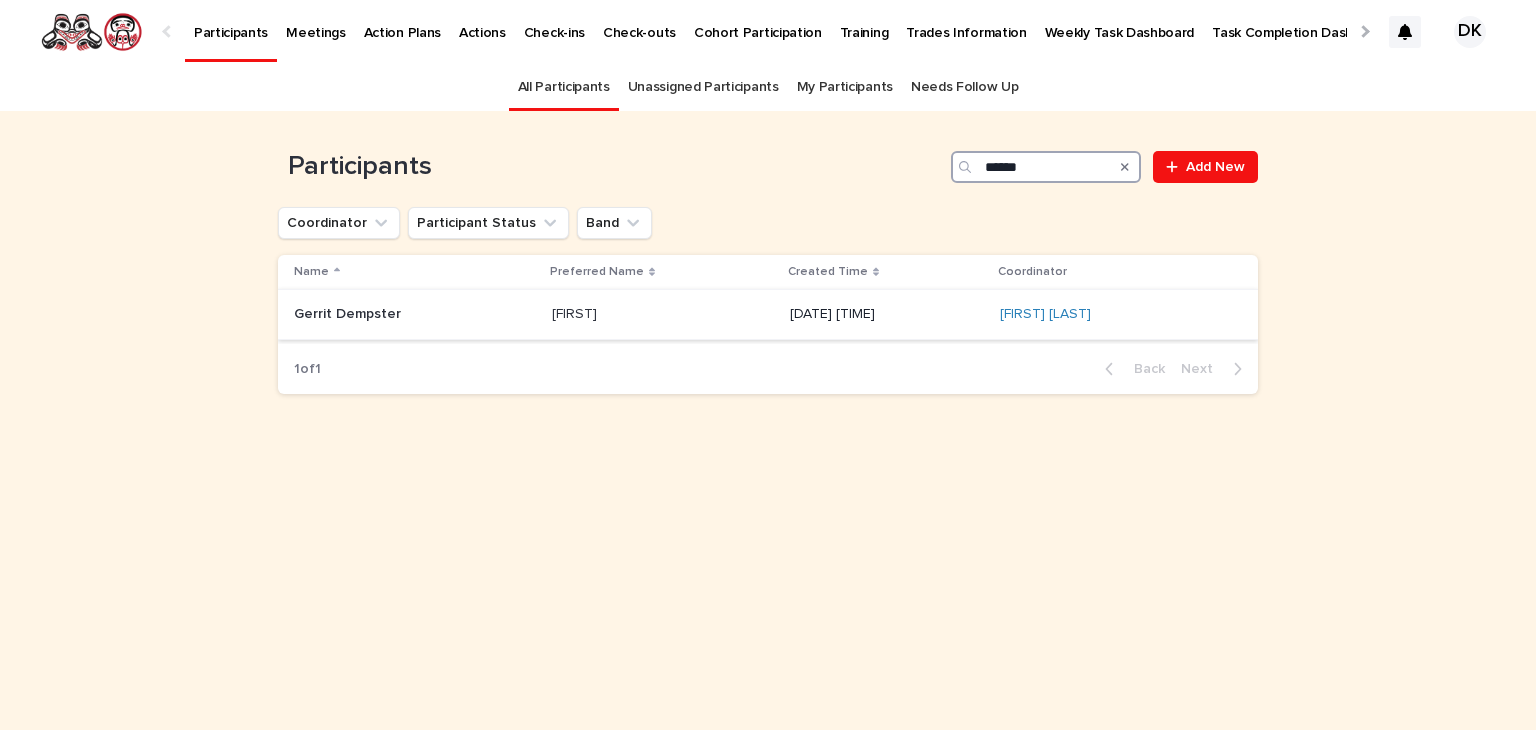 type on "******" 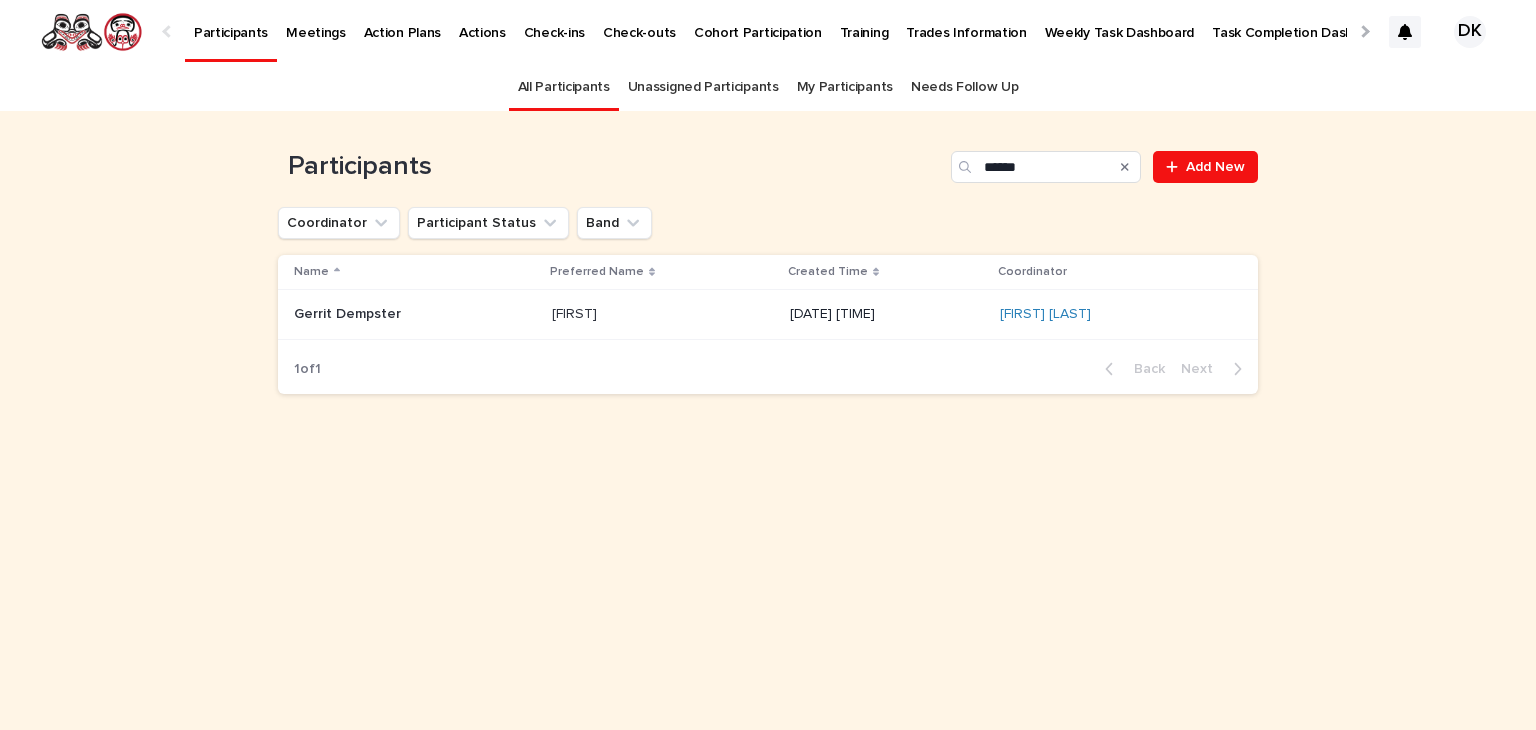 click on "Gerrit Dempster" at bounding box center (349, 312) 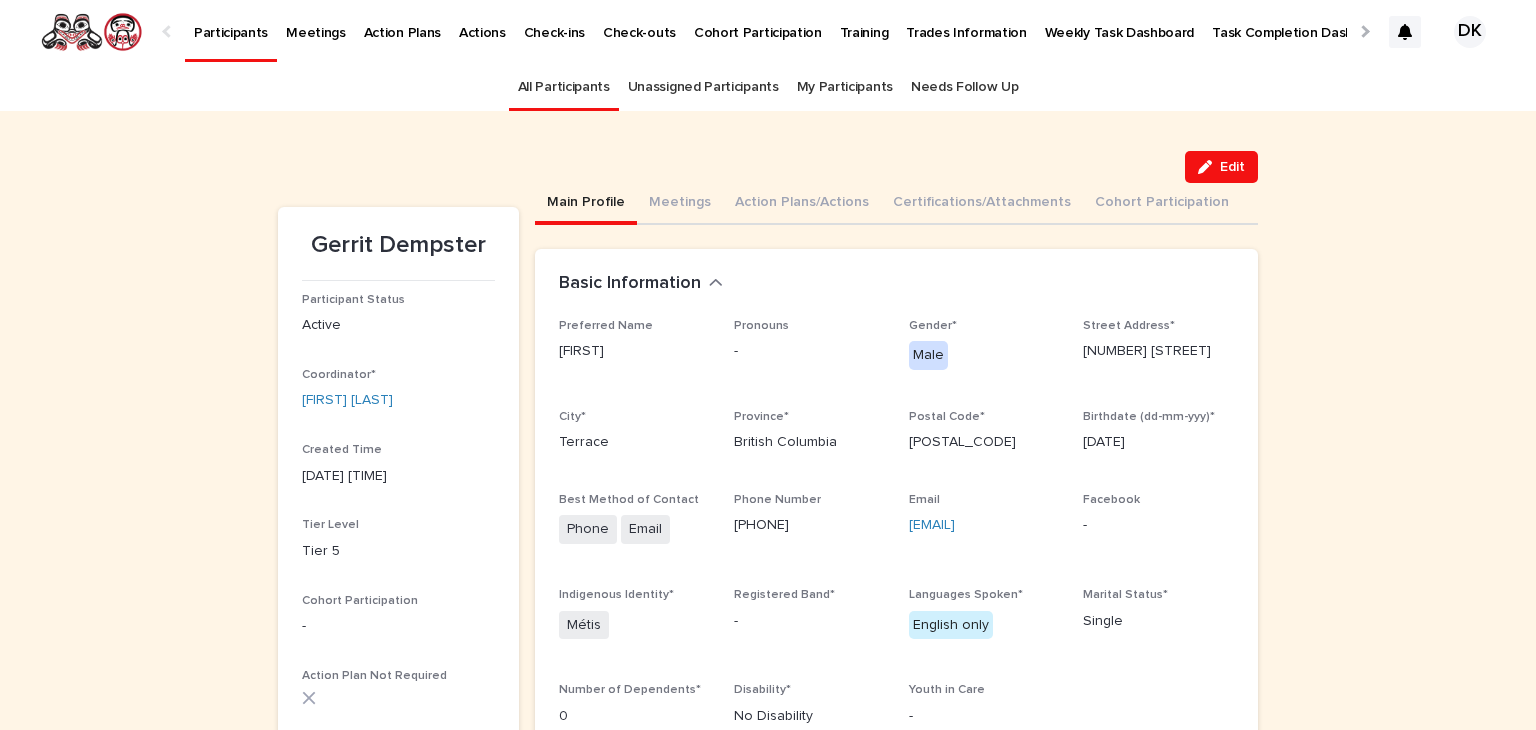 drag, startPoint x: 1048, startPoint y: 521, endPoint x: 897, endPoint y: 535, distance: 151.64761 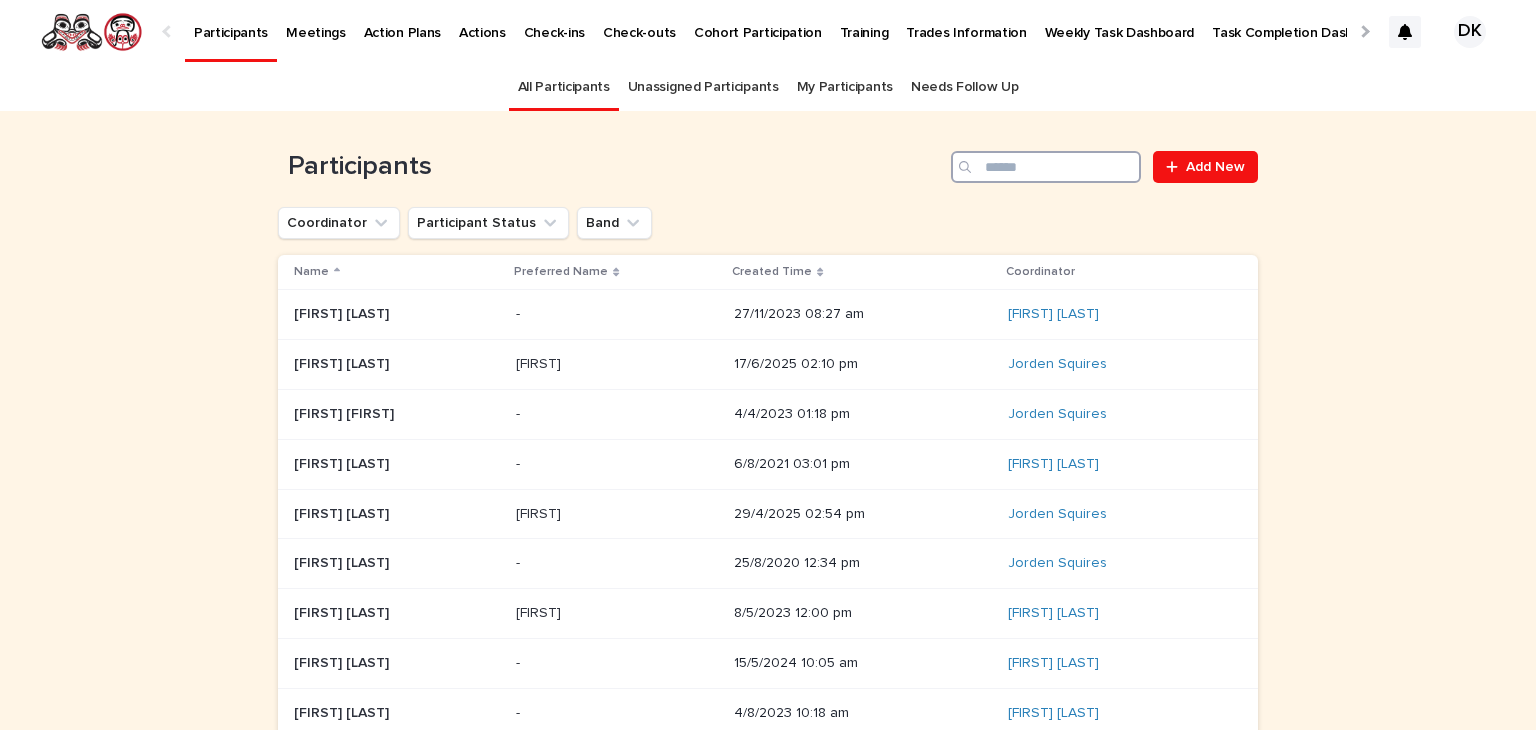 click at bounding box center [1046, 167] 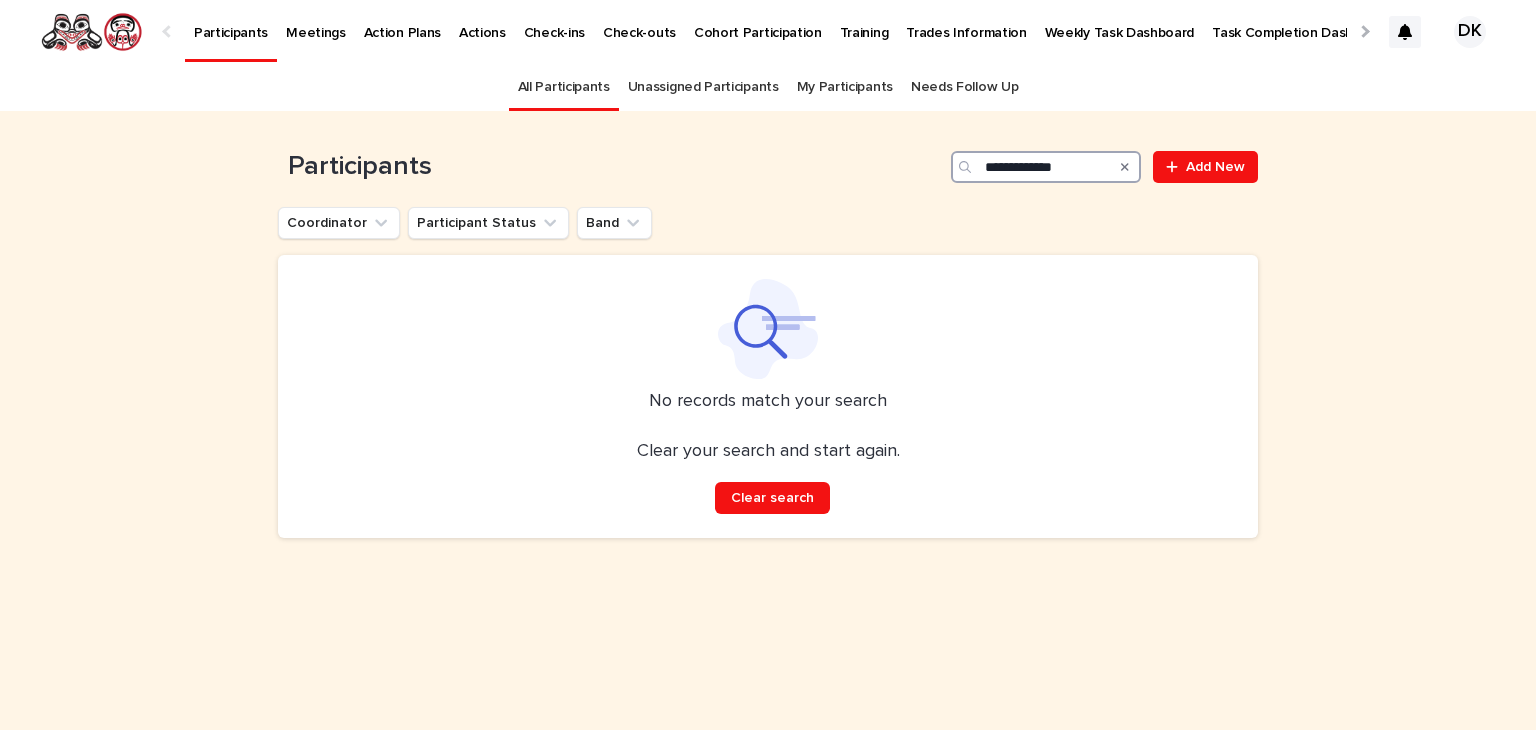 drag, startPoint x: 1076, startPoint y: 161, endPoint x: 996, endPoint y: 153, distance: 80.399 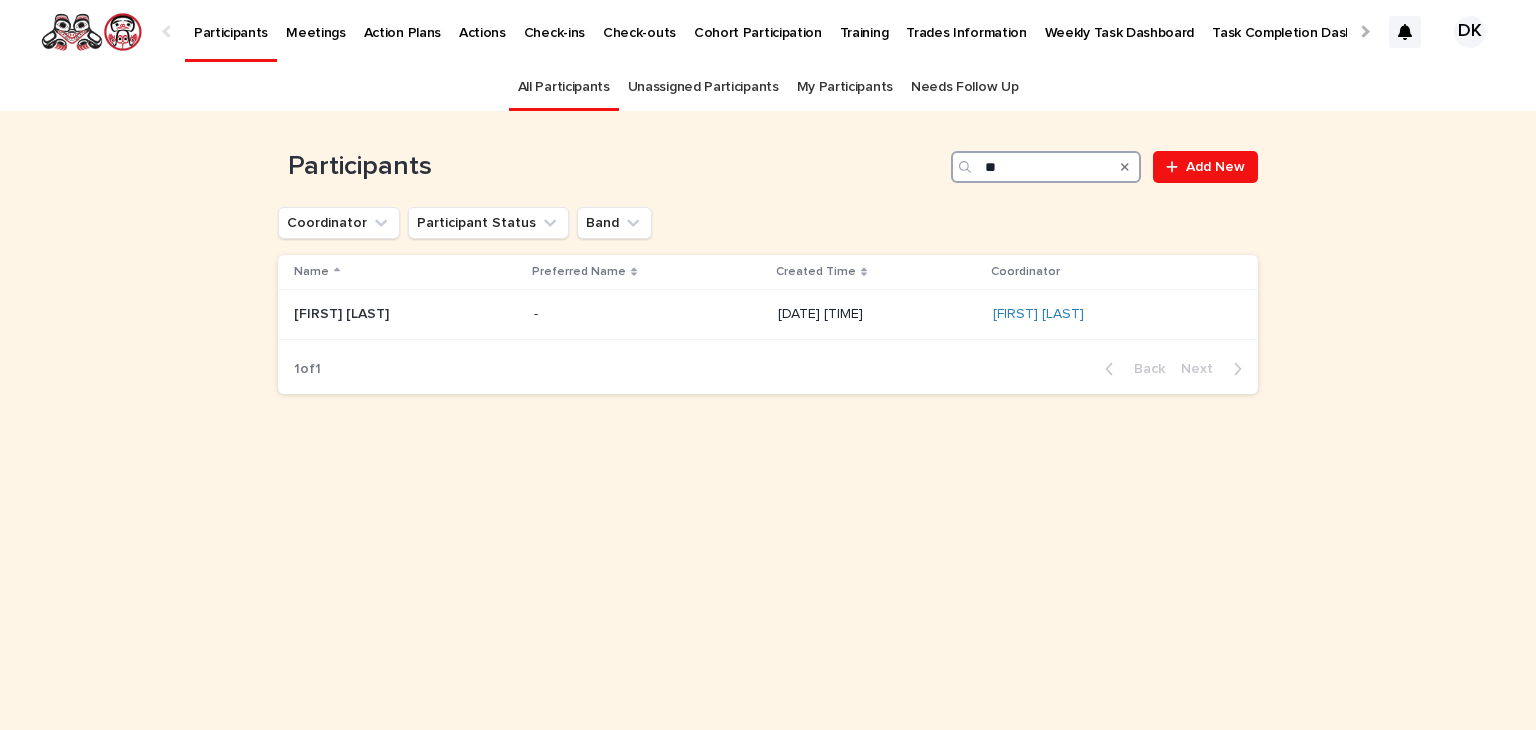 type on "*" 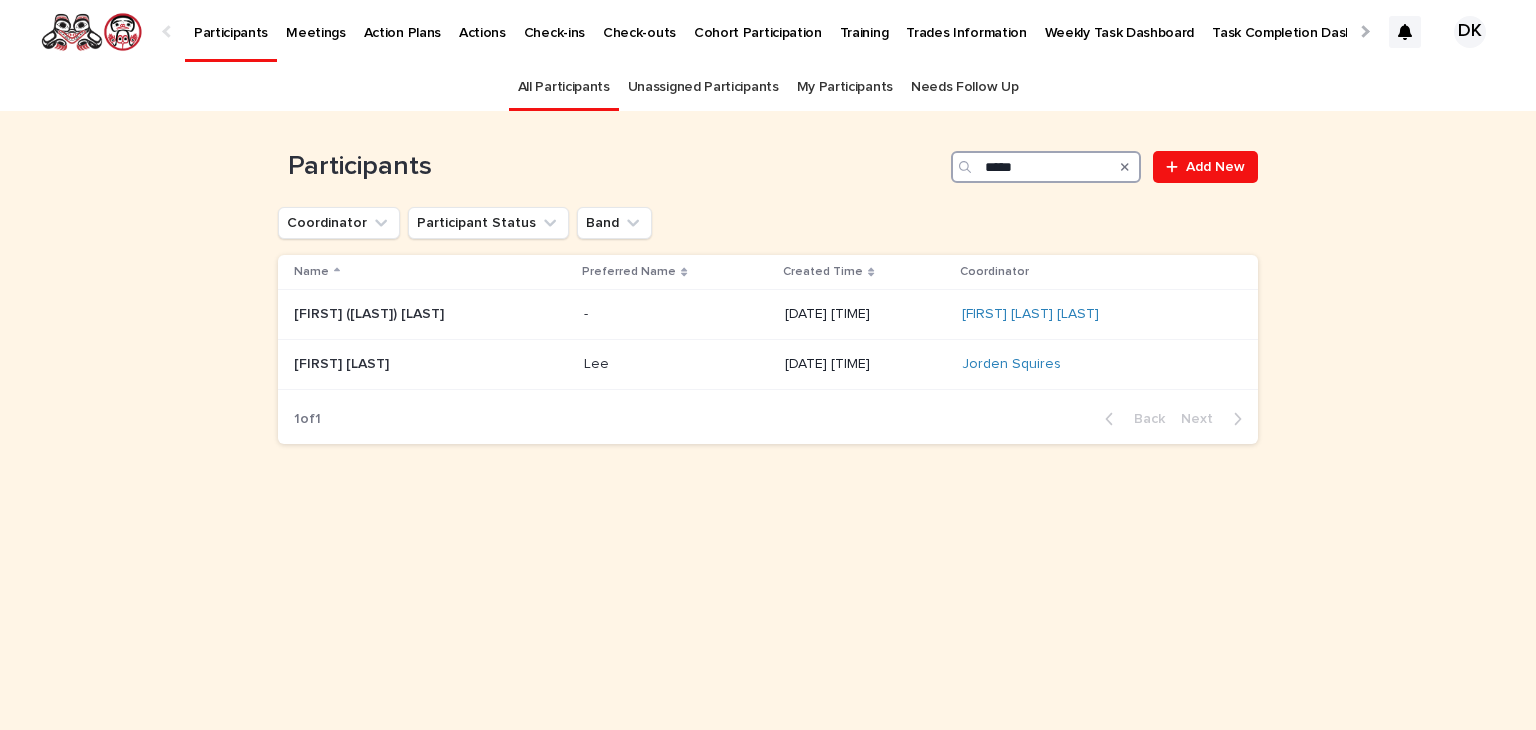 type on "*****" 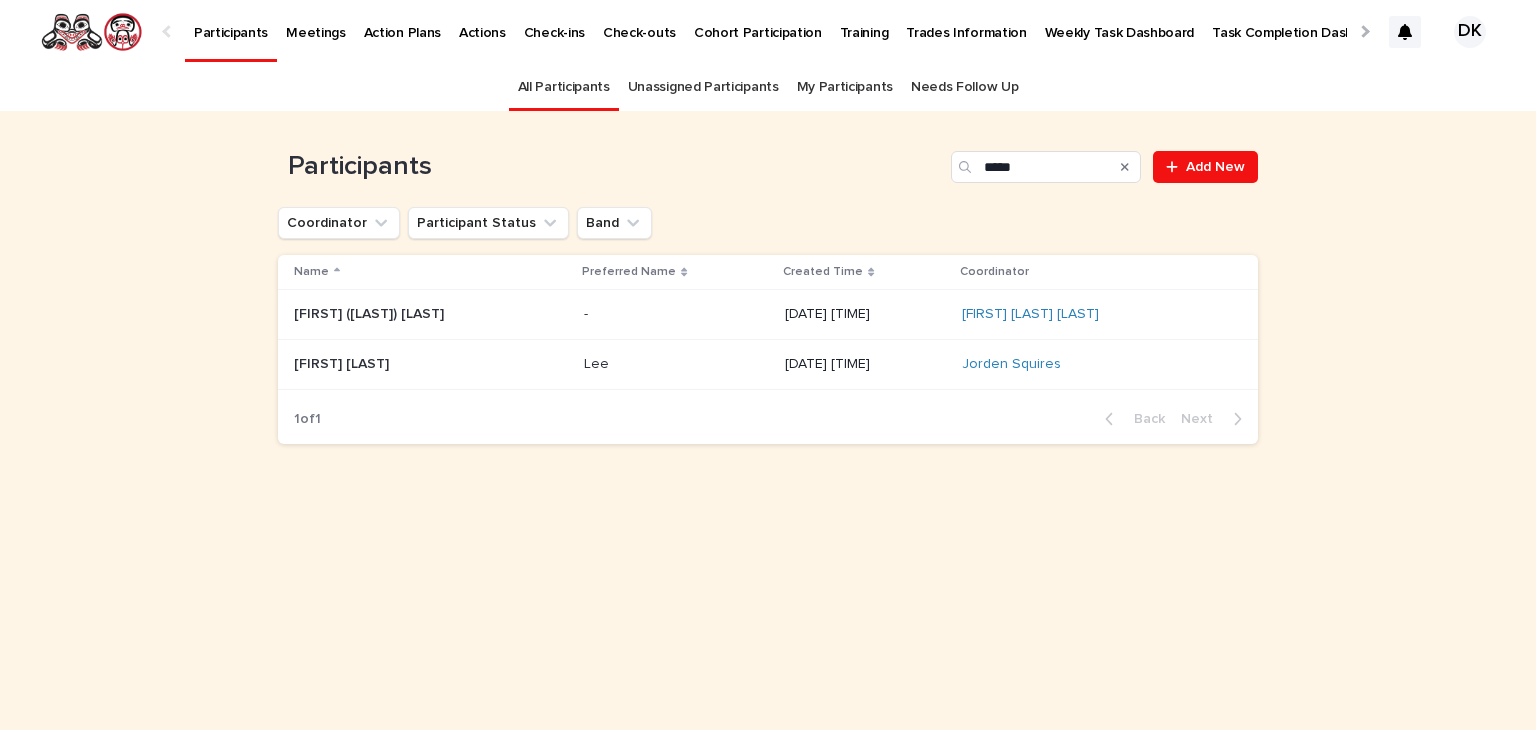 click on "Participants" at bounding box center [231, 21] 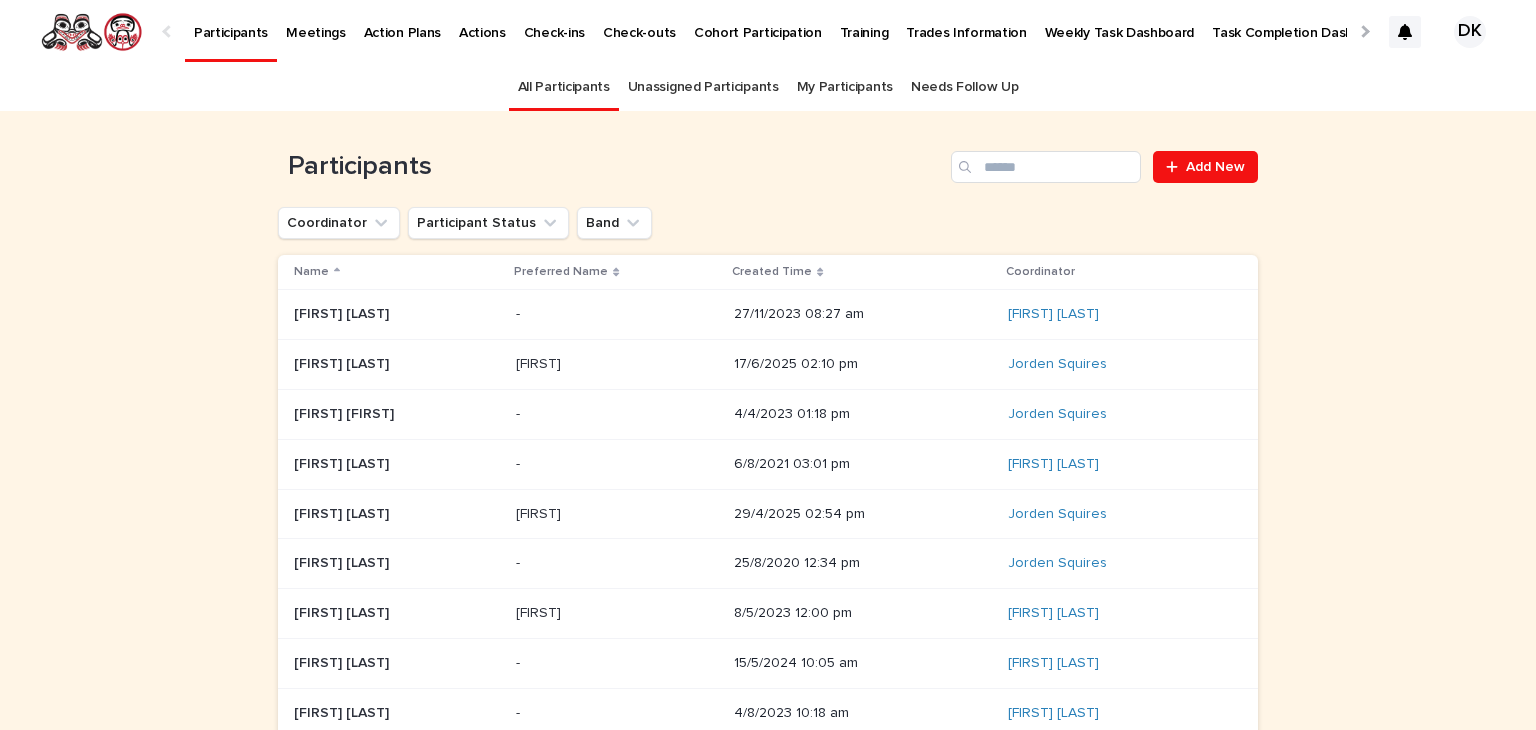 click 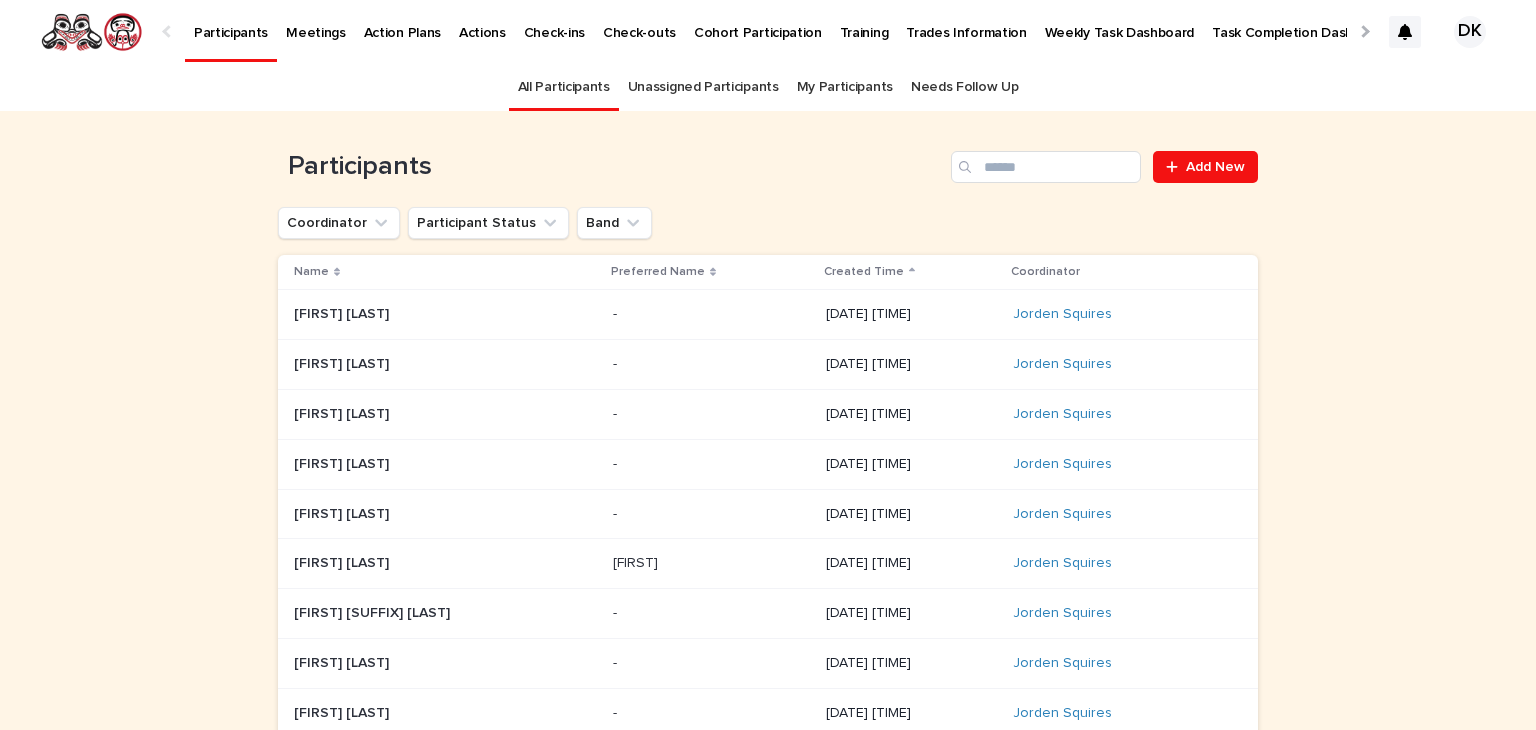 click 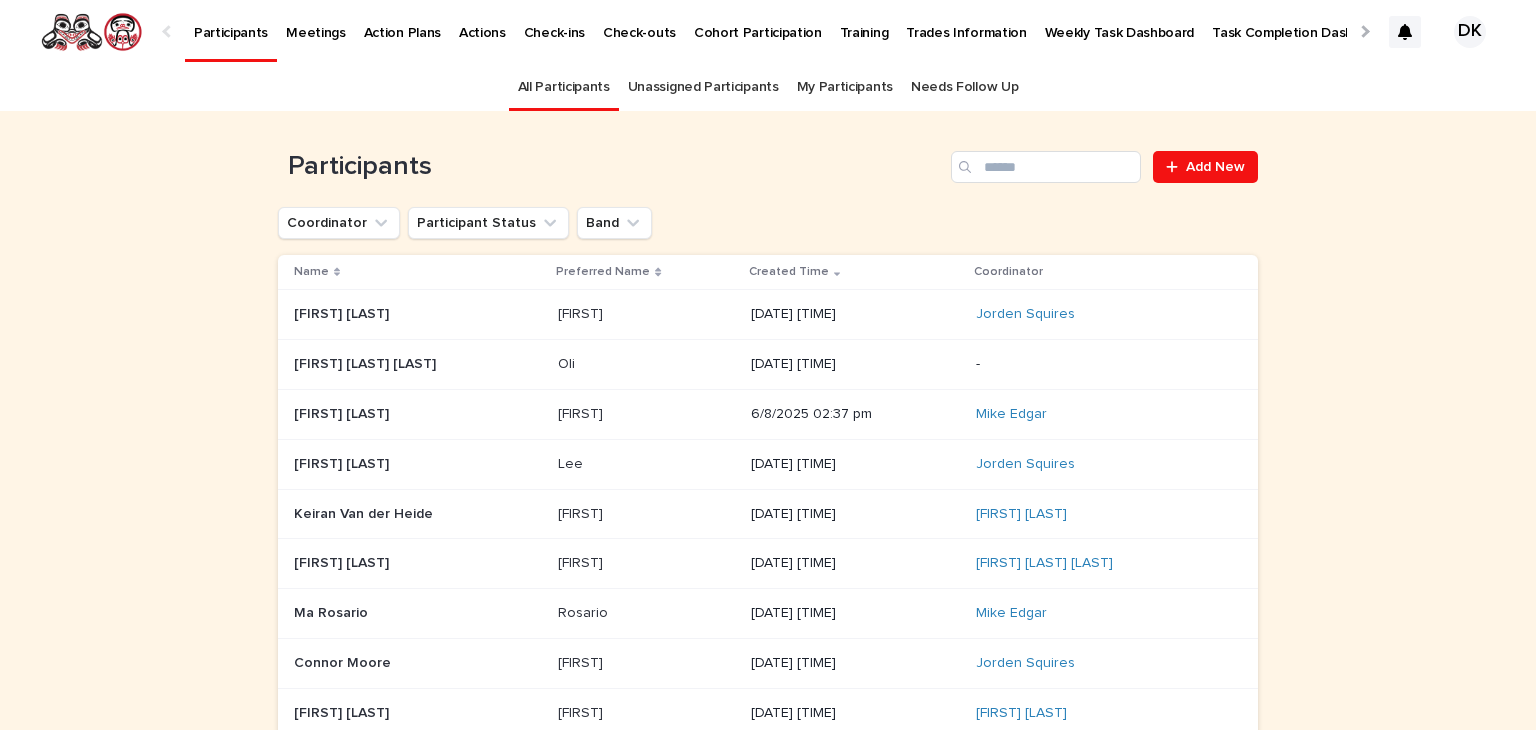 click on "Created Time" at bounding box center [789, 272] 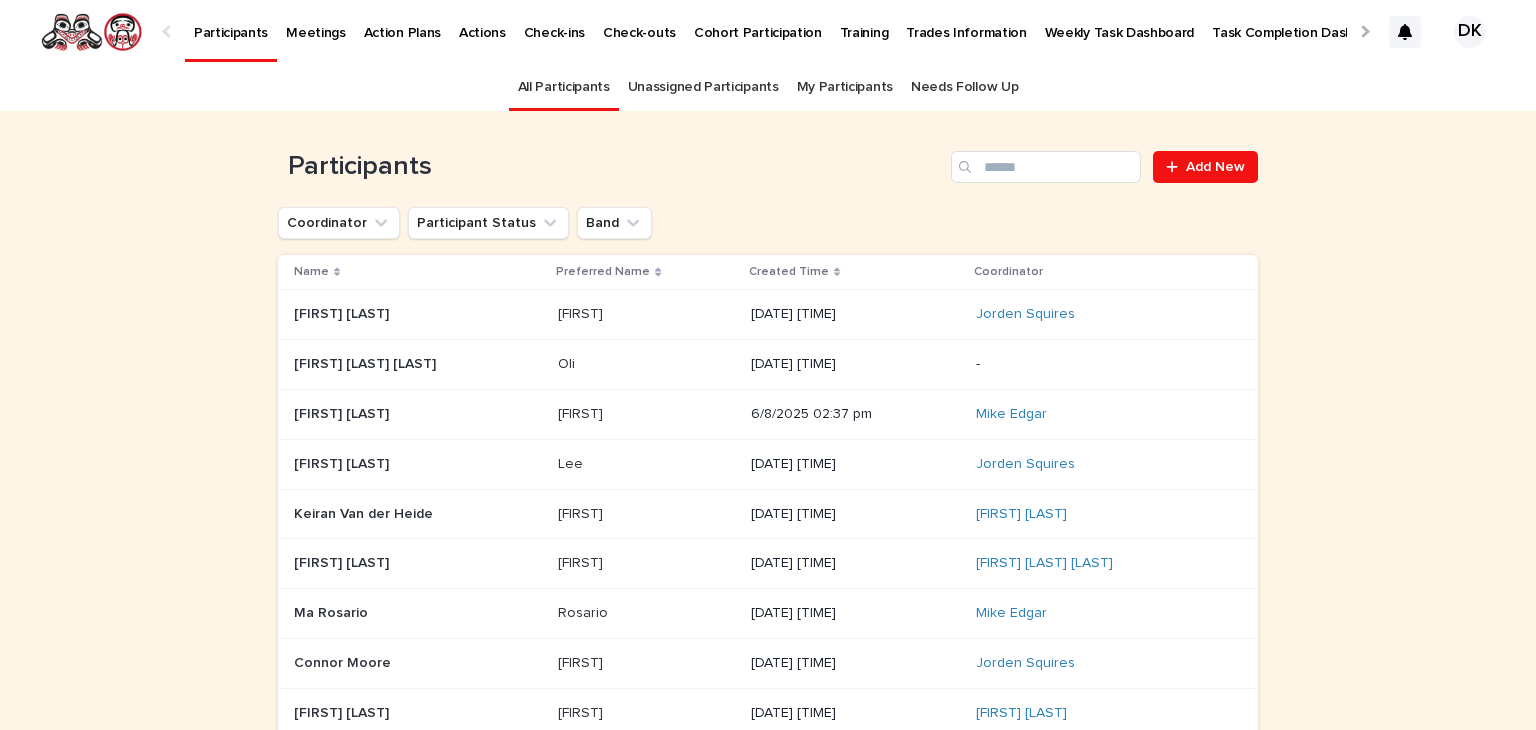 click on "Created Time" at bounding box center [789, 272] 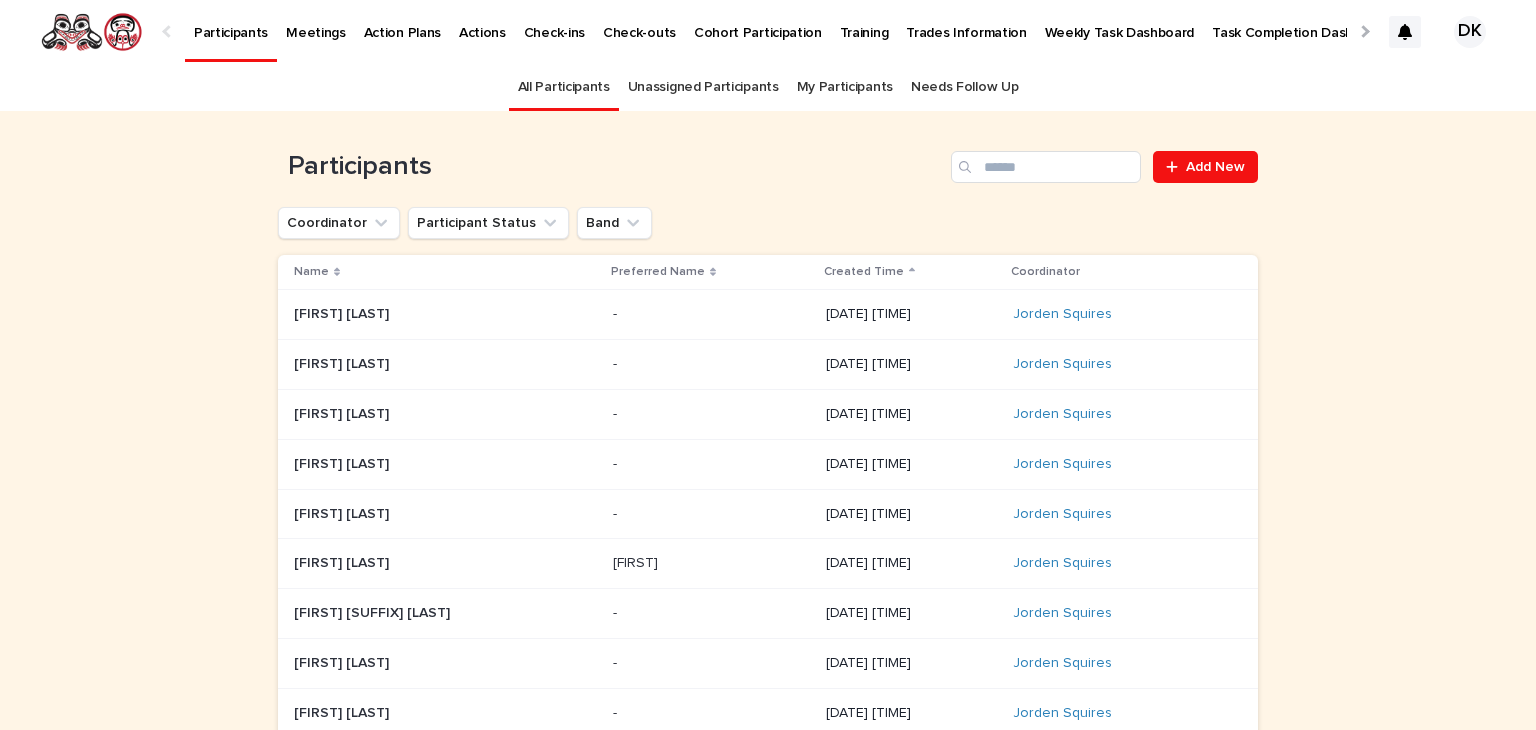 click 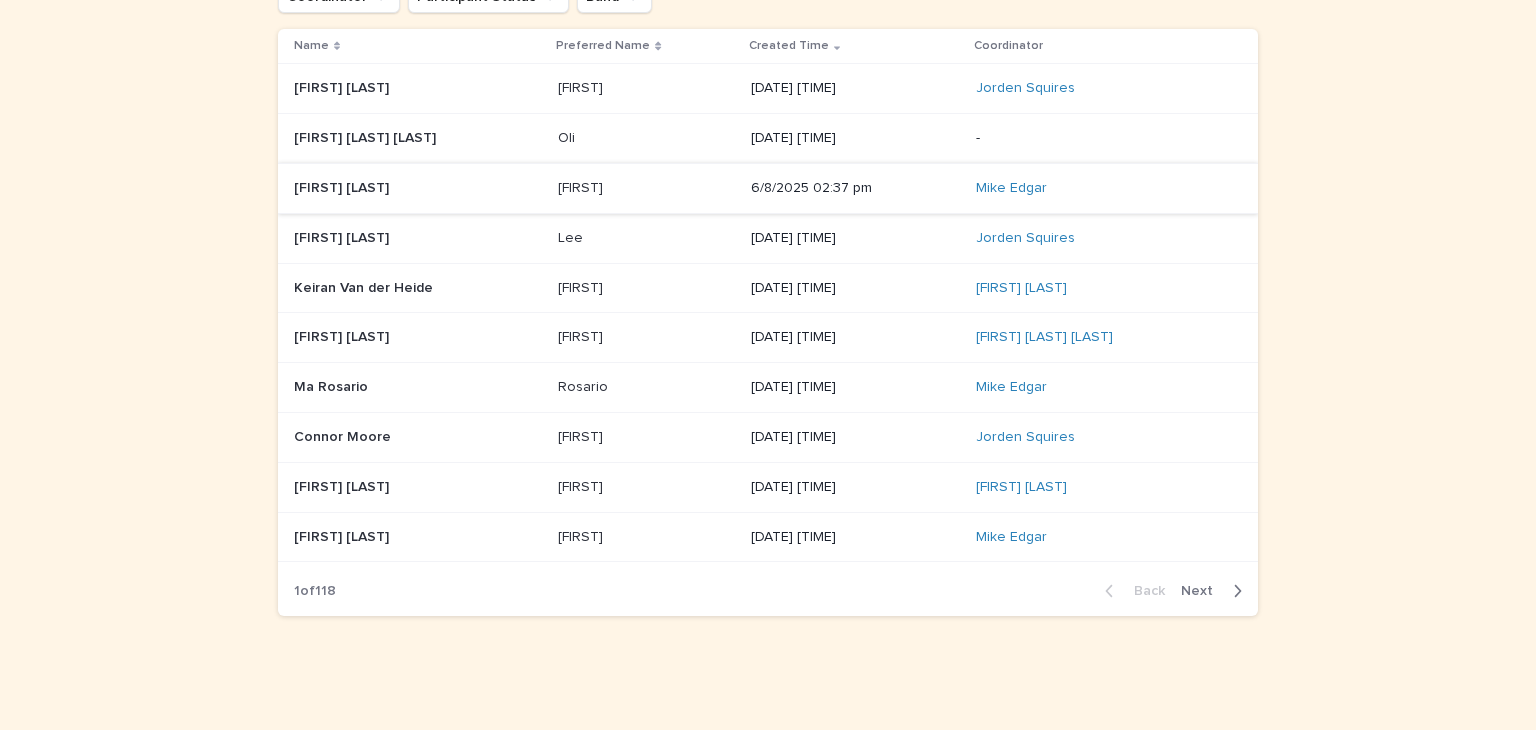 scroll, scrollTop: 225, scrollLeft: 0, axis: vertical 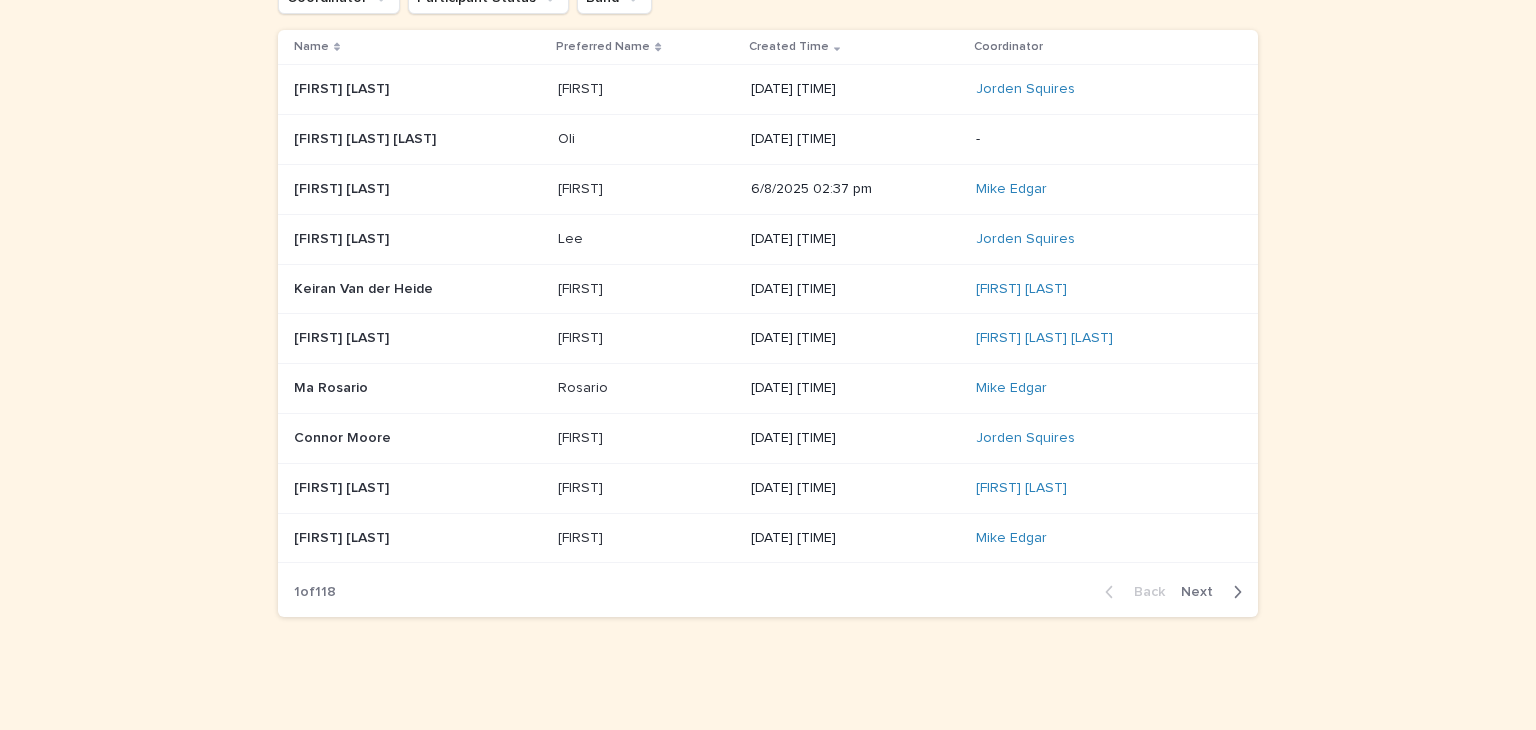 click on "[FIRST] [LAST]" at bounding box center [343, 187] 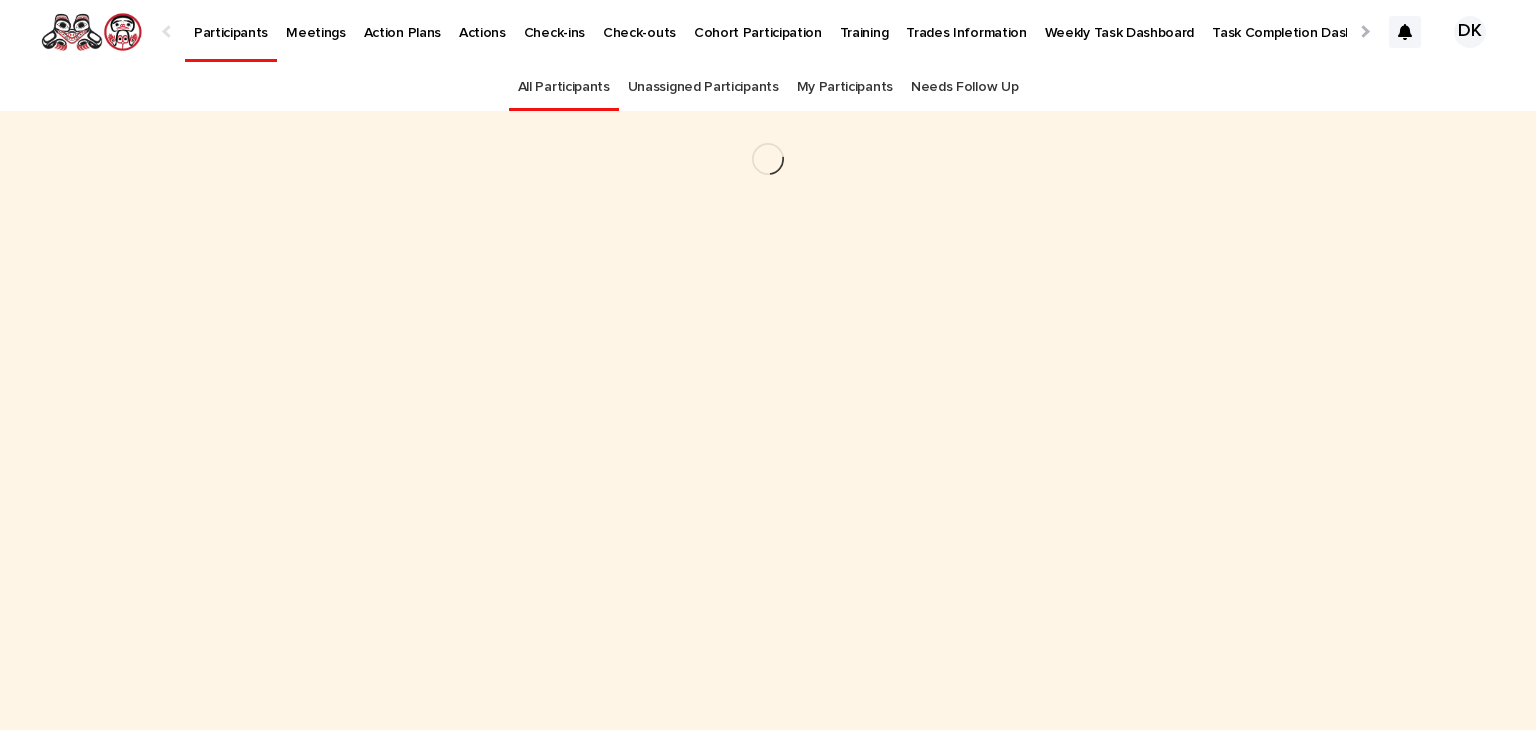 scroll, scrollTop: 0, scrollLeft: 0, axis: both 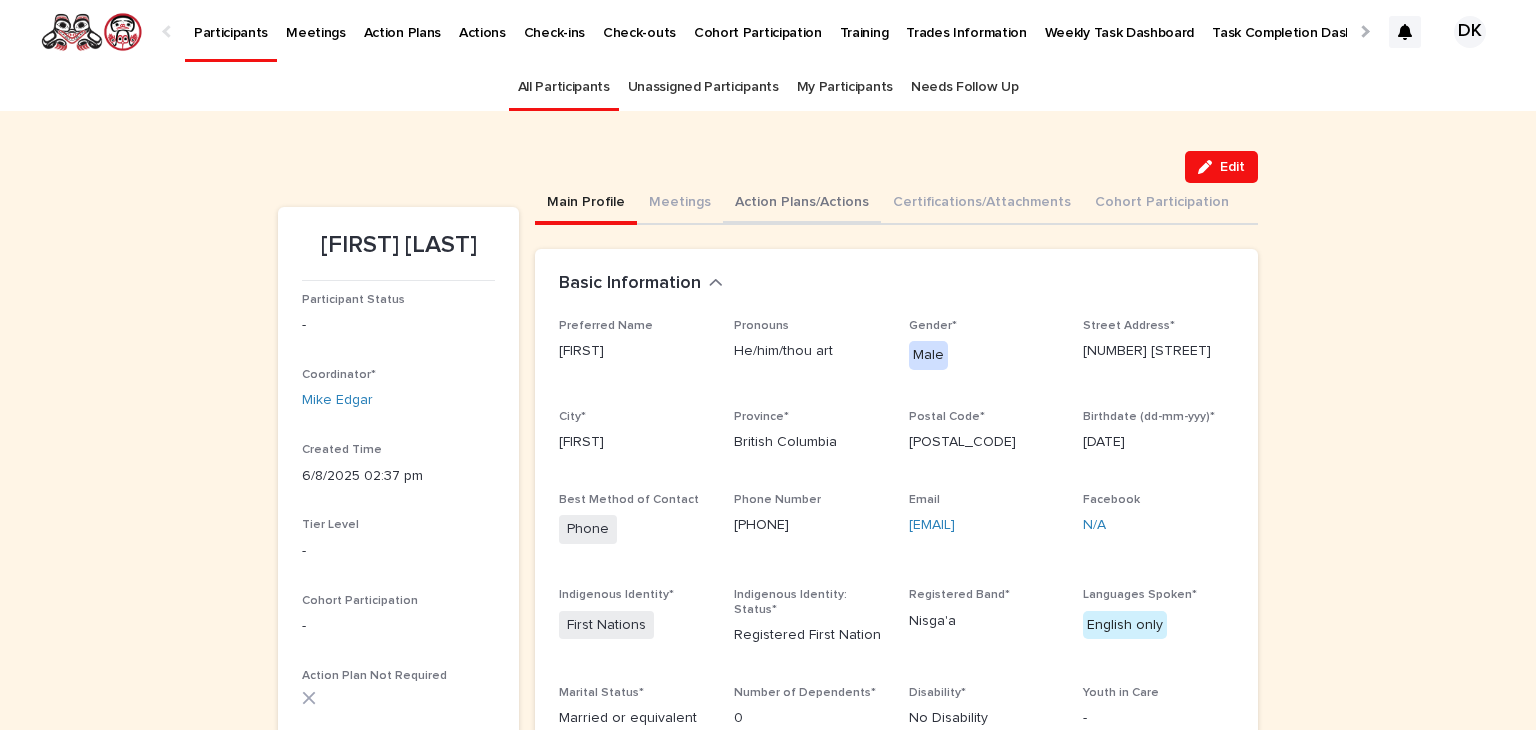 click on "Action Plans/Actions" at bounding box center (802, 204) 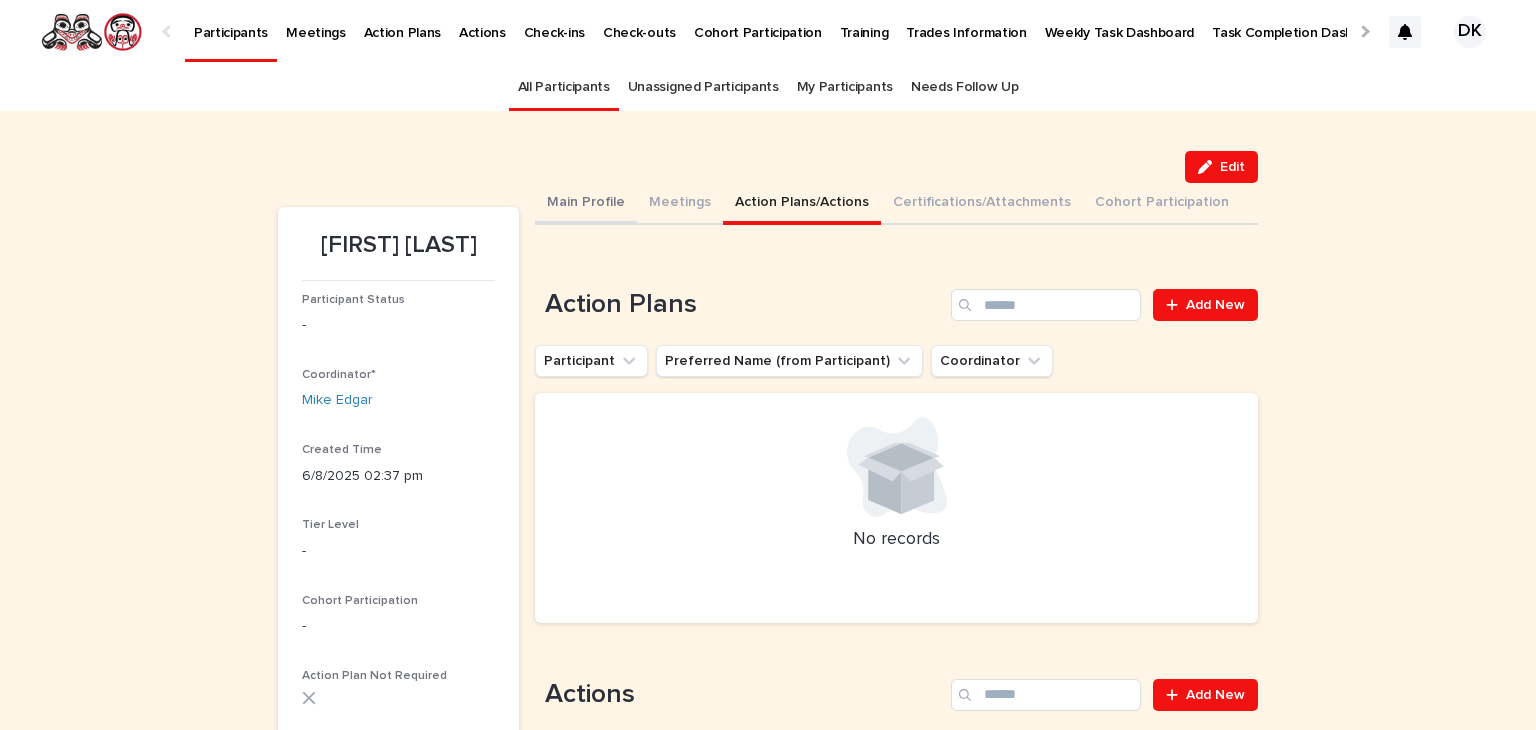 click on "Main Profile" at bounding box center (586, 204) 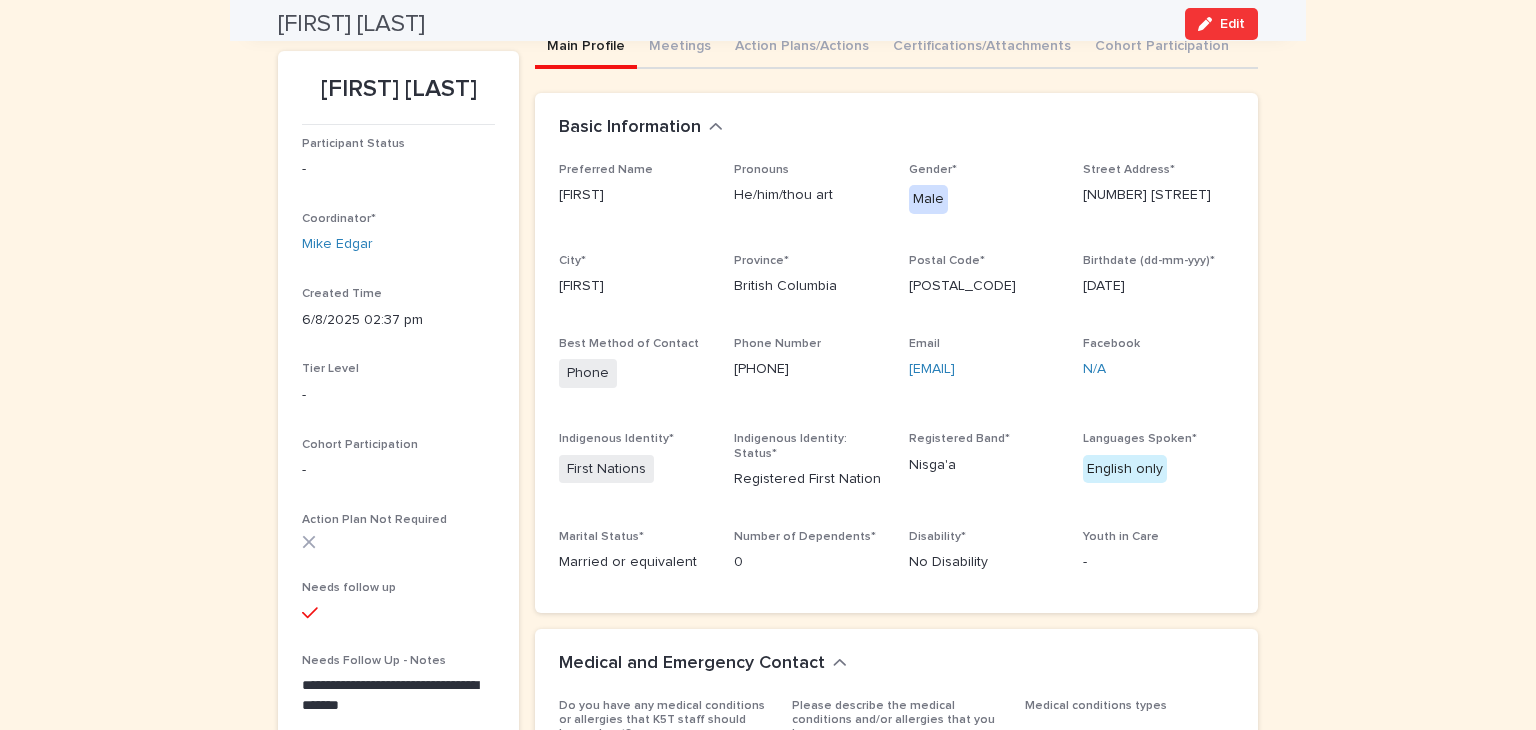 scroll, scrollTop: 0, scrollLeft: 0, axis: both 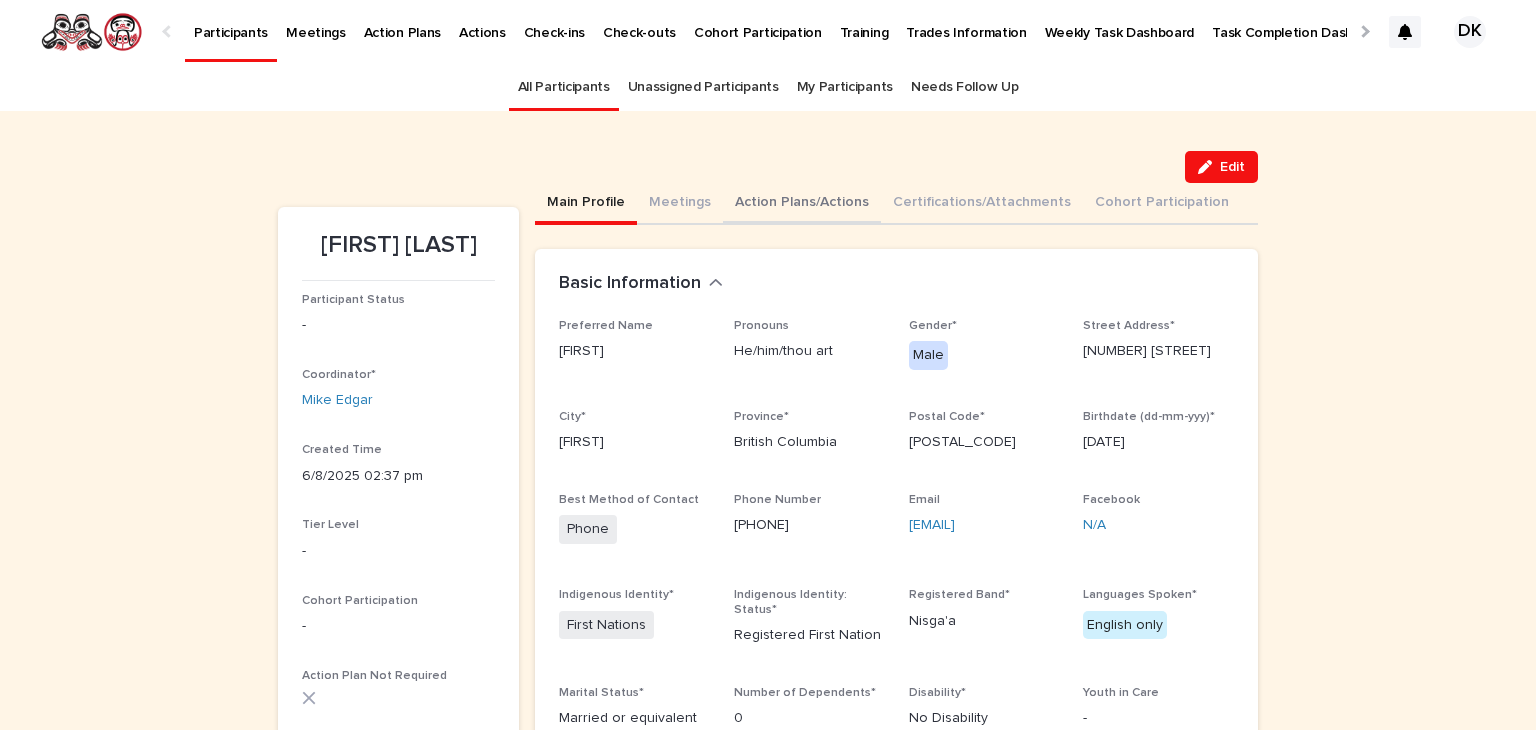 click on "Action Plans/Actions" at bounding box center [802, 204] 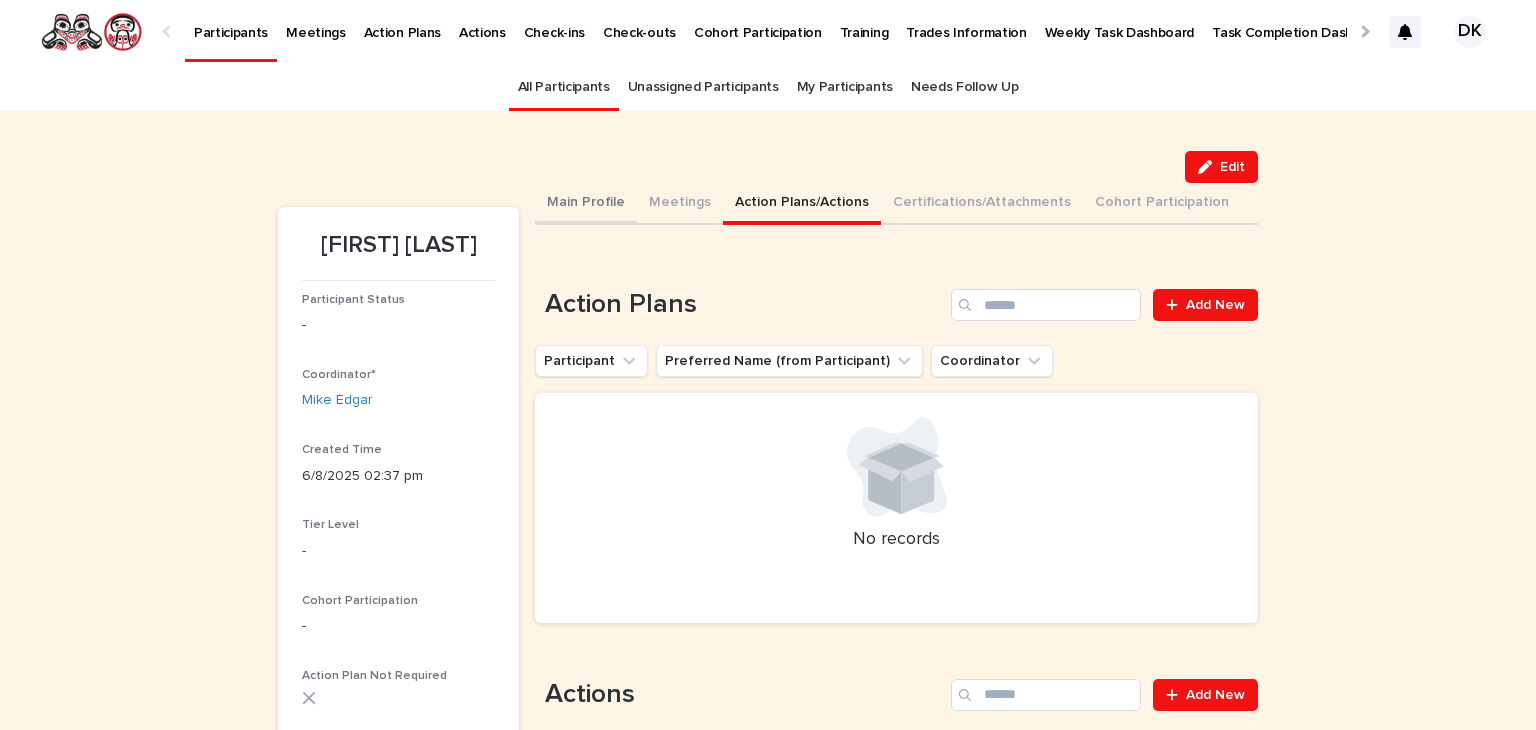 click on "Main Profile" at bounding box center (586, 204) 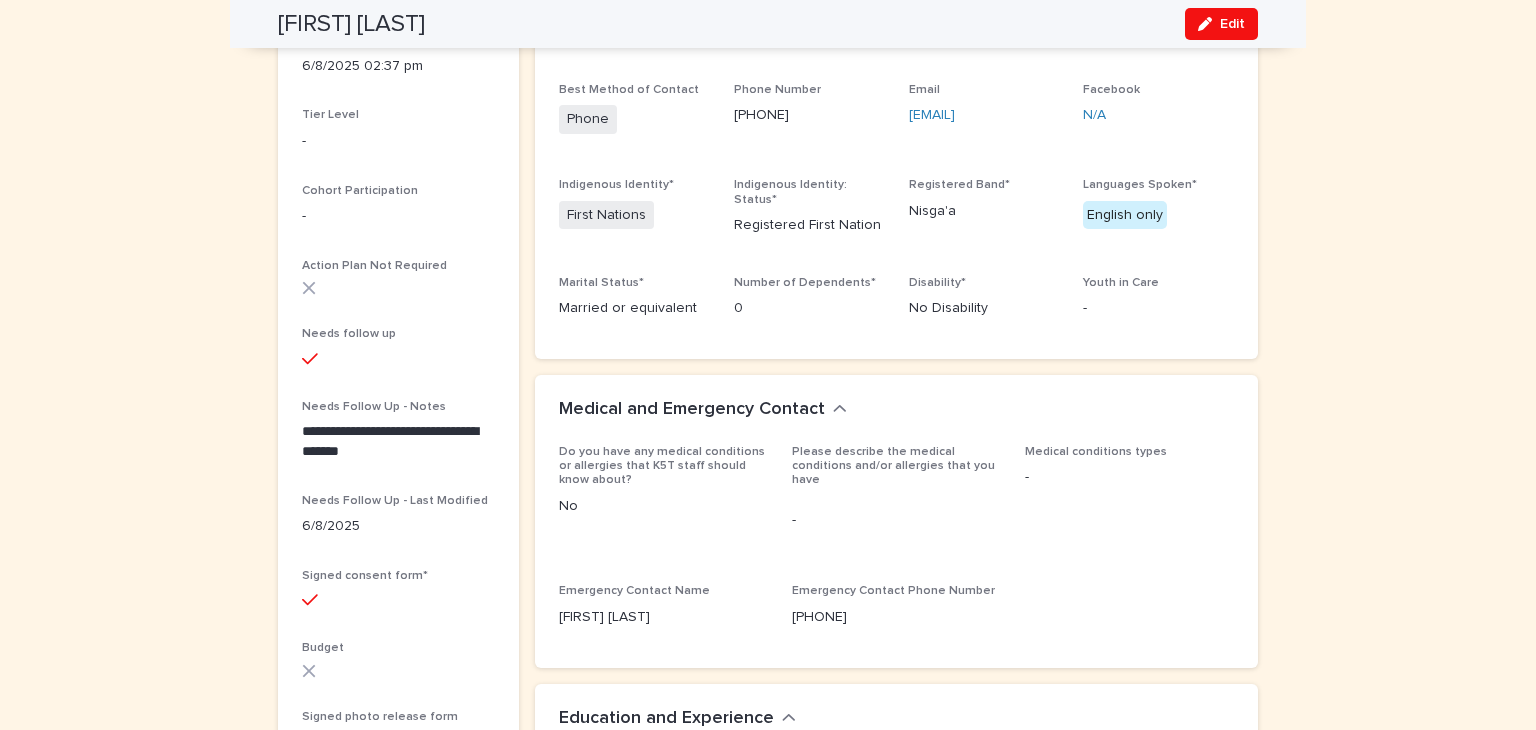 scroll, scrollTop: 403, scrollLeft: 0, axis: vertical 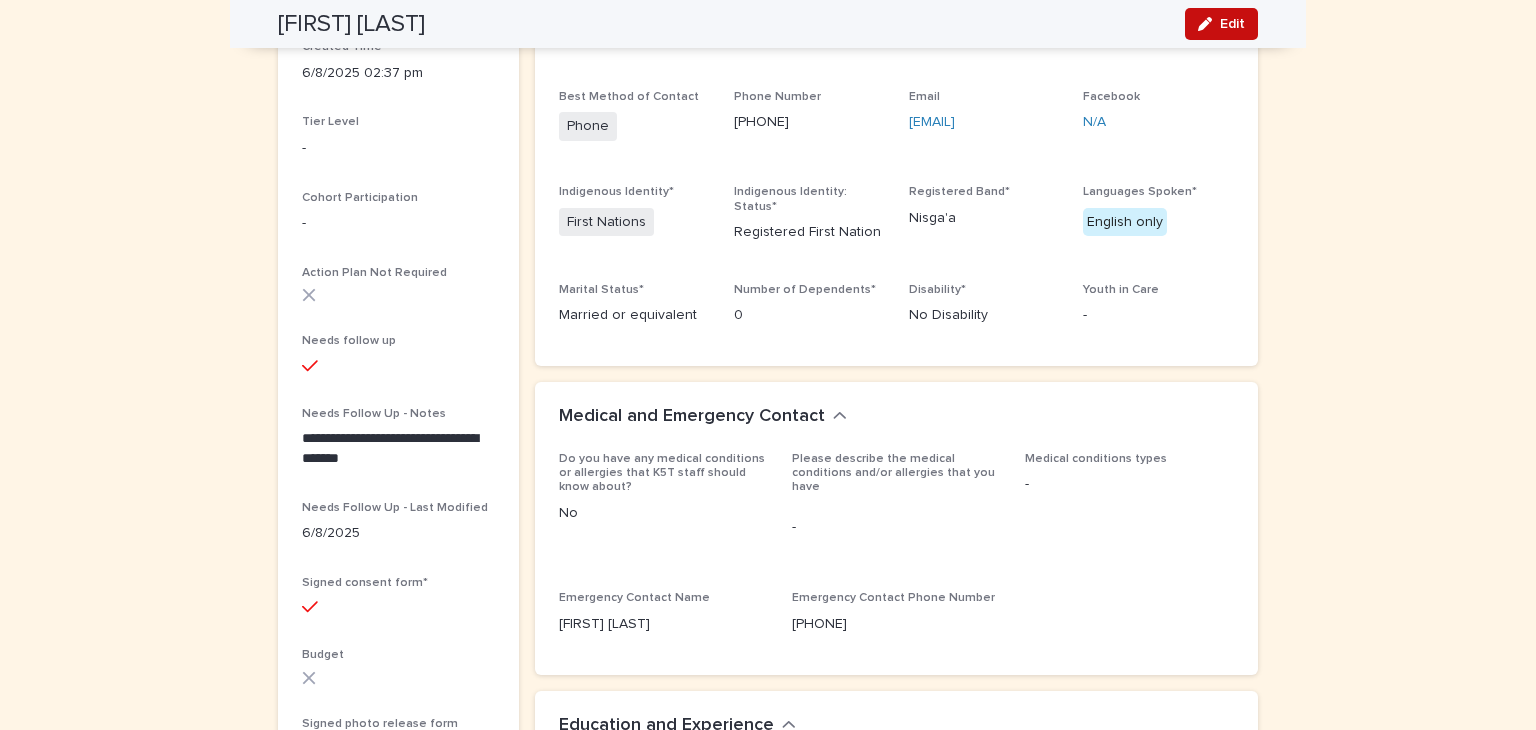 click on "Edit" at bounding box center (1232, 24) 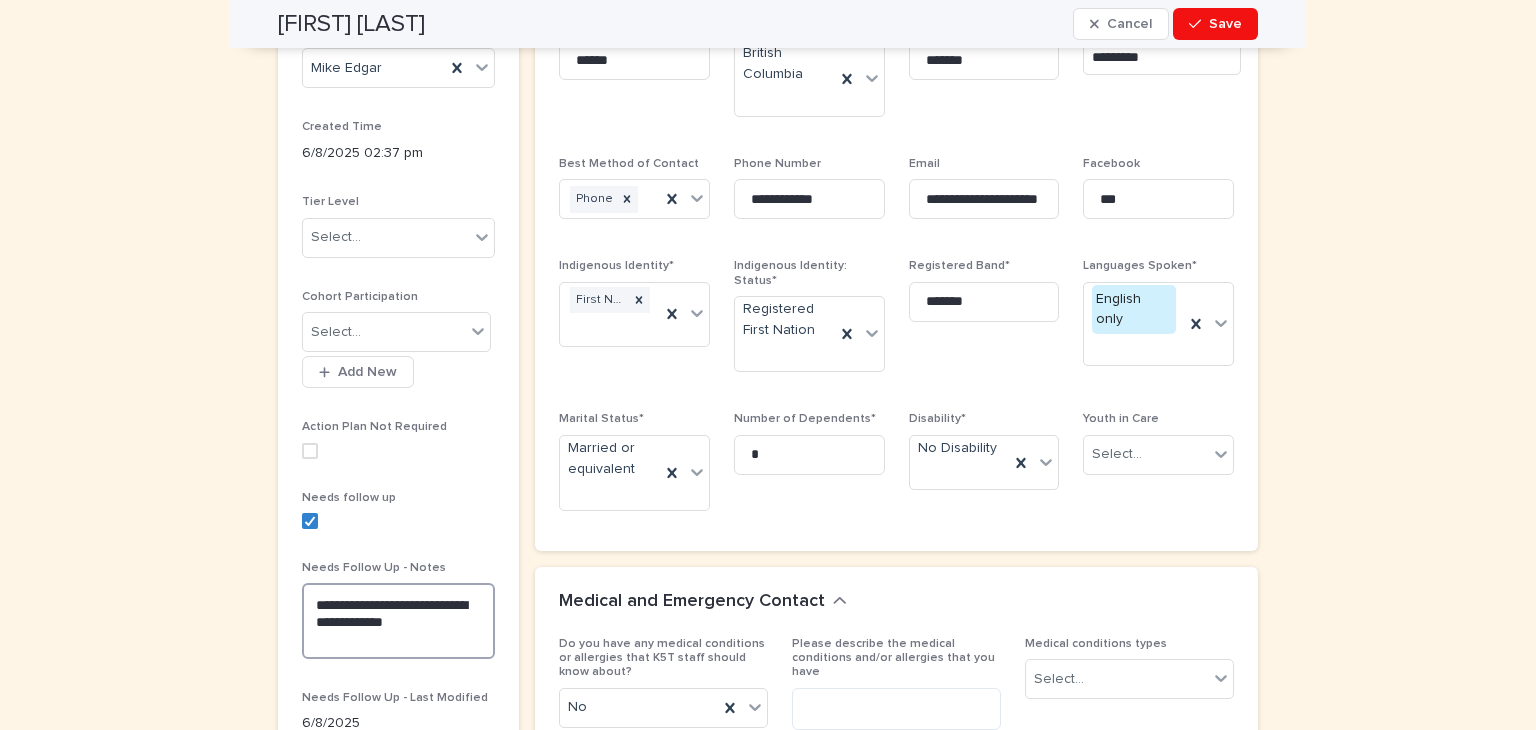 click on "**********" at bounding box center [398, 621] 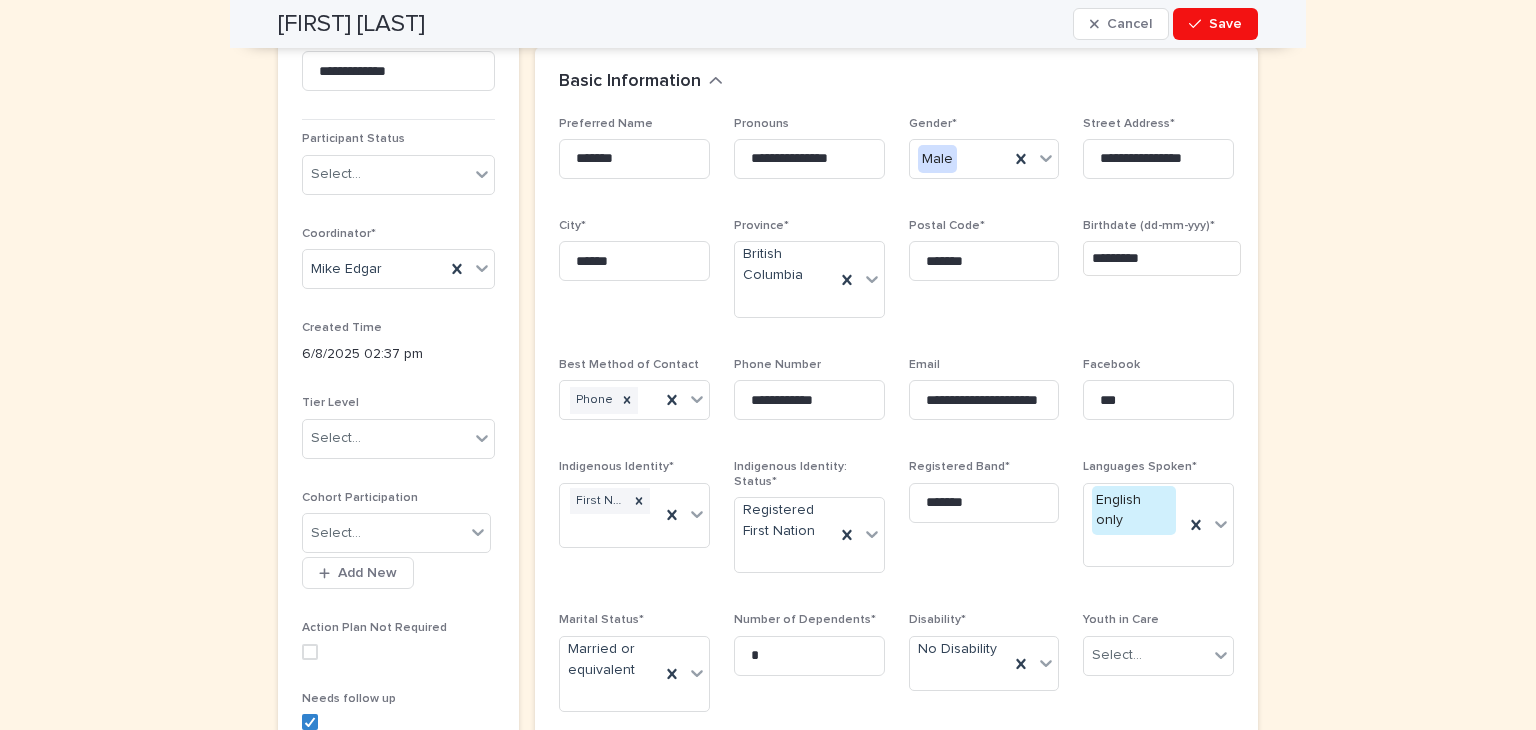 scroll, scrollTop: 0, scrollLeft: 0, axis: both 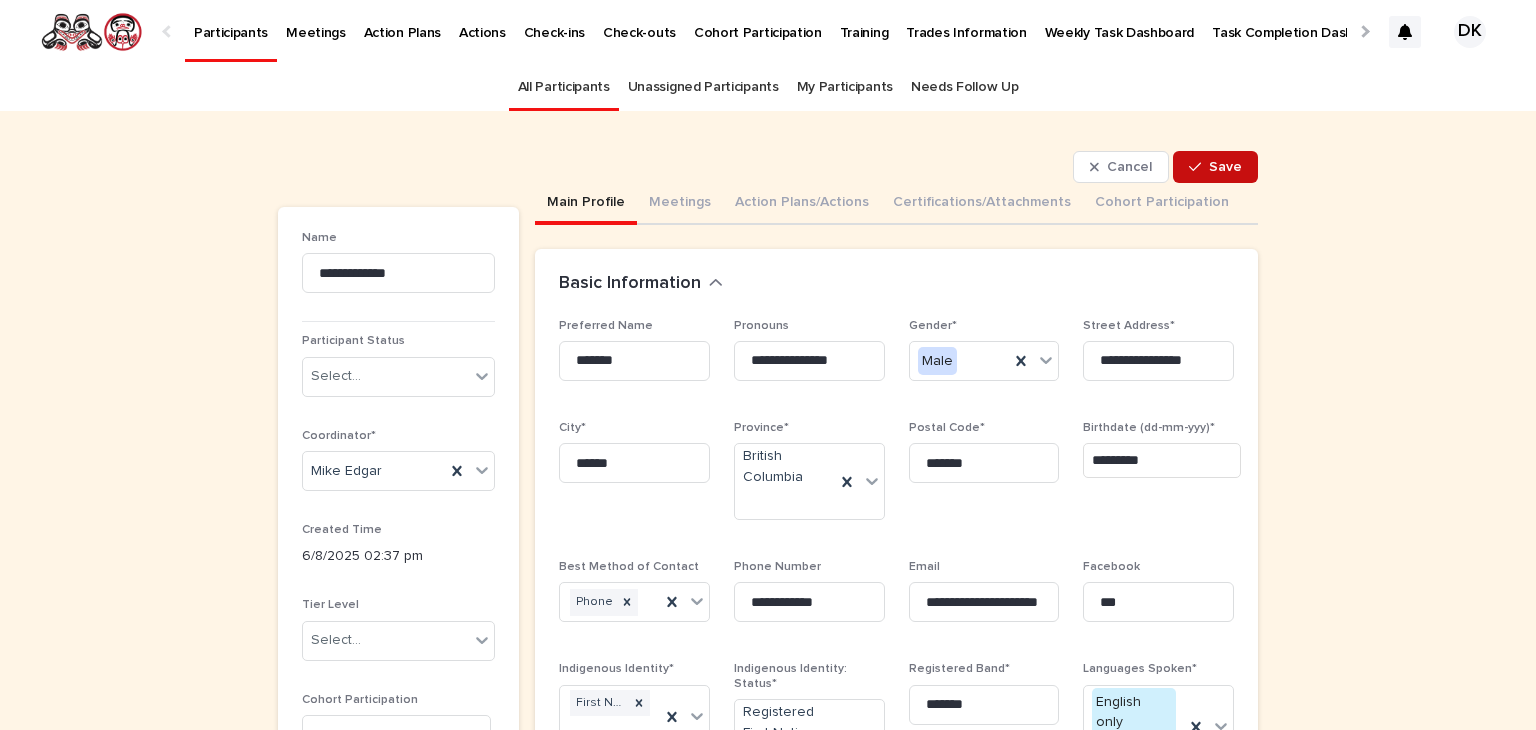 type on "**********" 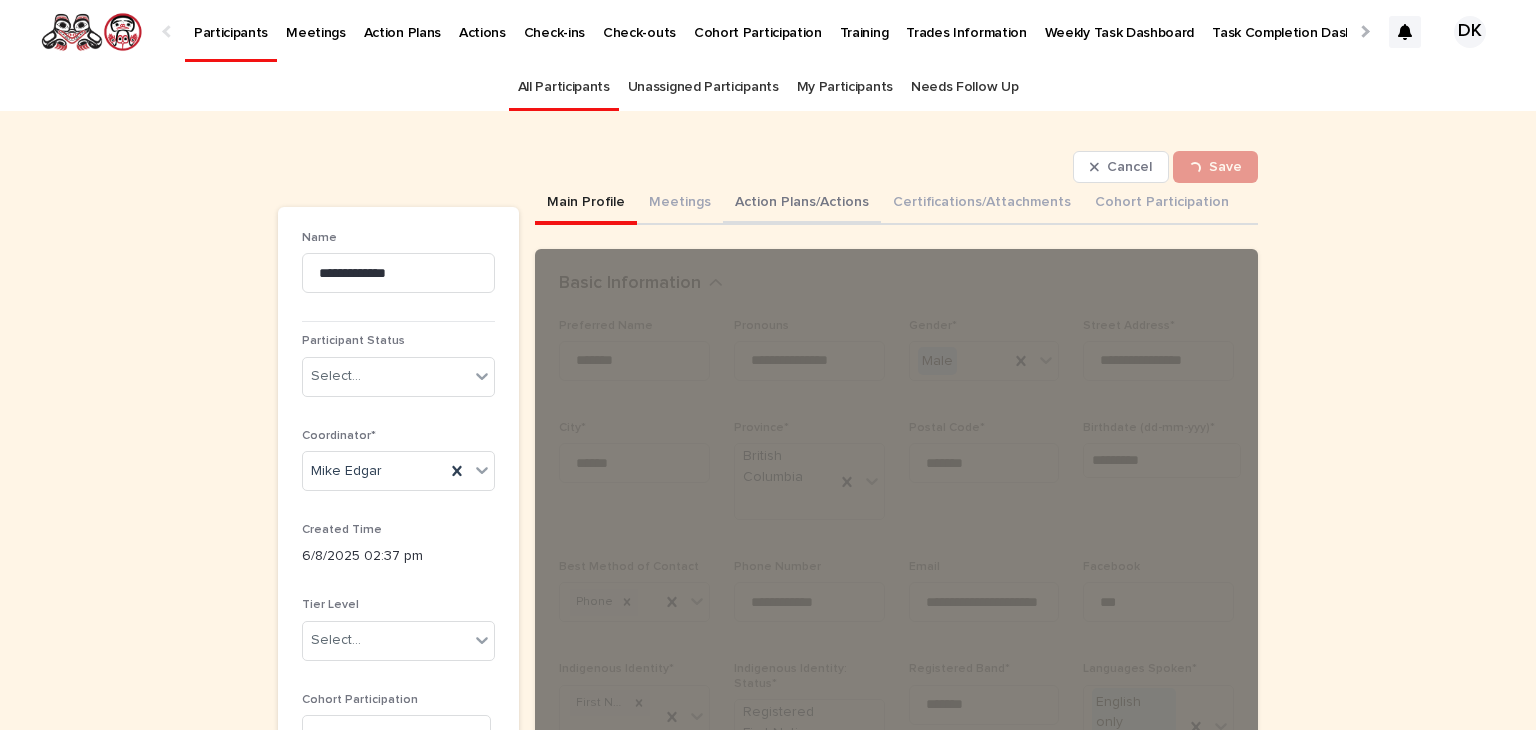 click on "Action Plans/Actions" at bounding box center [802, 204] 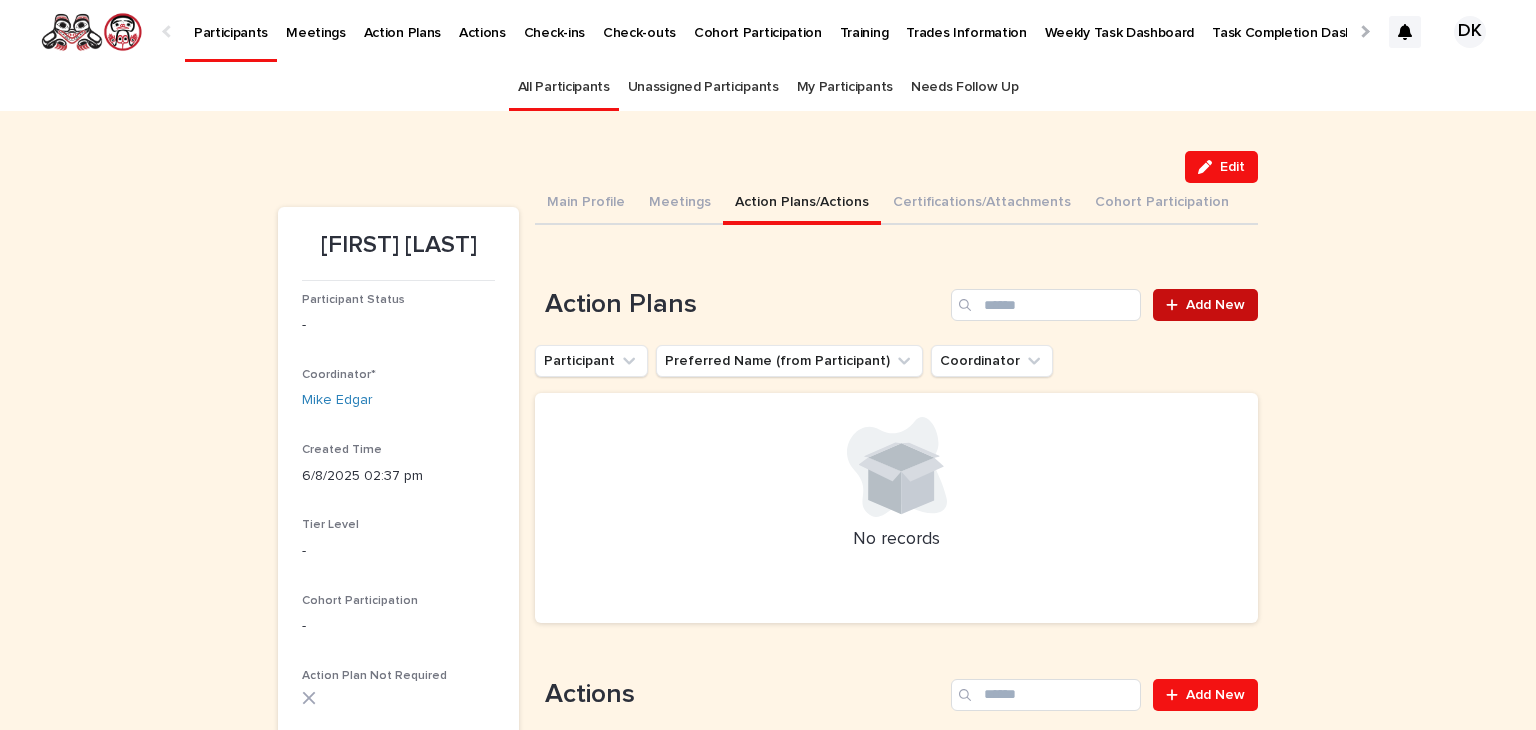 click on "Add New" at bounding box center [1215, 305] 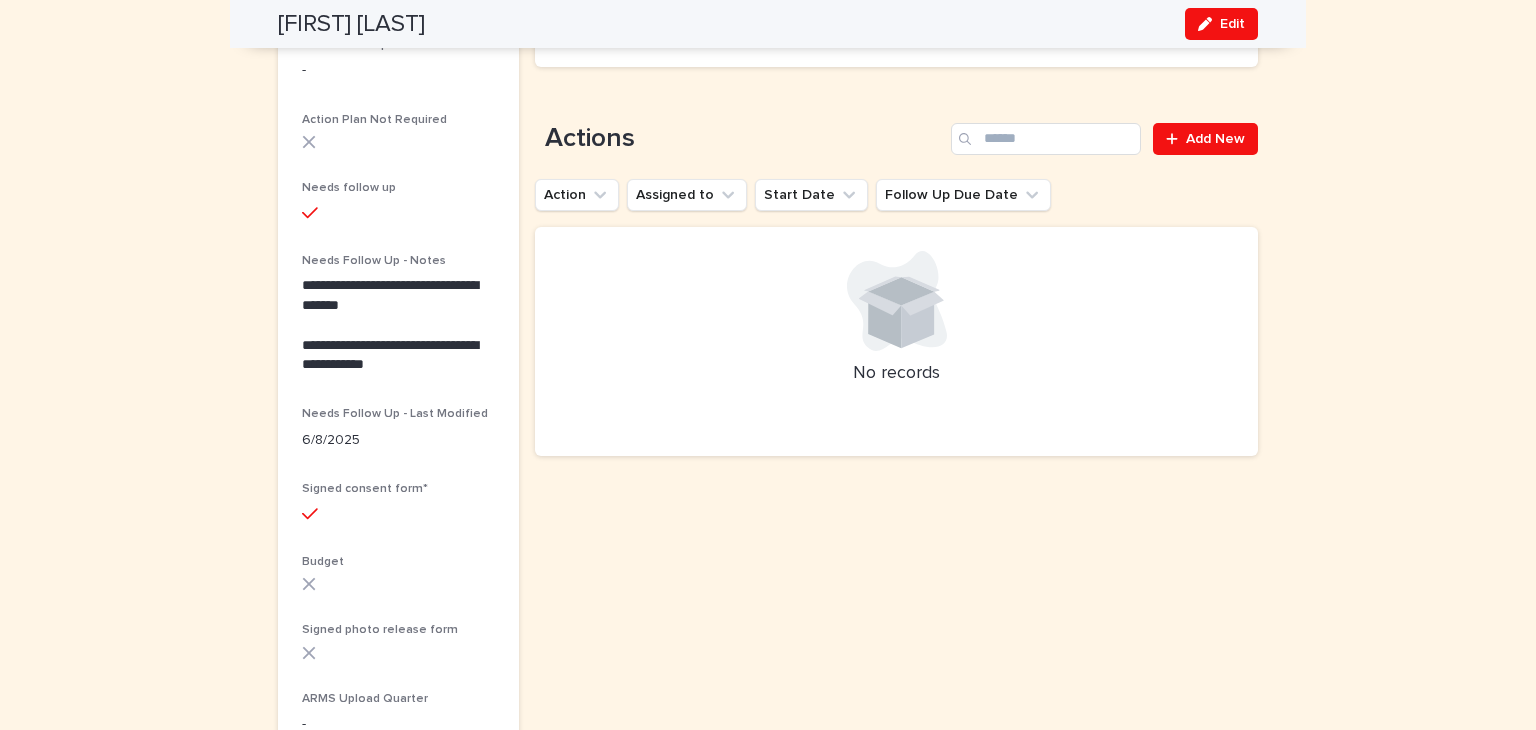 scroll, scrollTop: 560, scrollLeft: 0, axis: vertical 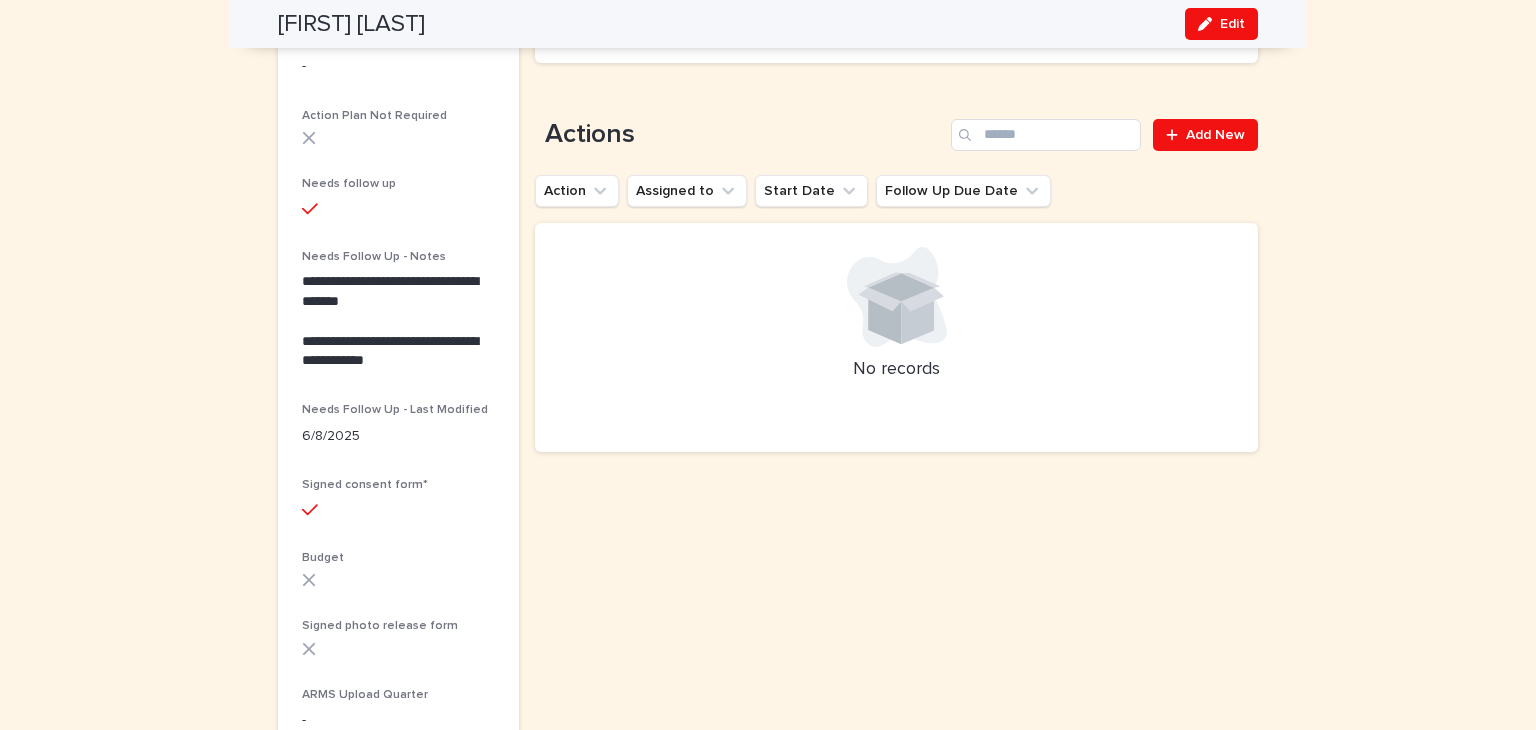 click on "**********" at bounding box center [398, 352] 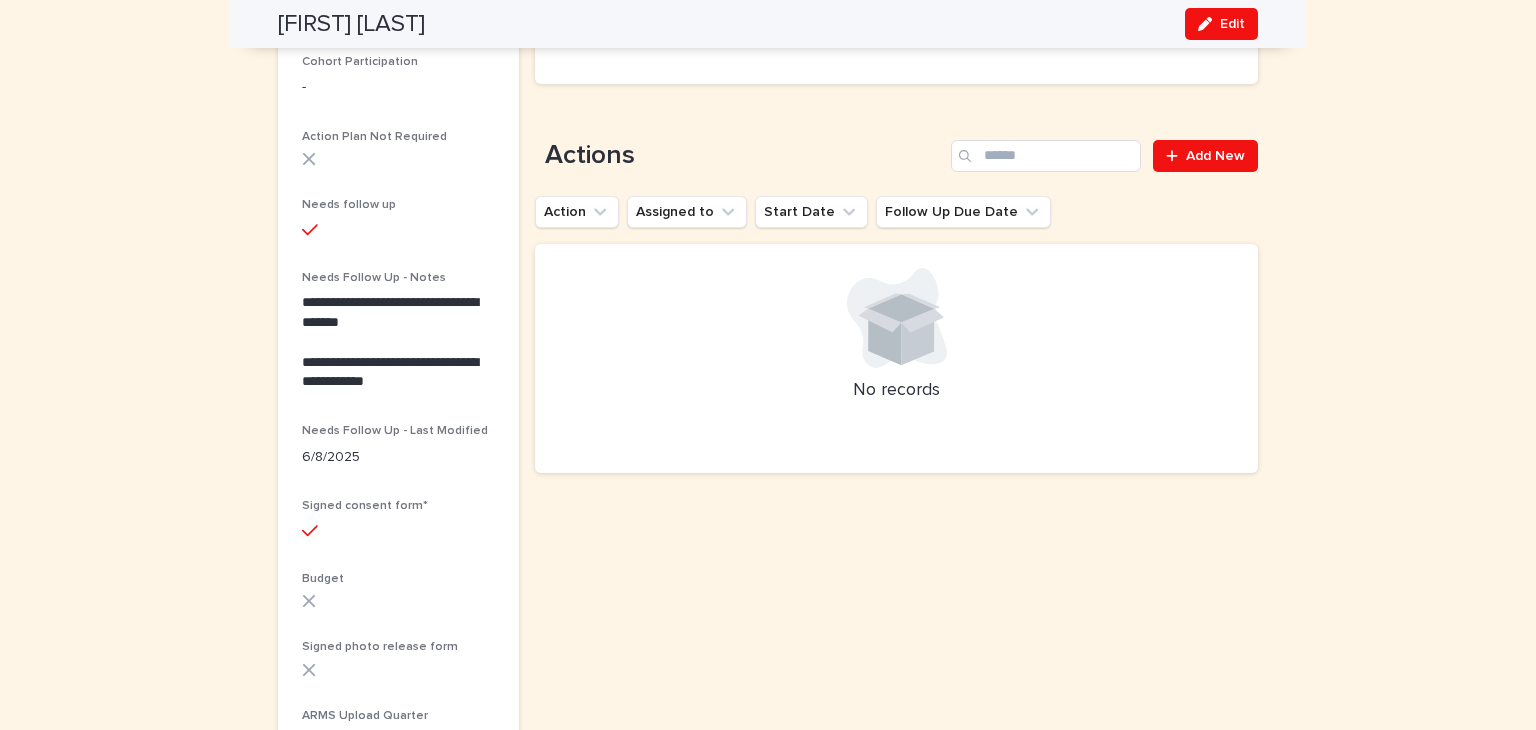 scroll, scrollTop: 535, scrollLeft: 0, axis: vertical 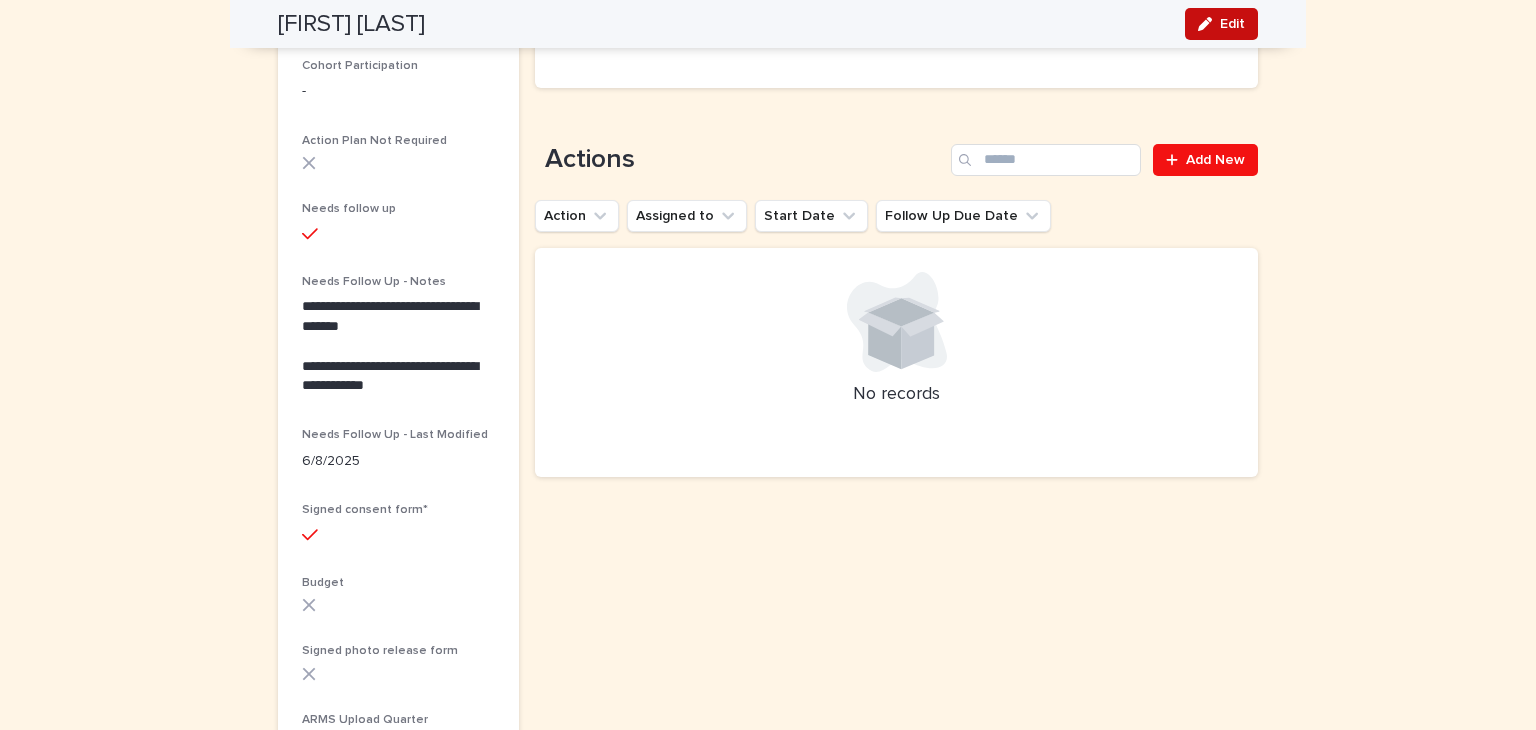 click on "Edit" at bounding box center [1232, 24] 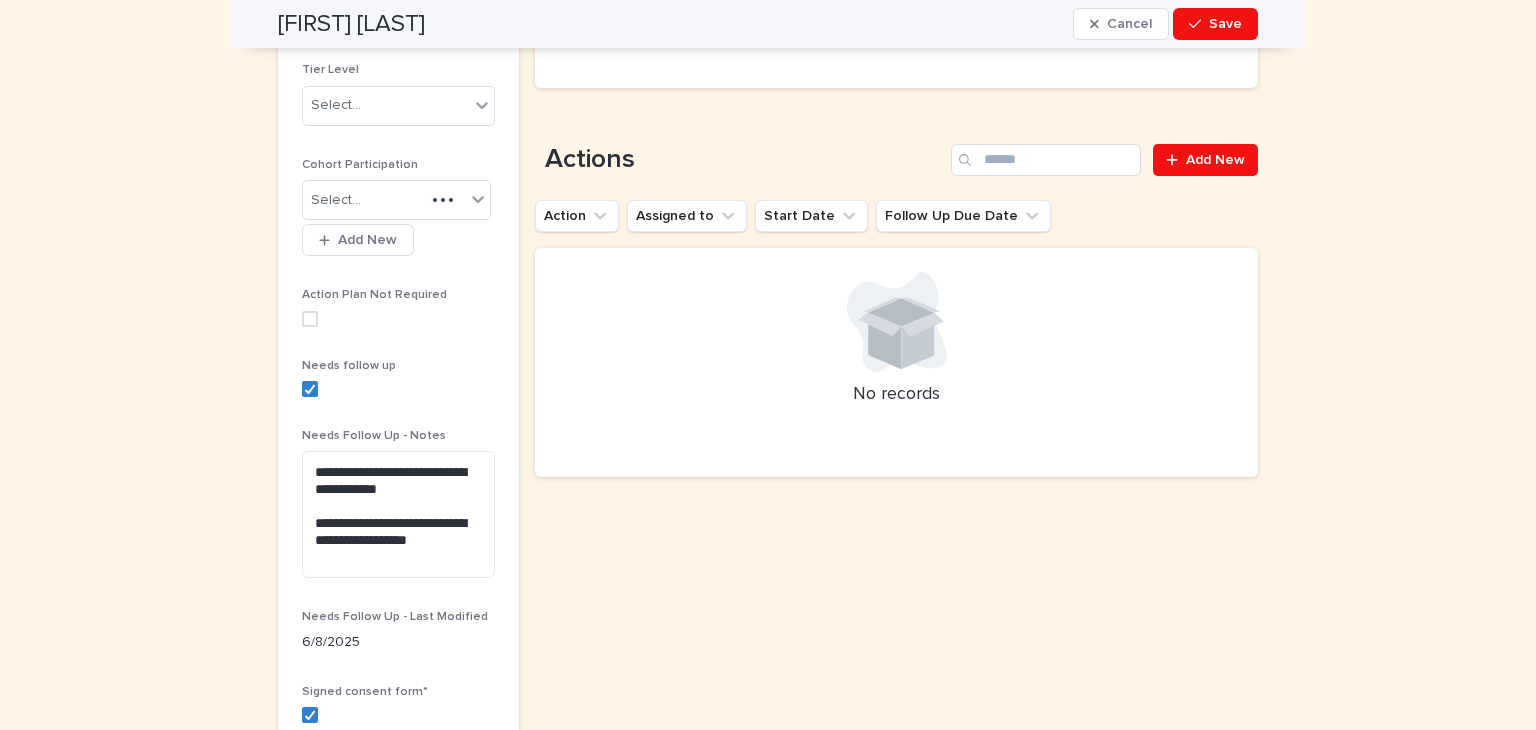 scroll, scrollTop: 602, scrollLeft: 0, axis: vertical 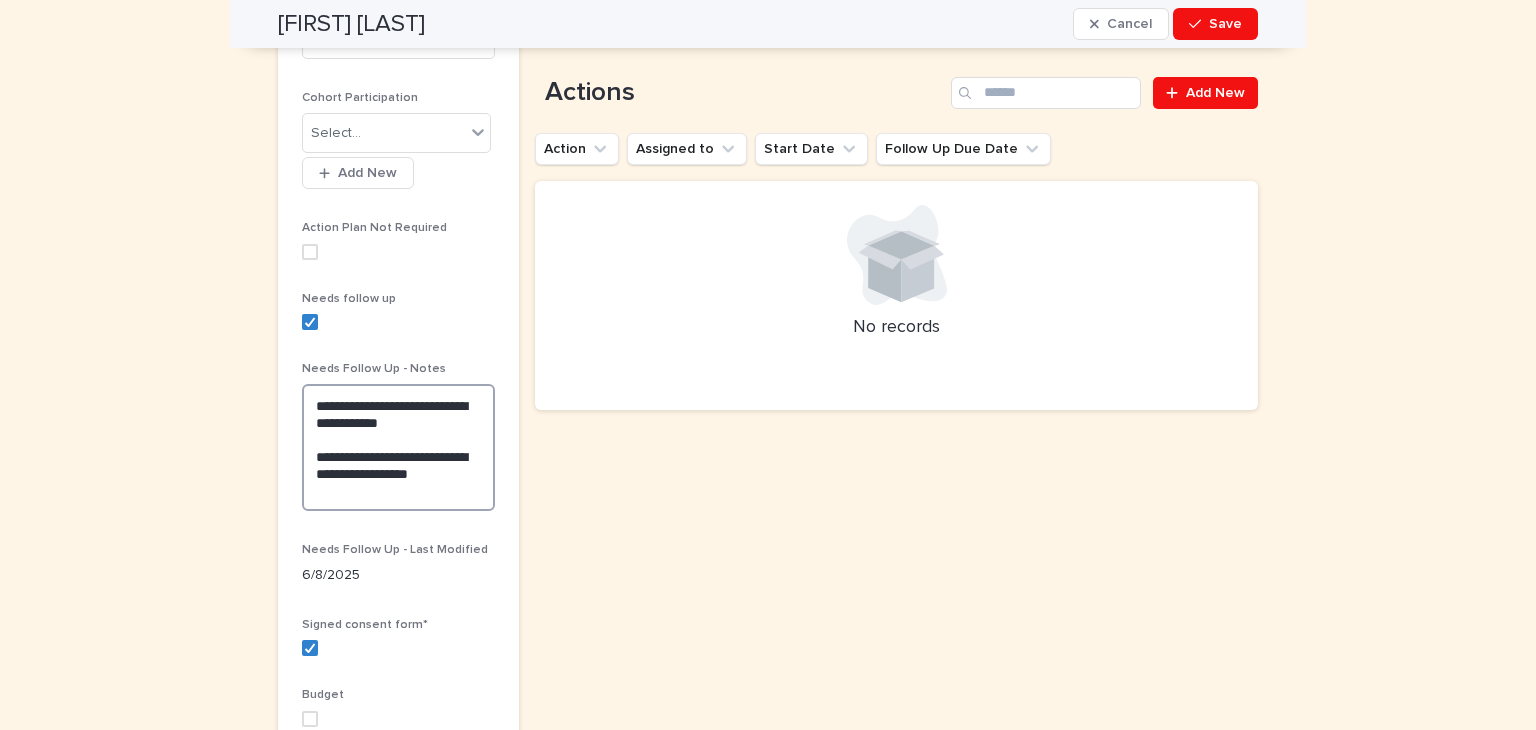 click on "**********" at bounding box center (398, 447) 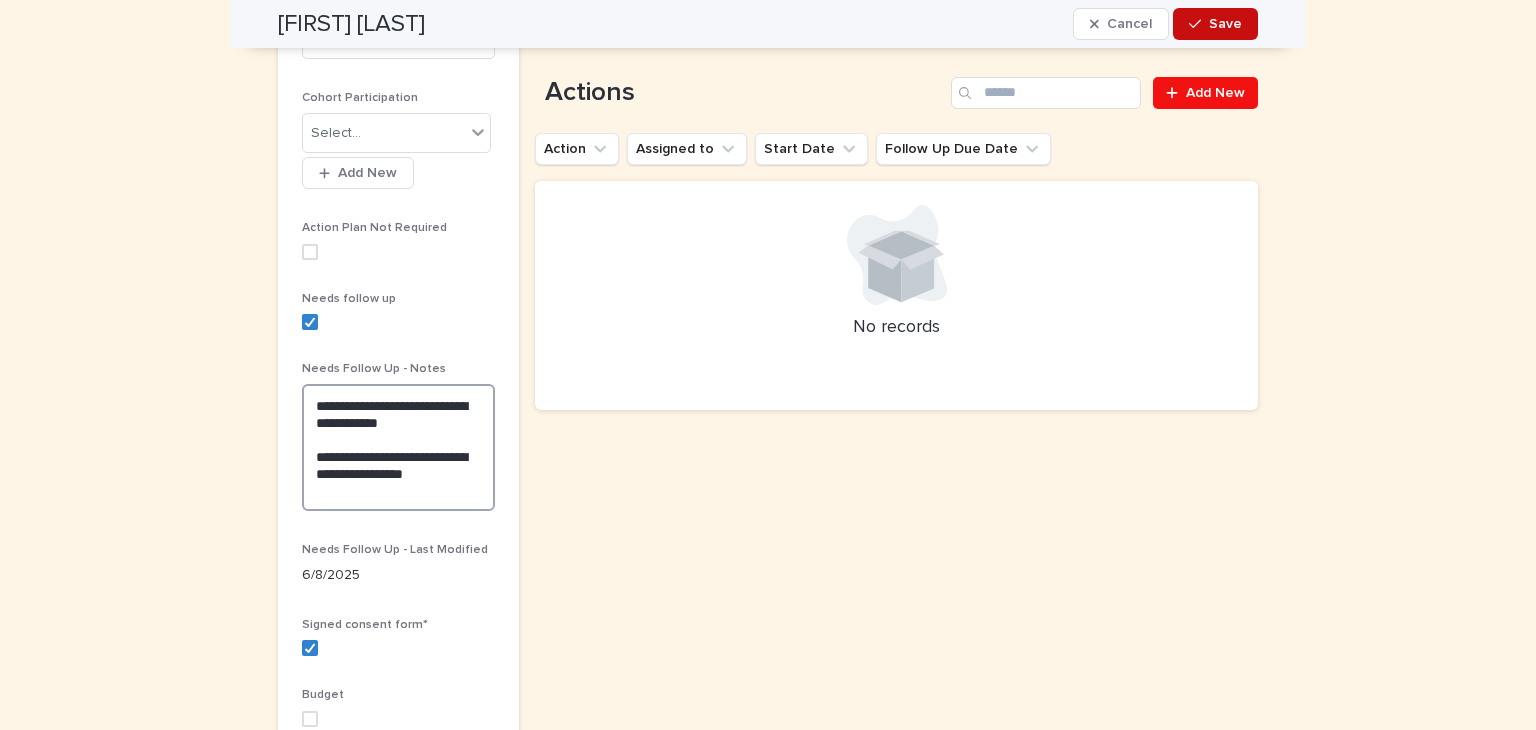 type on "**********" 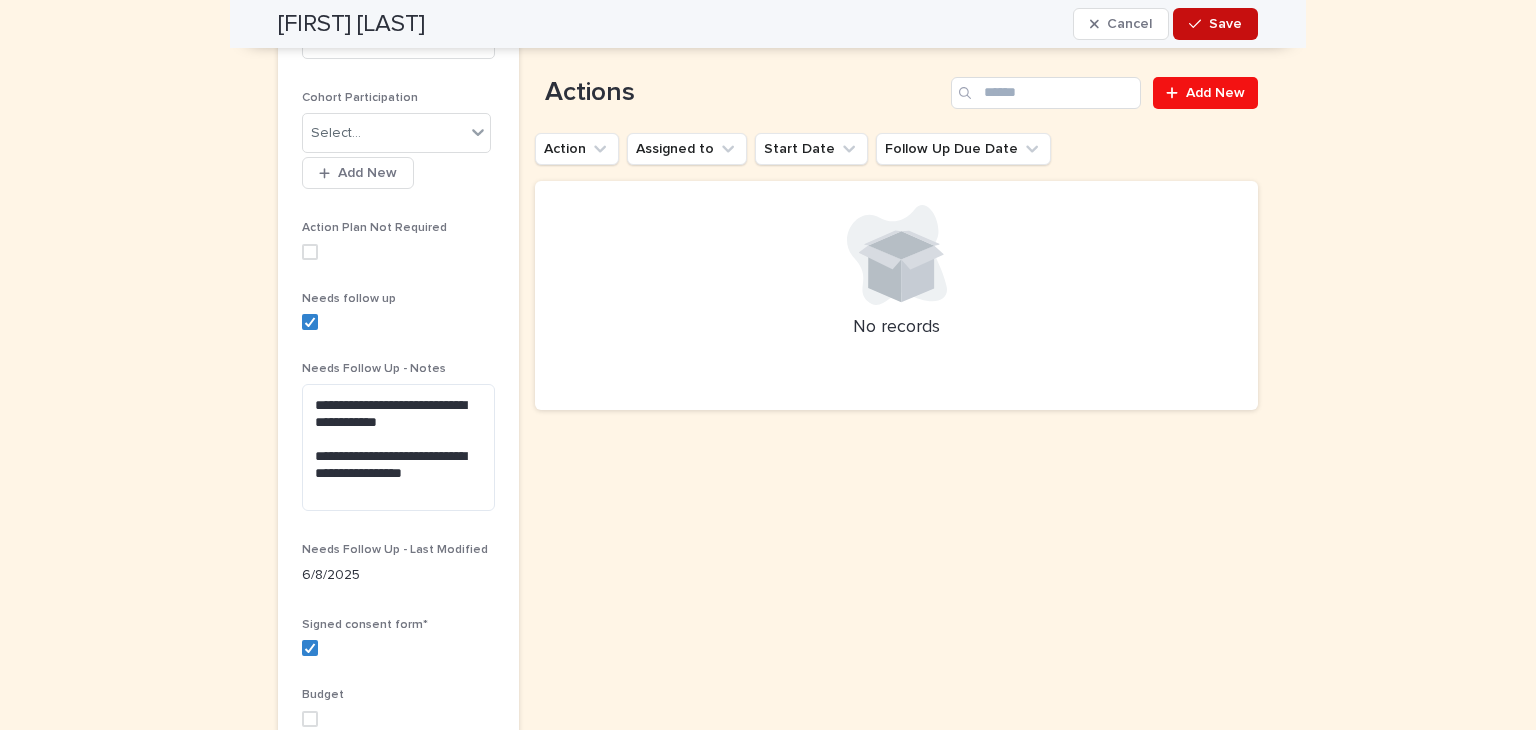 click on "Save" at bounding box center (1225, 24) 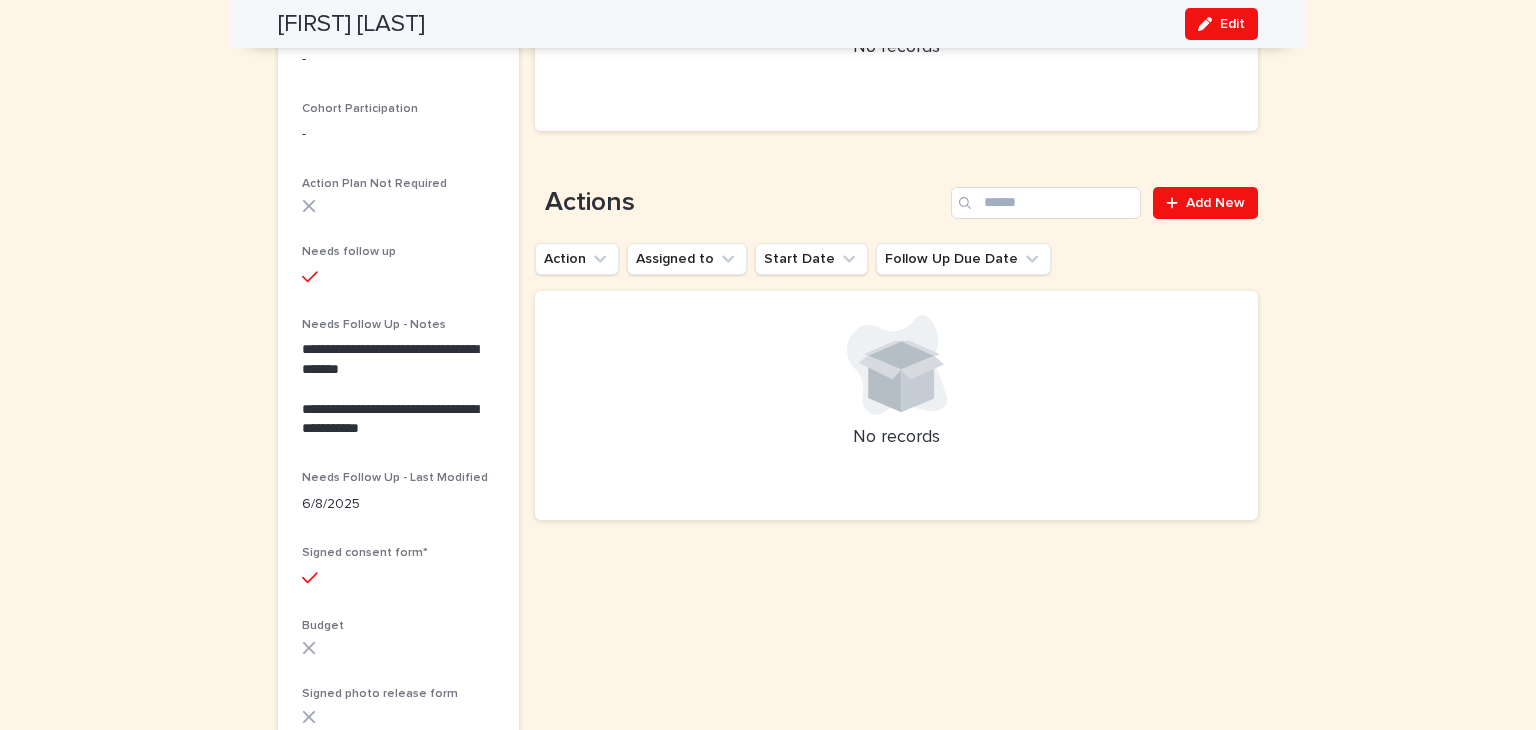 scroll, scrollTop: 0, scrollLeft: 0, axis: both 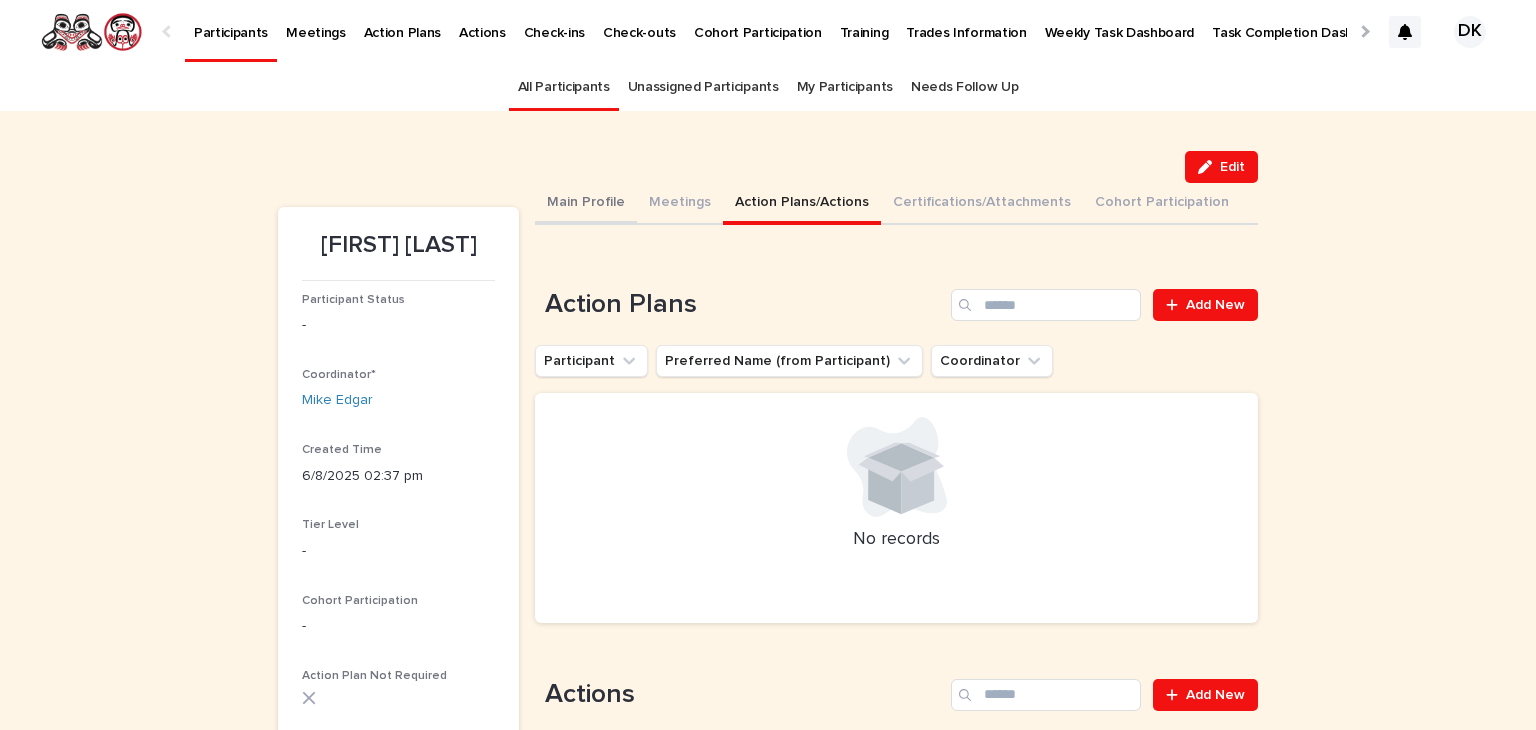 click on "Main Profile" at bounding box center (586, 204) 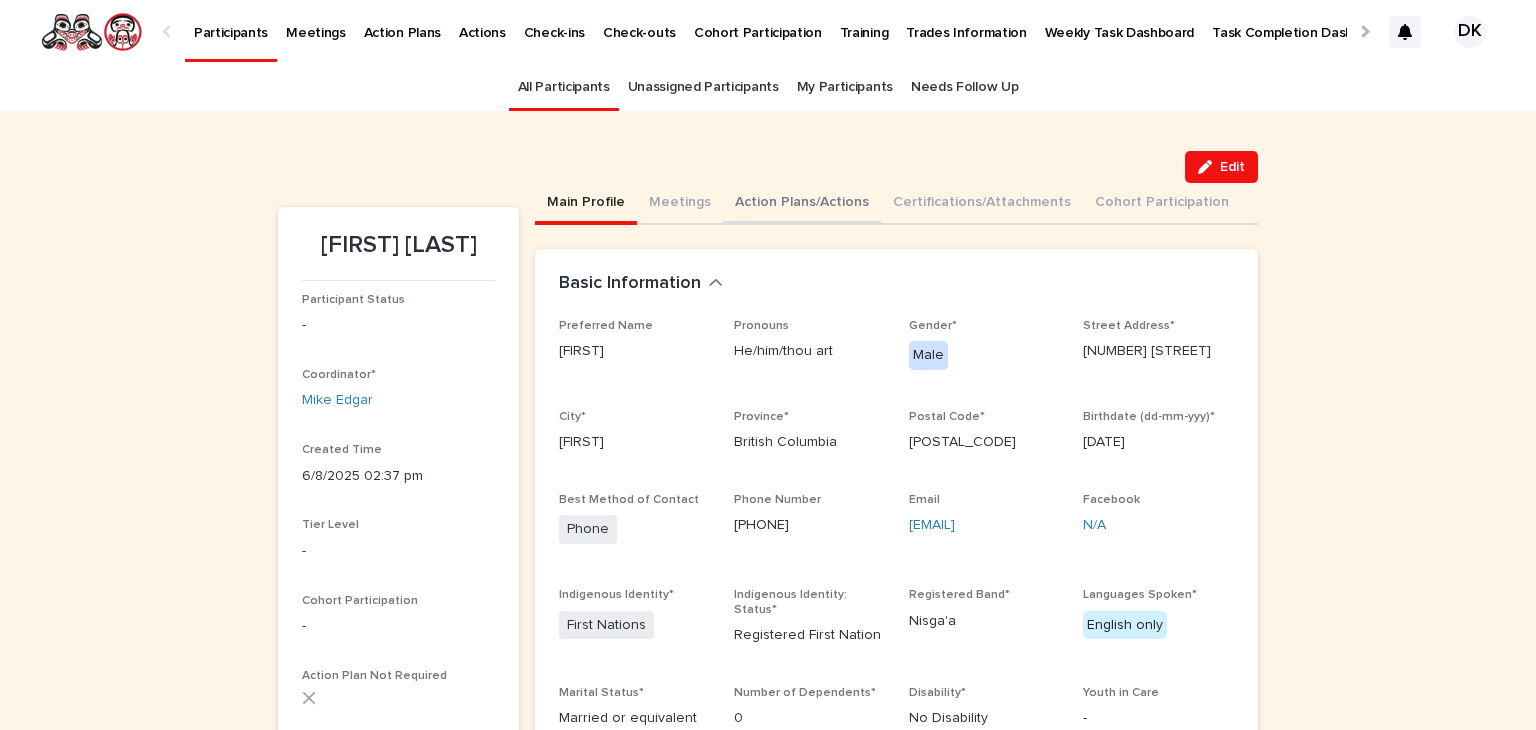 click on "Action Plans/Actions" at bounding box center [802, 204] 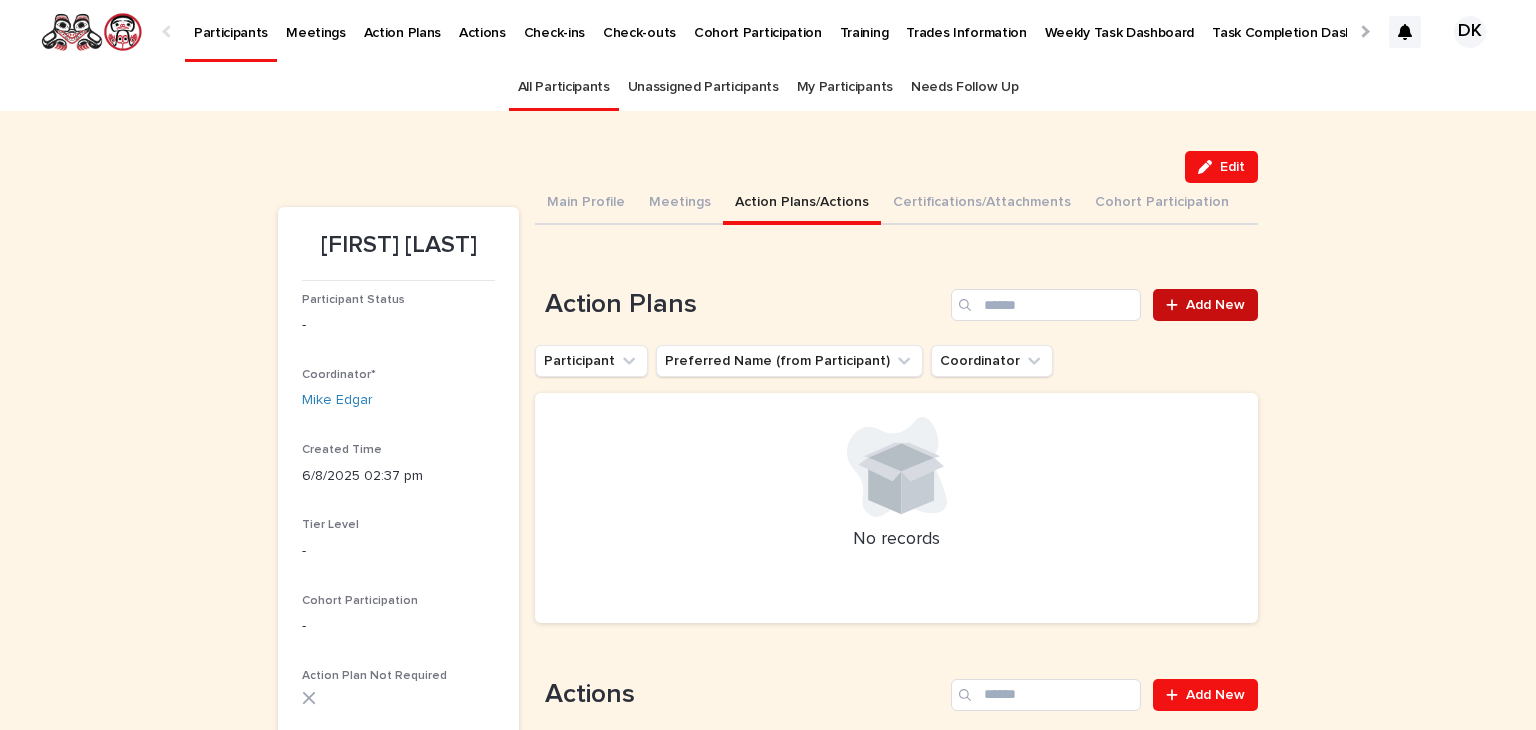 click on "Add New" at bounding box center [1215, 305] 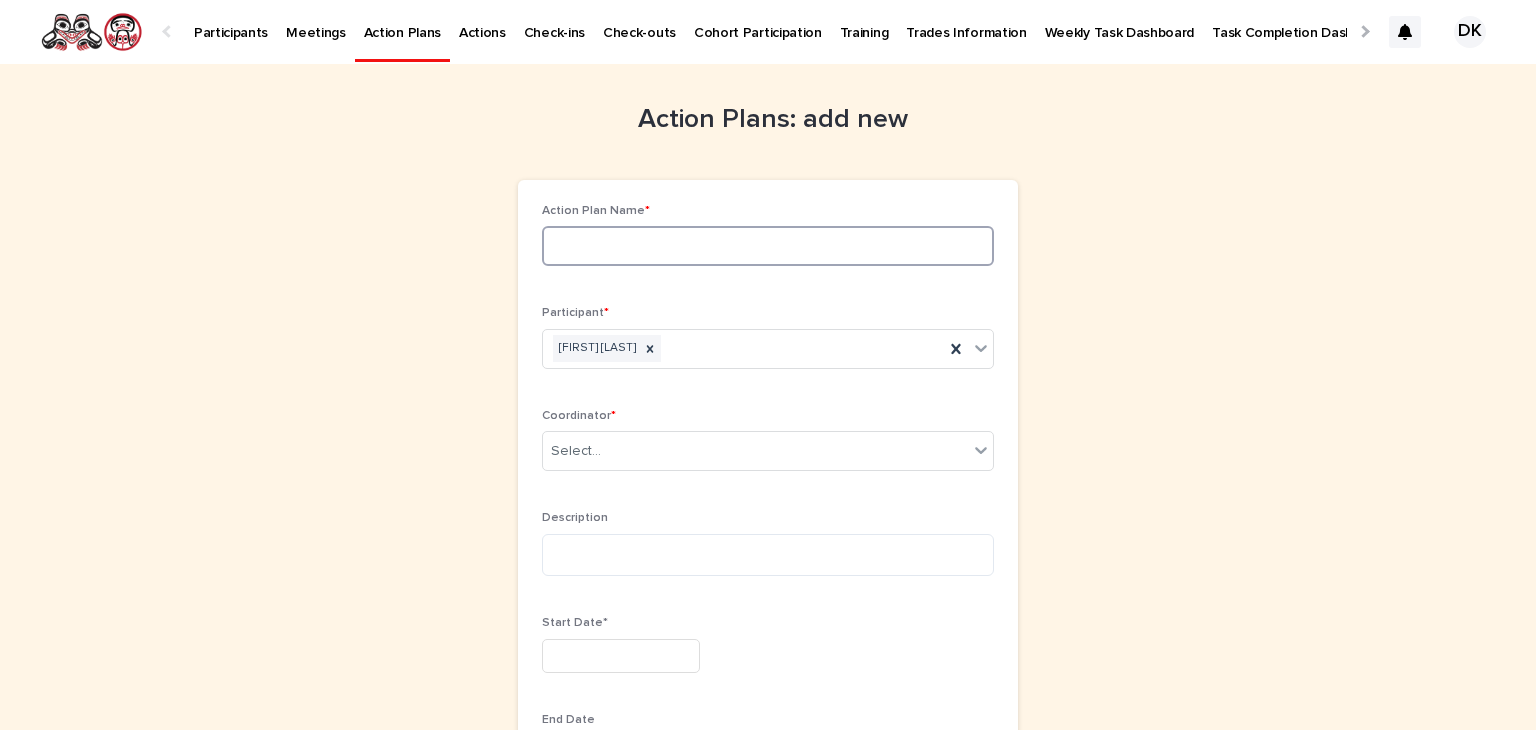 click at bounding box center [768, 246] 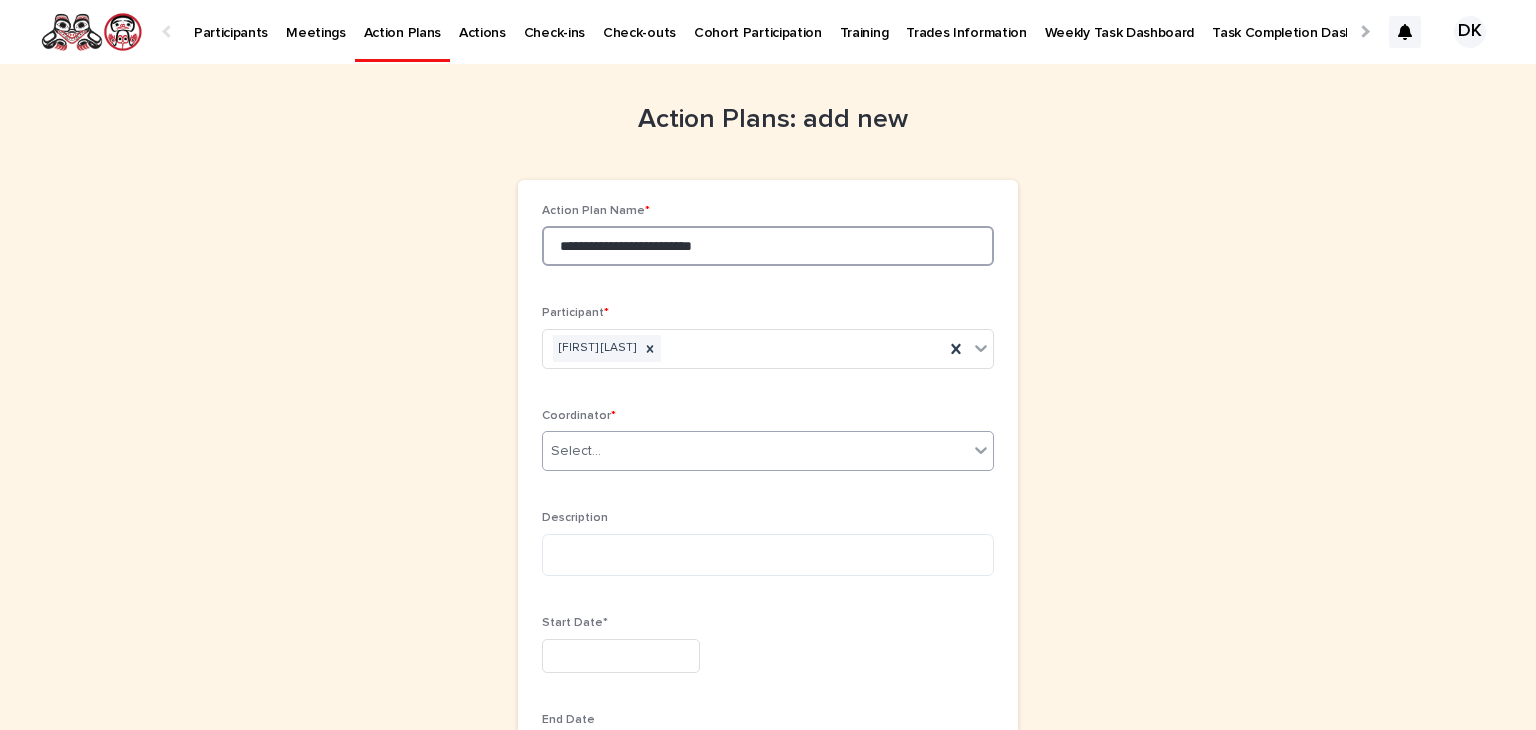 type on "**********" 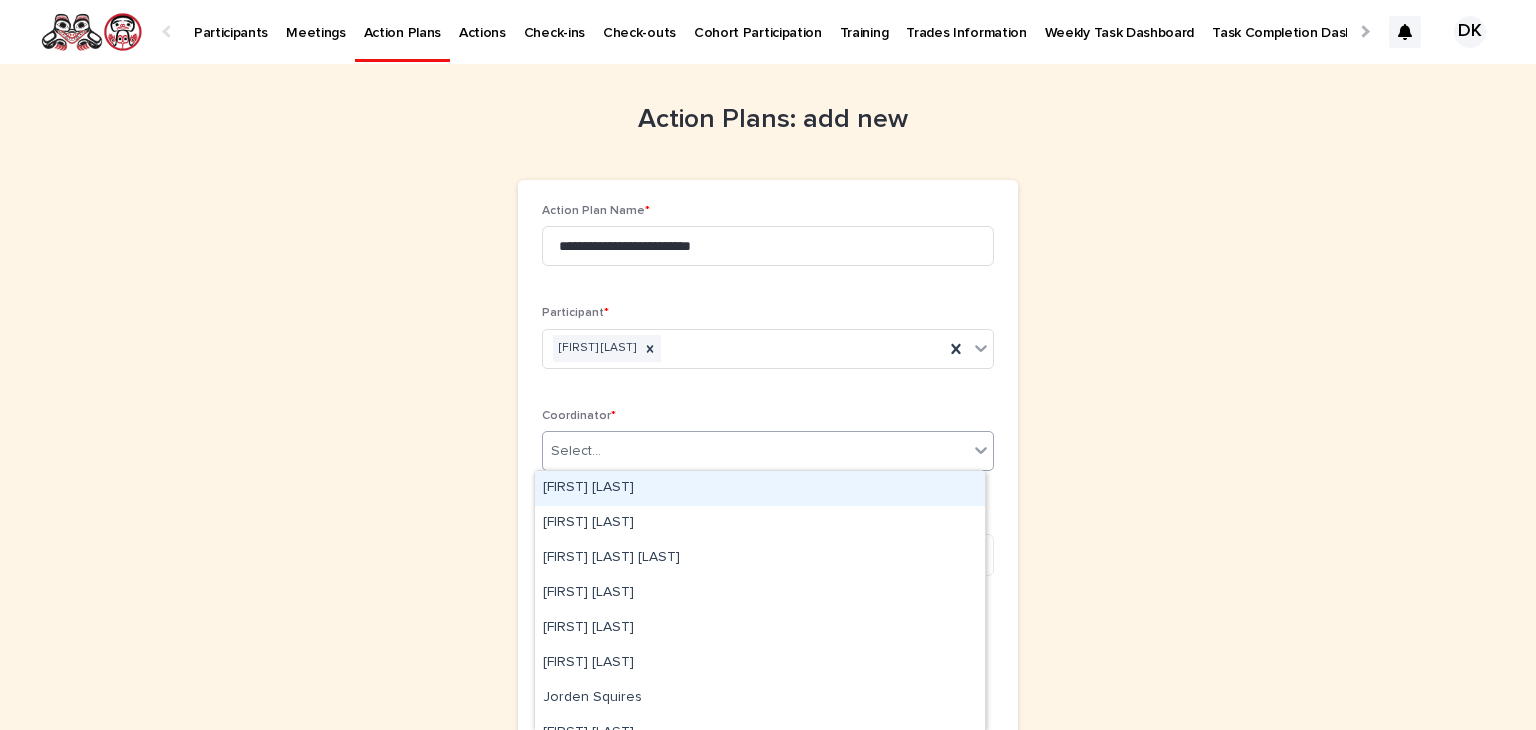 click 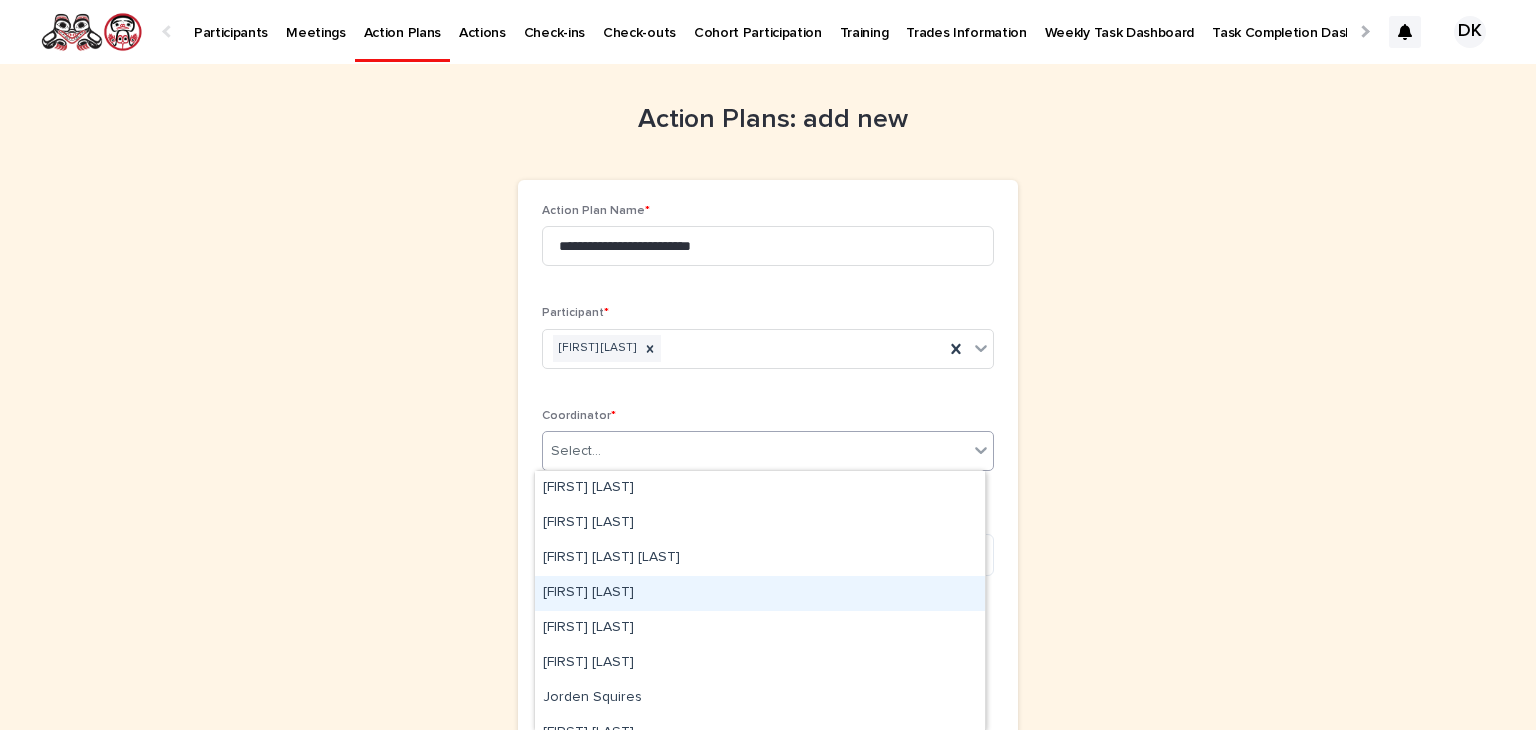 scroll, scrollTop: 125, scrollLeft: 0, axis: vertical 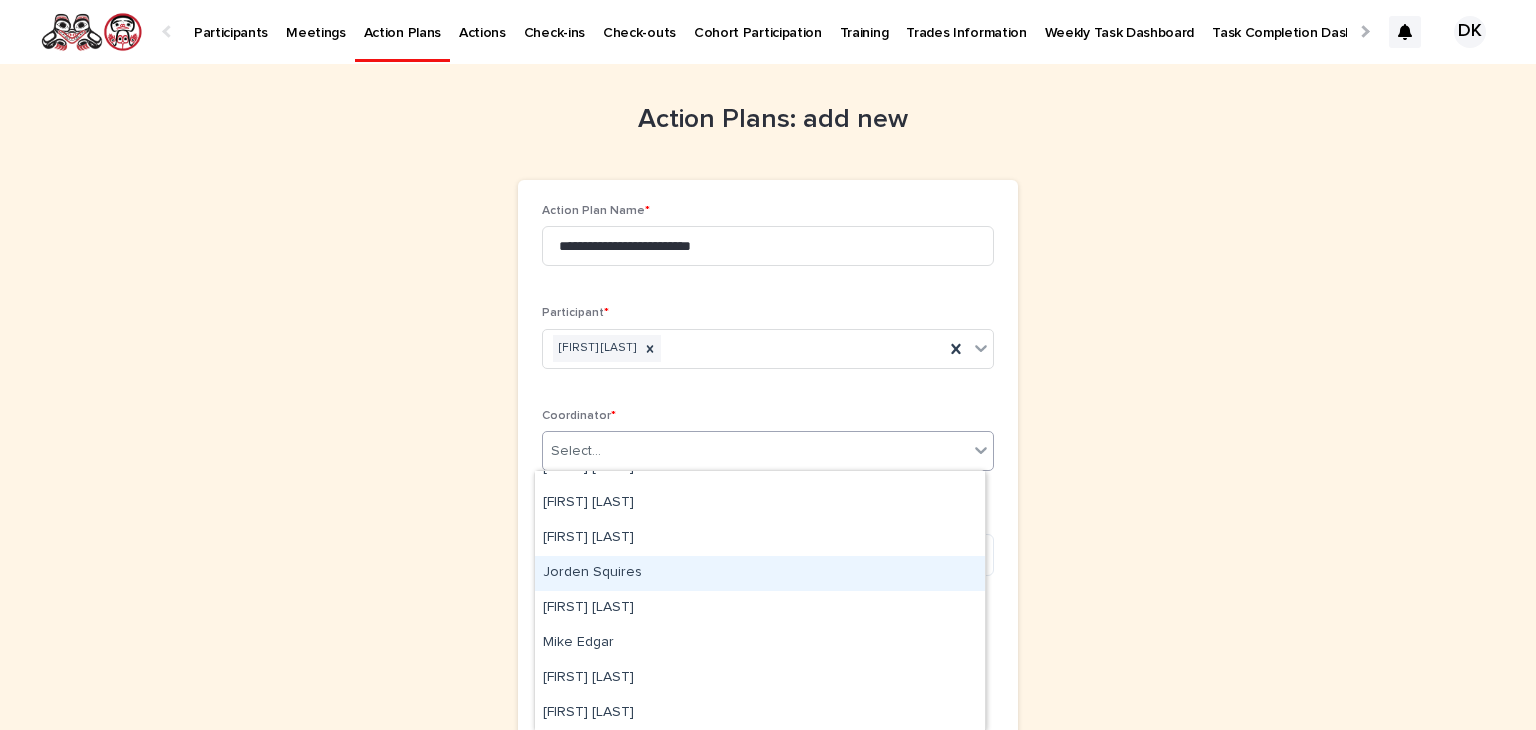 click on "Jorden Squires" at bounding box center (760, 573) 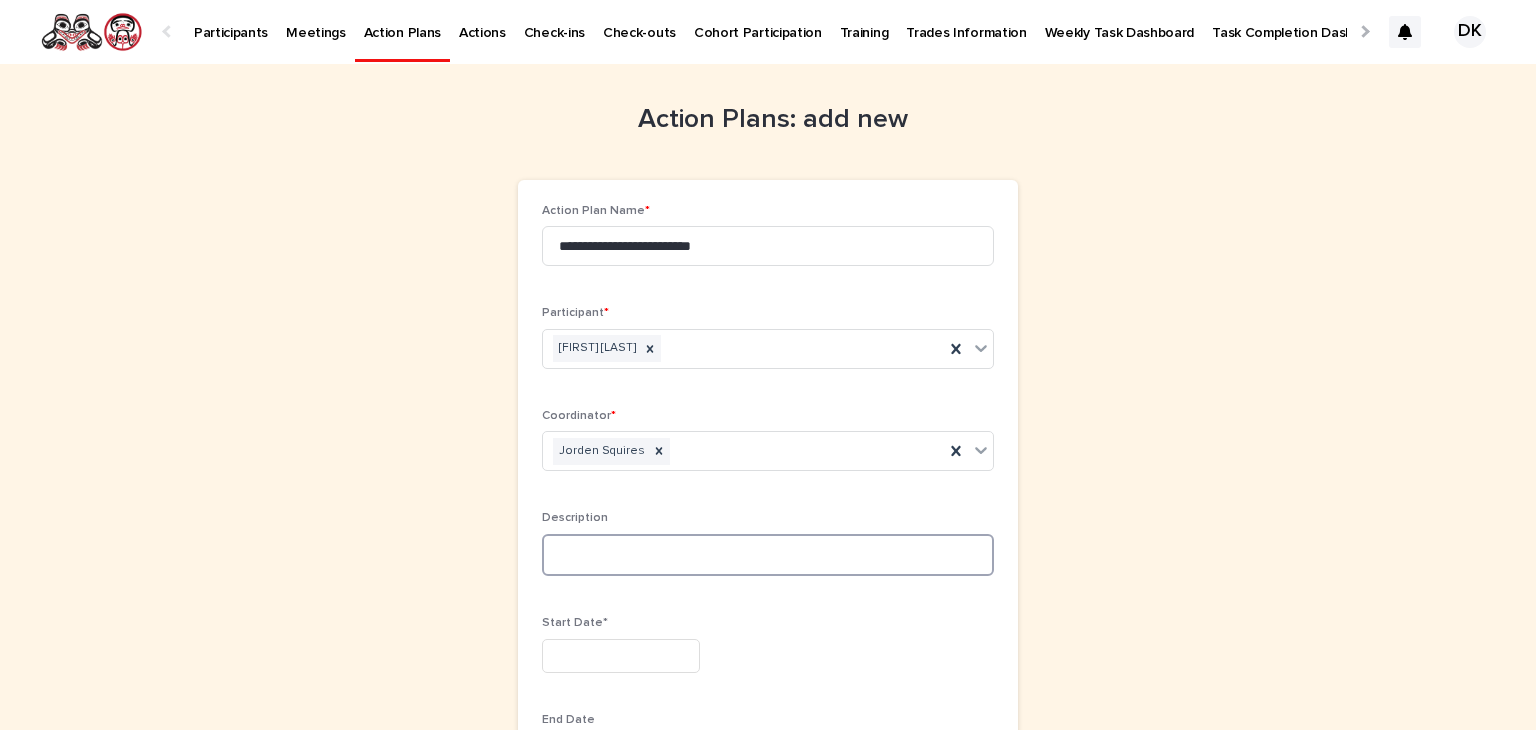 click at bounding box center (768, 555) 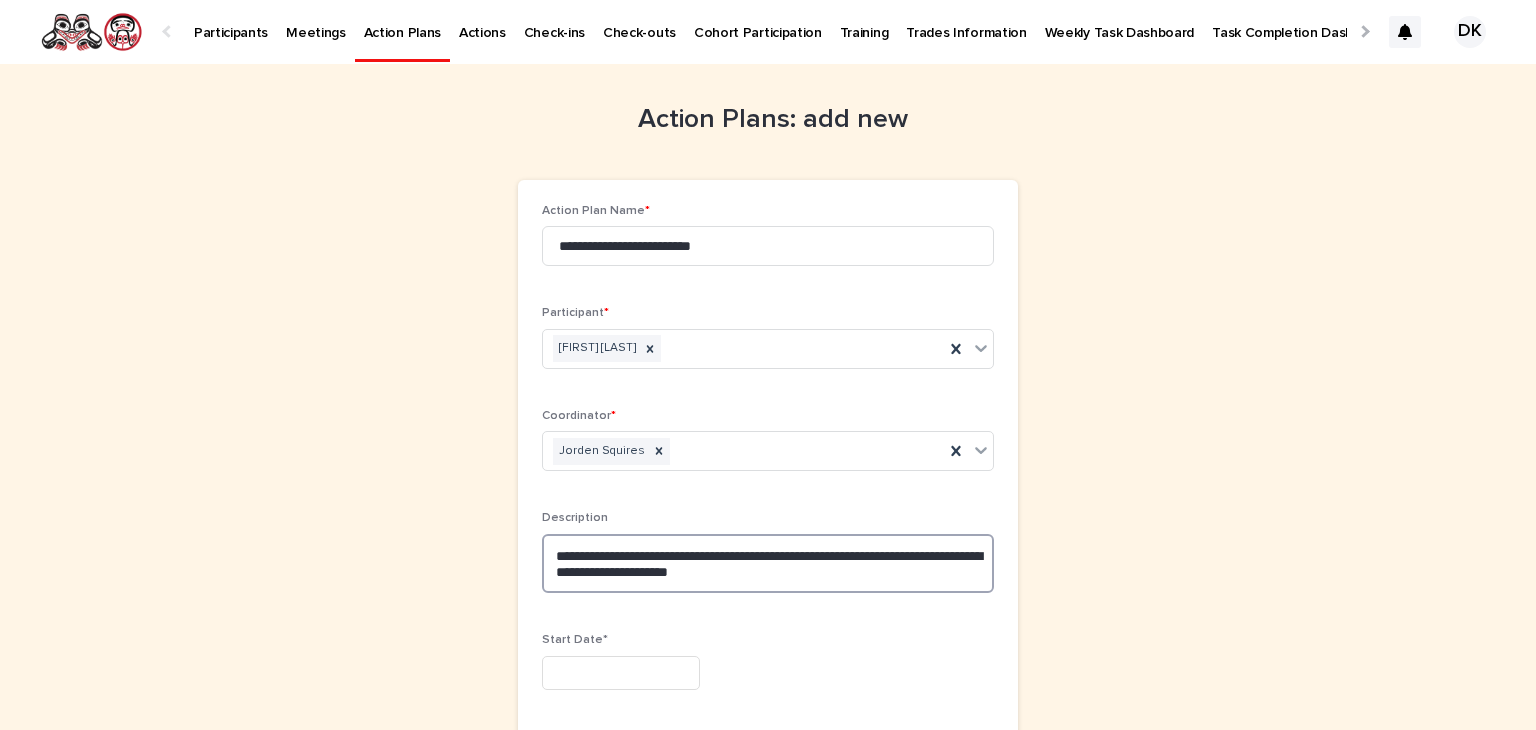 type on "**********" 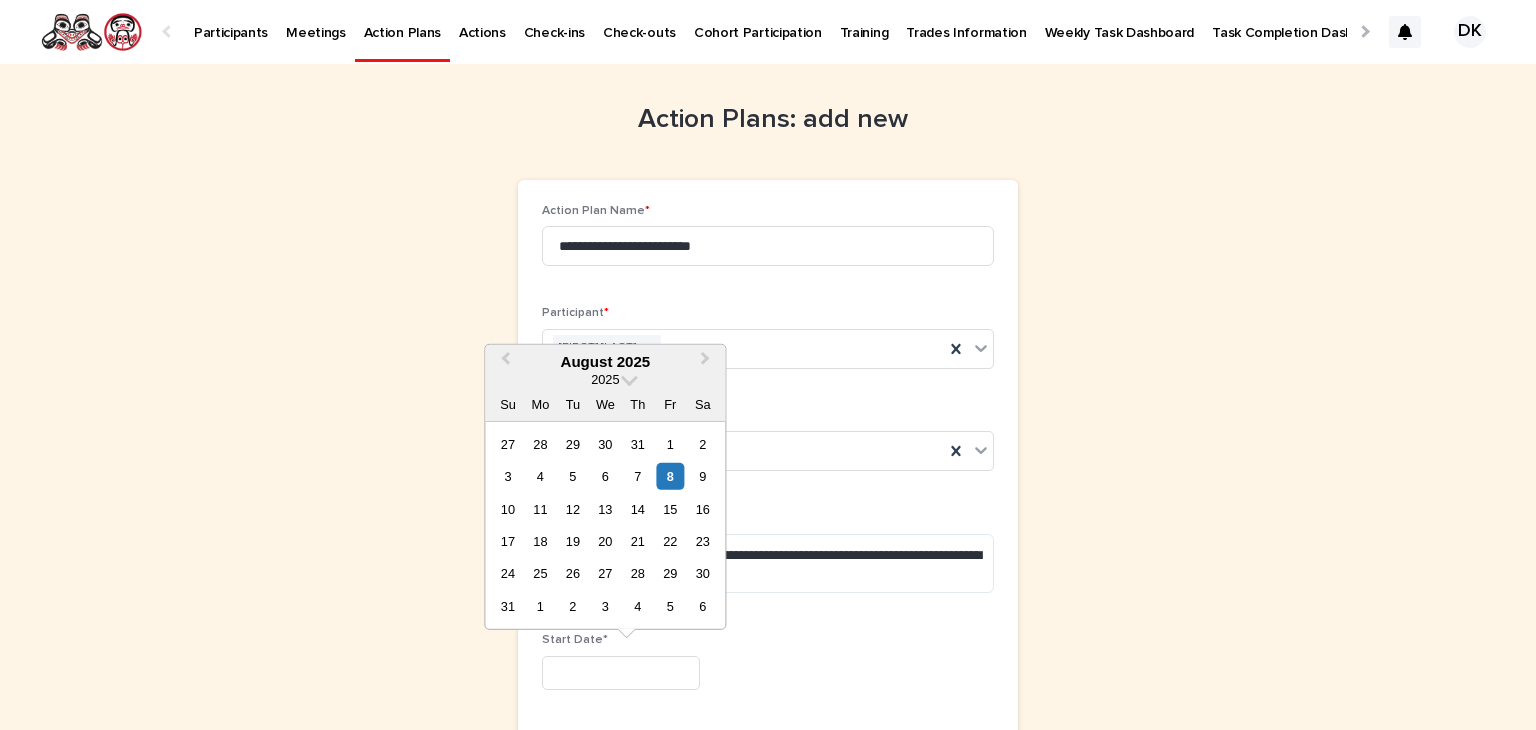 click at bounding box center (621, 673) 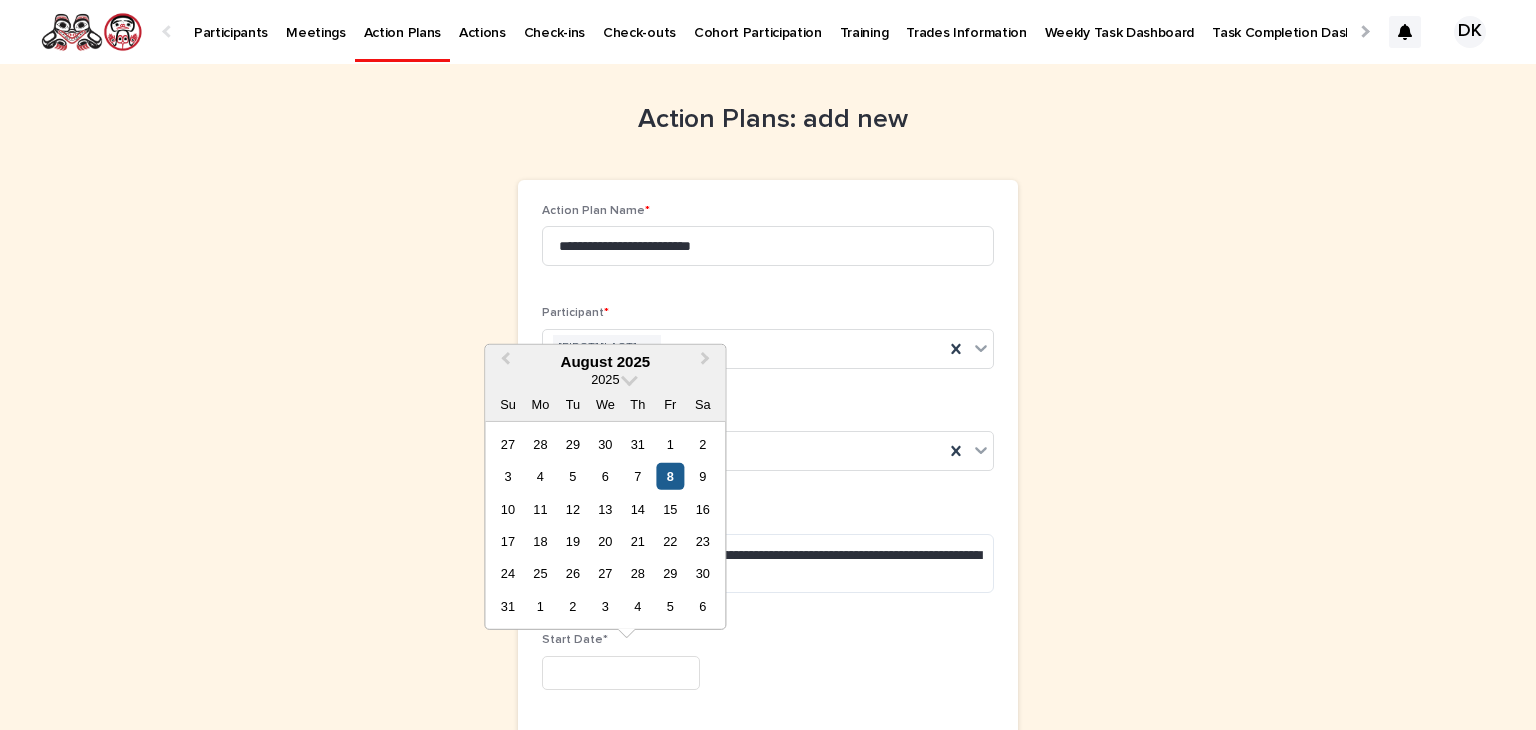 click on "8" at bounding box center [670, 476] 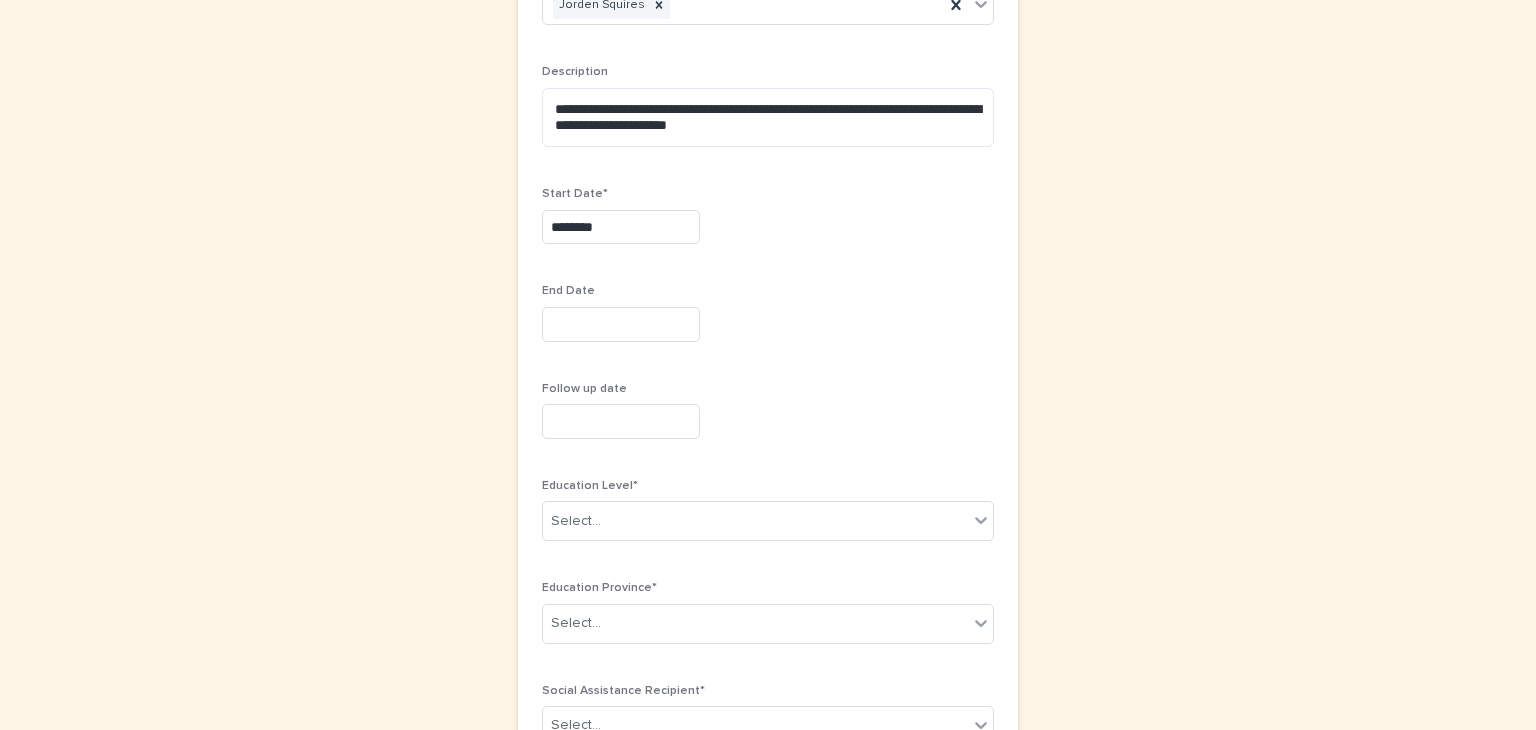 scroll, scrollTop: 484, scrollLeft: 0, axis: vertical 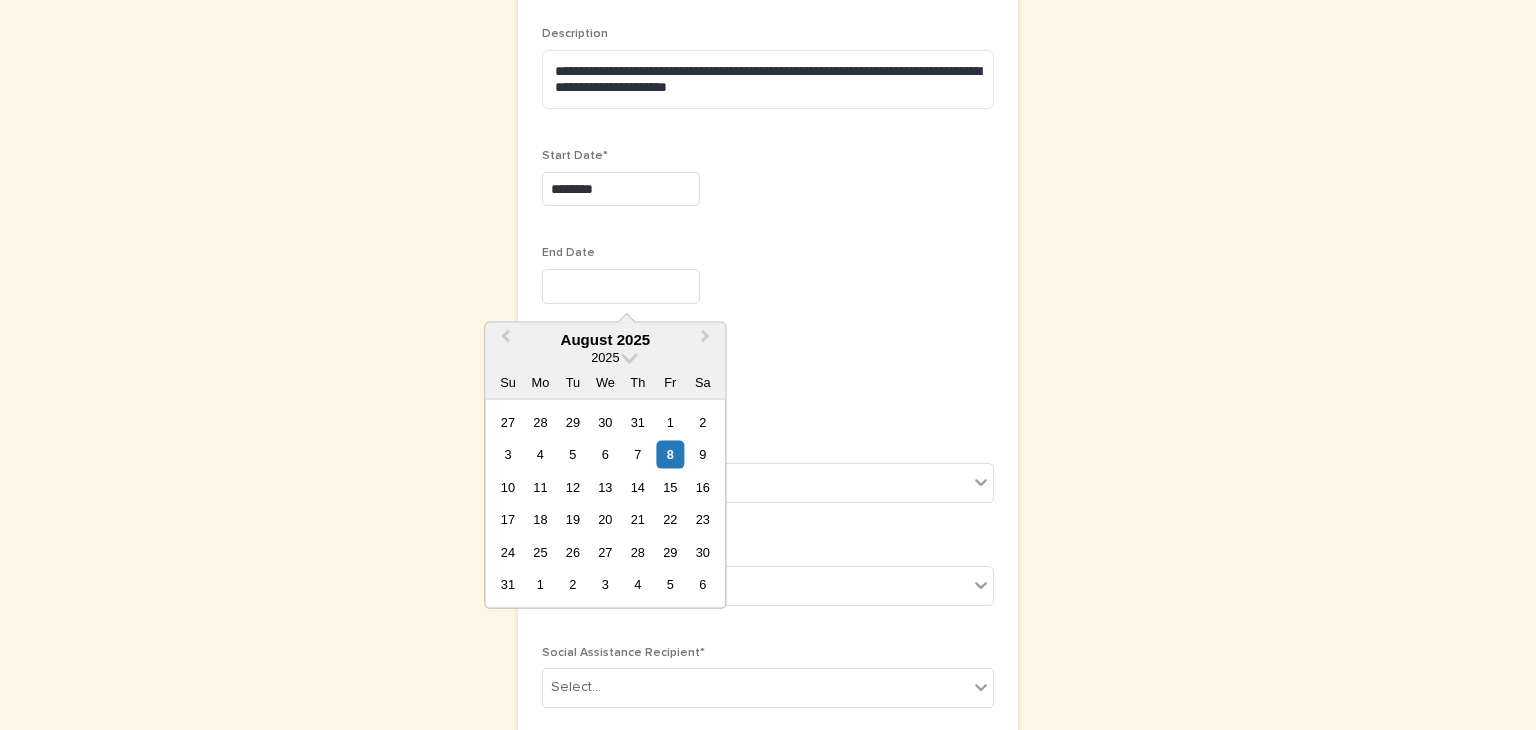 click at bounding box center [621, 286] 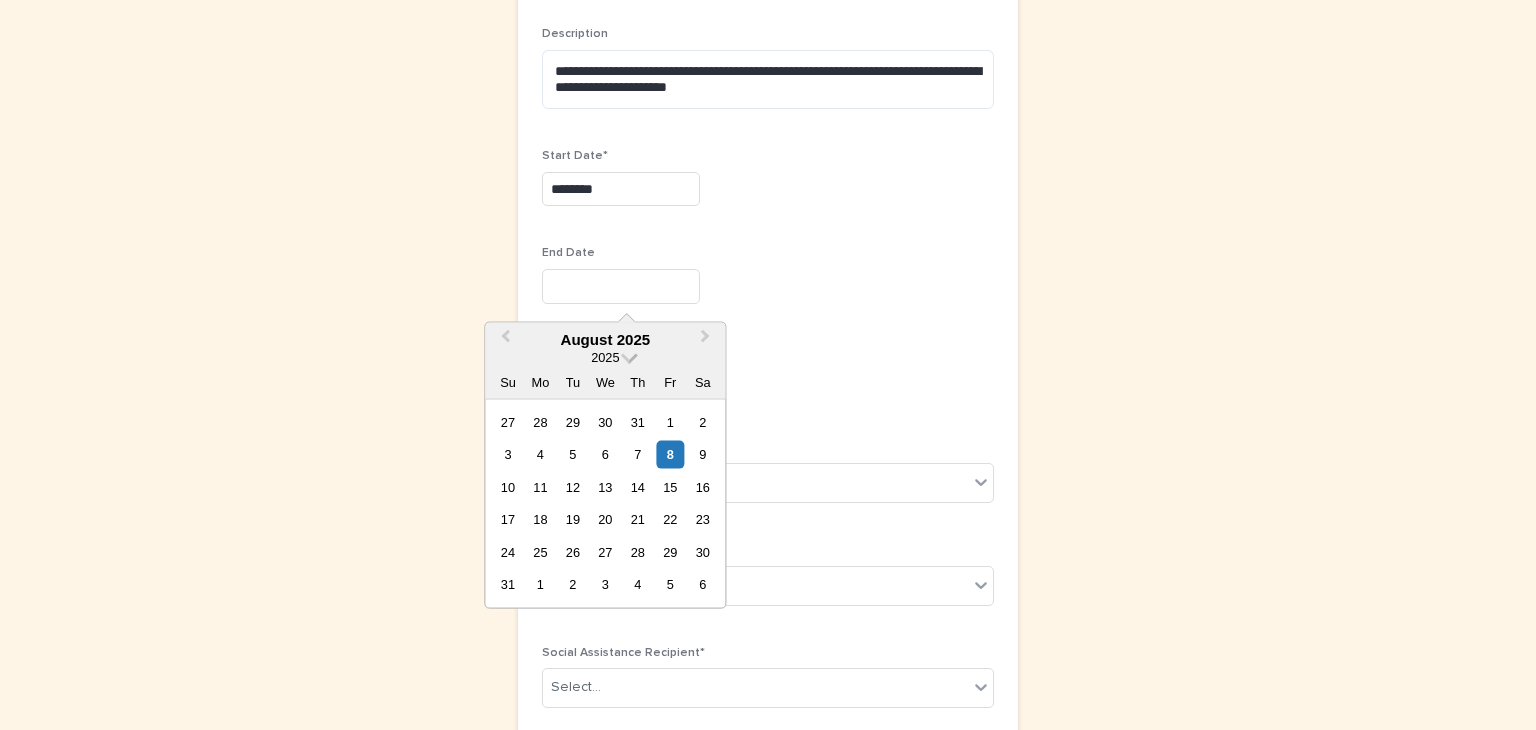 click at bounding box center (629, 355) 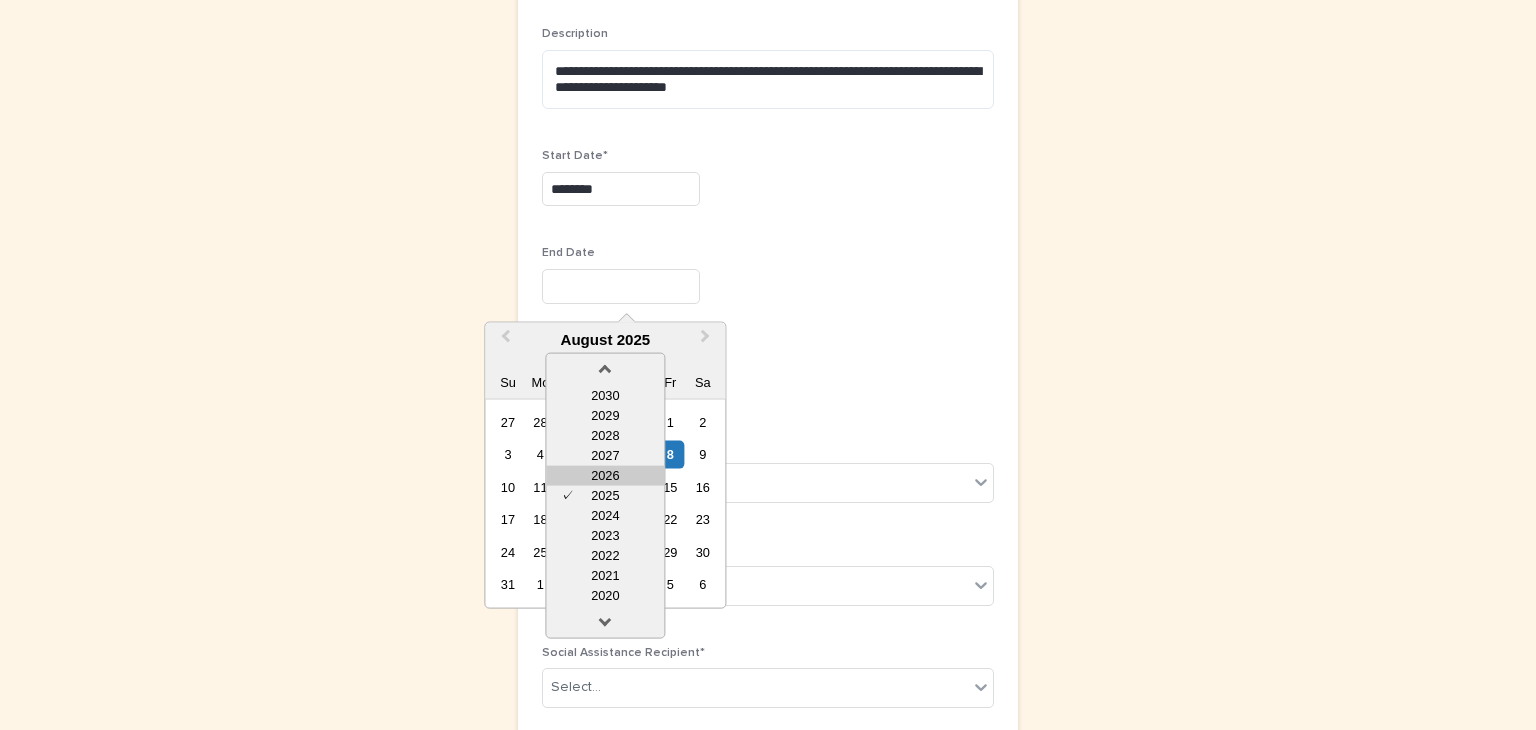 click on "2026" at bounding box center [605, 476] 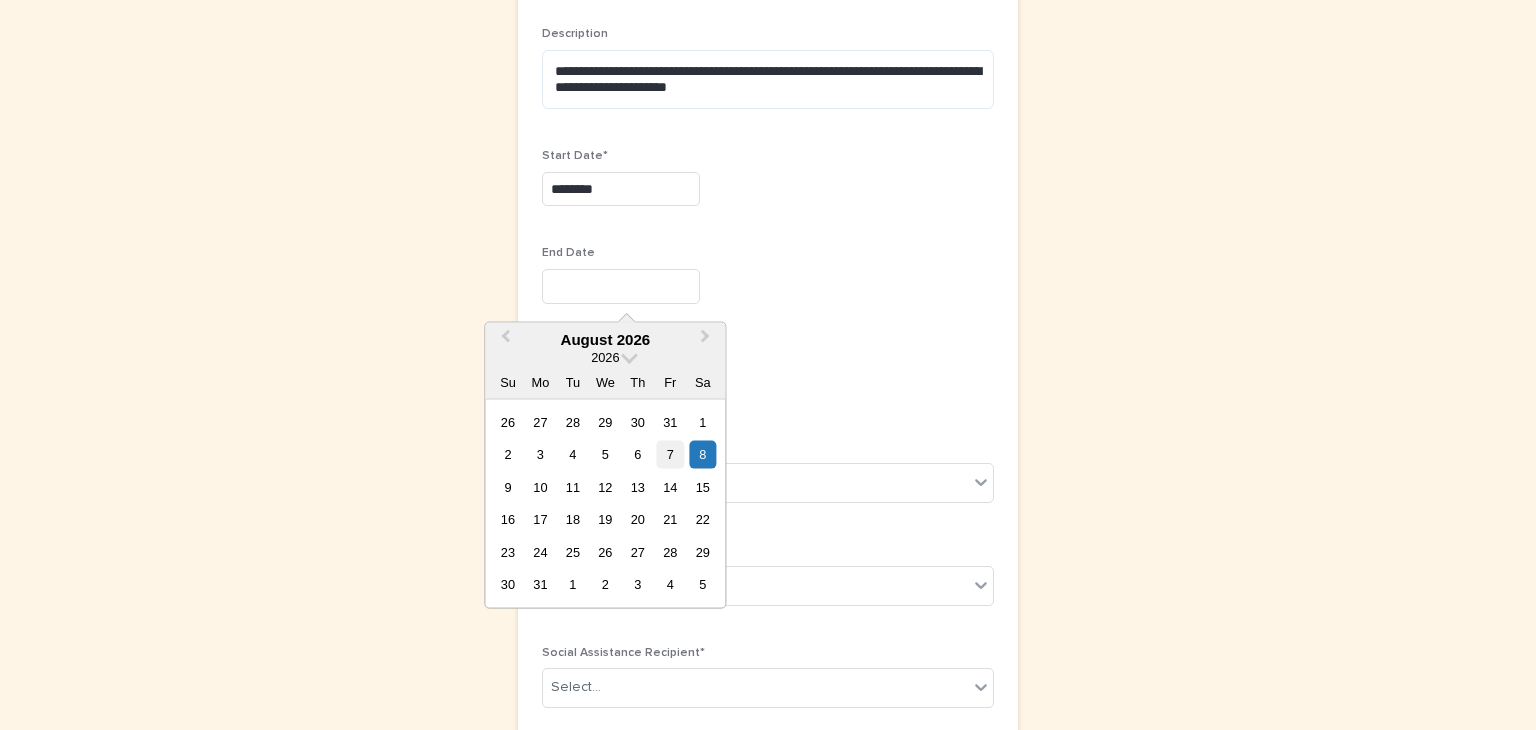 click on "7" at bounding box center (670, 454) 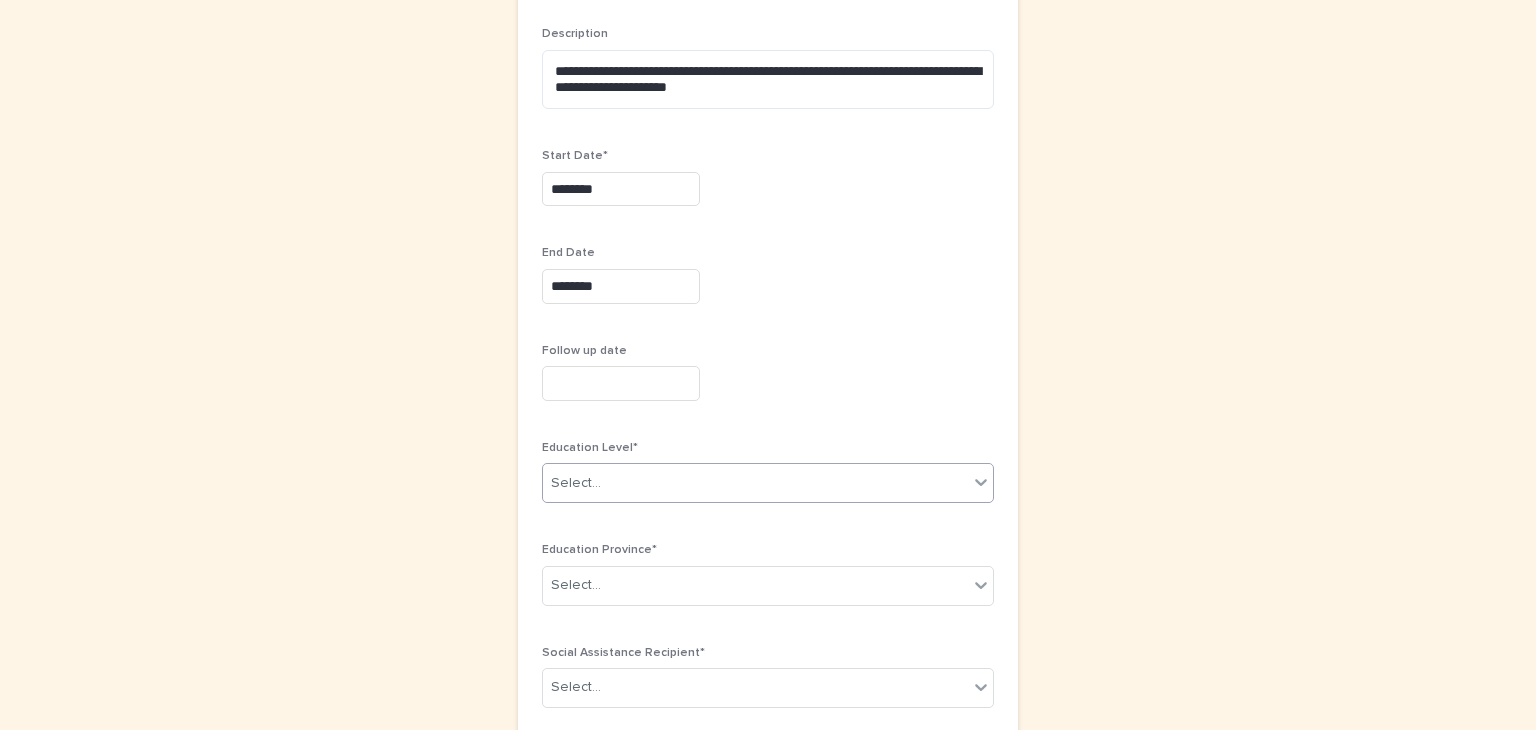 click 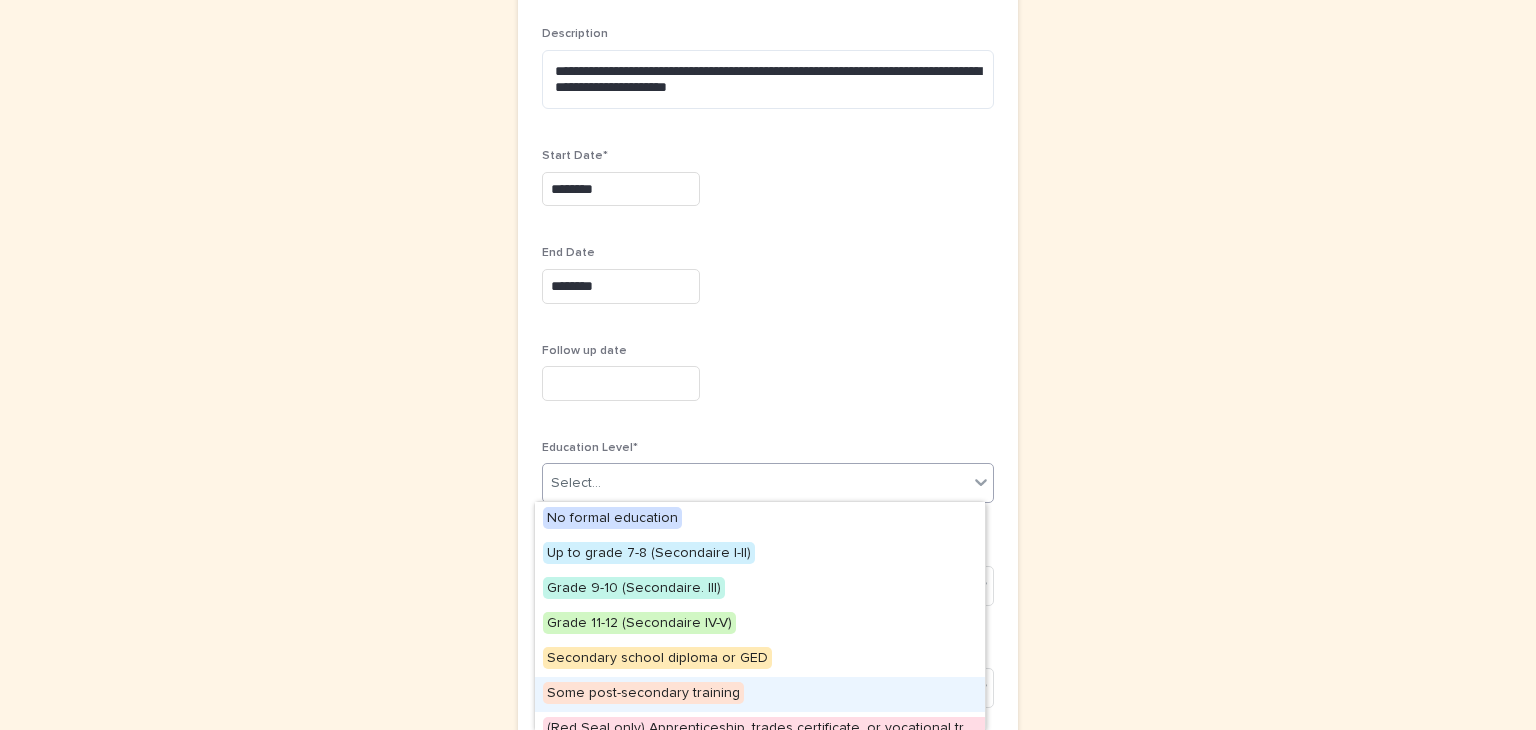 click on "Some post-secondary training" at bounding box center [643, 693] 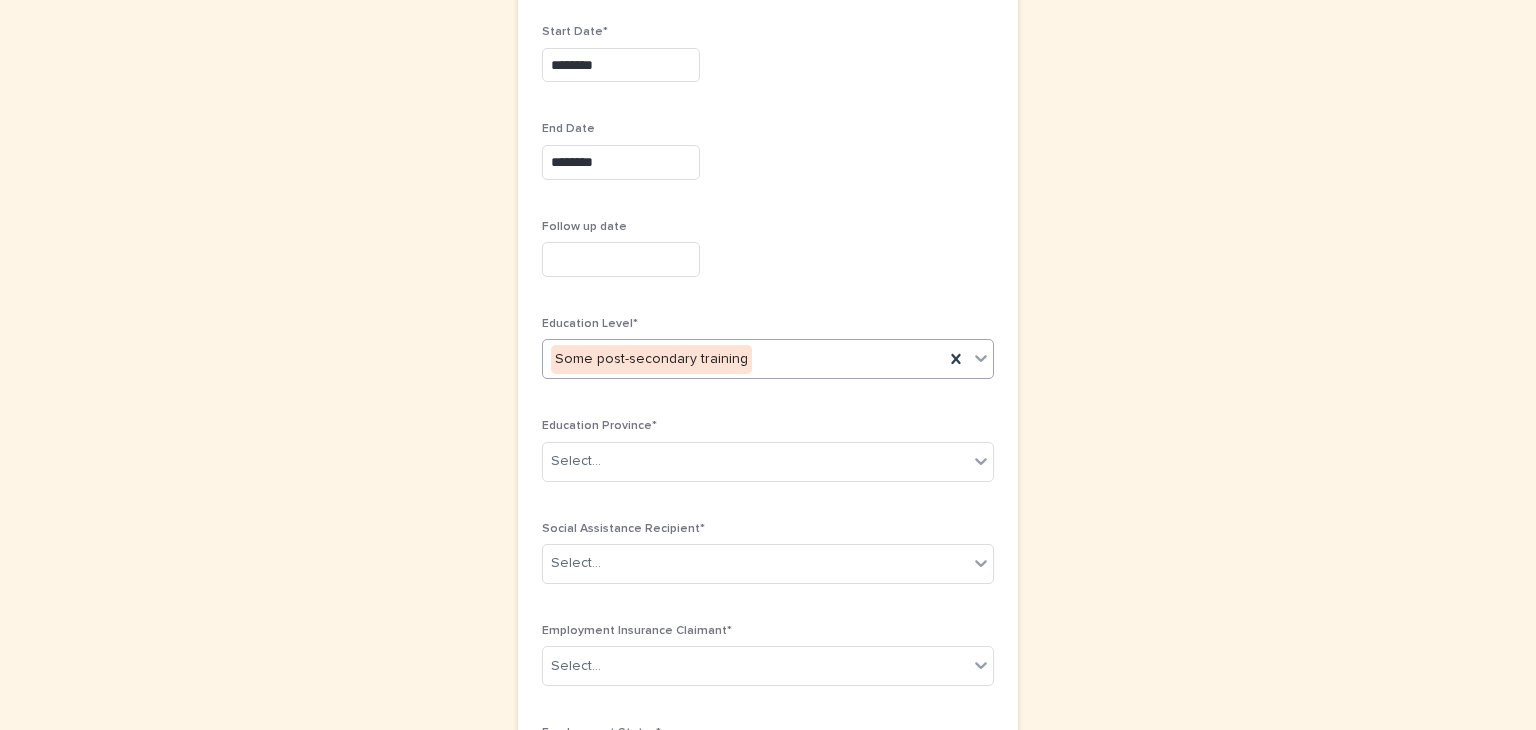 scroll, scrollTop: 610, scrollLeft: 0, axis: vertical 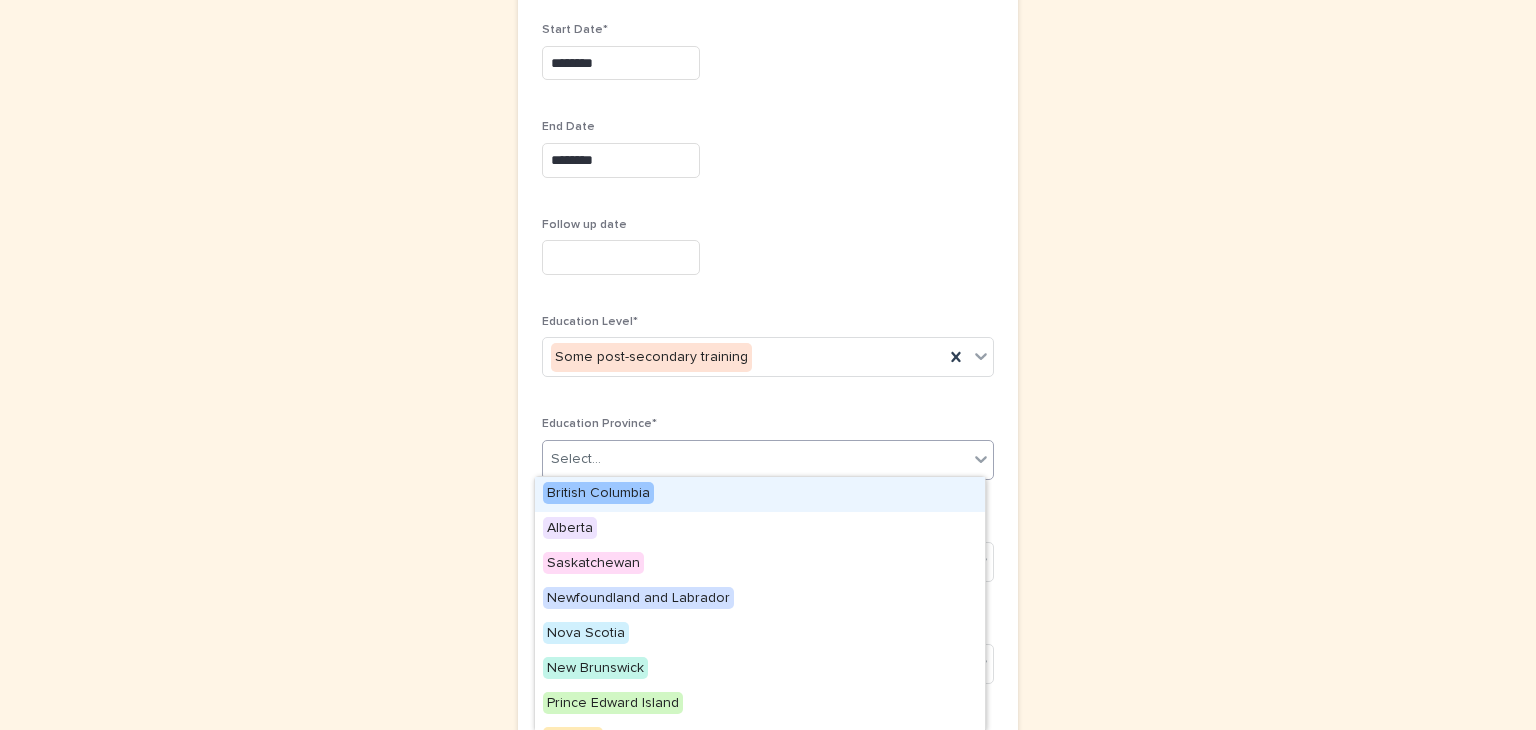 click 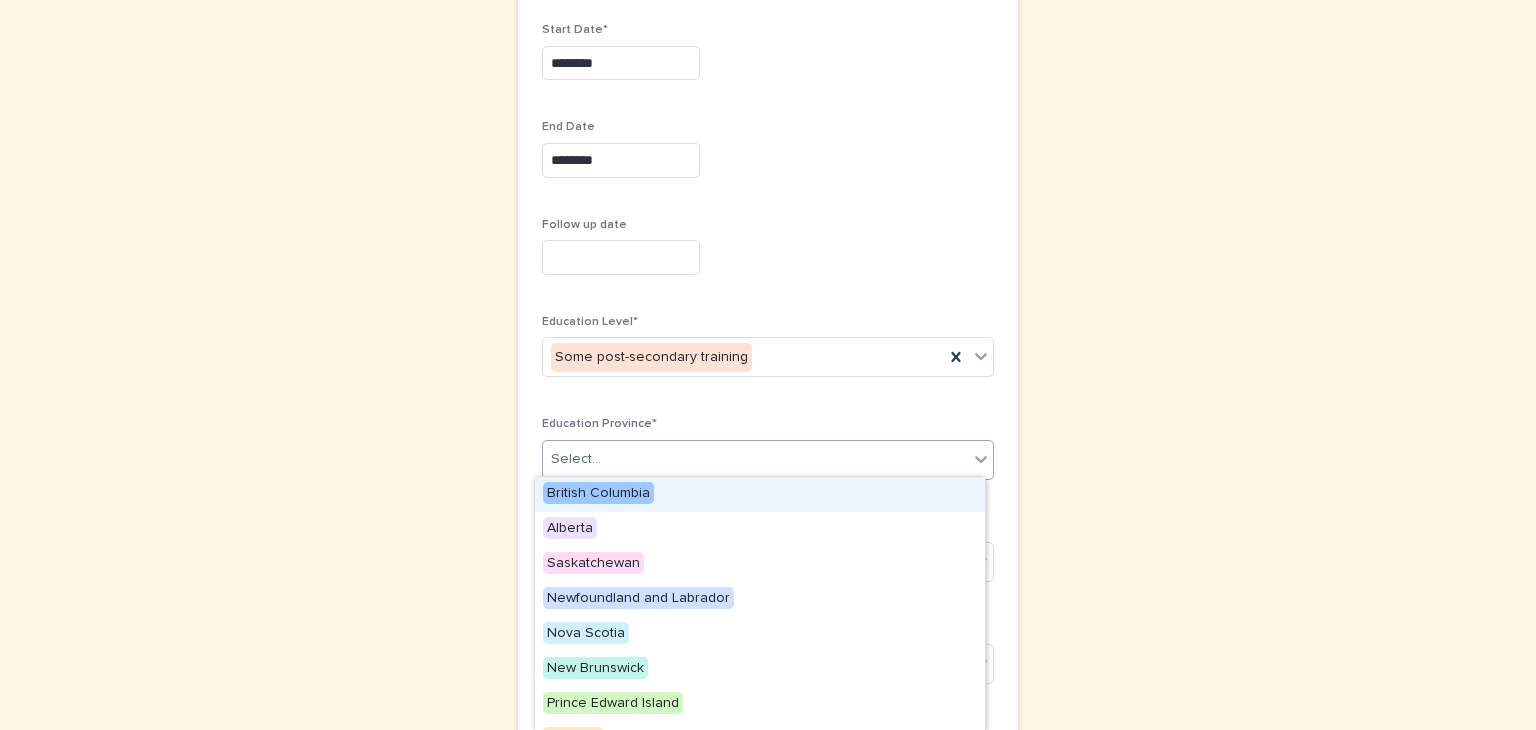 click on "British Columbia" at bounding box center [598, 493] 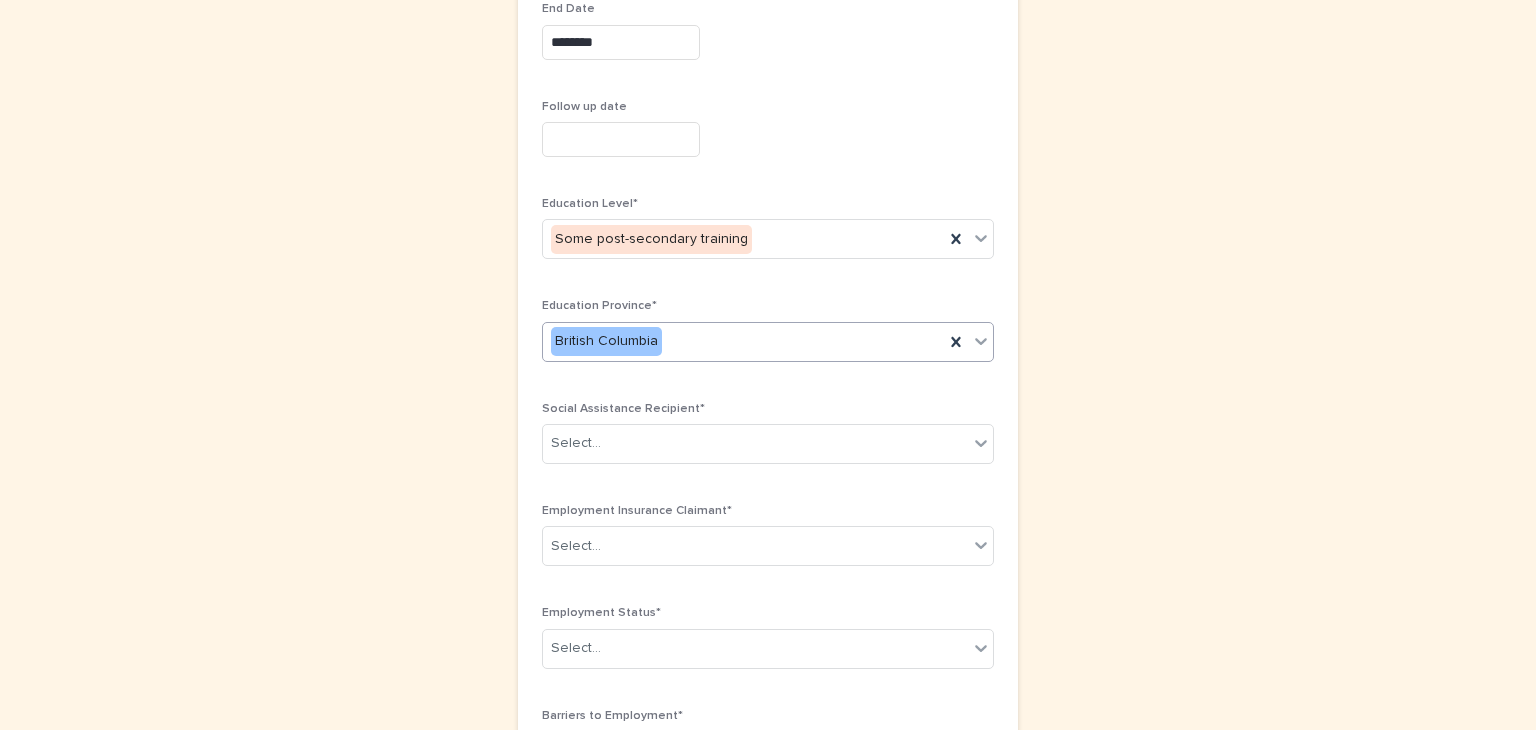 scroll, scrollTop: 730, scrollLeft: 0, axis: vertical 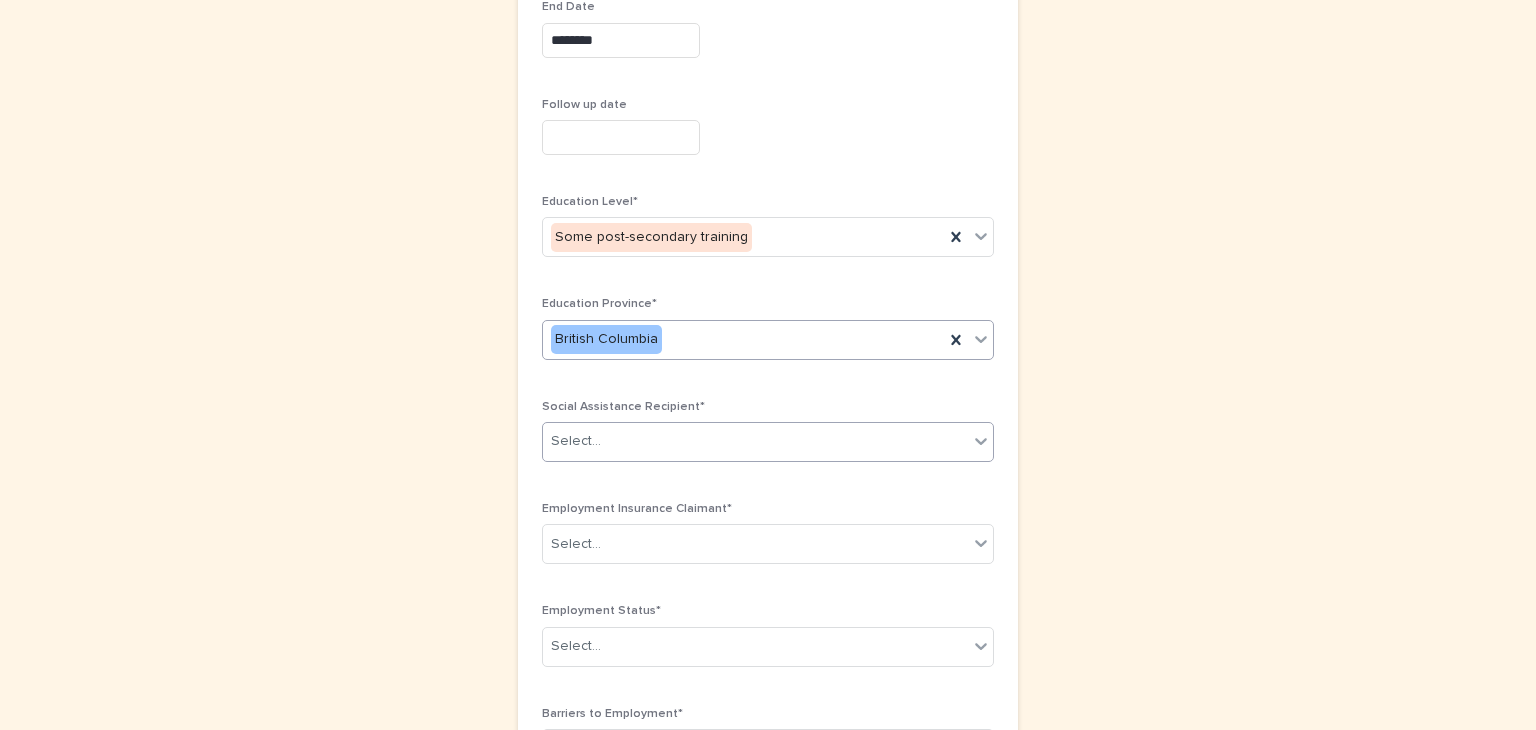 click 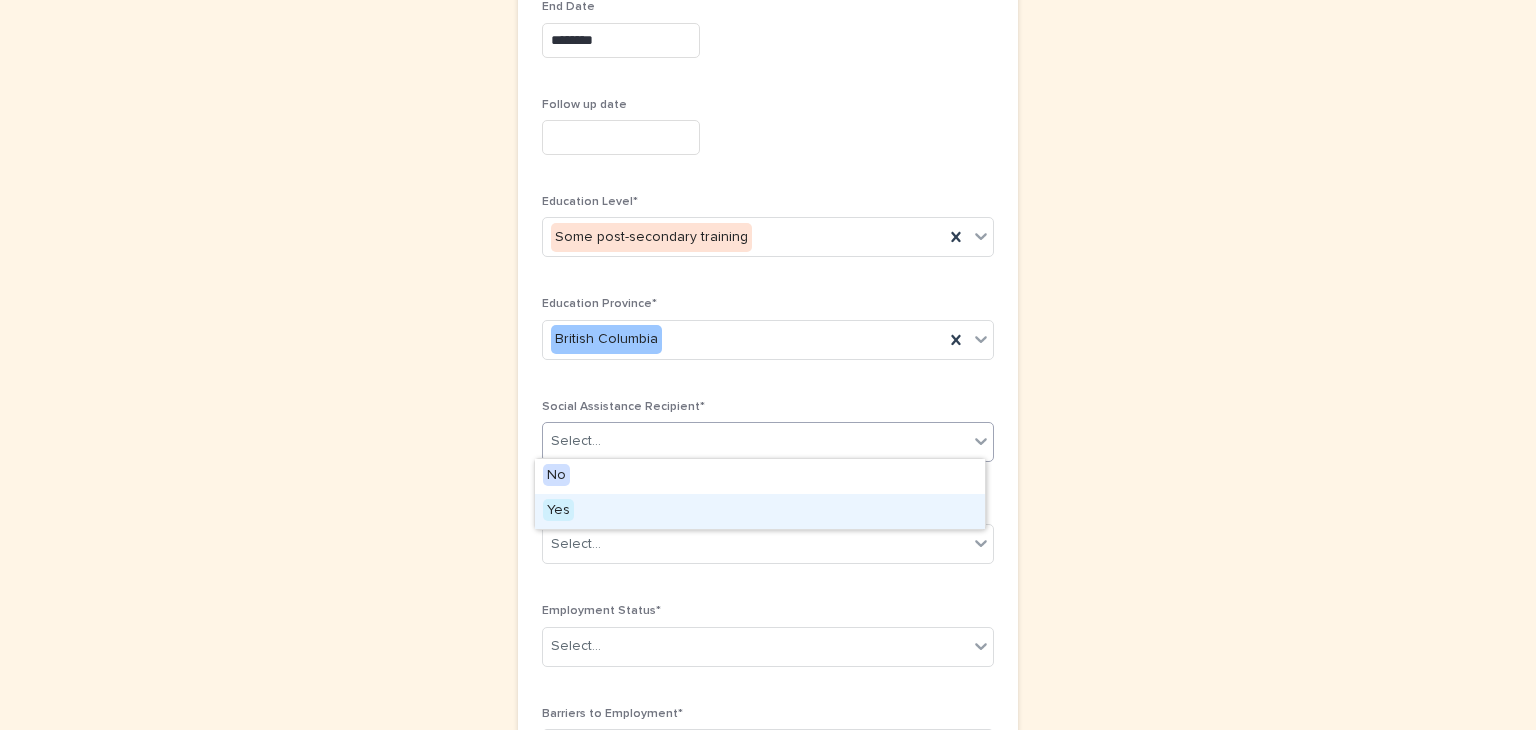 click on "Yes" at bounding box center [558, 510] 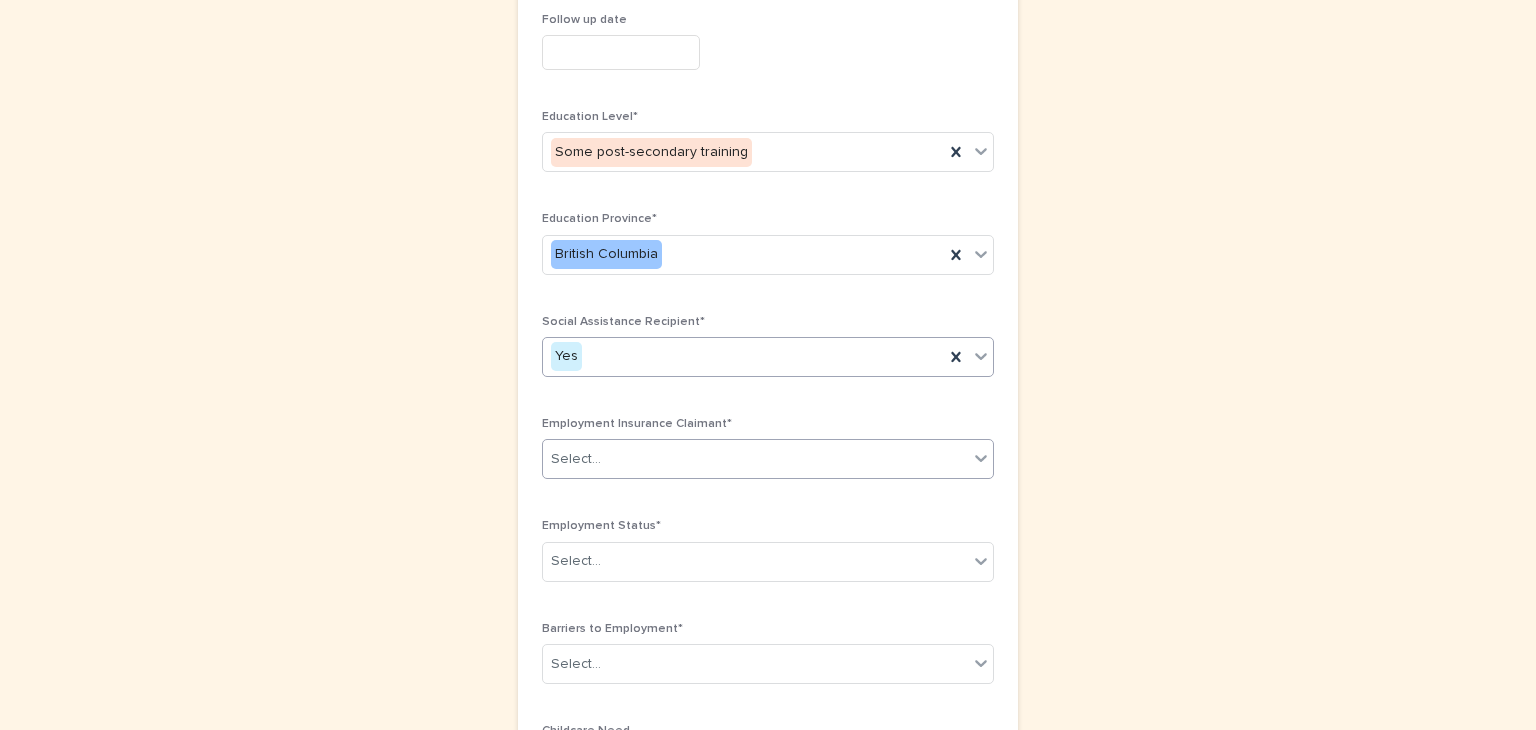 scroll, scrollTop: 814, scrollLeft: 0, axis: vertical 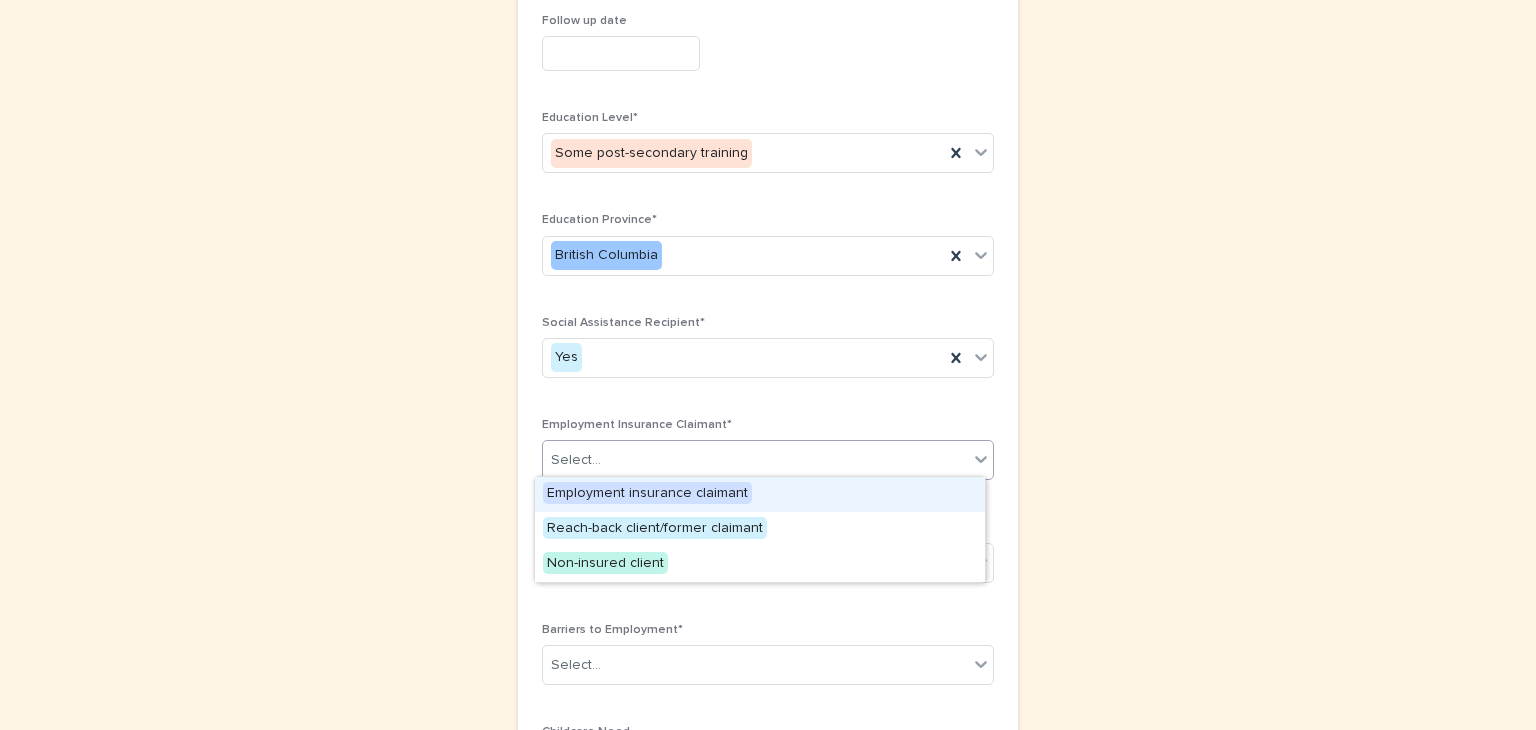 click 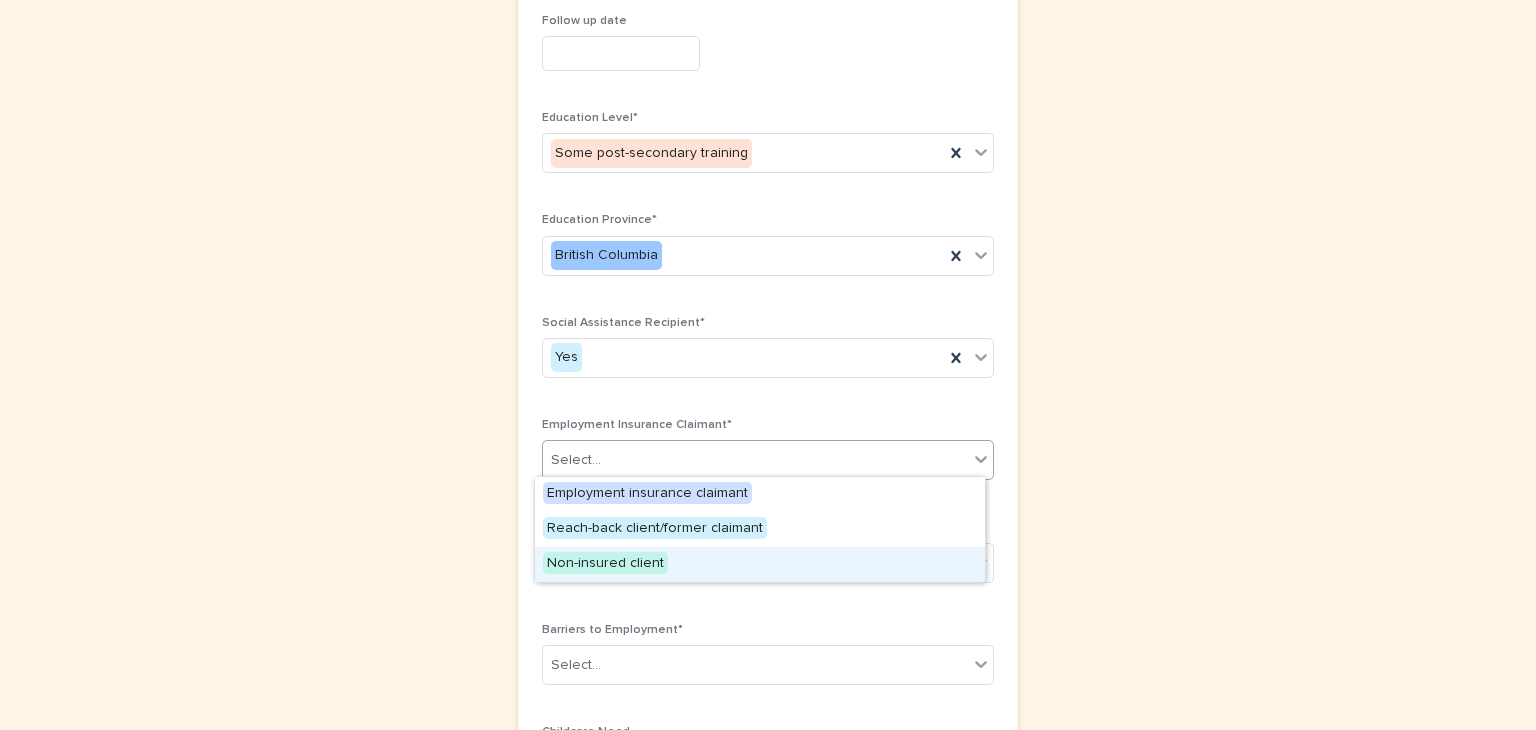 click on "Non-insured client" at bounding box center (605, 563) 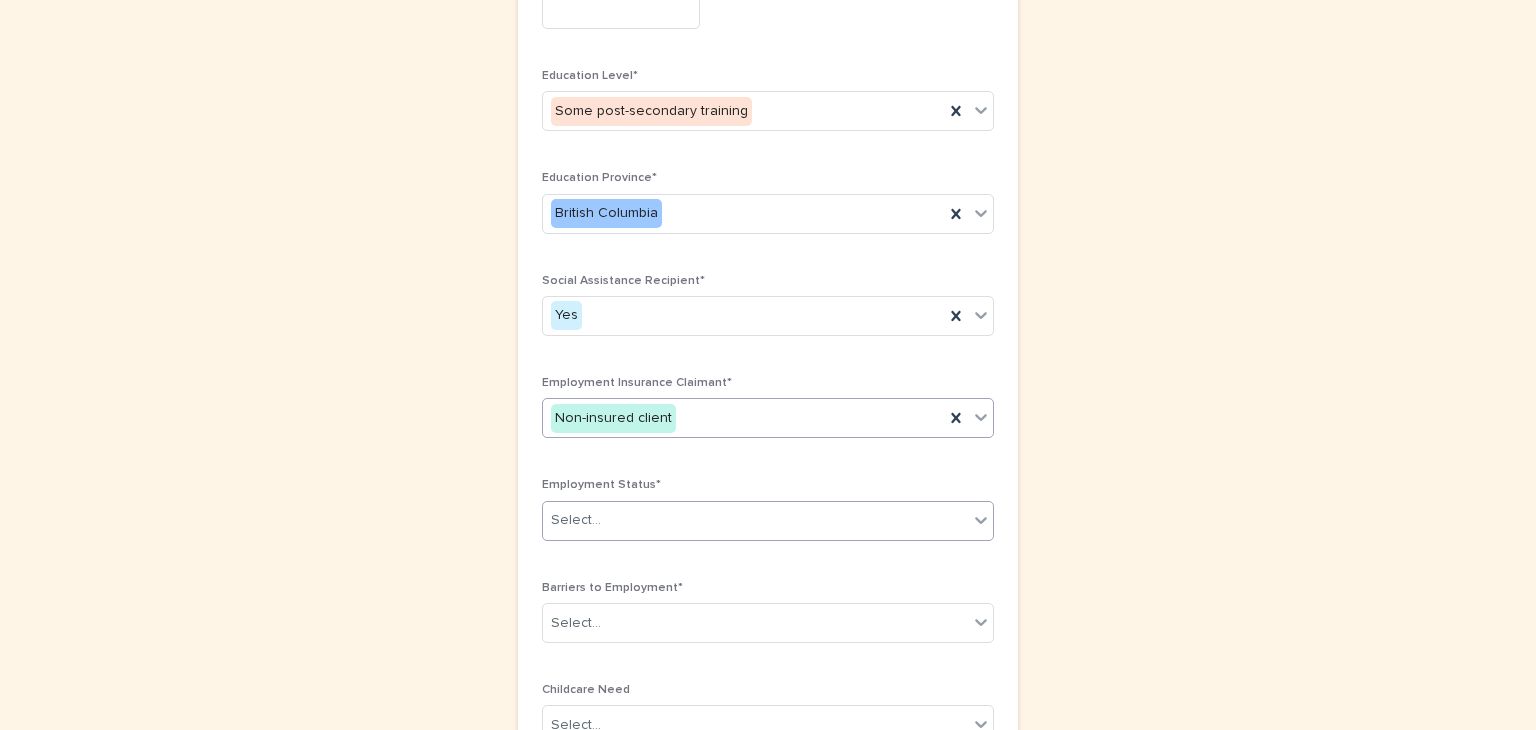 scroll, scrollTop: 856, scrollLeft: 0, axis: vertical 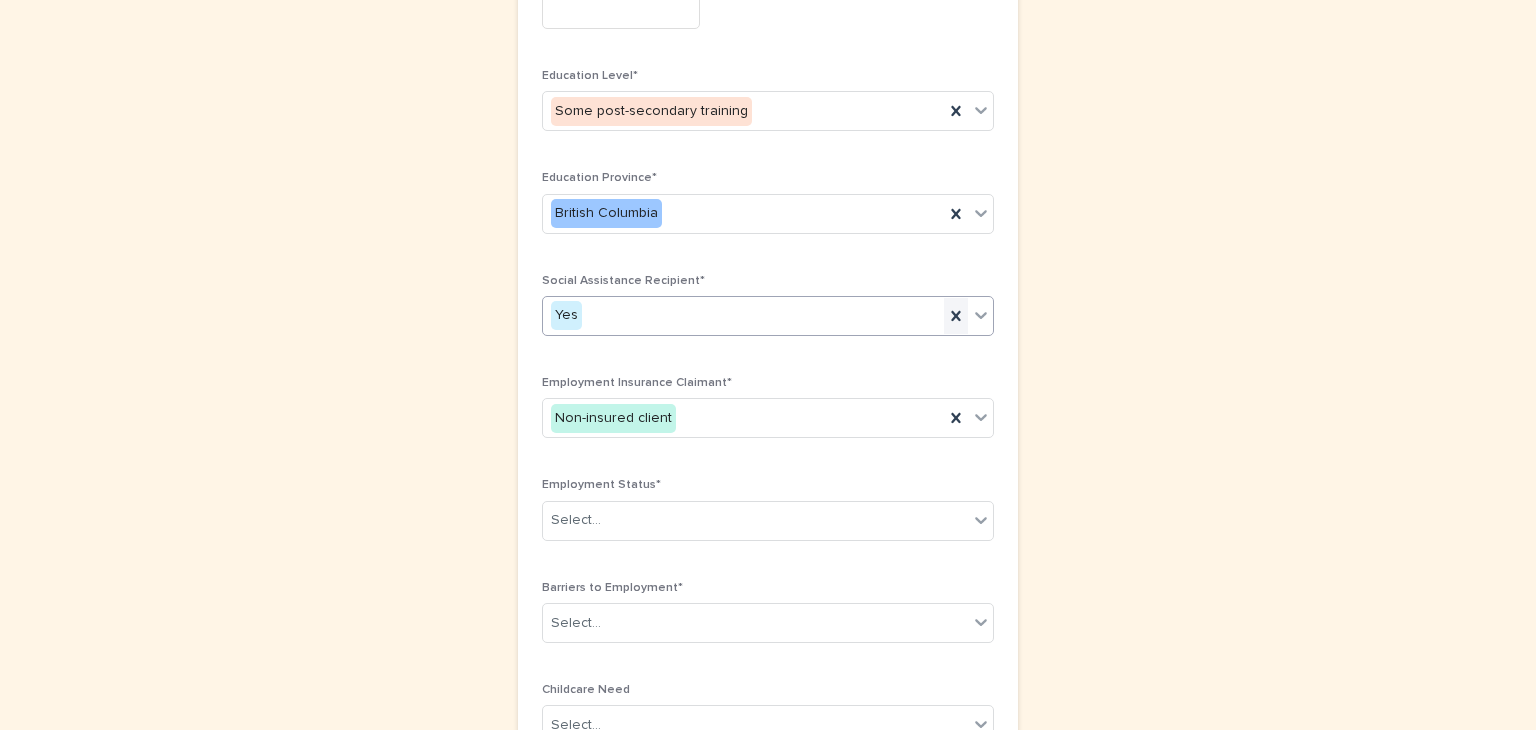 click 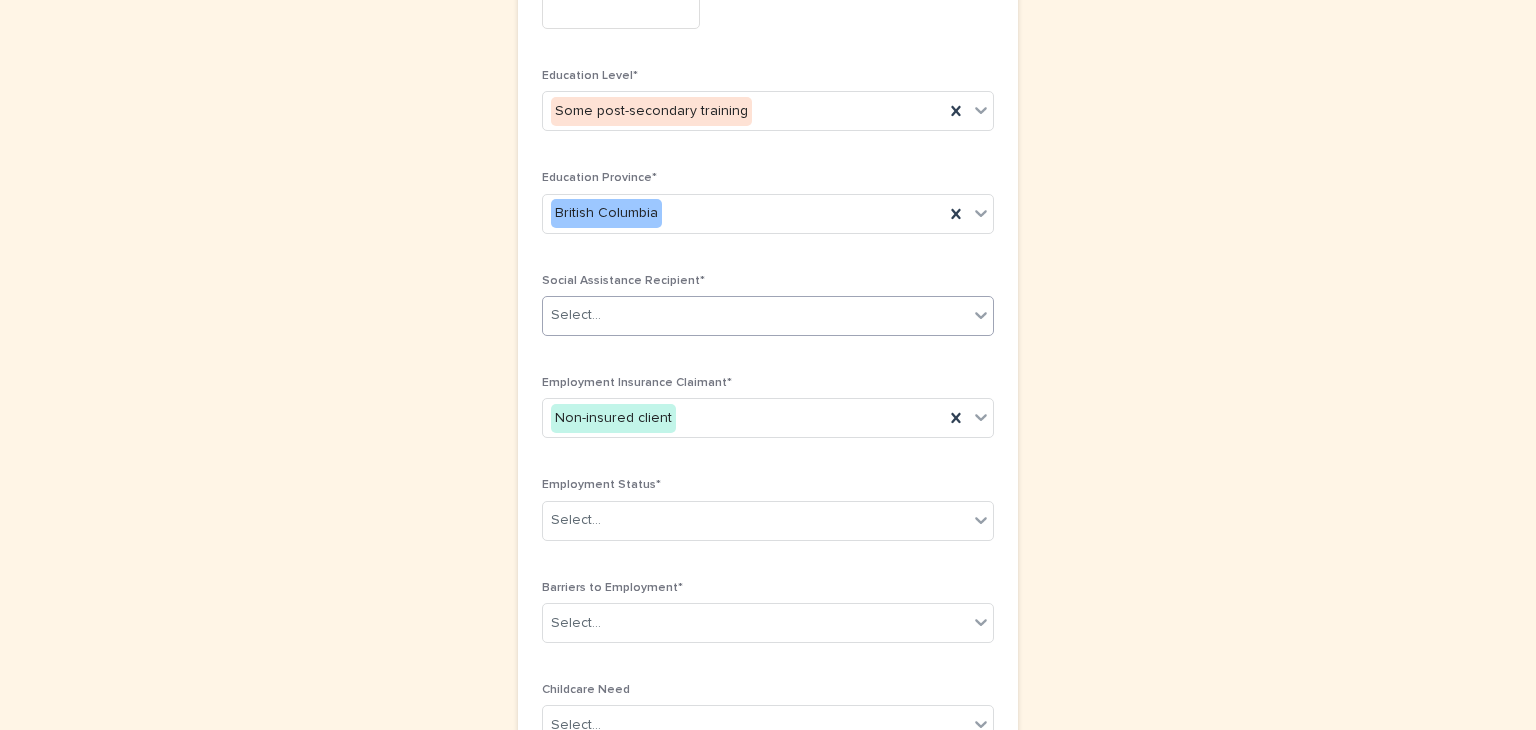 click 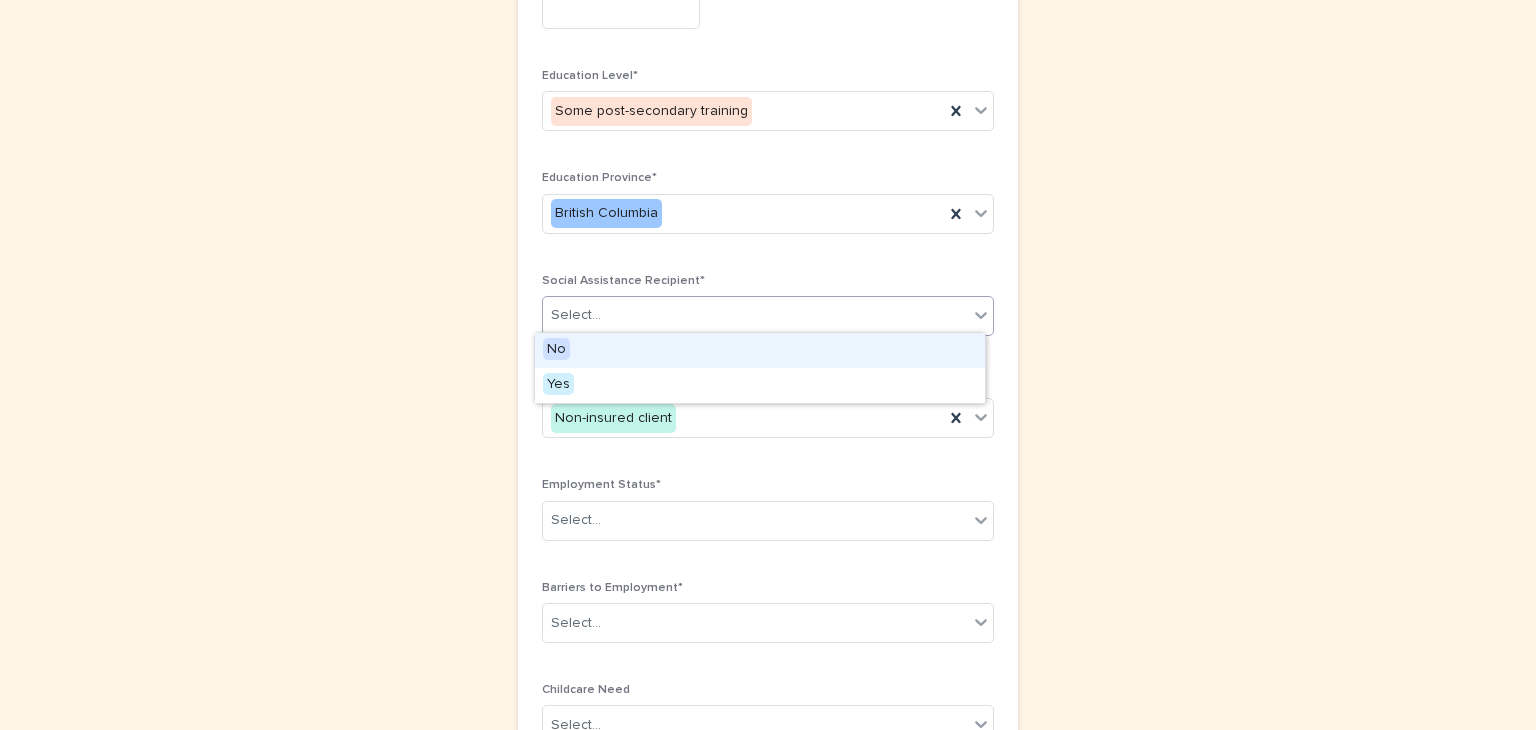 click on "No" at bounding box center [760, 350] 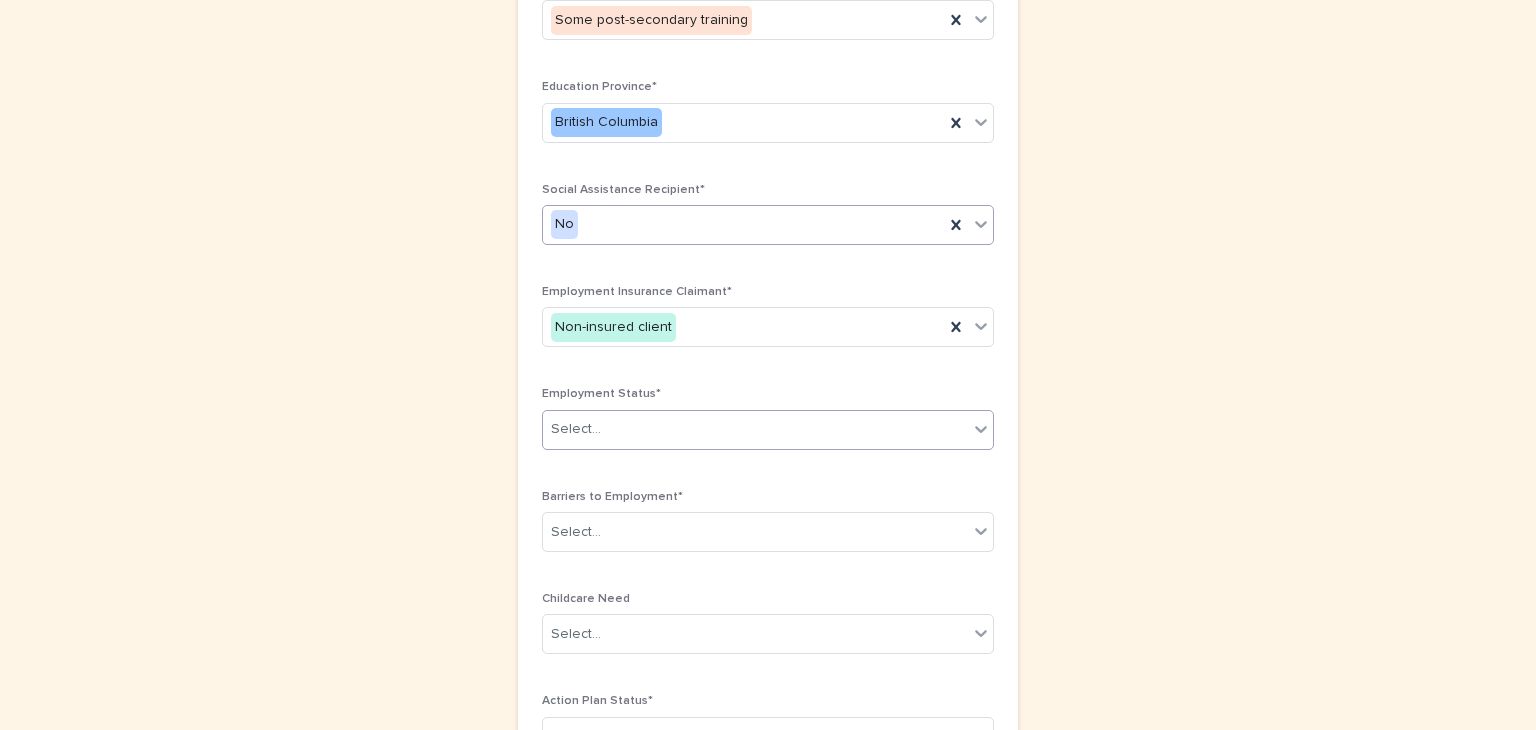 scroll, scrollTop: 954, scrollLeft: 0, axis: vertical 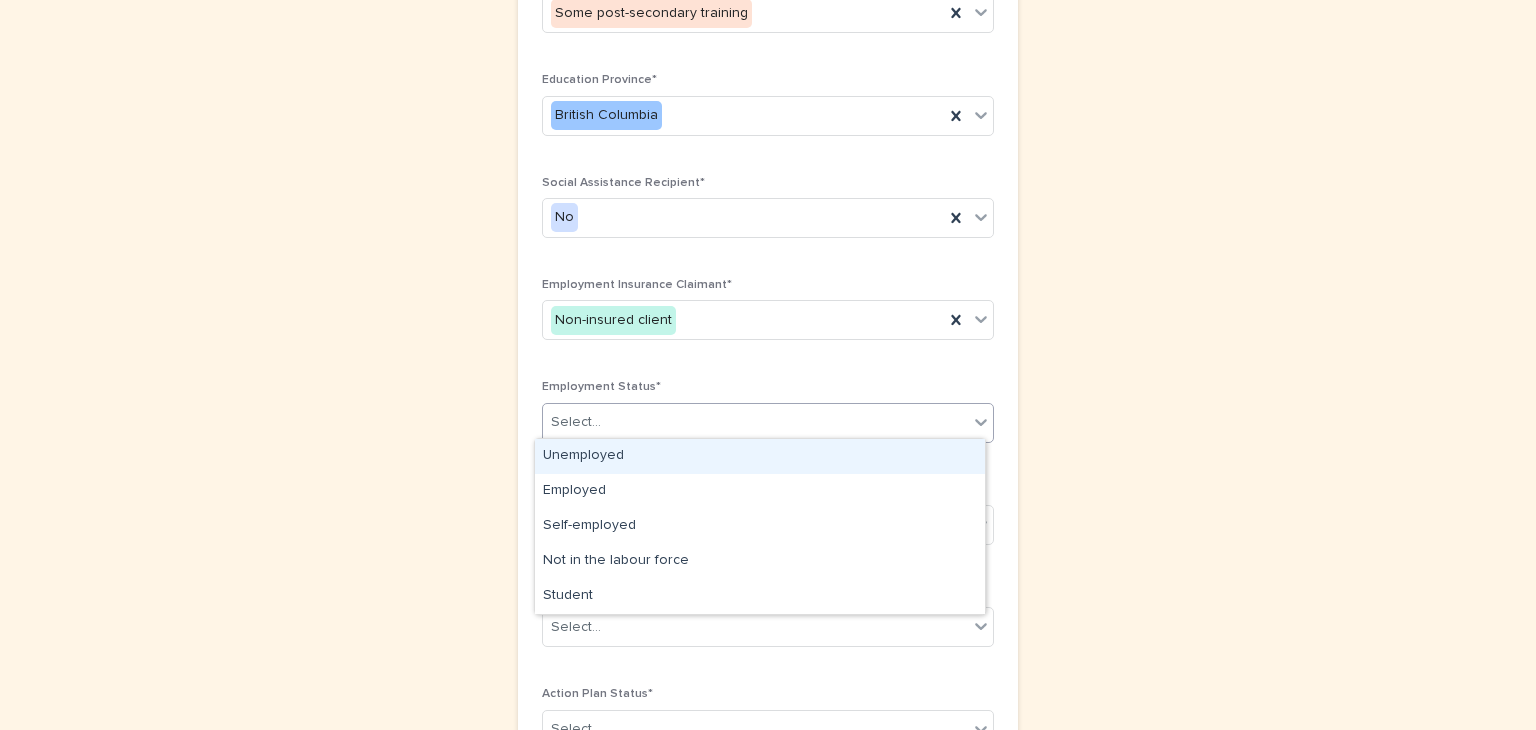 click 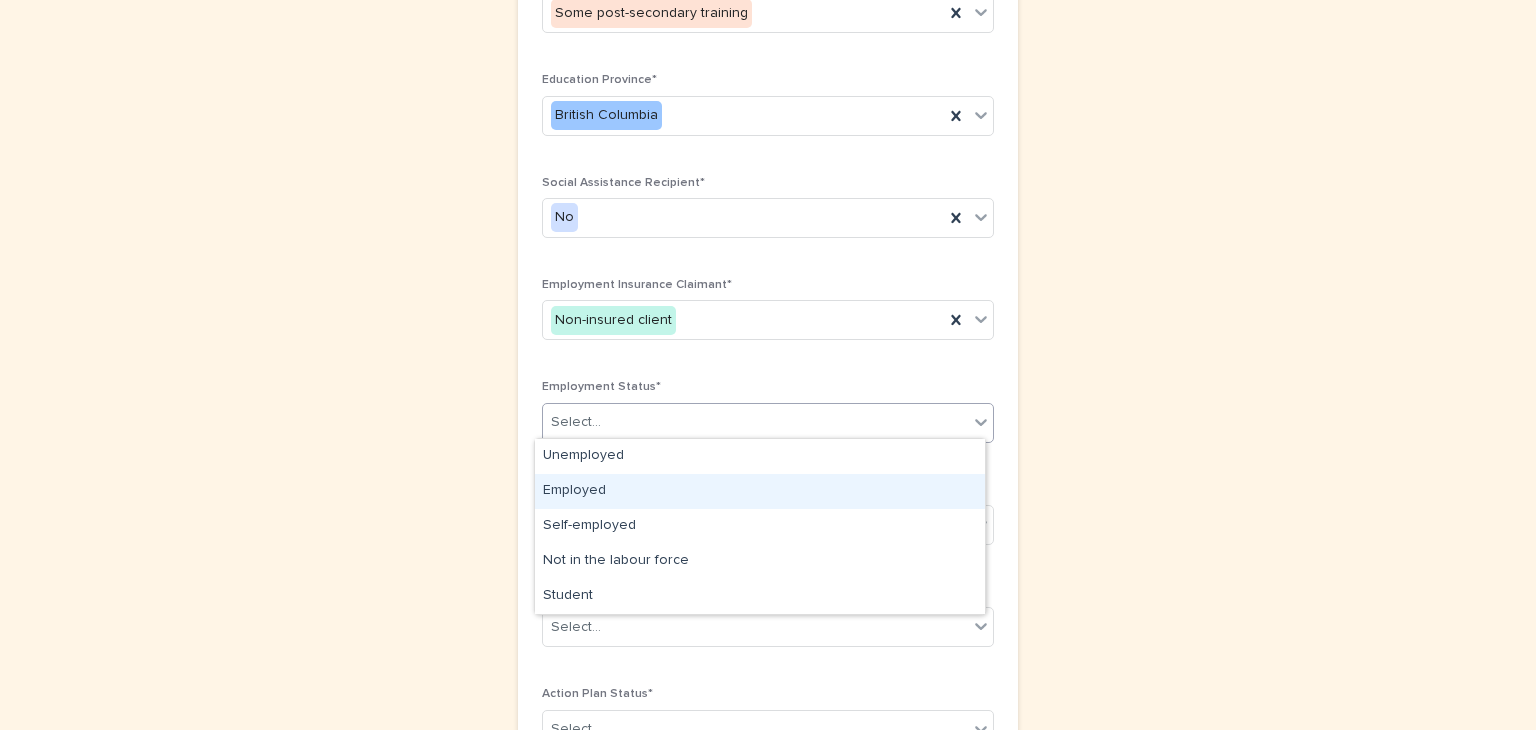 click on "Employed" at bounding box center (760, 491) 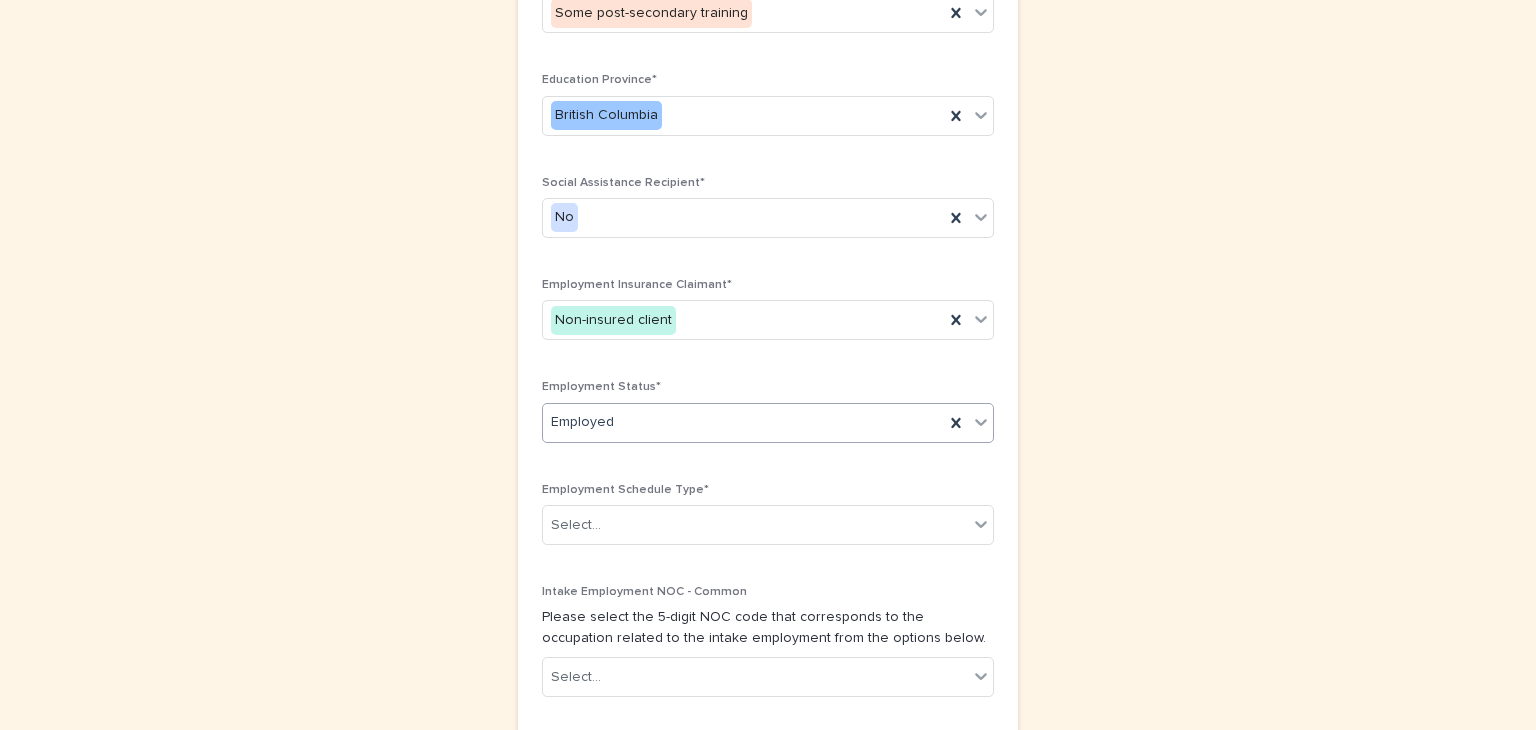 scroll, scrollTop: 1080, scrollLeft: 0, axis: vertical 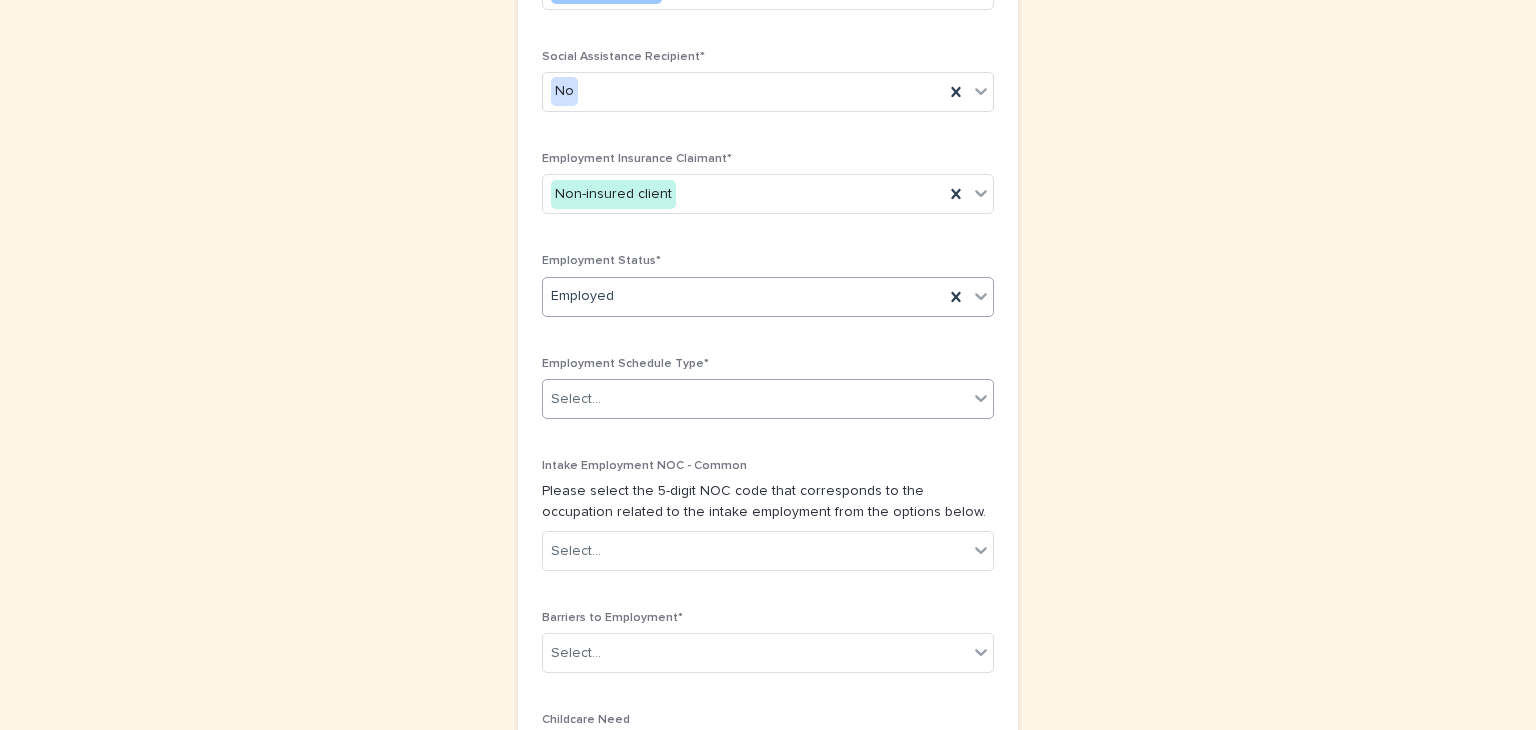 click 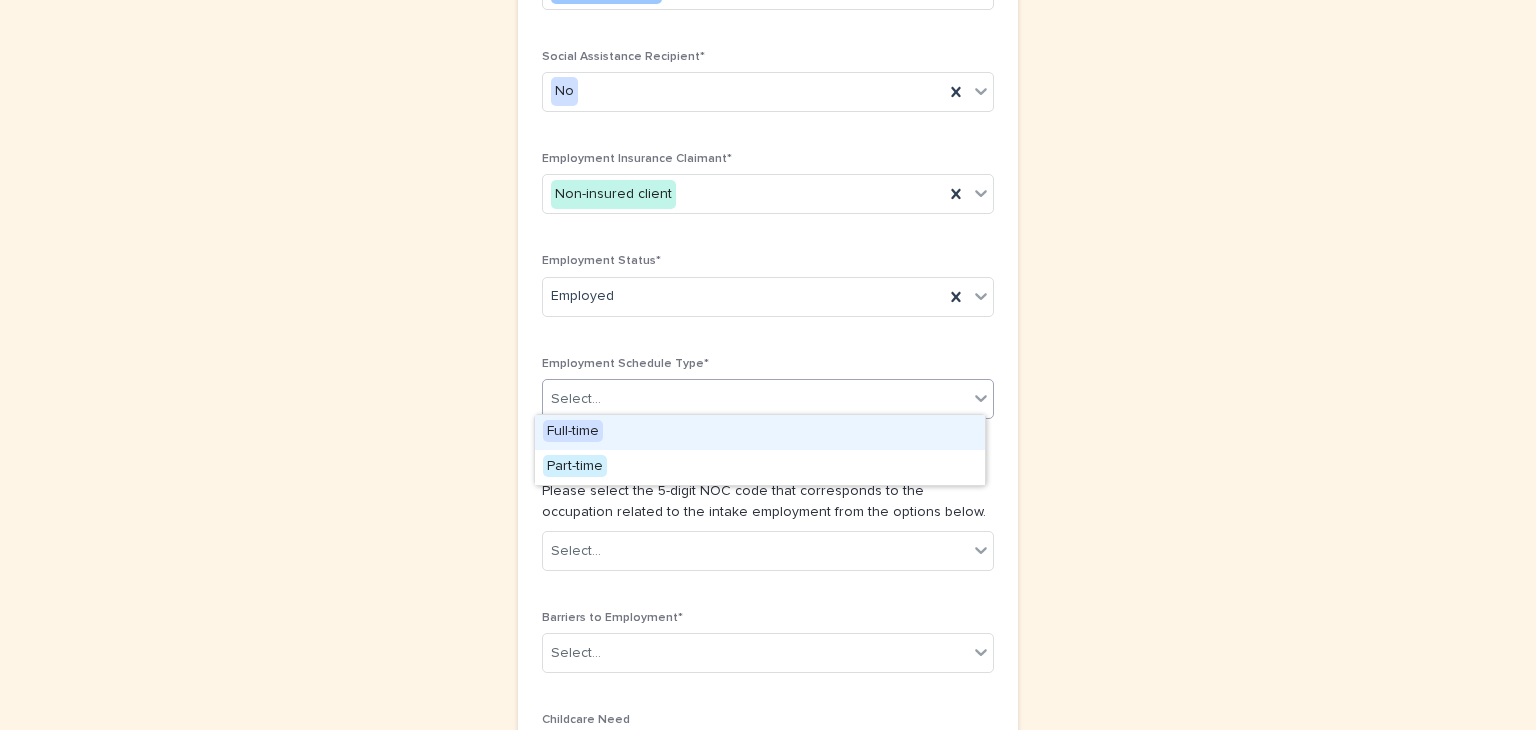 click on "Full-time" at bounding box center [573, 431] 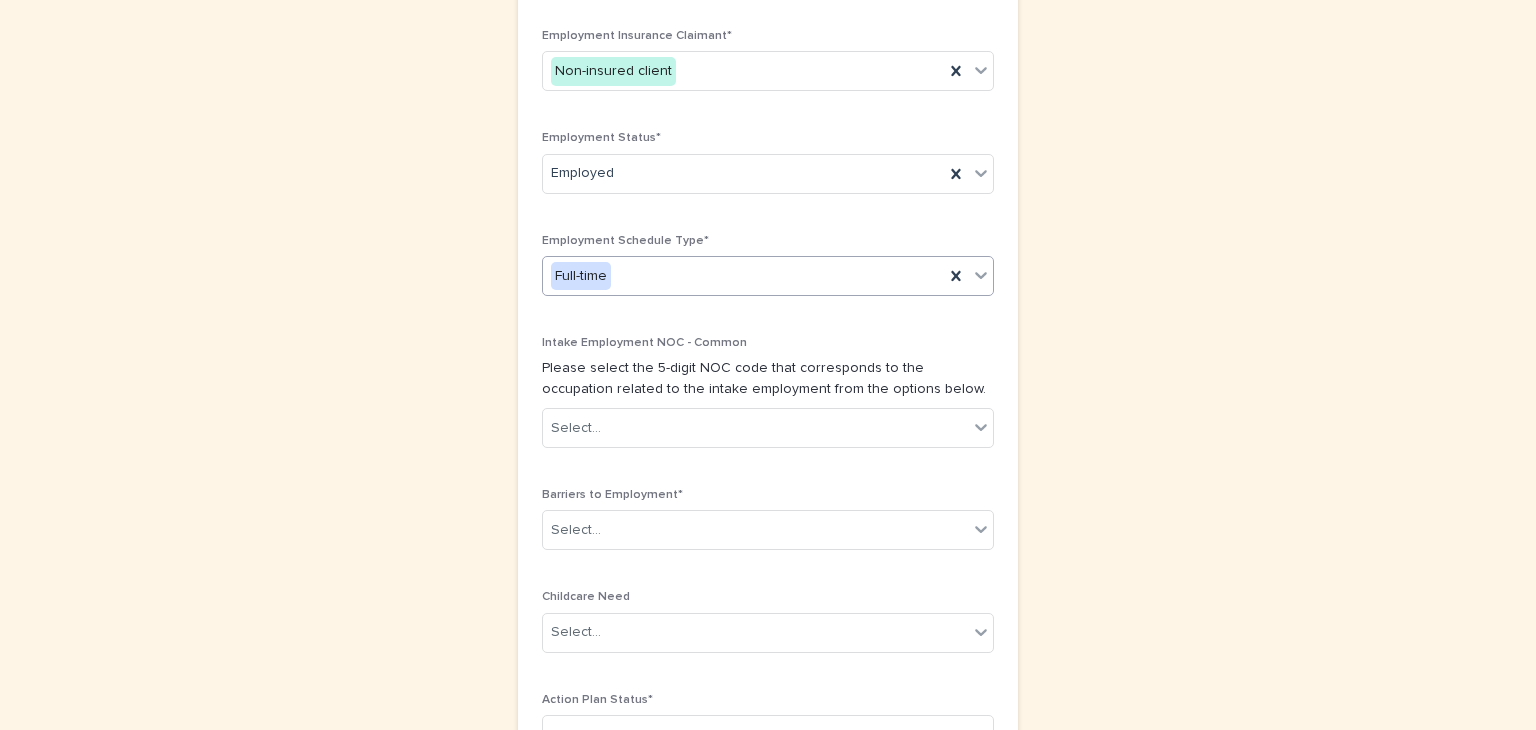 scroll, scrollTop: 1201, scrollLeft: 0, axis: vertical 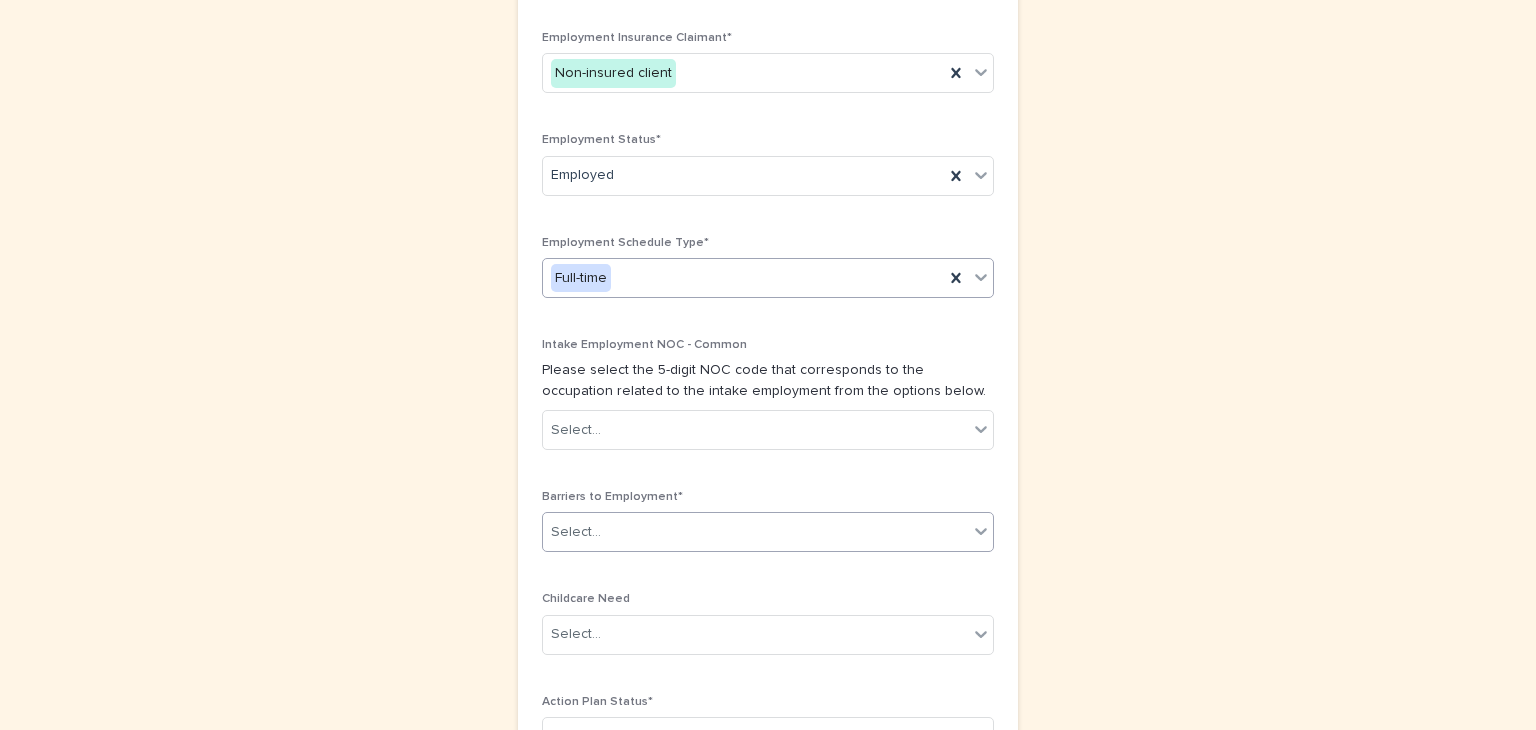 click 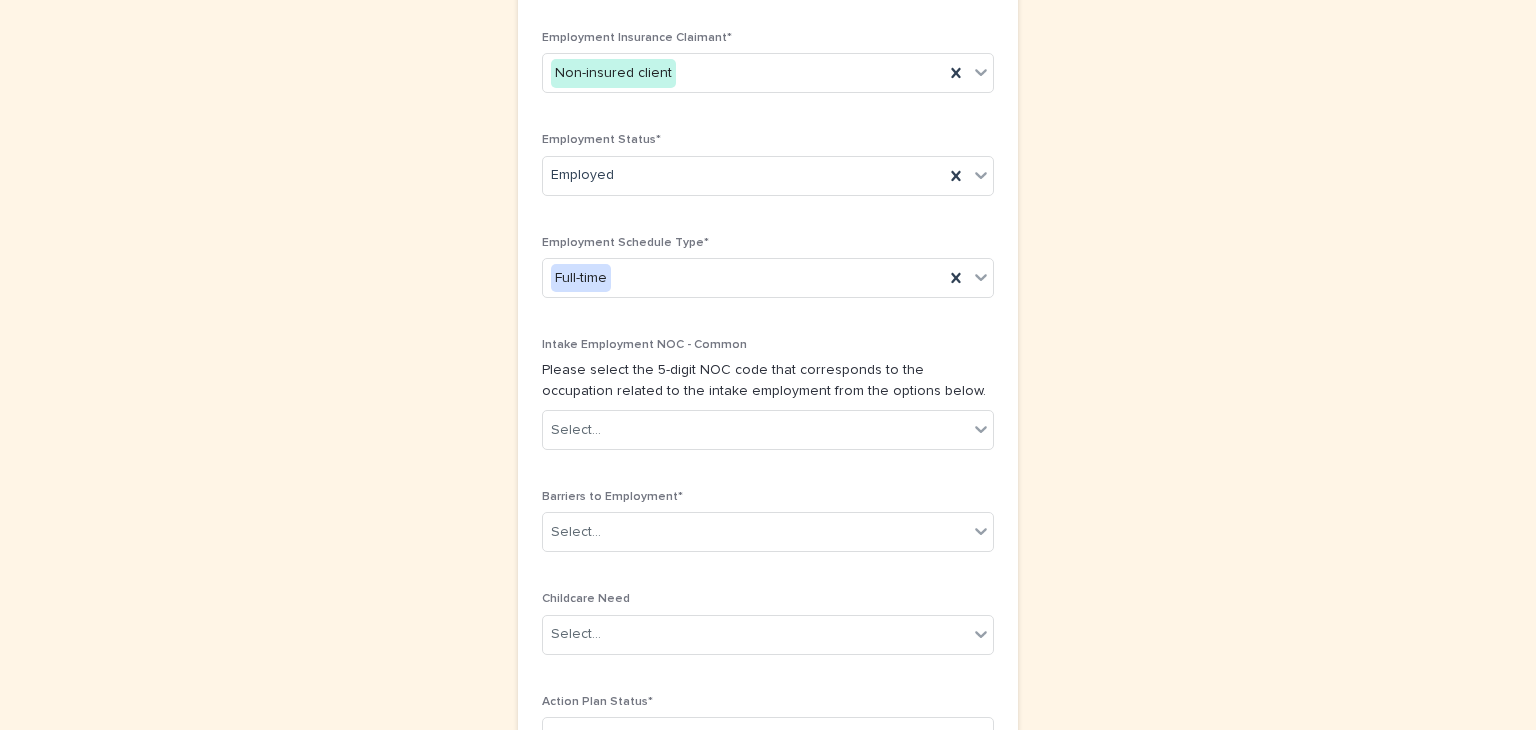 click on "**********" at bounding box center [768, -61] 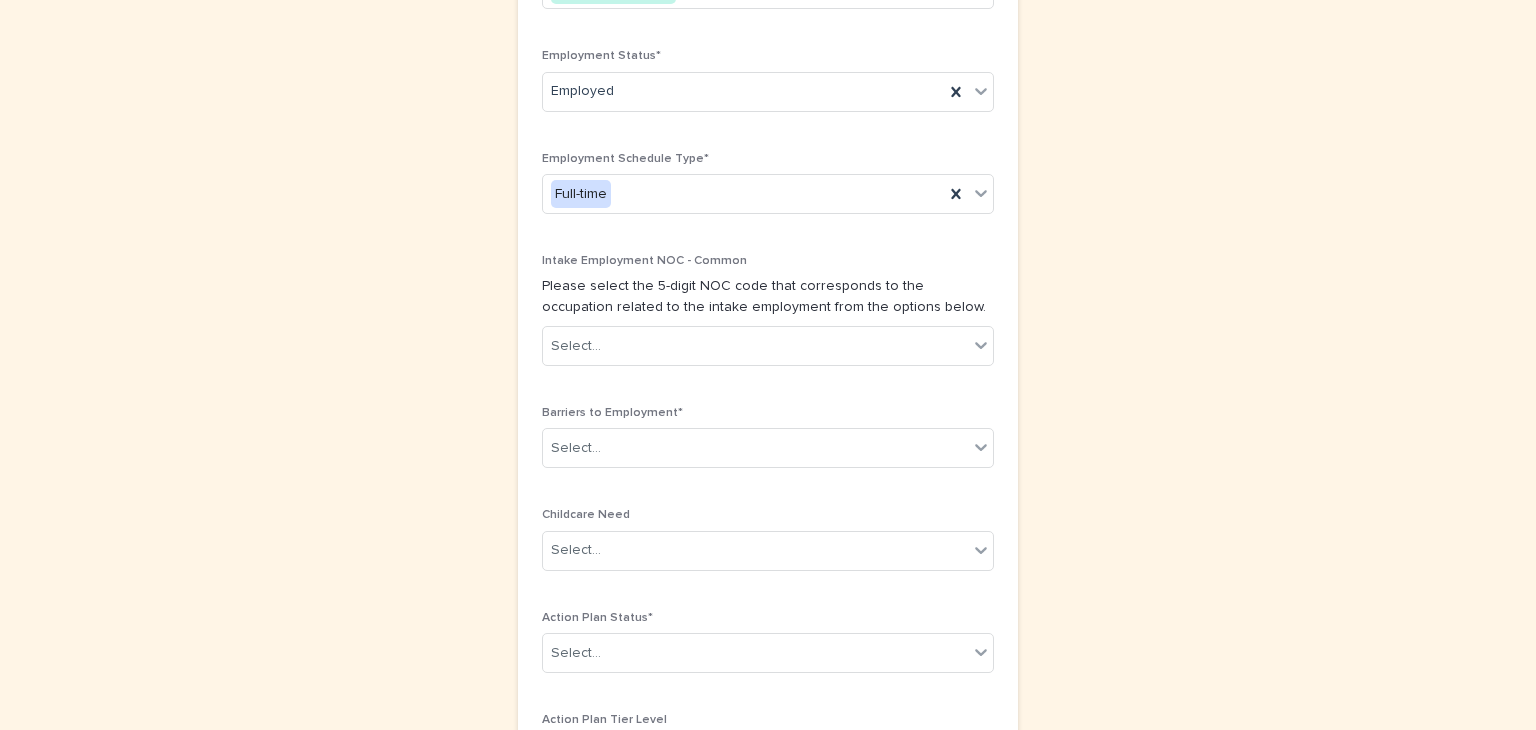 scroll, scrollTop: 1289, scrollLeft: 0, axis: vertical 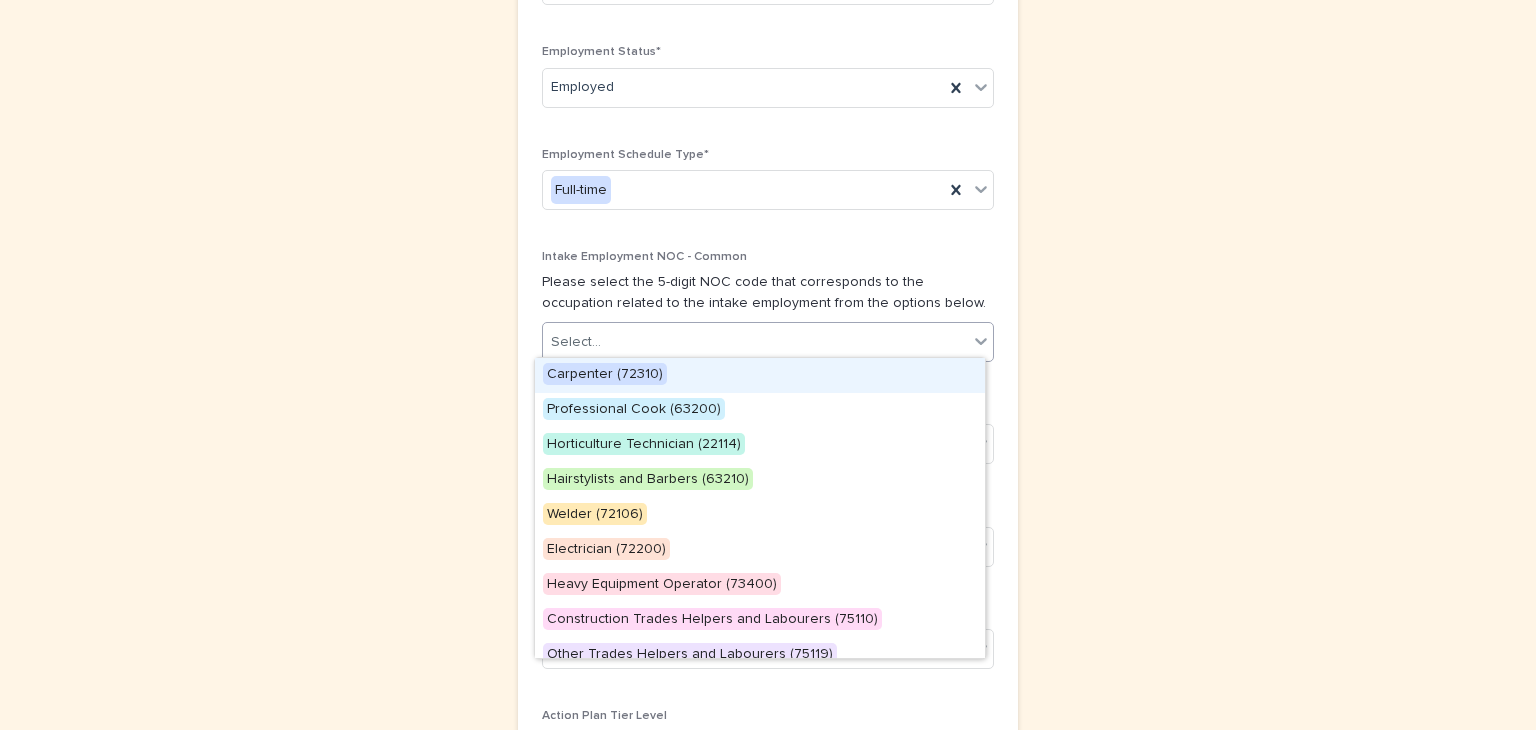 click on "Select..." at bounding box center [576, 342] 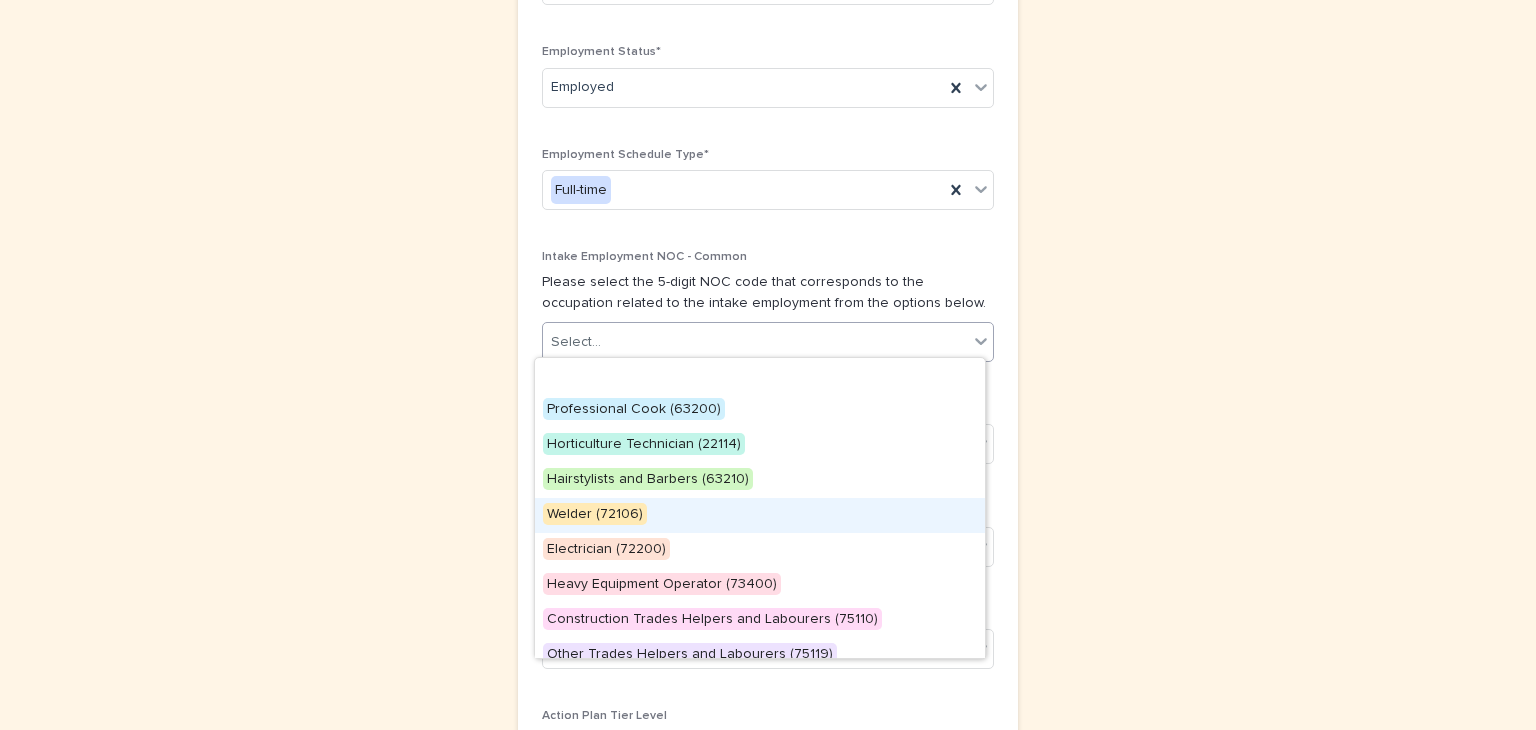 scroll, scrollTop: 84, scrollLeft: 0, axis: vertical 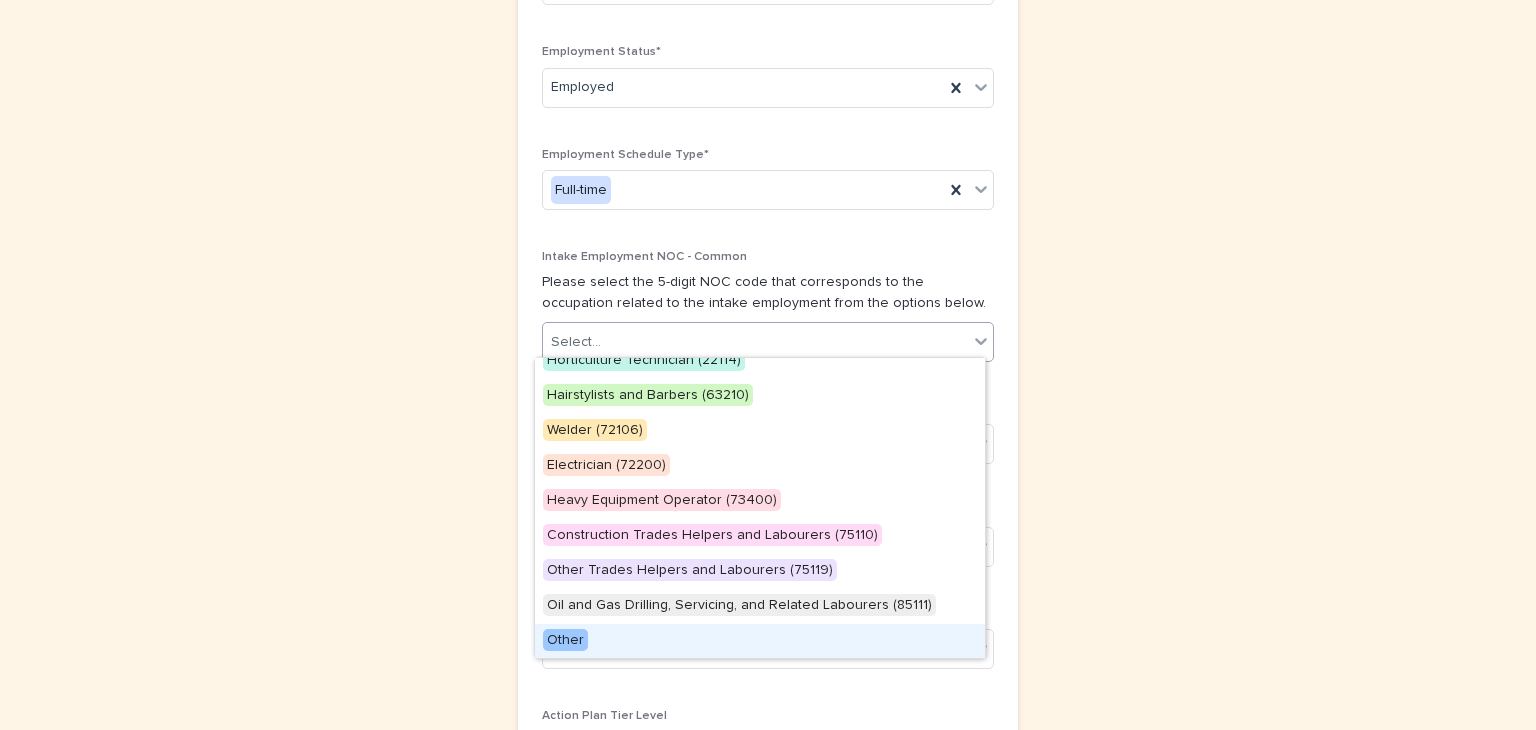 click on "Other" at bounding box center [565, 640] 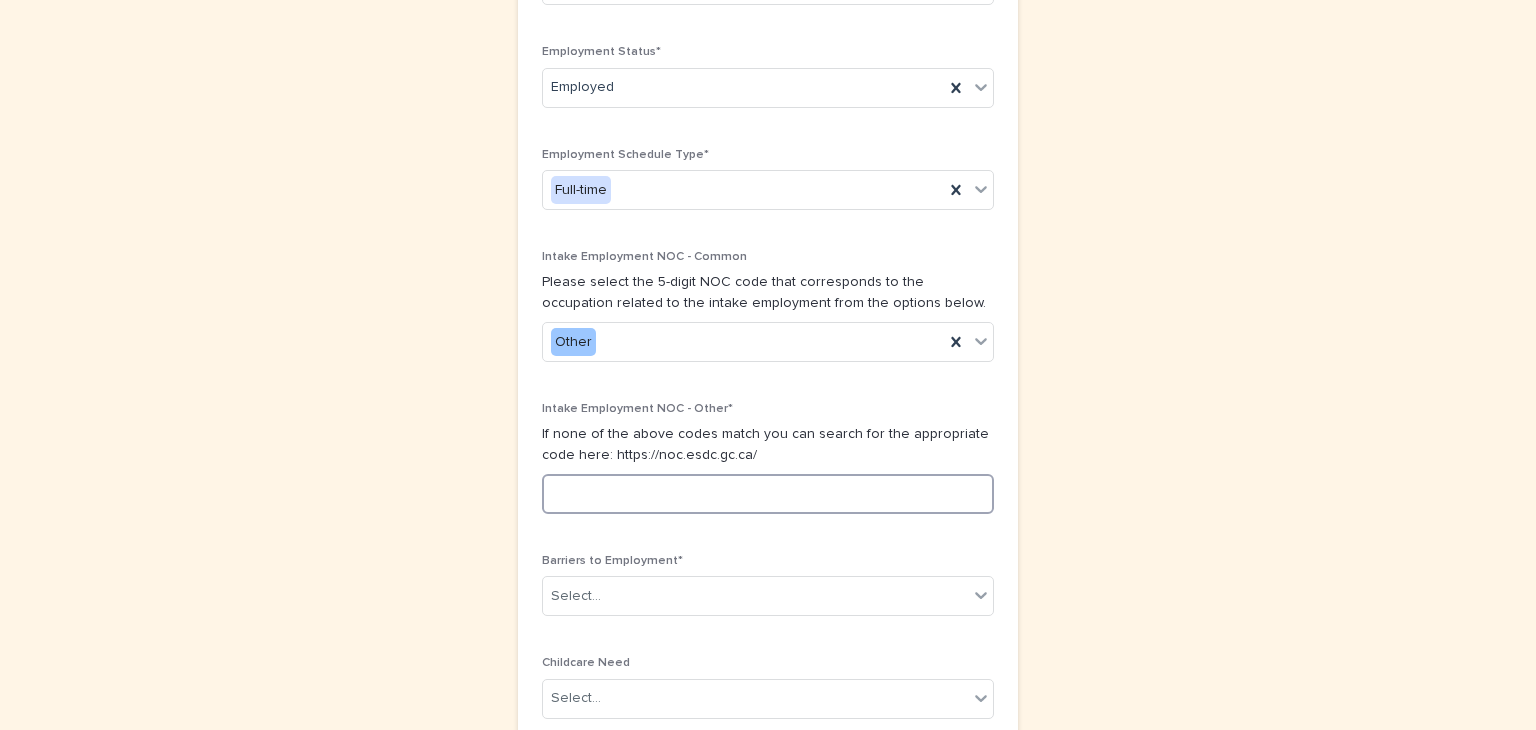 click at bounding box center [768, 494] 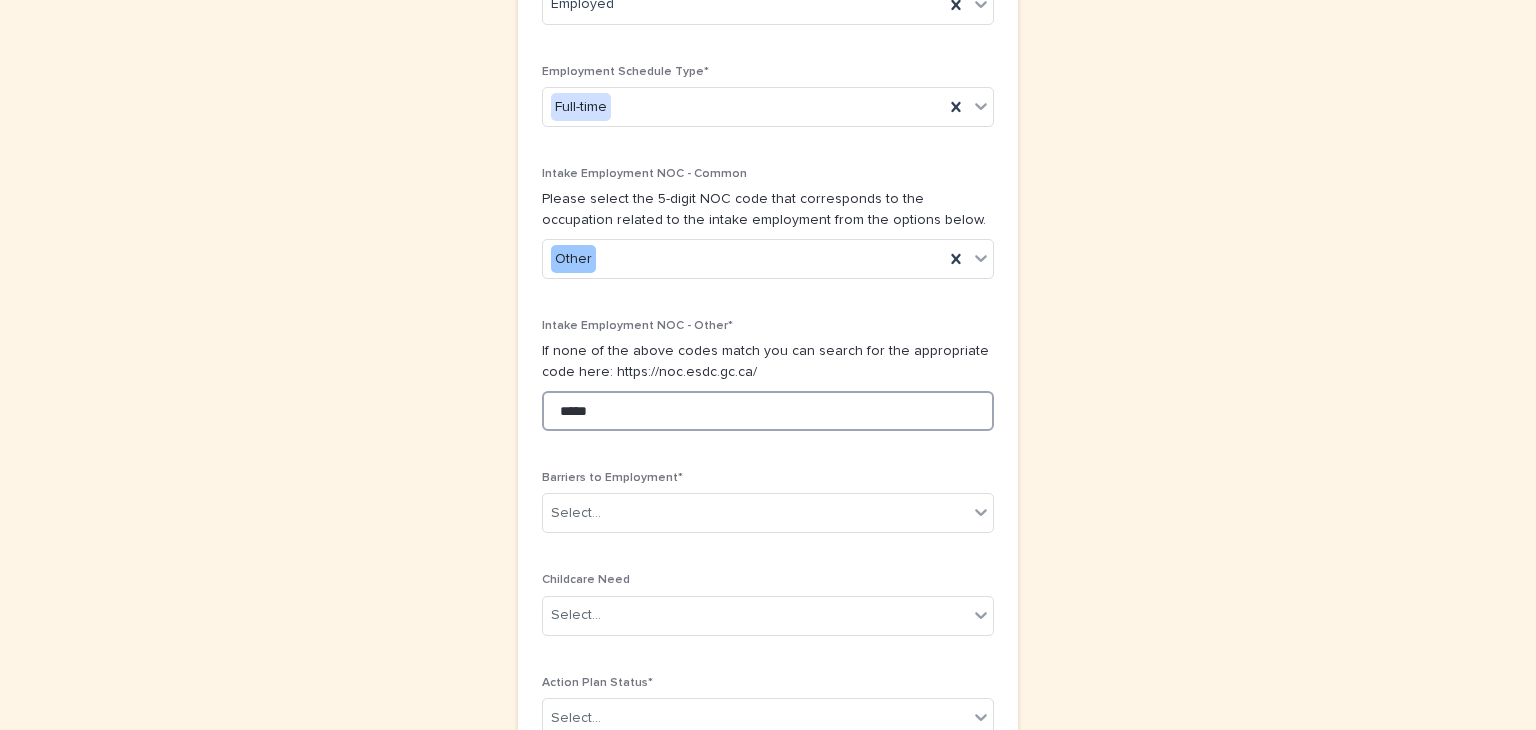 scroll, scrollTop: 1382, scrollLeft: 0, axis: vertical 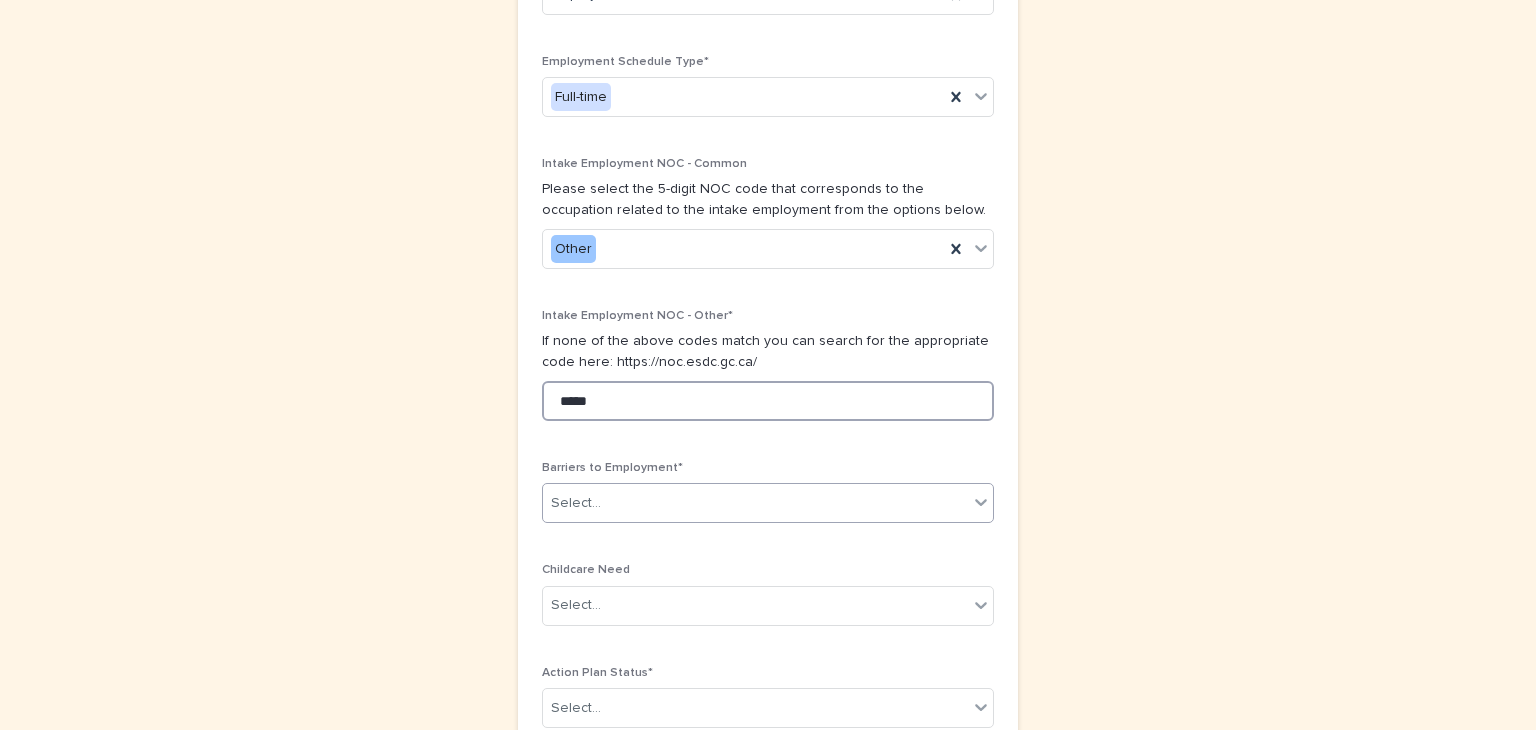 type on "*****" 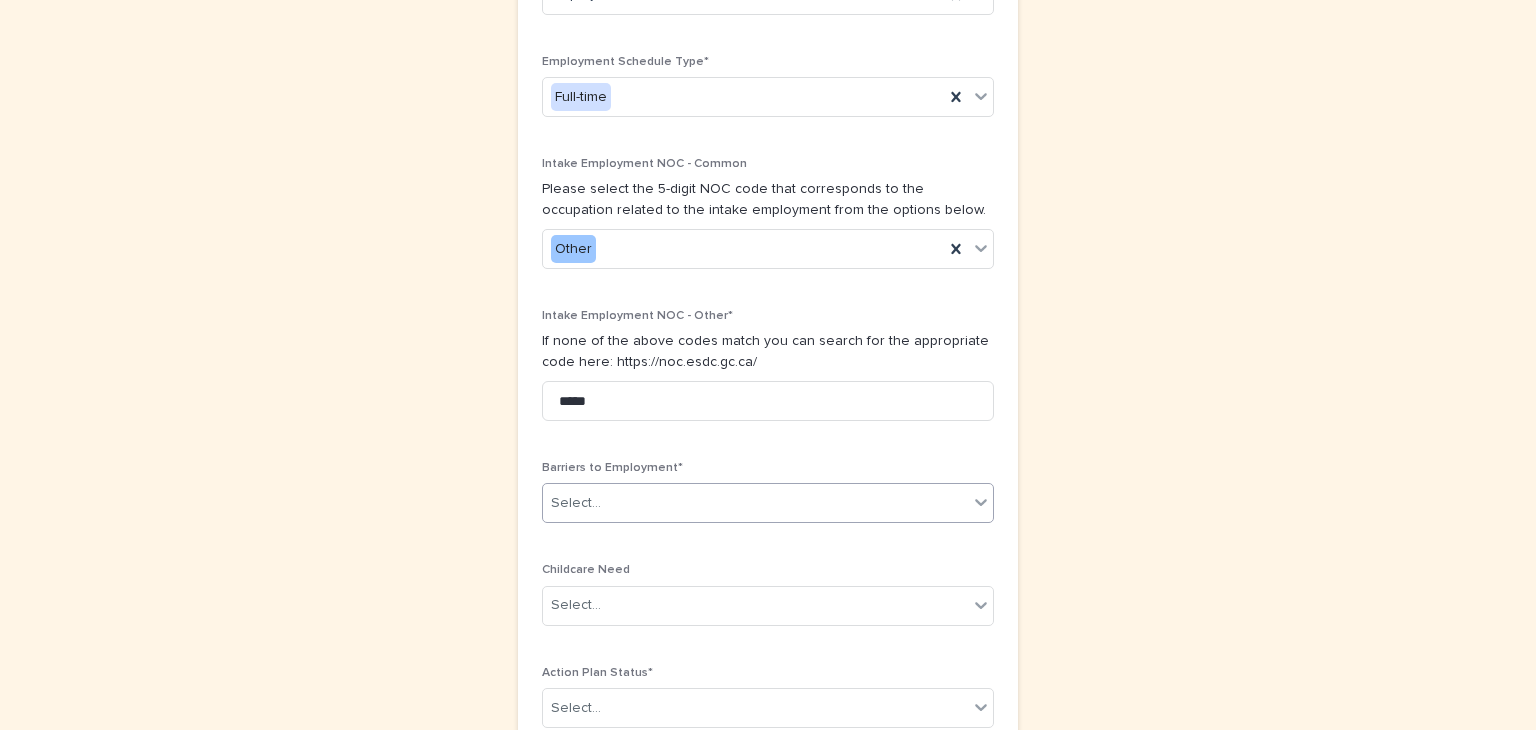 click 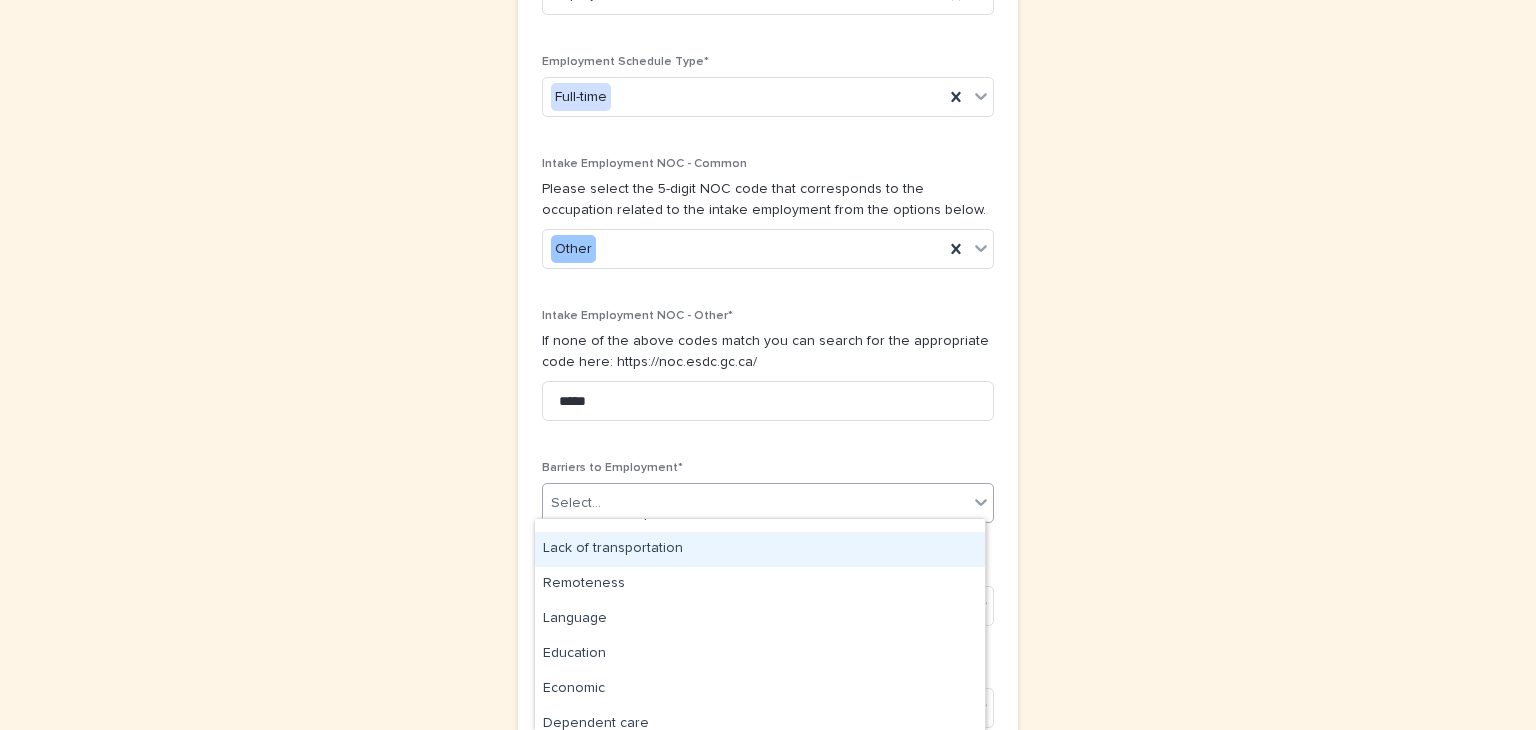 scroll, scrollTop: 94, scrollLeft: 0, axis: vertical 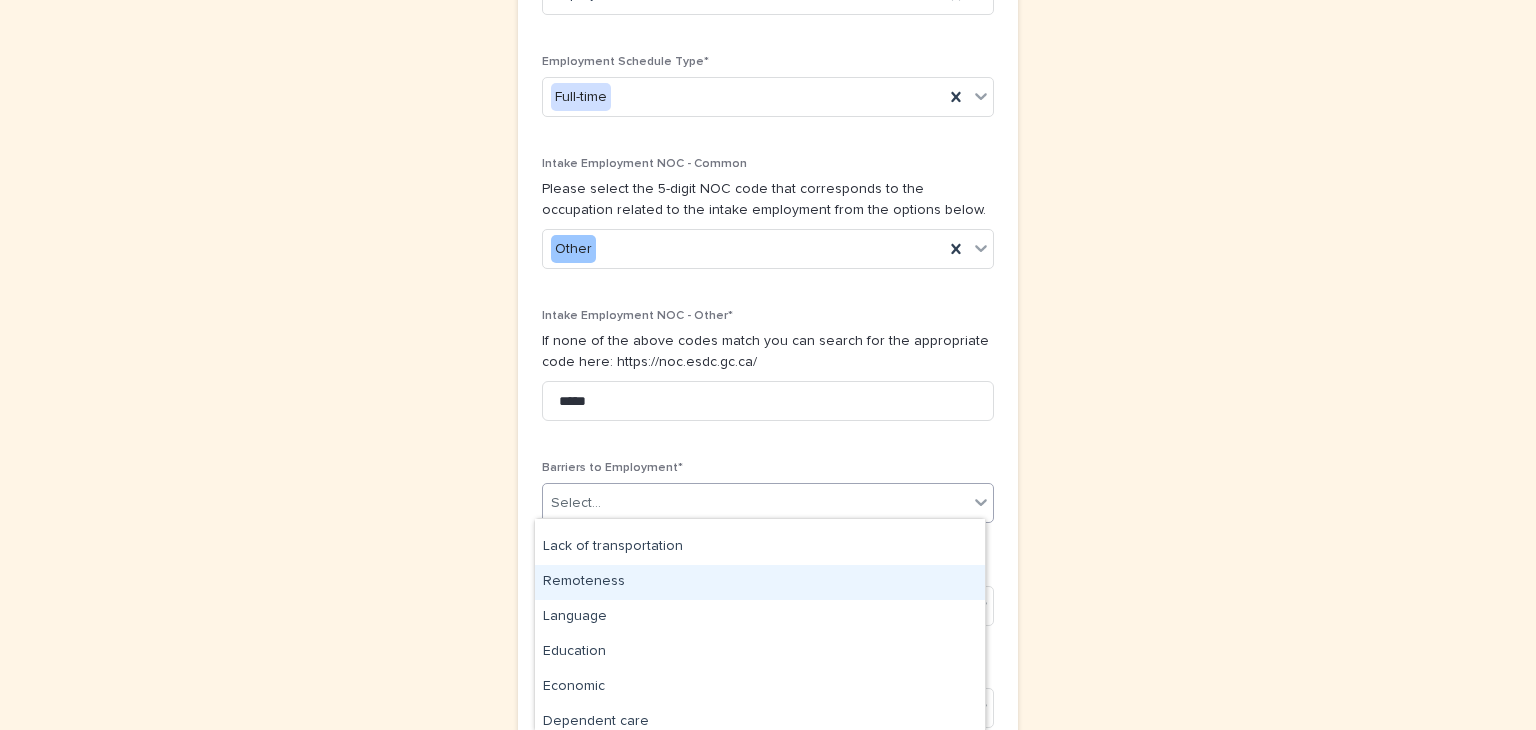 click on "Remoteness" at bounding box center (760, 582) 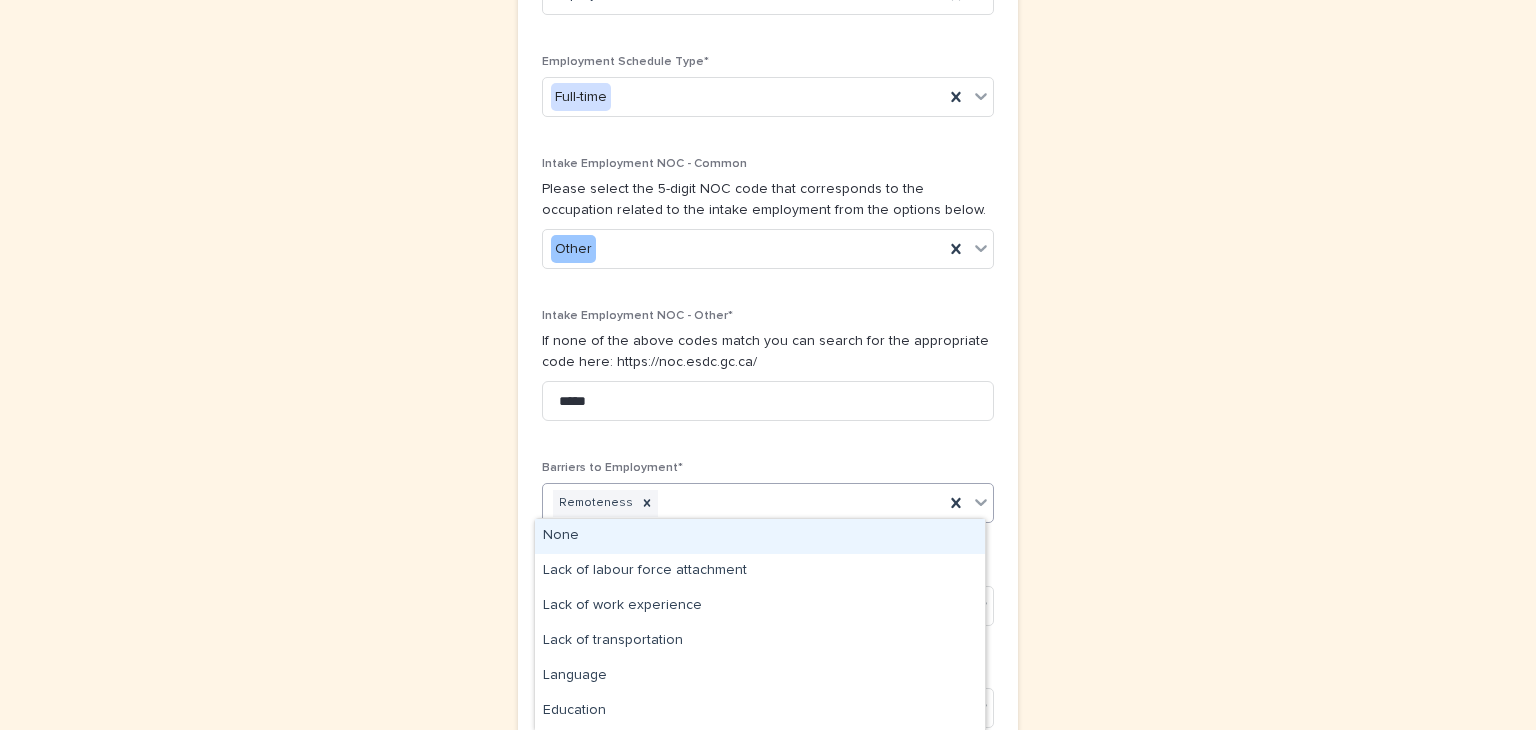 click 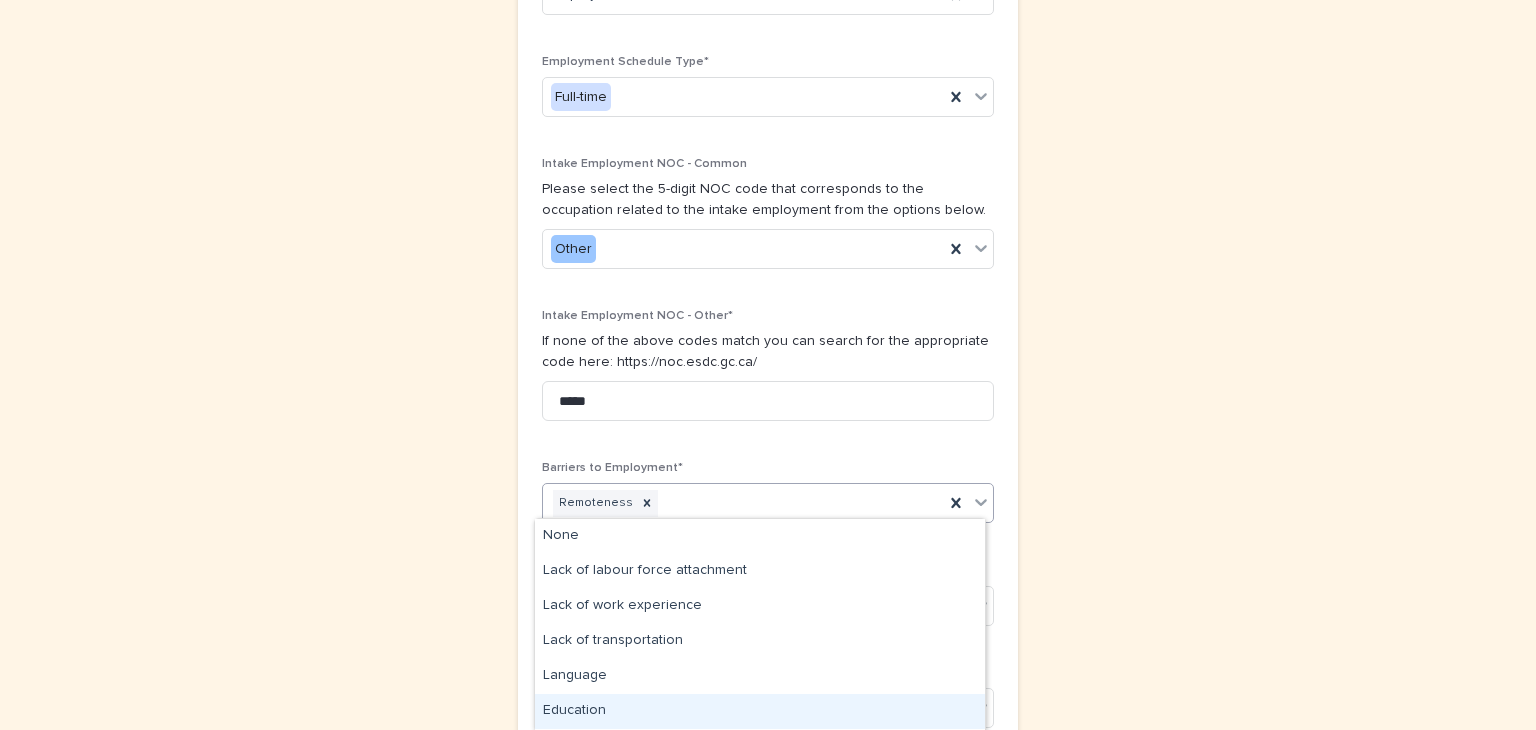 click on "Education" at bounding box center [760, 711] 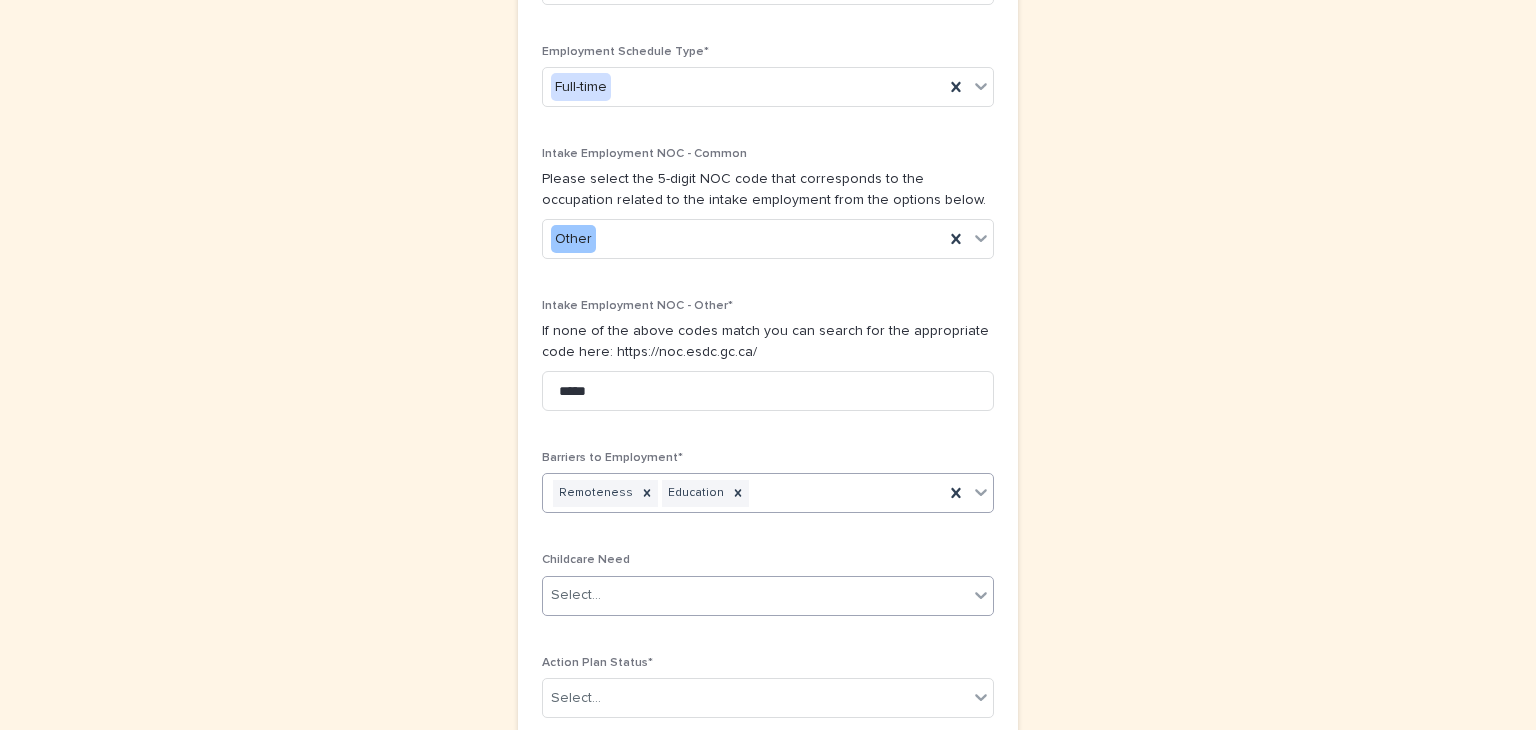 scroll, scrollTop: 1394, scrollLeft: 0, axis: vertical 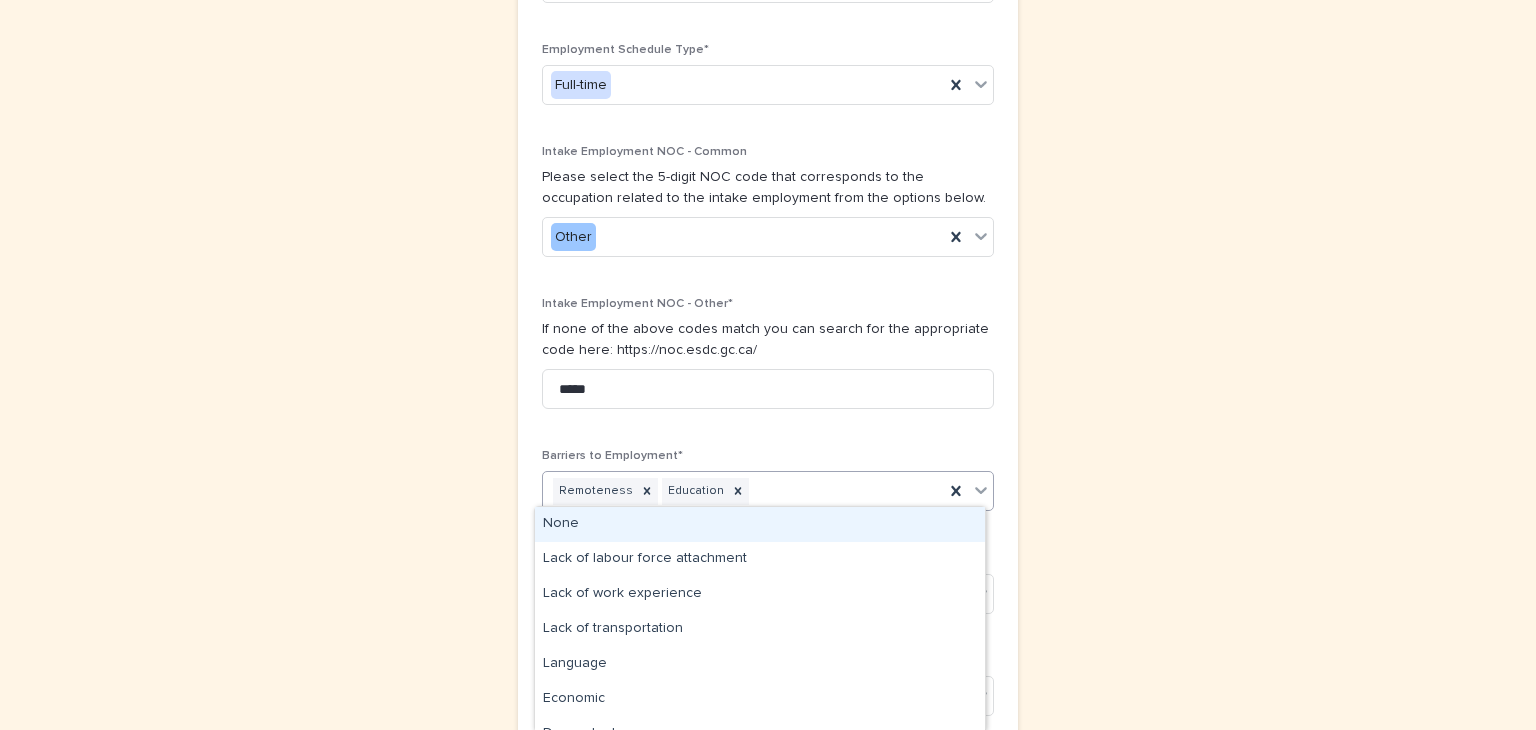 click 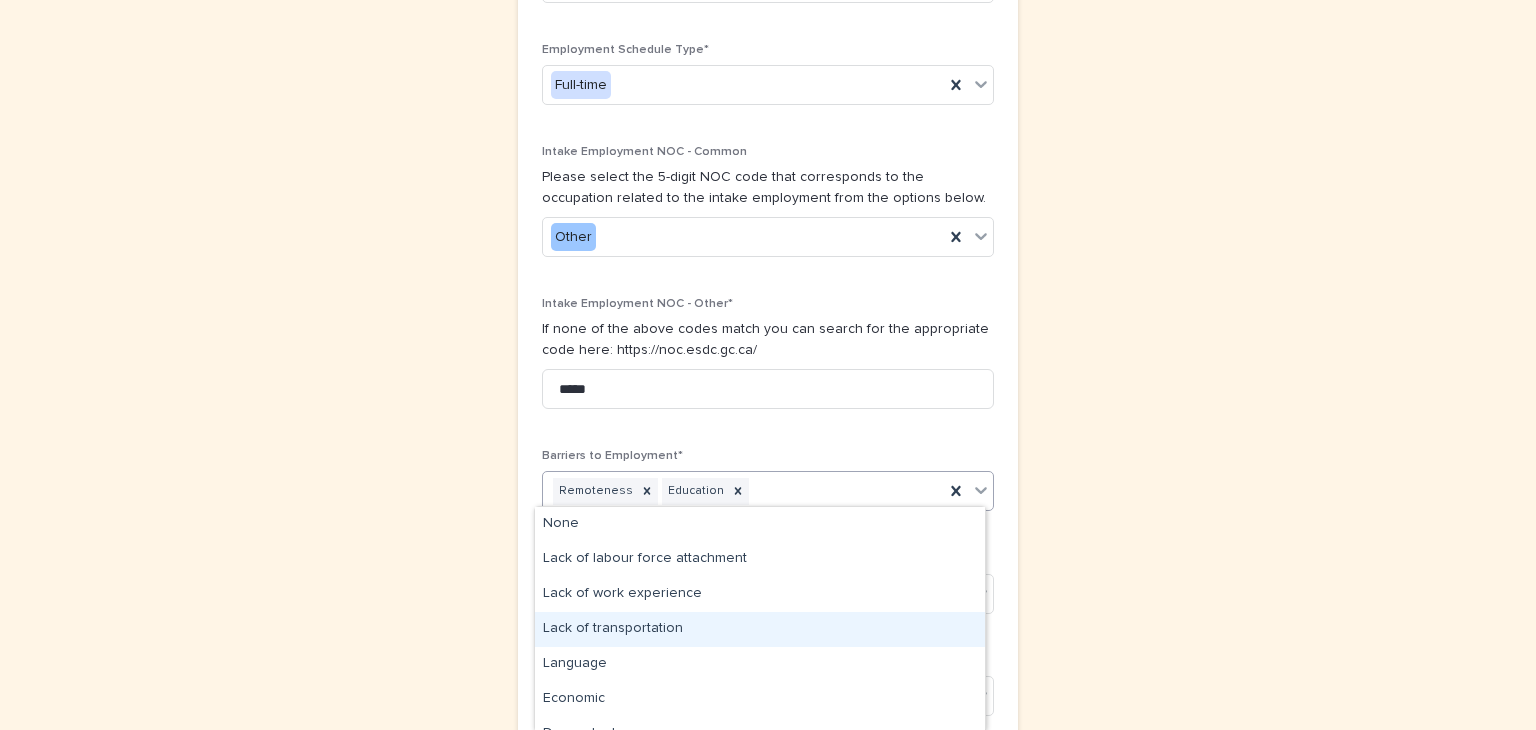 scroll, scrollTop: 160, scrollLeft: 0, axis: vertical 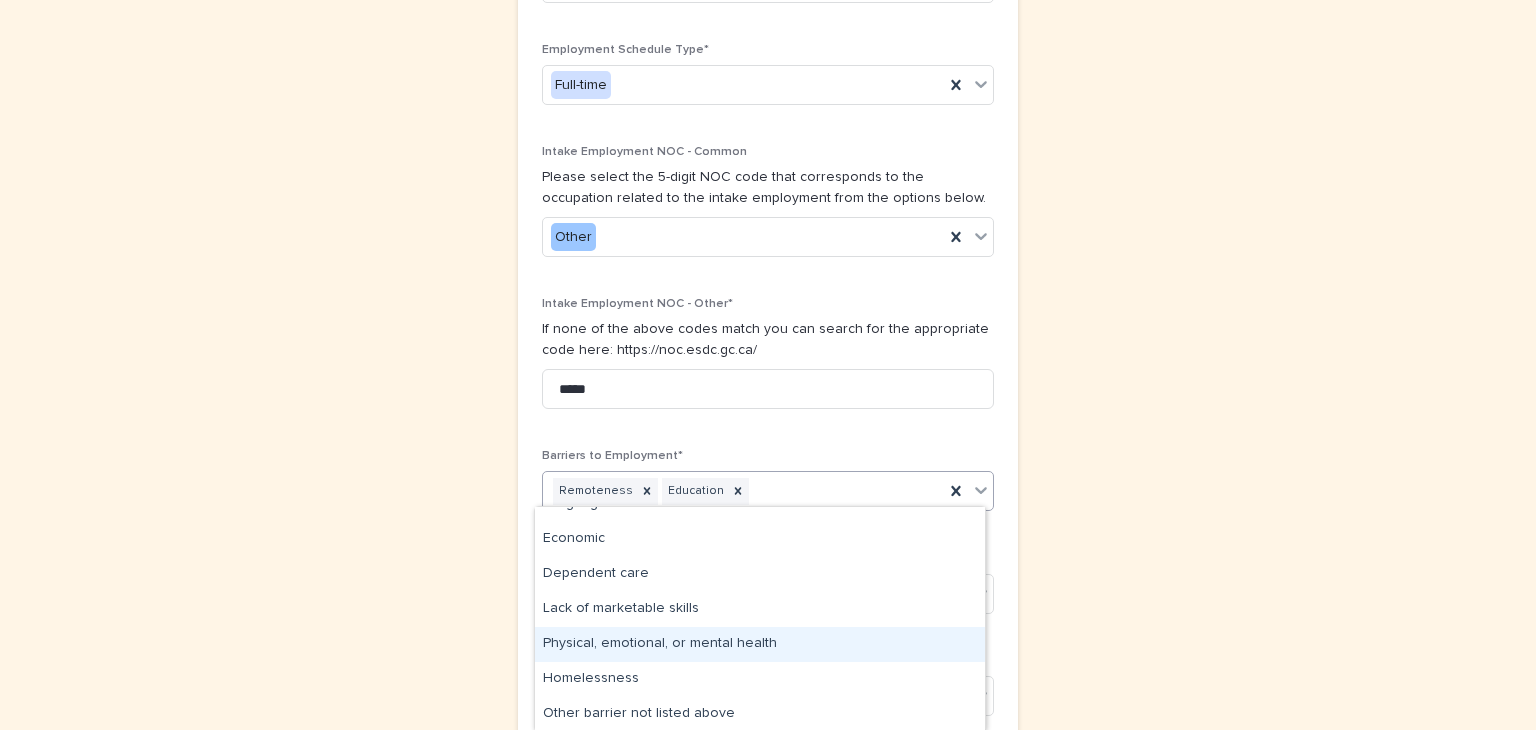 click on "Physical, emotional, or mental health" at bounding box center [760, 644] 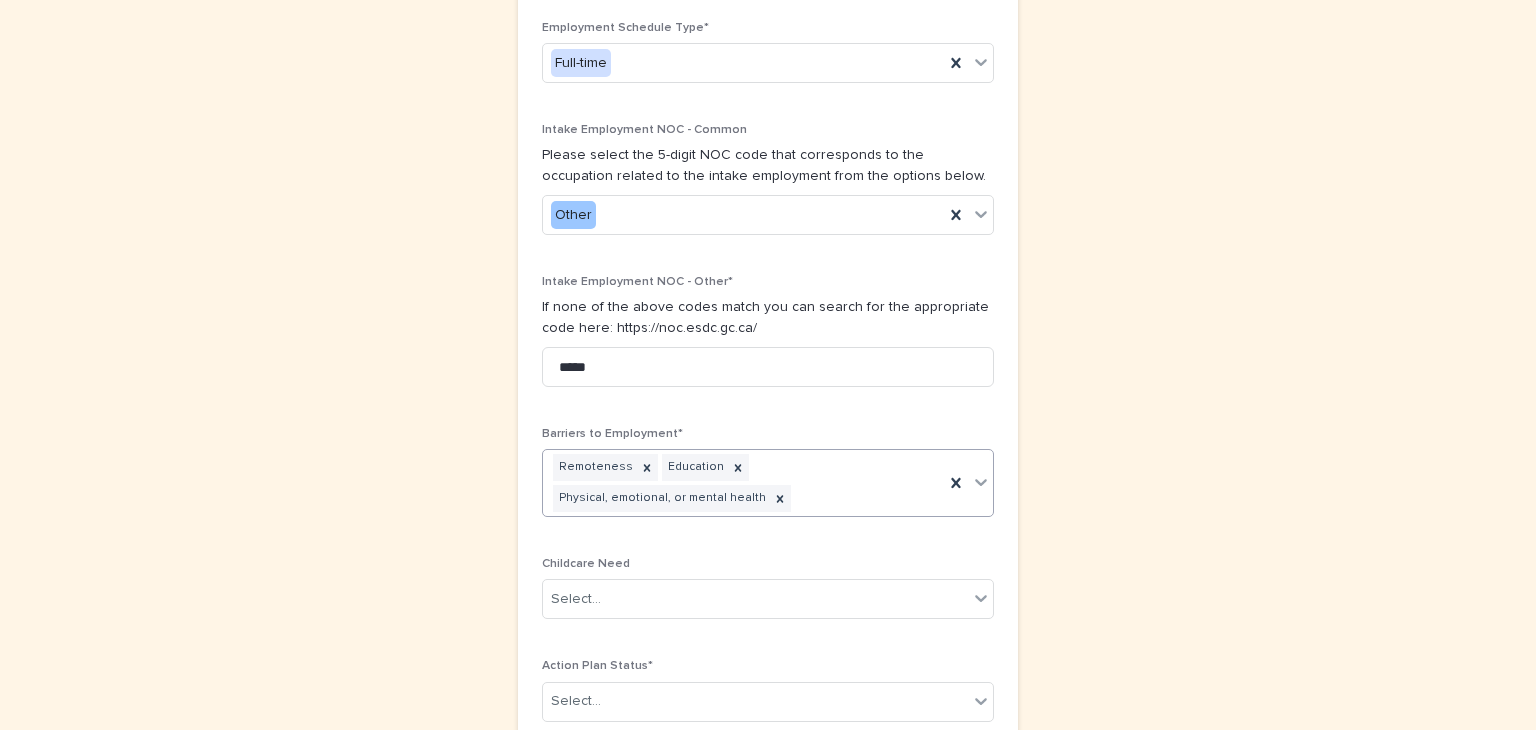 scroll, scrollTop: 1417, scrollLeft: 0, axis: vertical 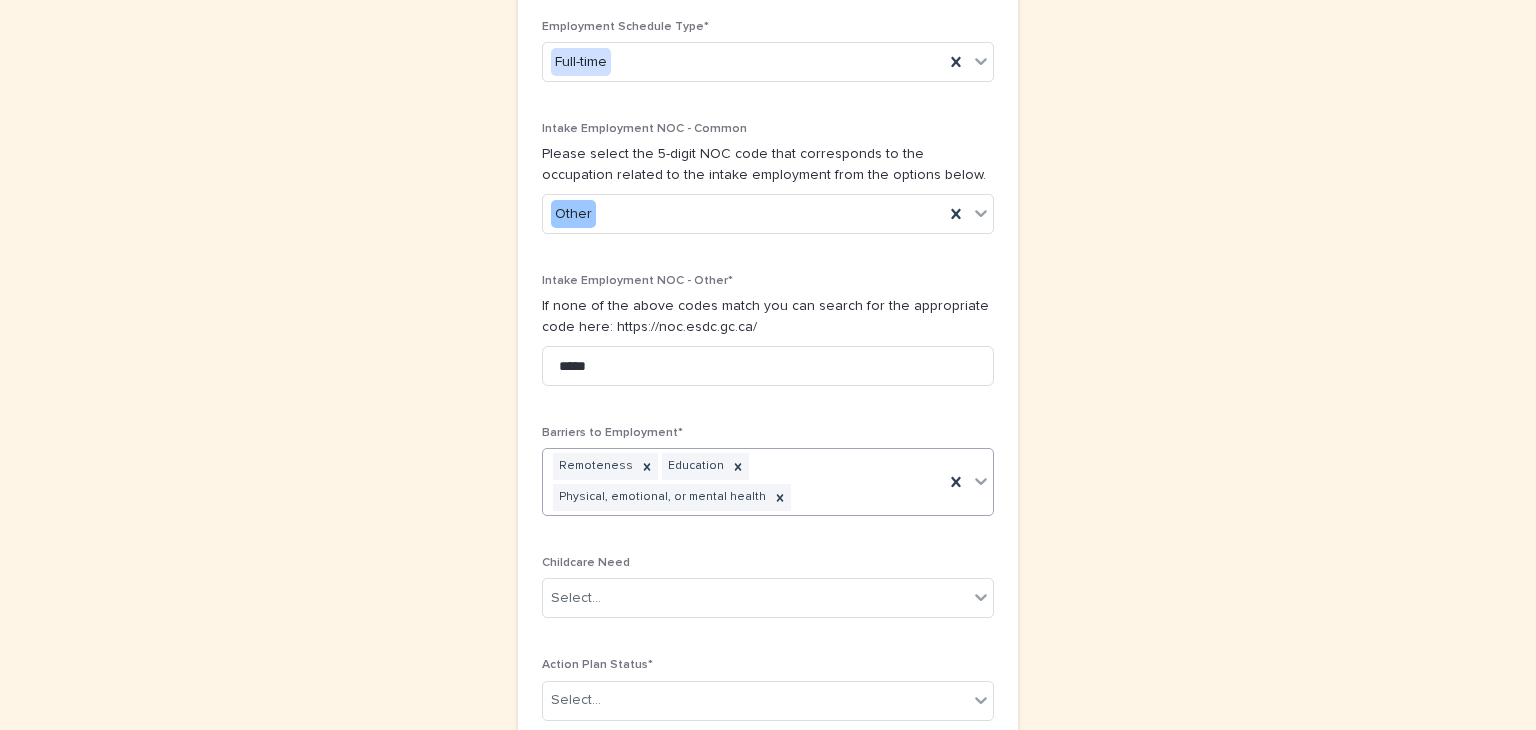 click 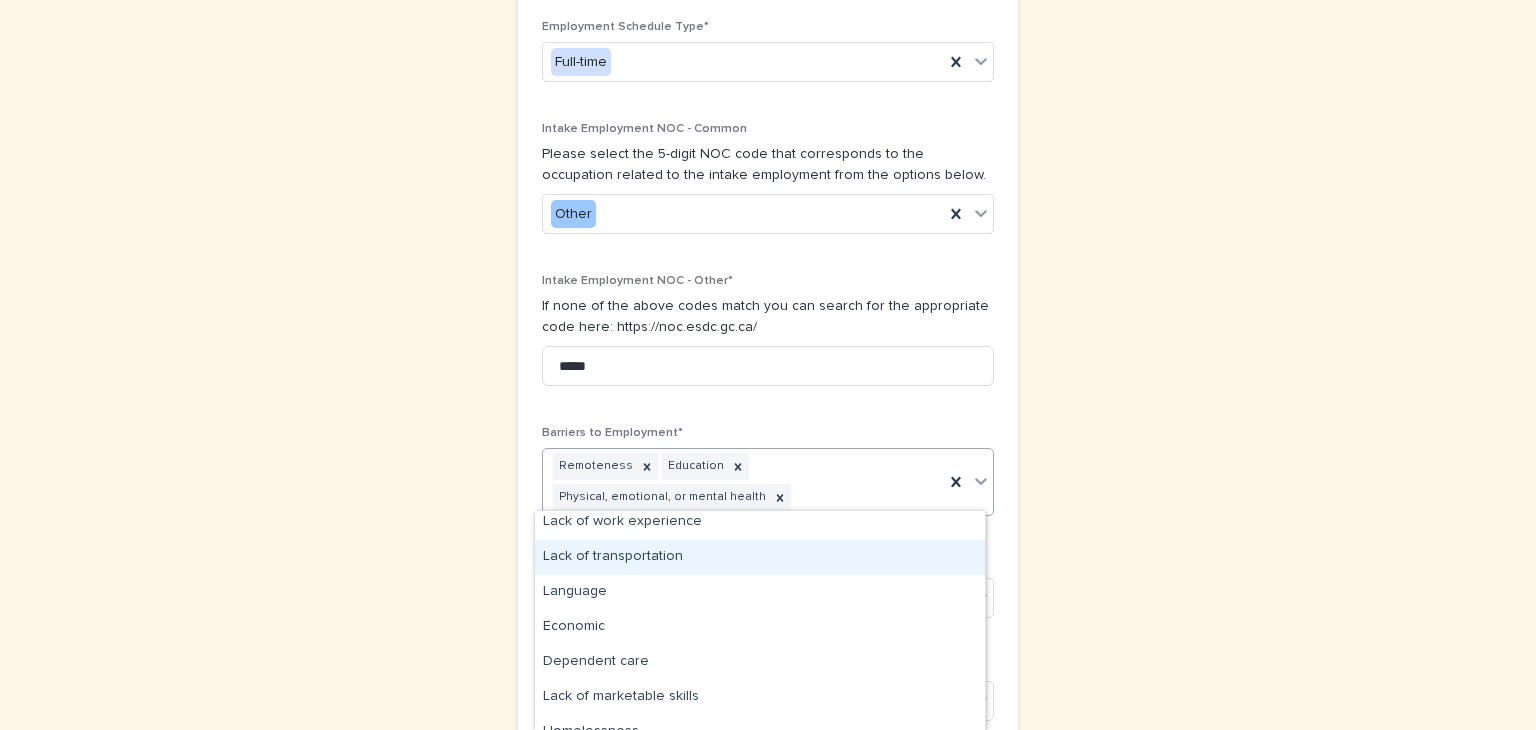 scroll, scrollTop: 76, scrollLeft: 0, axis: vertical 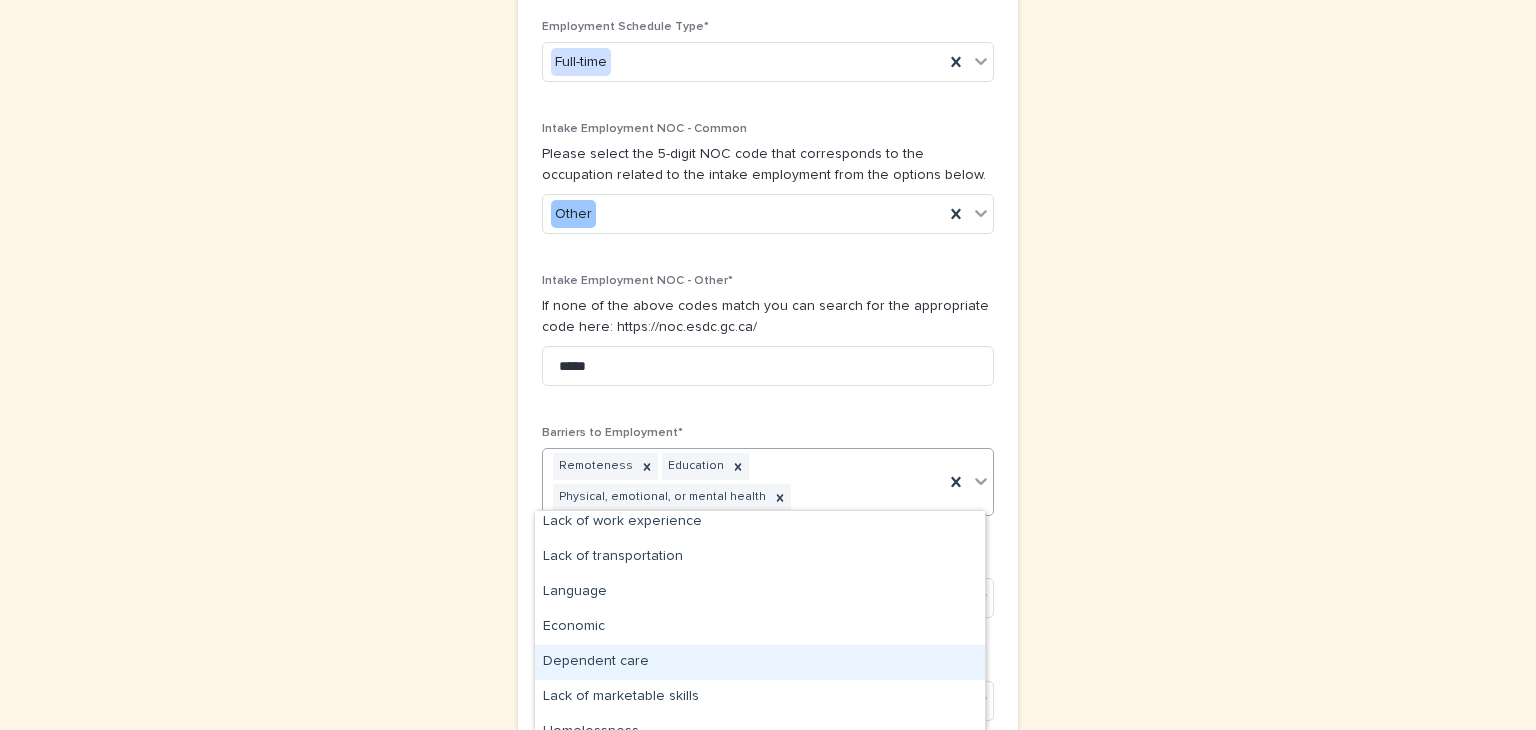 click on "Dependent care" at bounding box center (760, 662) 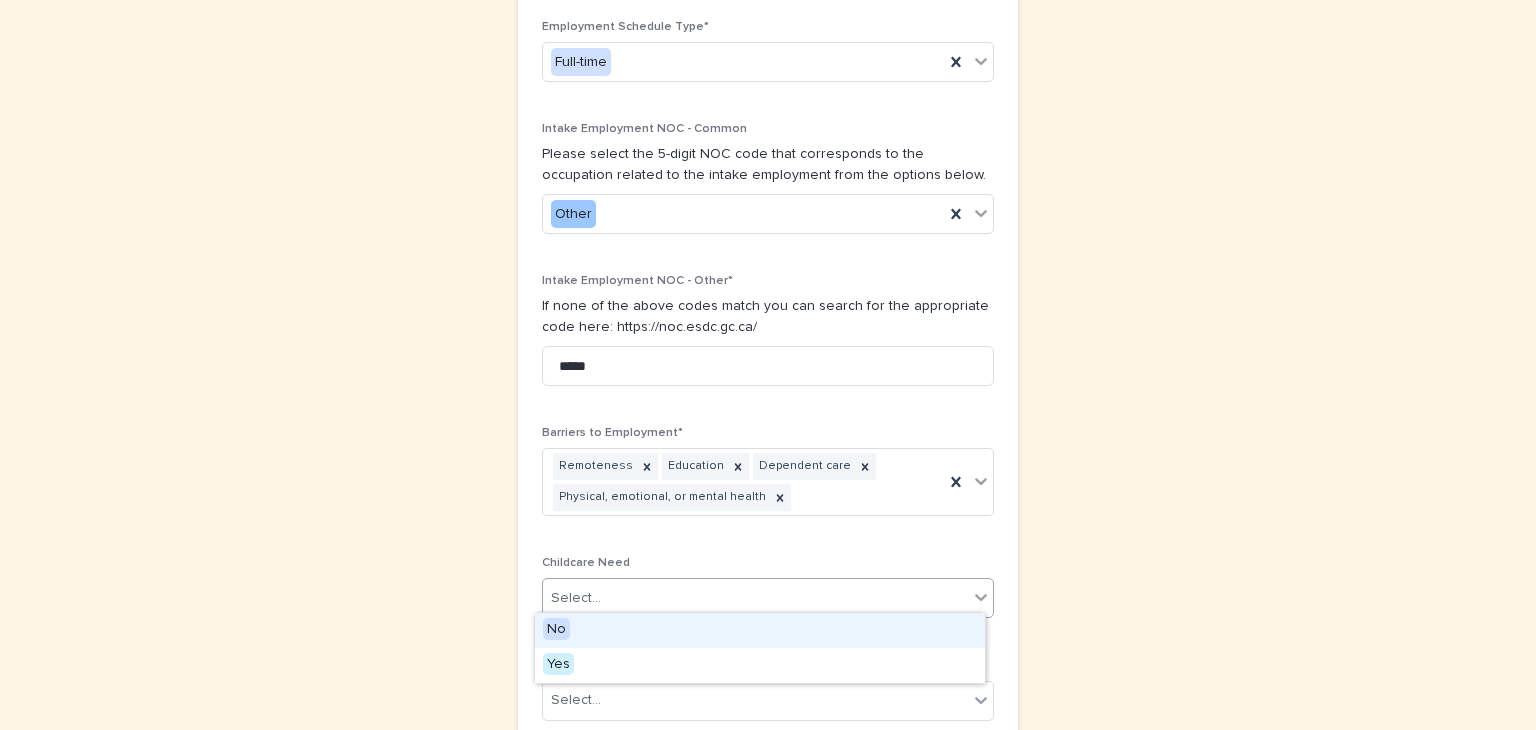 click 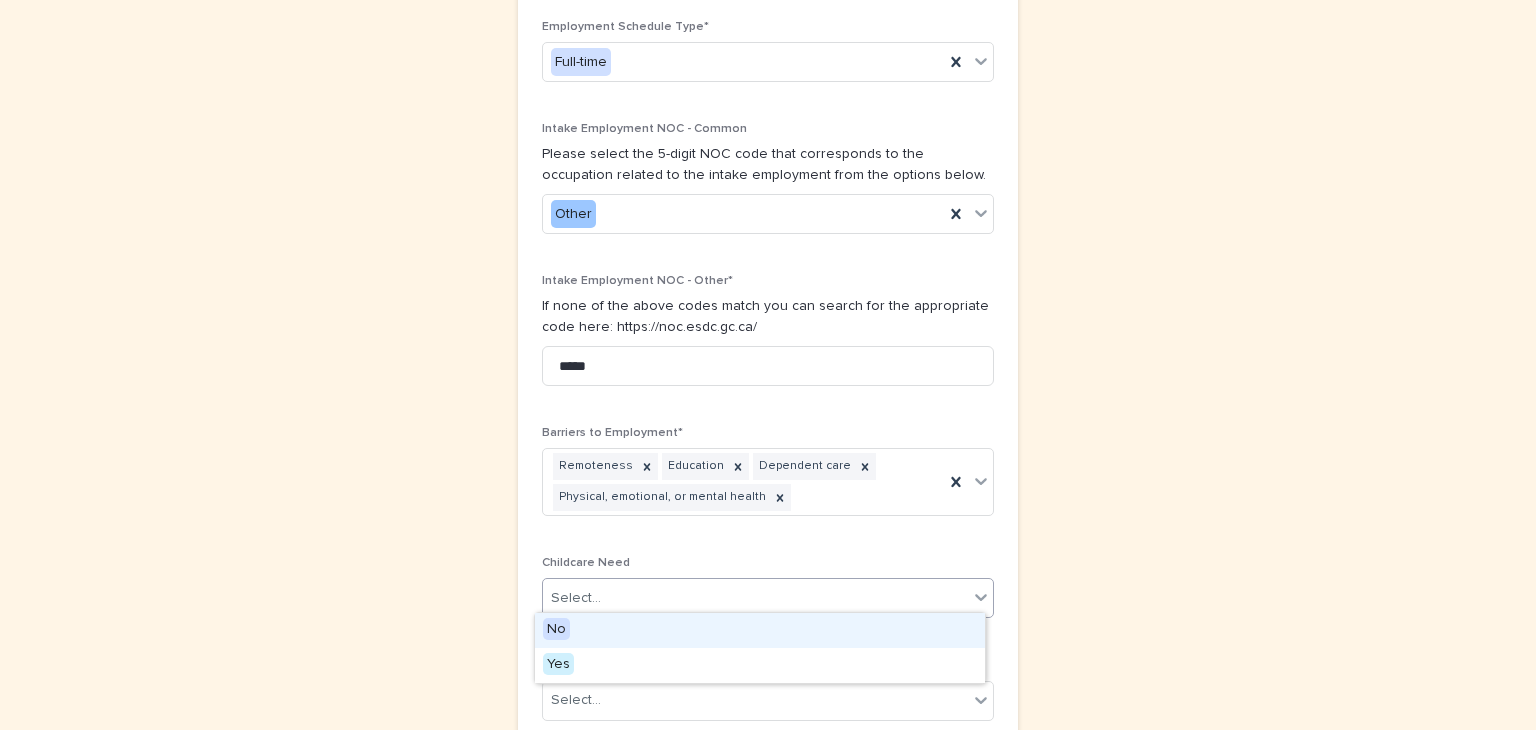 click on "No" at bounding box center (556, 629) 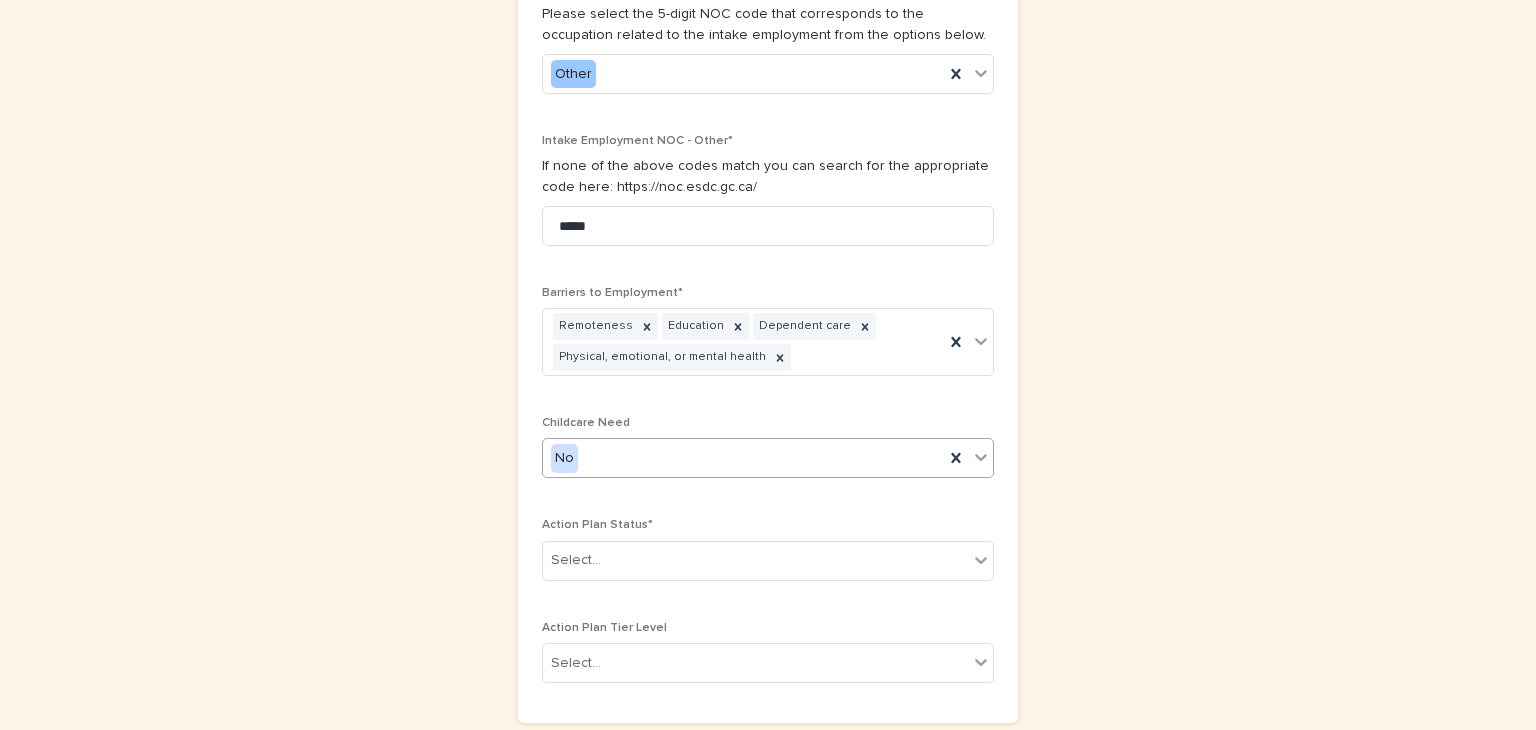 scroll, scrollTop: 1569, scrollLeft: 0, axis: vertical 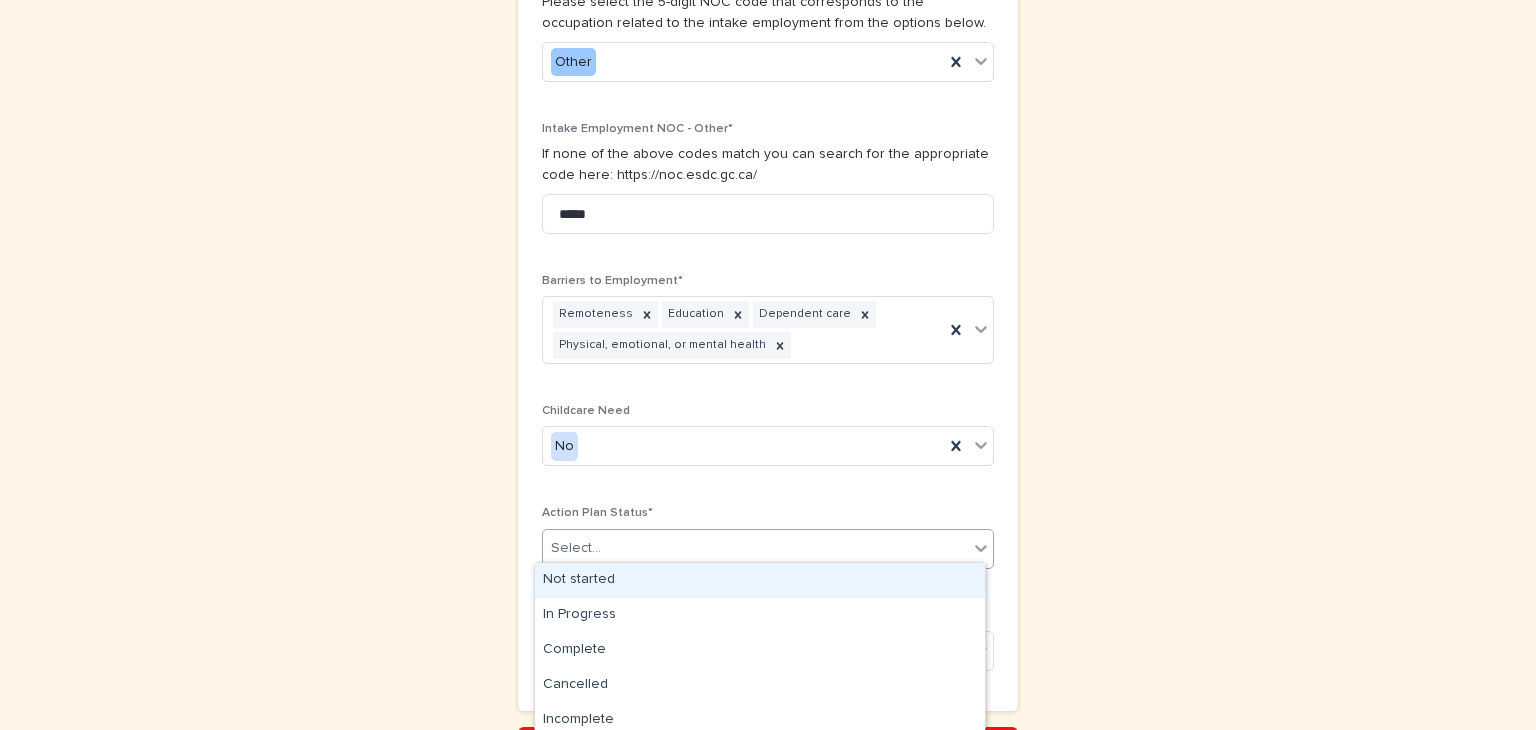 click 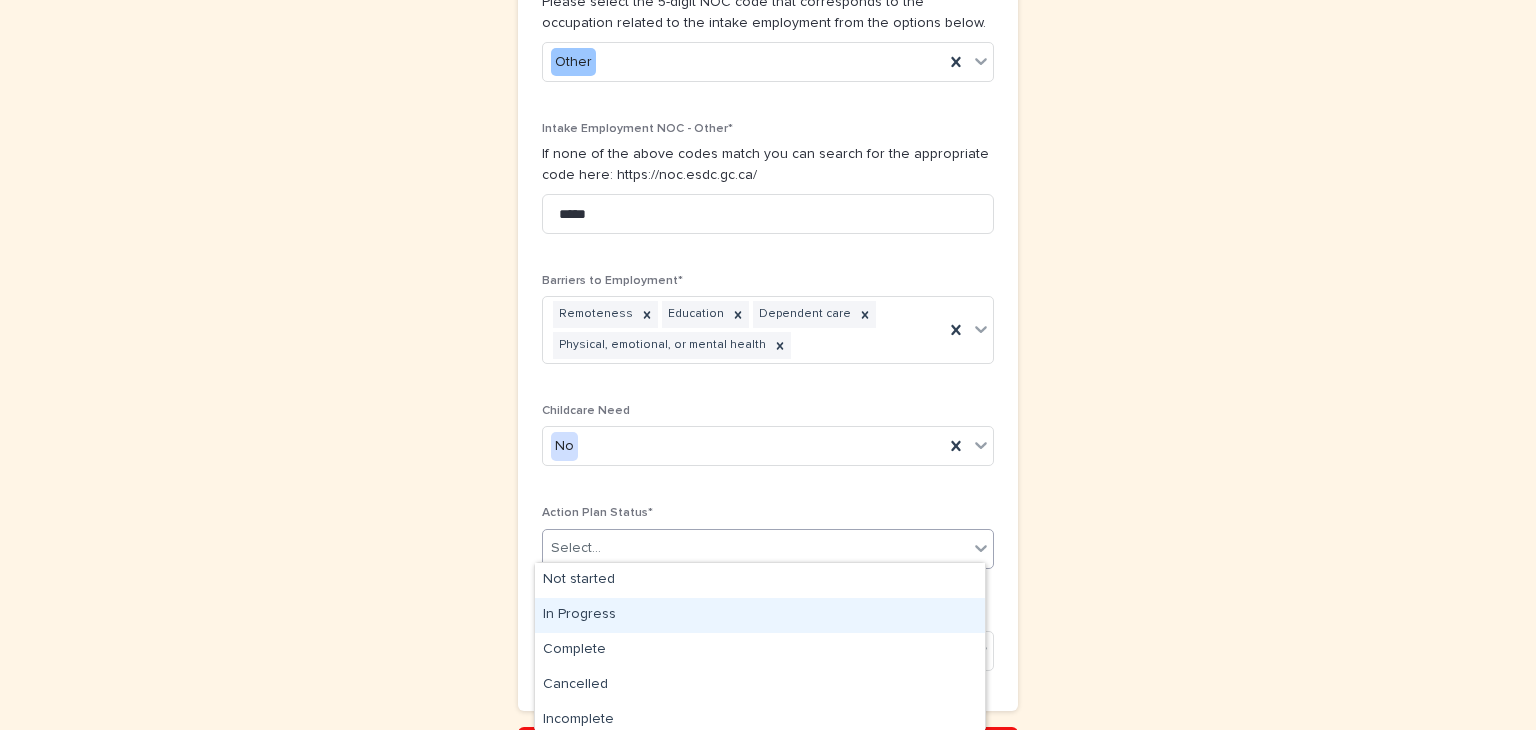 click on "In Progress" at bounding box center [760, 615] 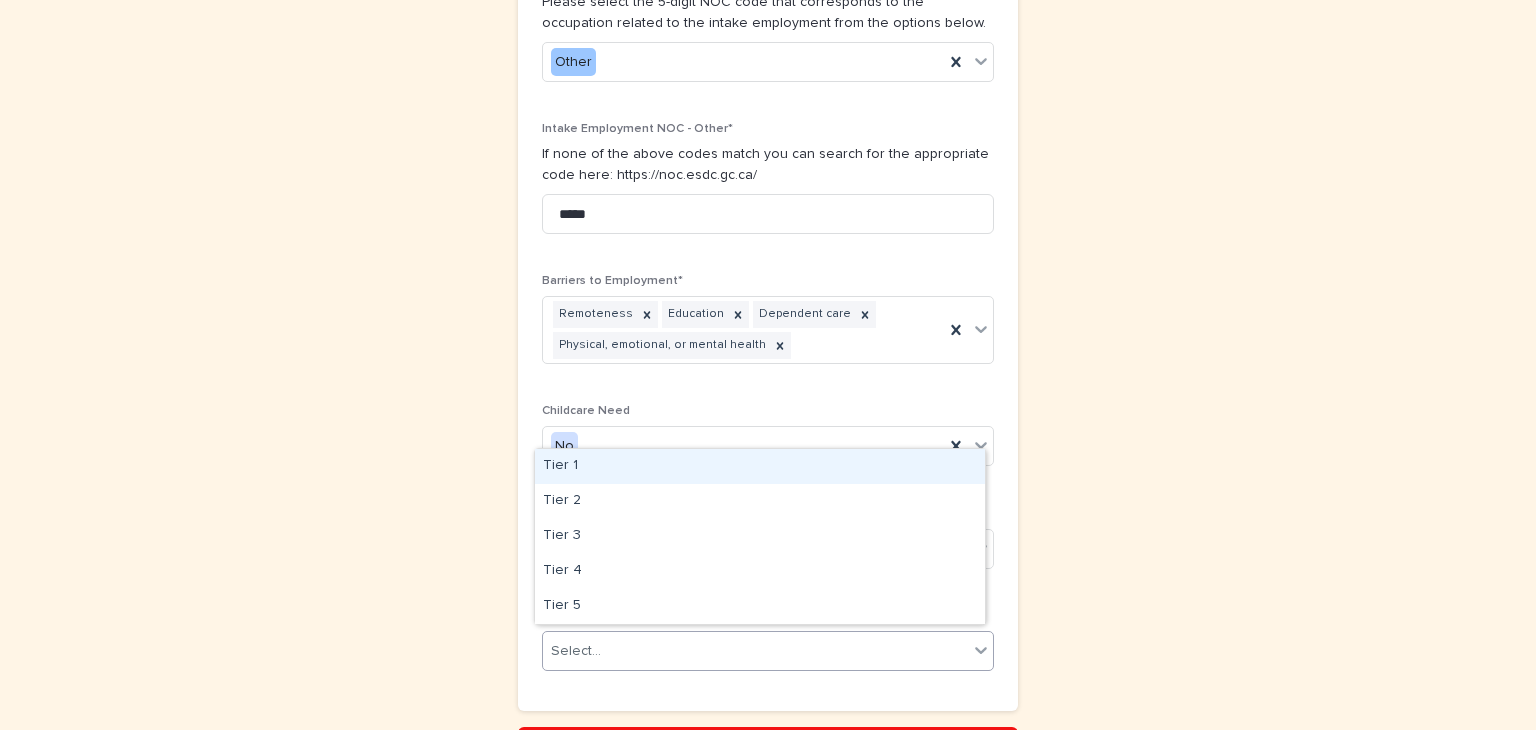 click 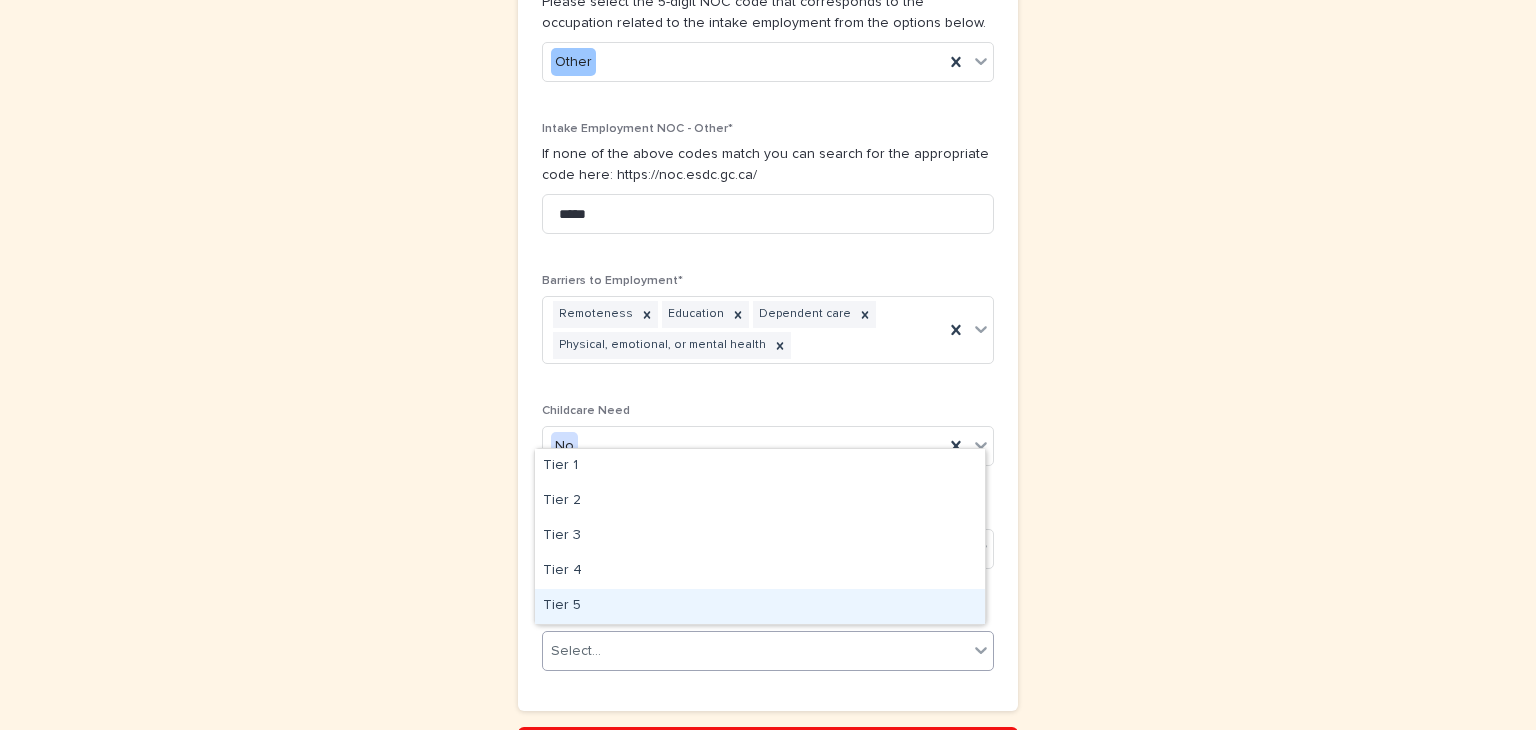 click on "Tier 5" at bounding box center [760, 606] 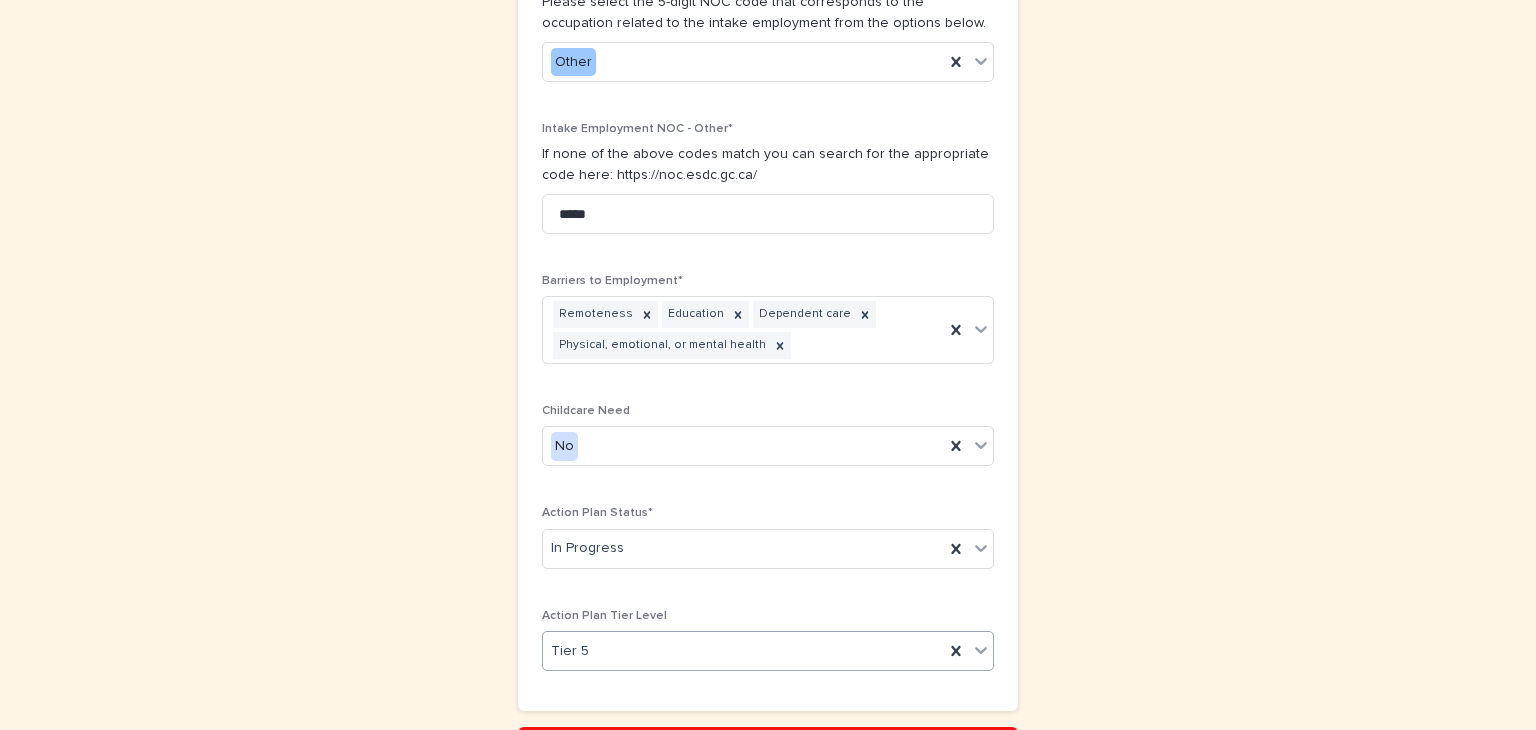 scroll, scrollTop: 1692, scrollLeft: 0, axis: vertical 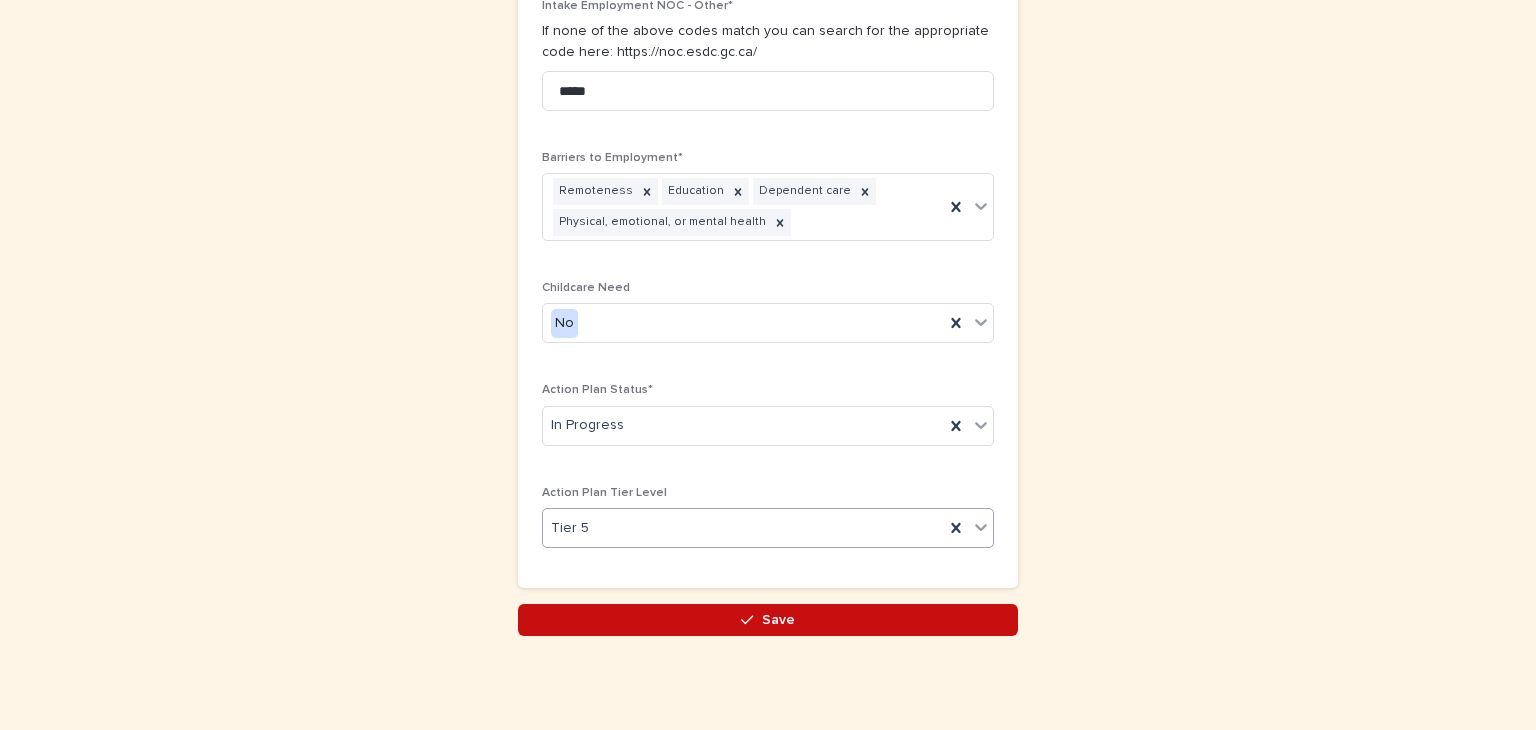 click at bounding box center (751, 620) 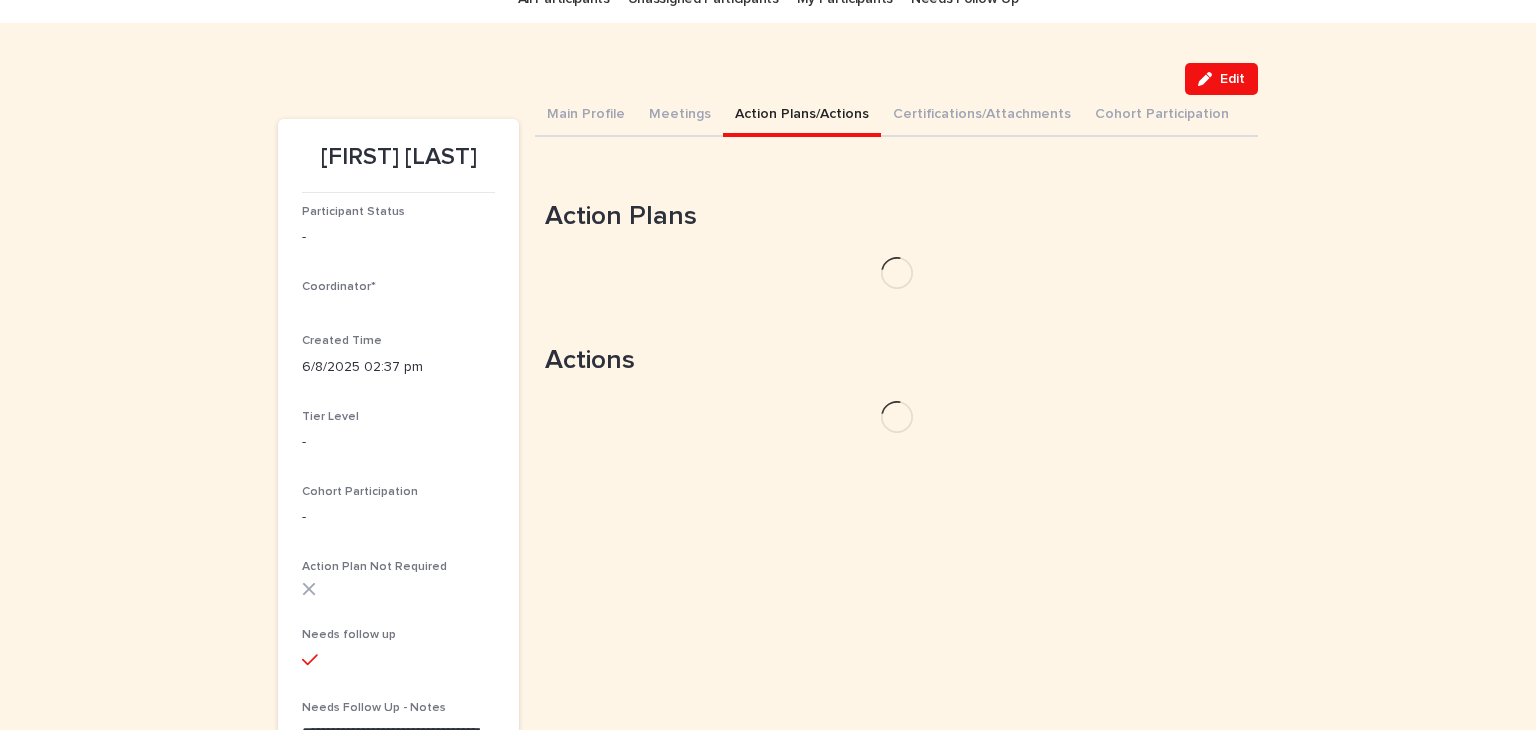 scroll, scrollTop: 0, scrollLeft: 0, axis: both 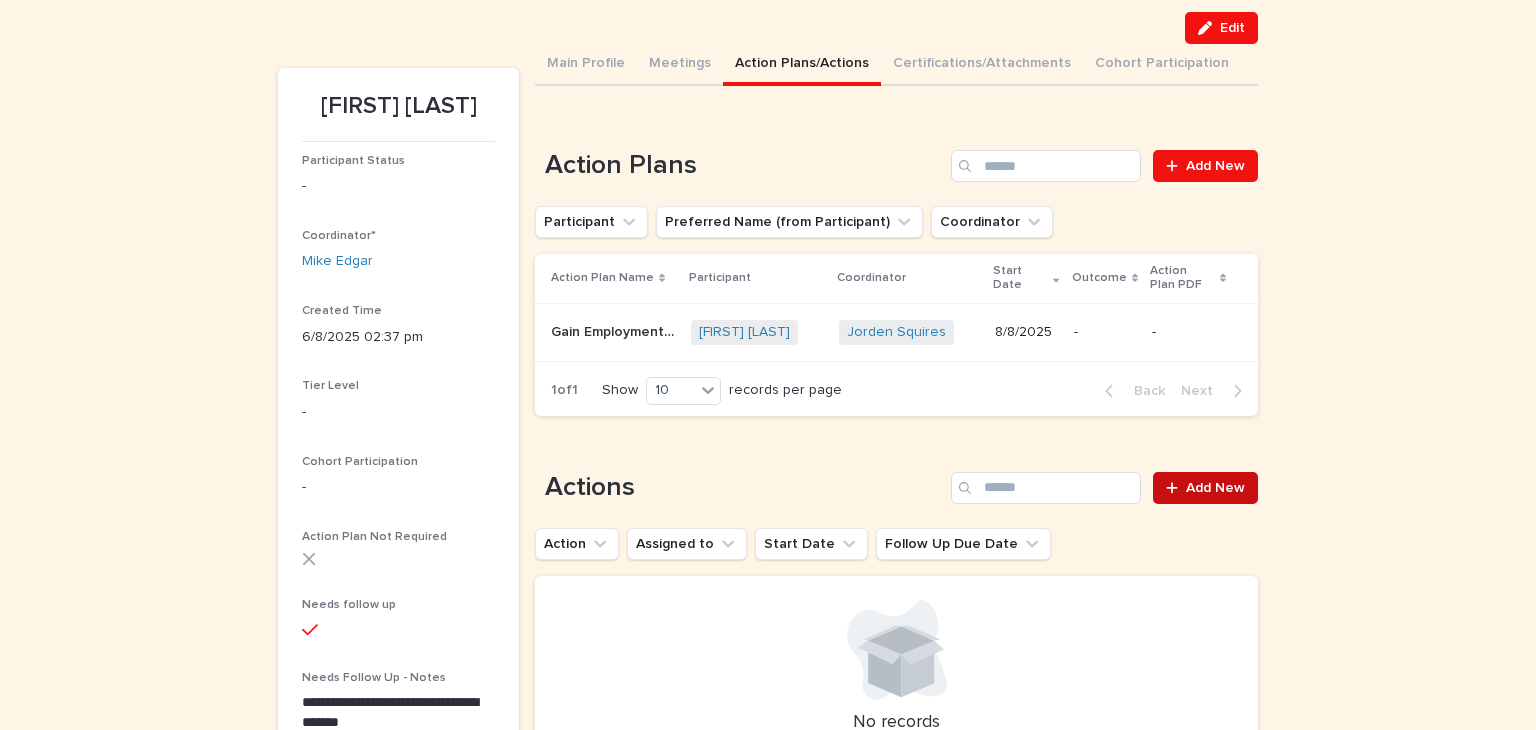 click on "Add New" at bounding box center (1215, 488) 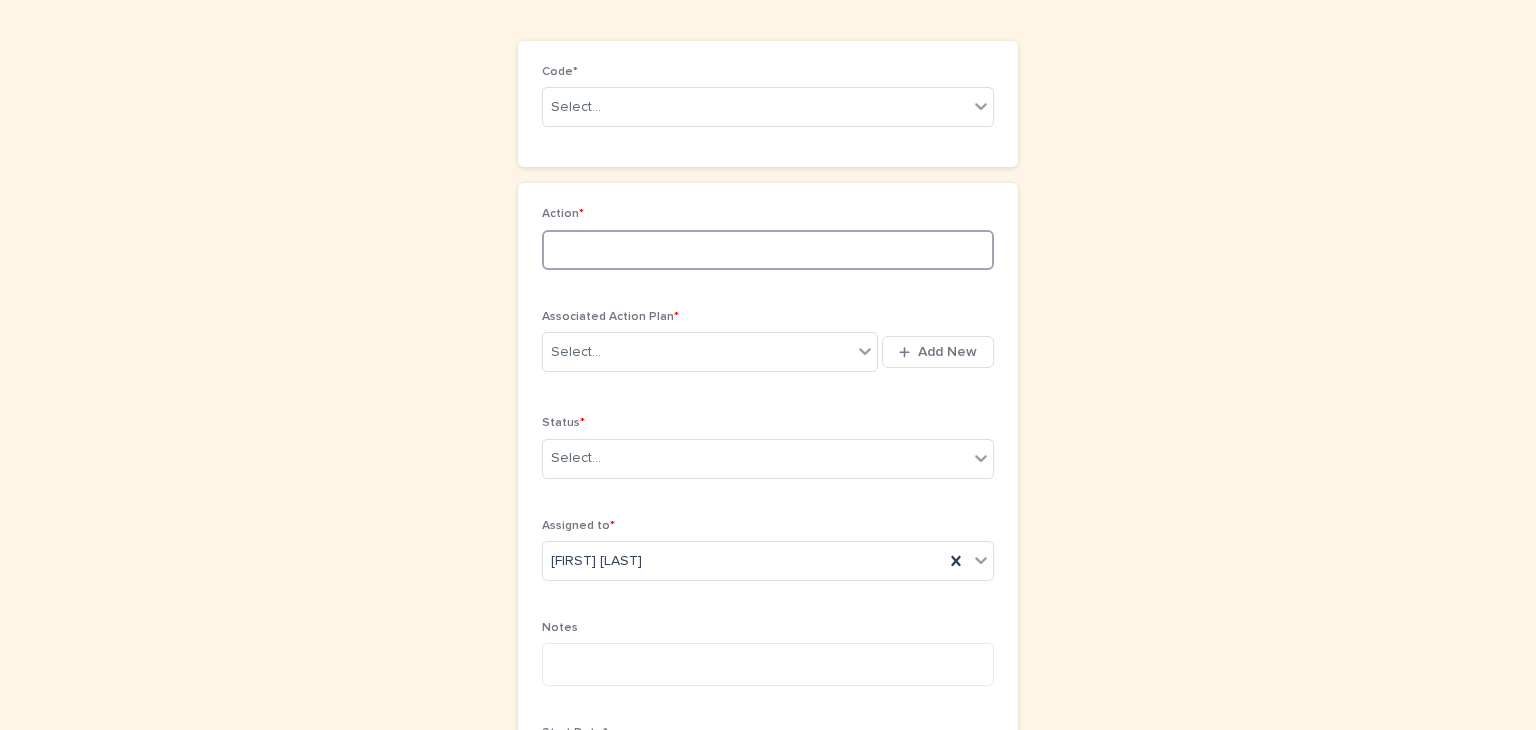 click at bounding box center [768, 250] 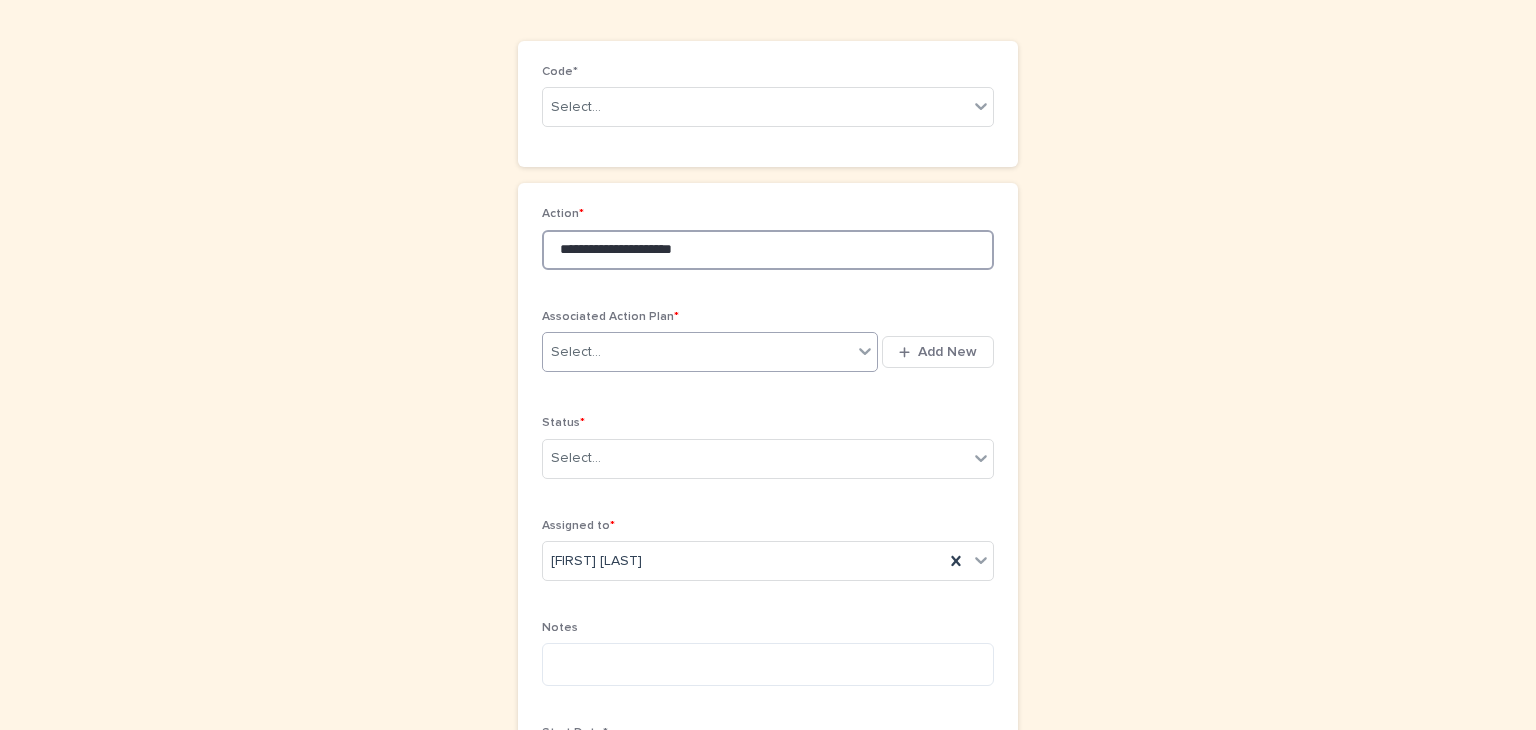 type on "**********" 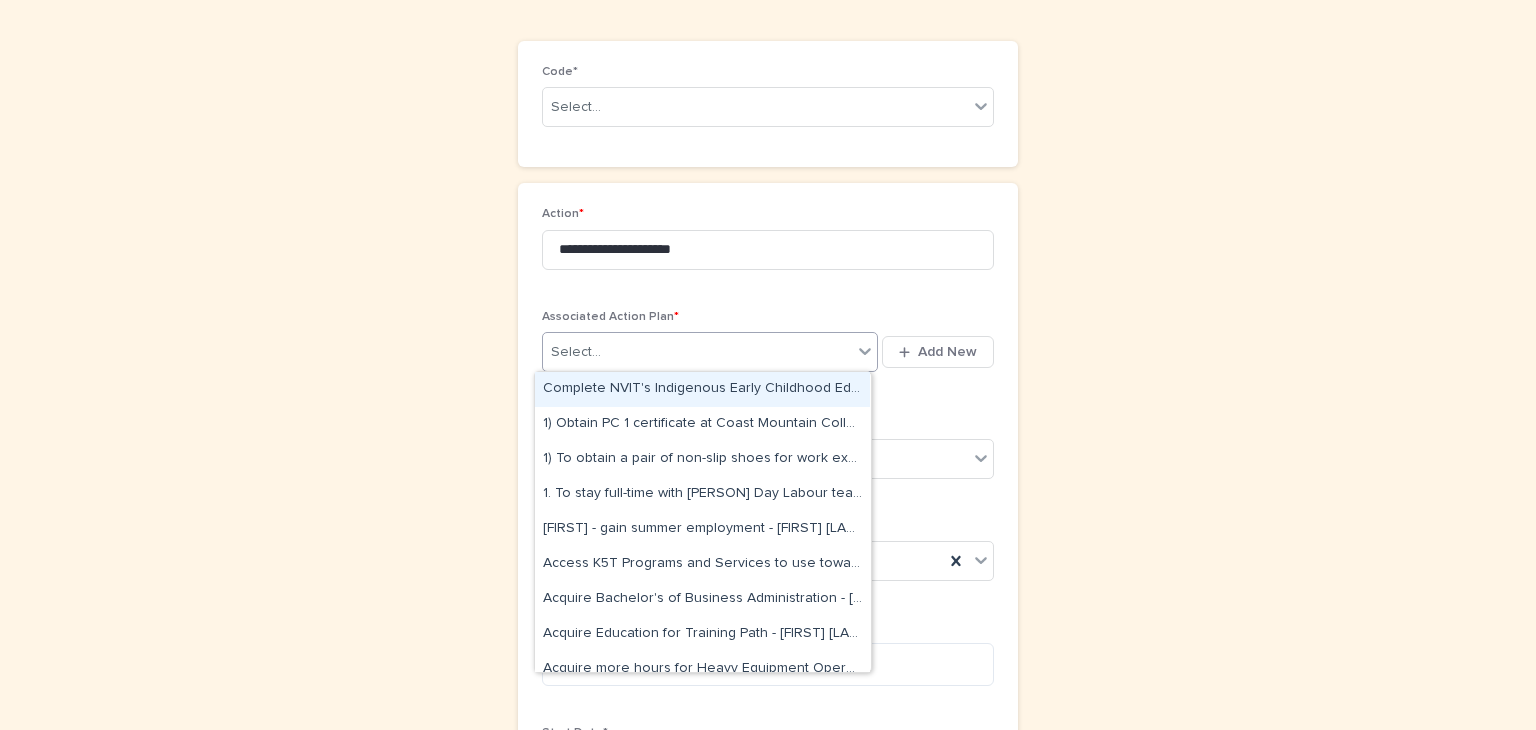 click 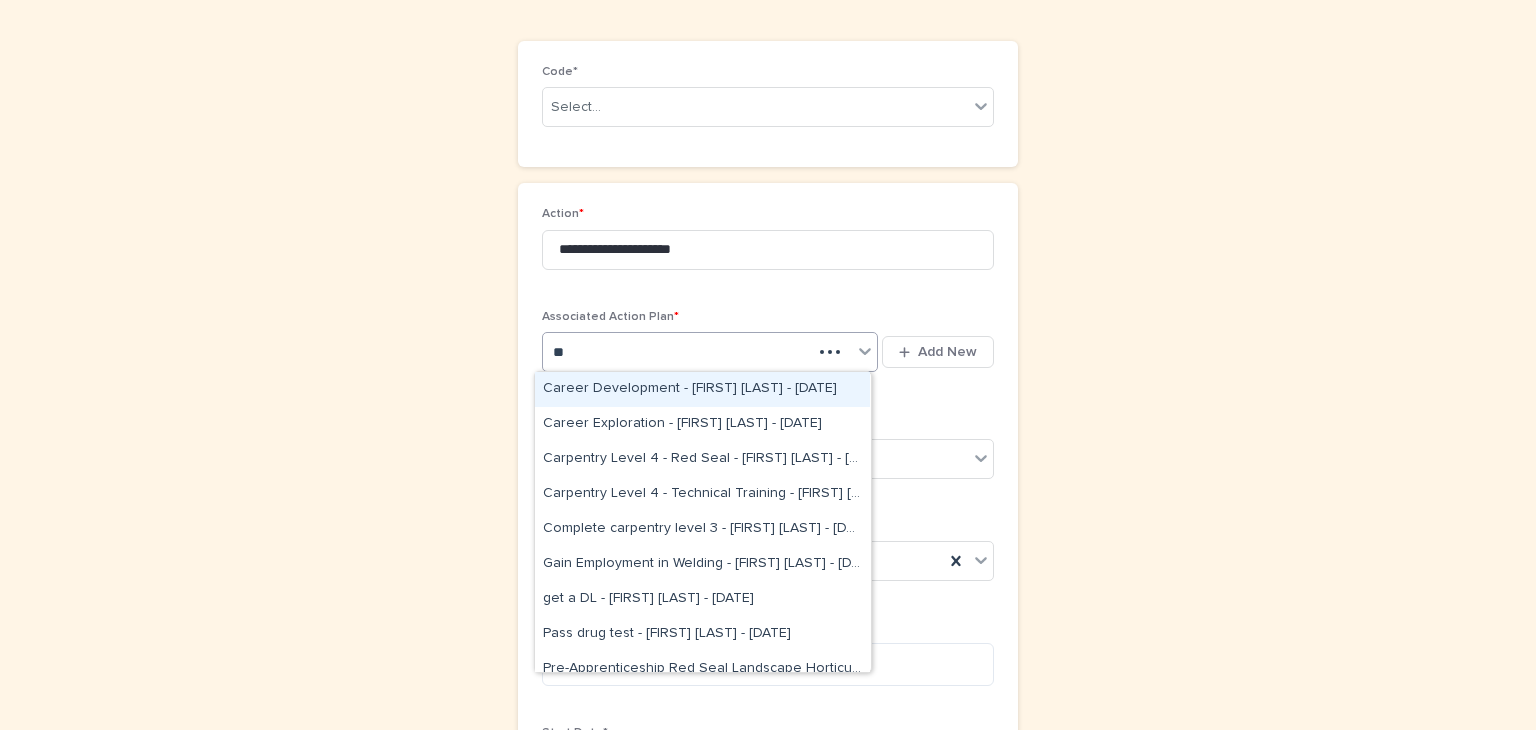 type on "*" 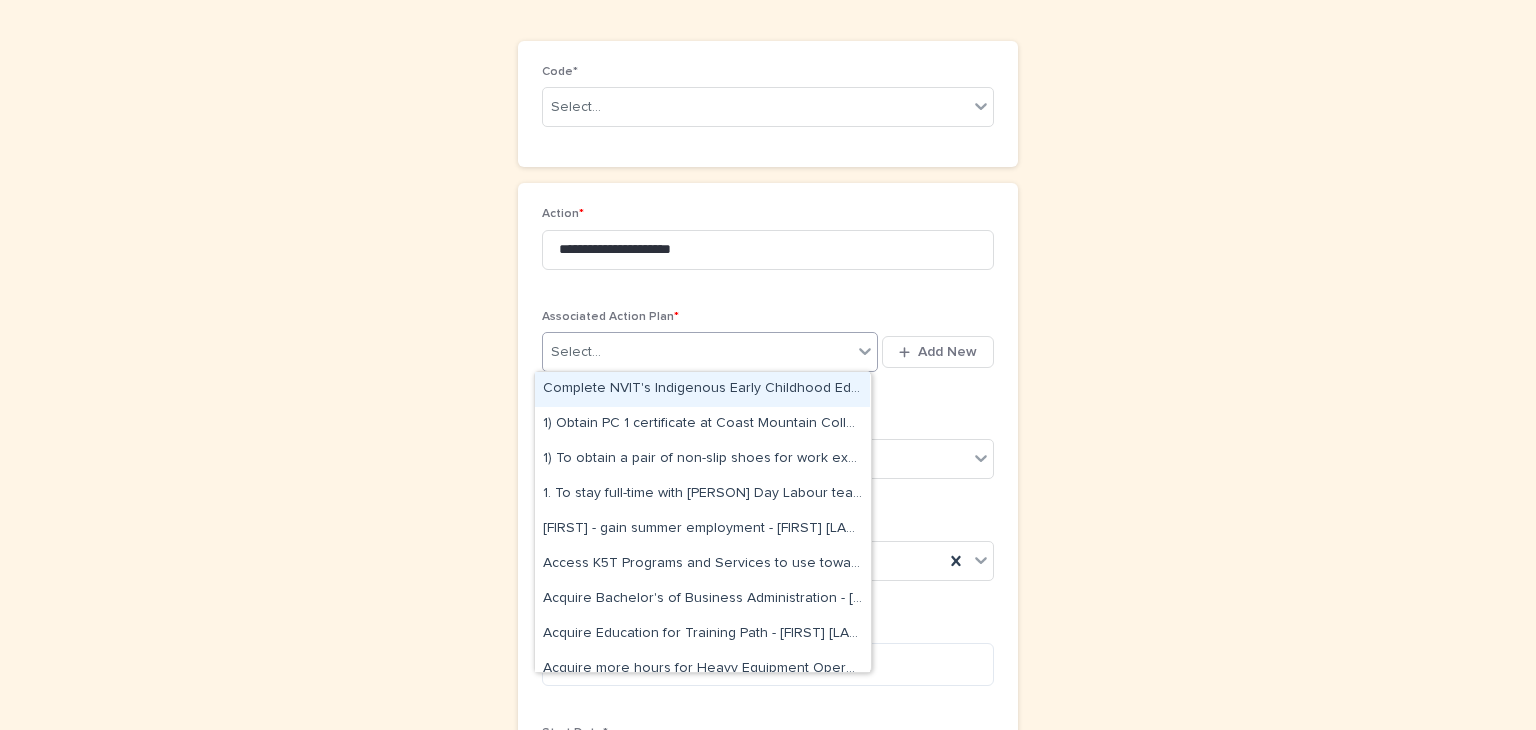 scroll, scrollTop: 0, scrollLeft: 0, axis: both 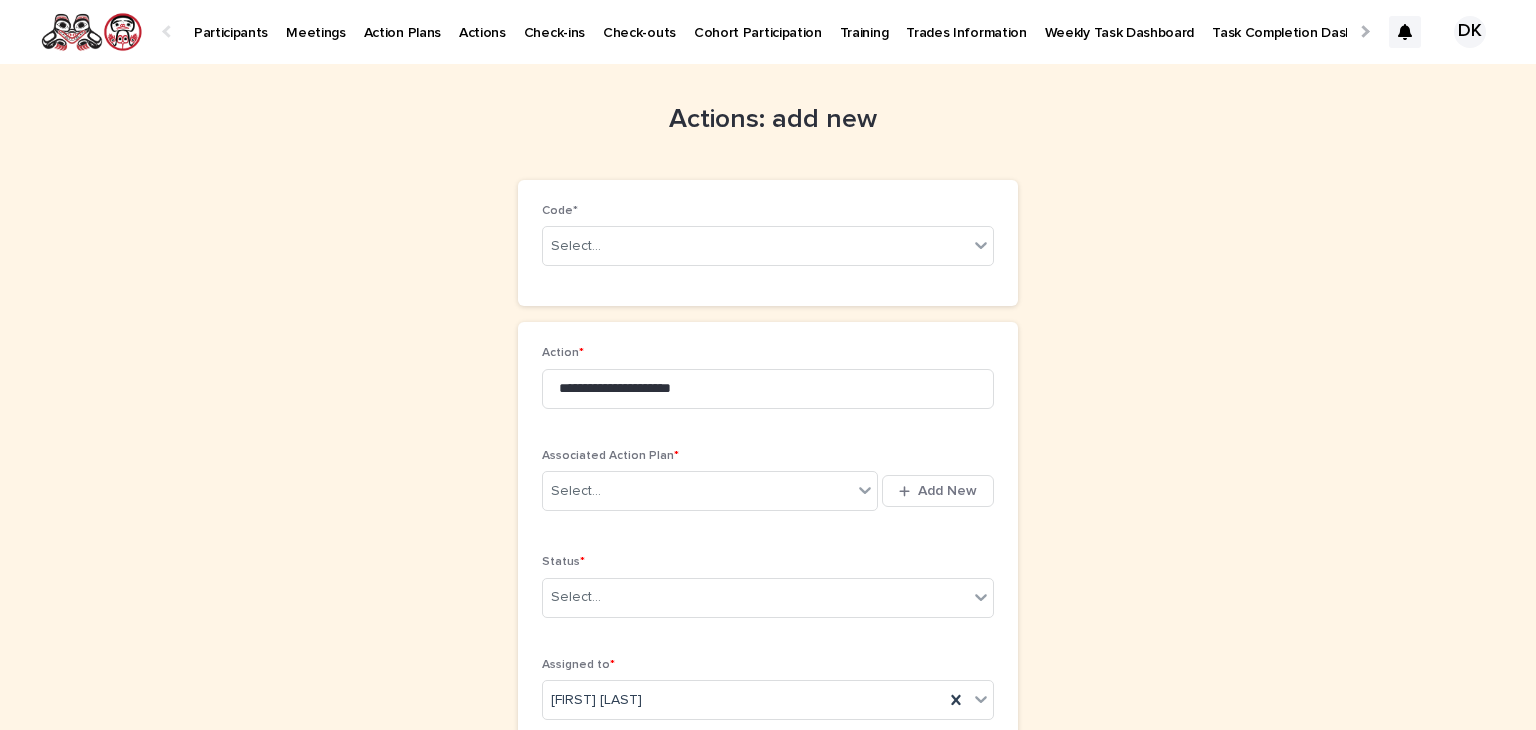 click on "**********" at bounding box center [768, 837] 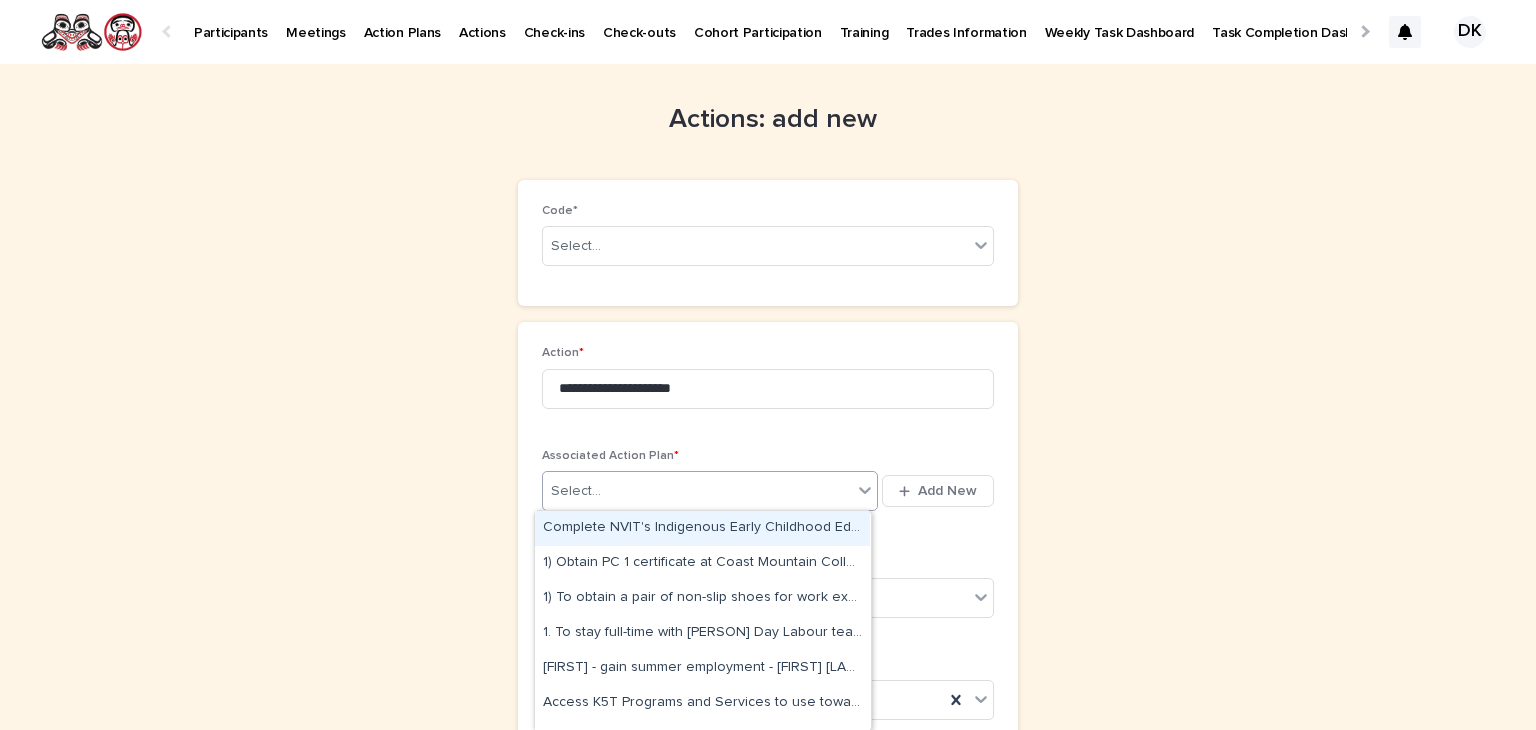click on "Select..." at bounding box center [697, 491] 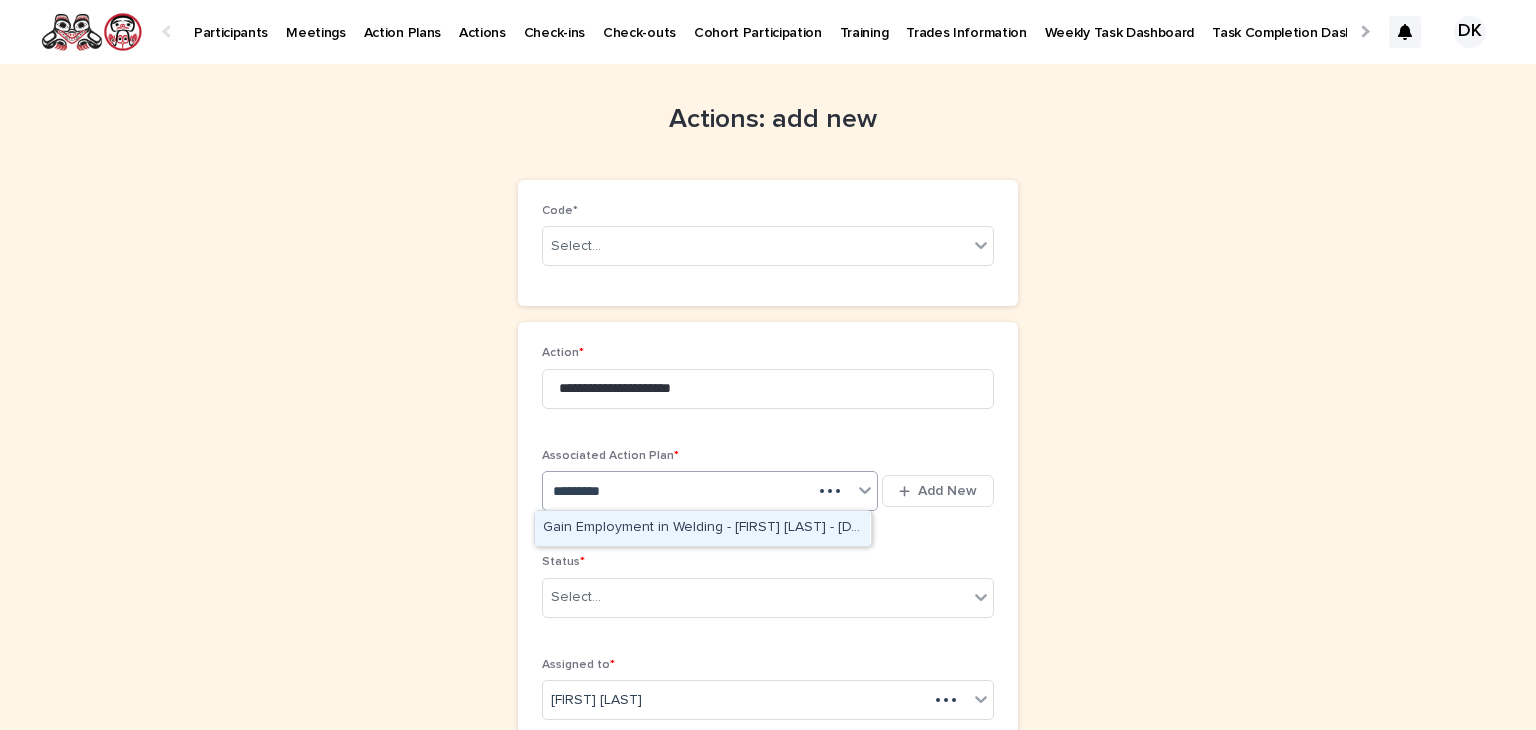 type on "**********" 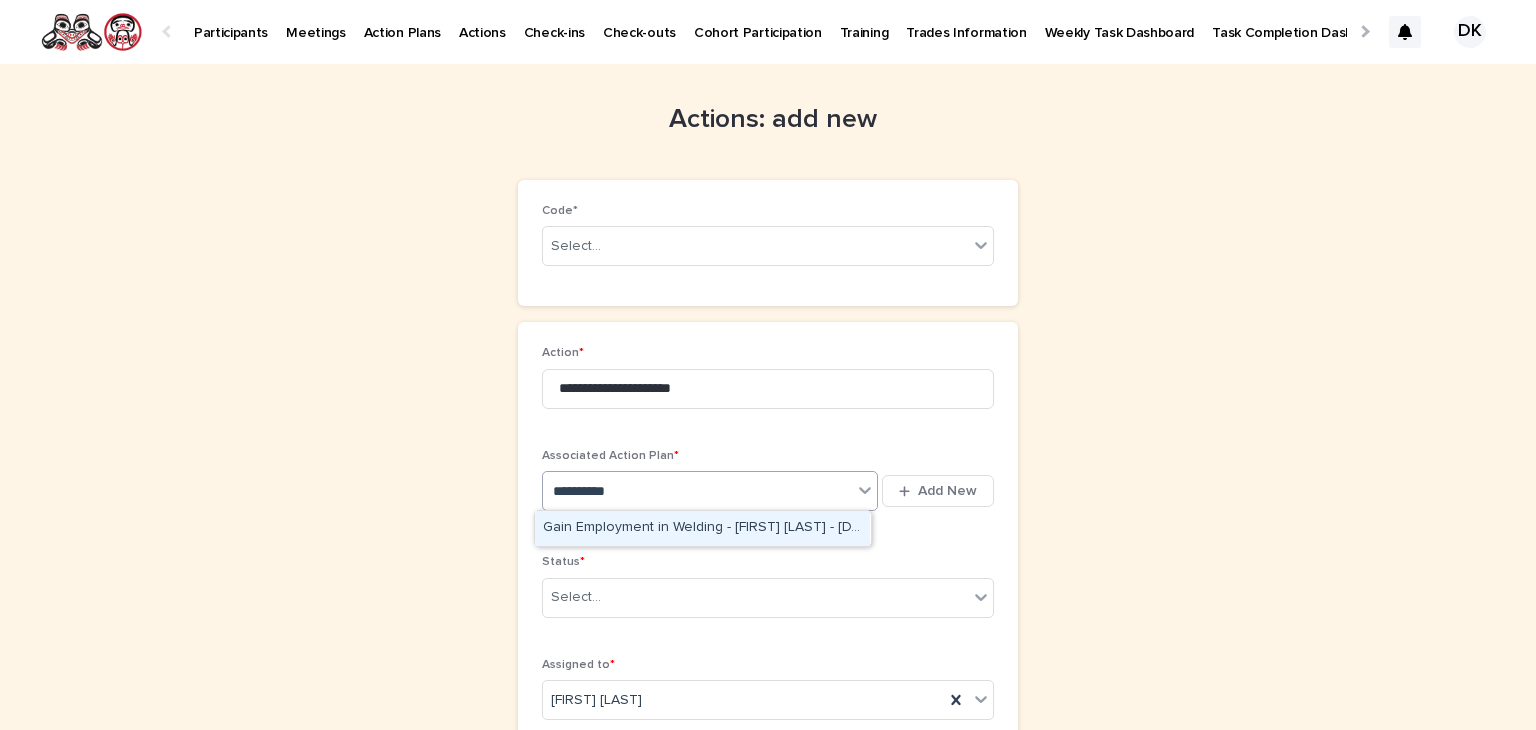 click on "Gain Employment in Welding - [FIRST] [LAST] - [DATE]" at bounding box center (702, 528) 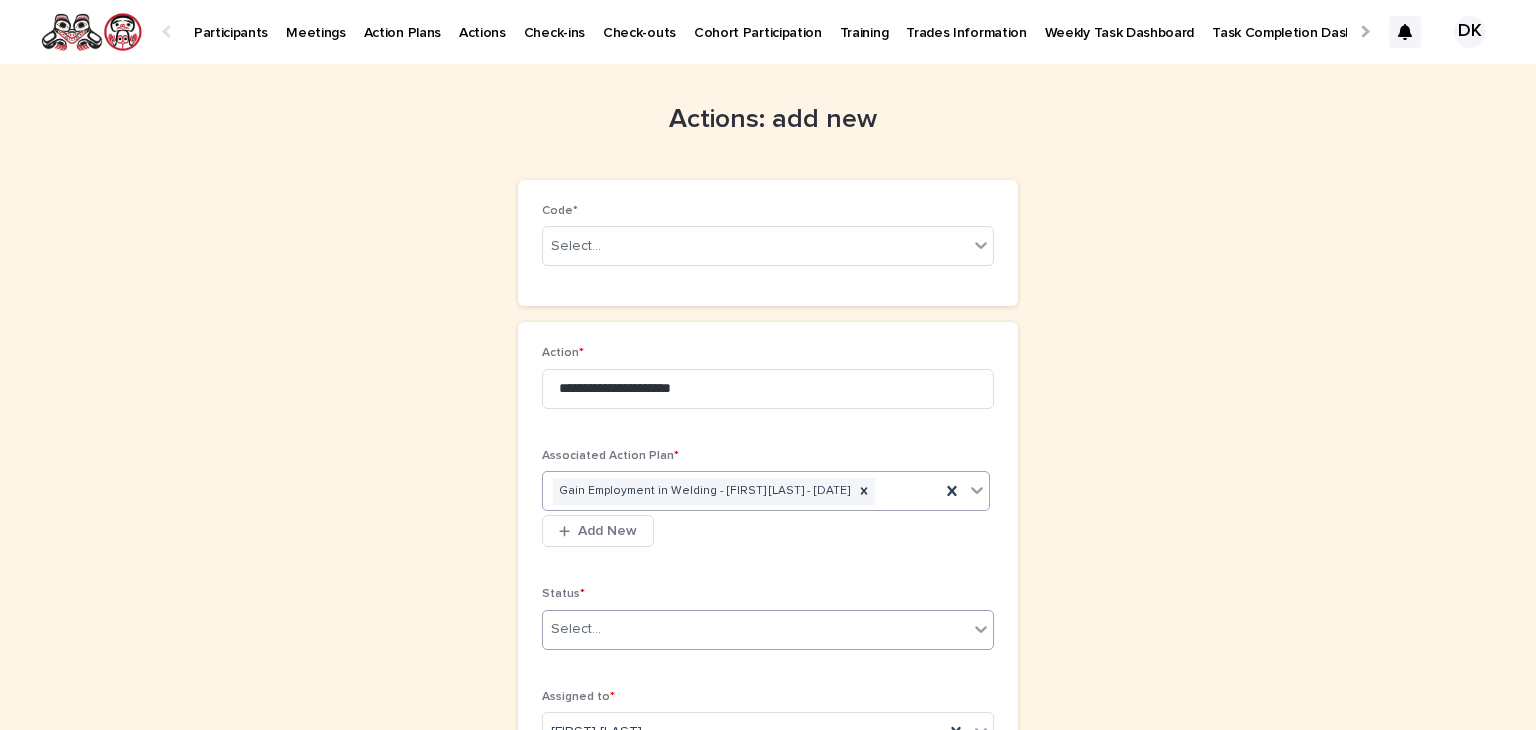 click 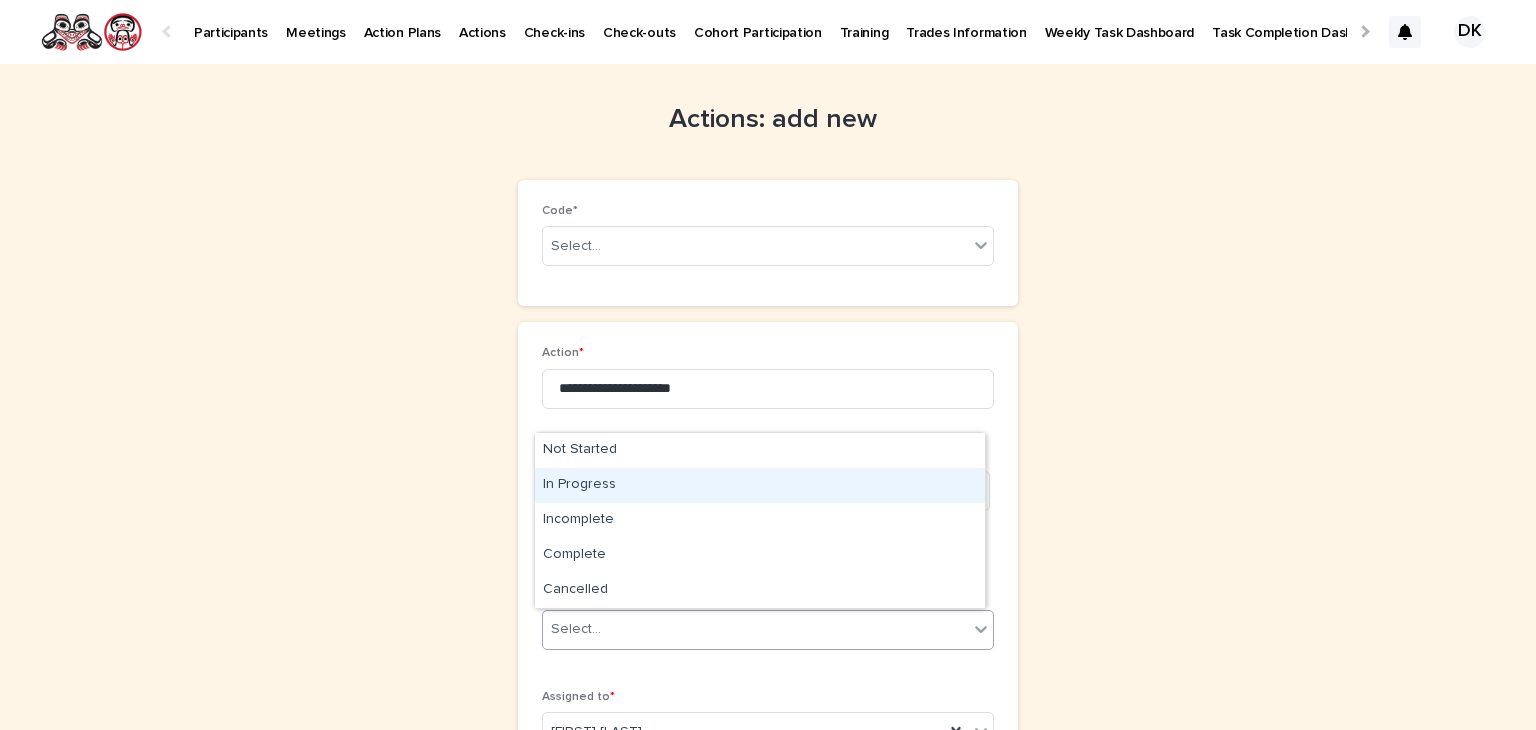 click on "In Progress" at bounding box center (760, 485) 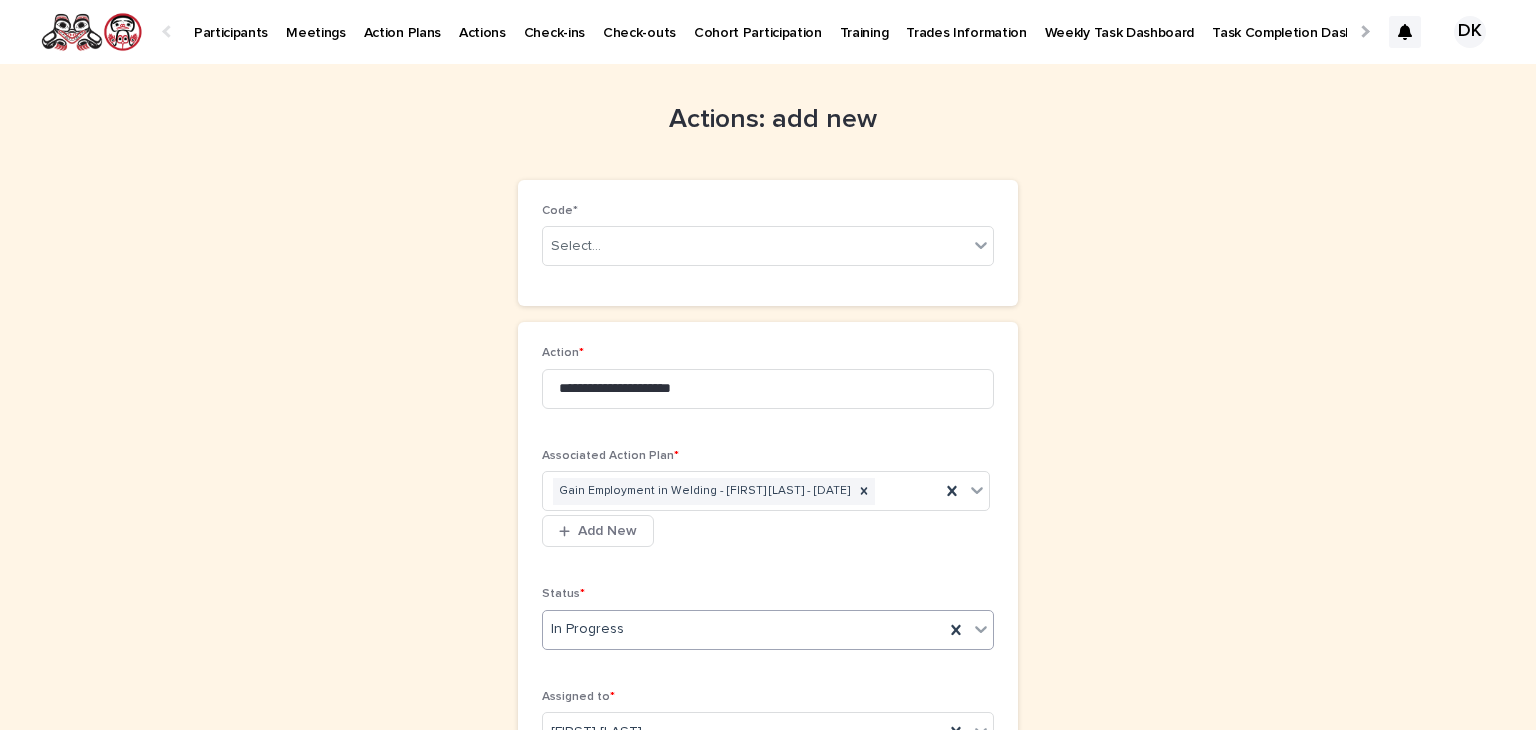 scroll, scrollTop: 364, scrollLeft: 0, axis: vertical 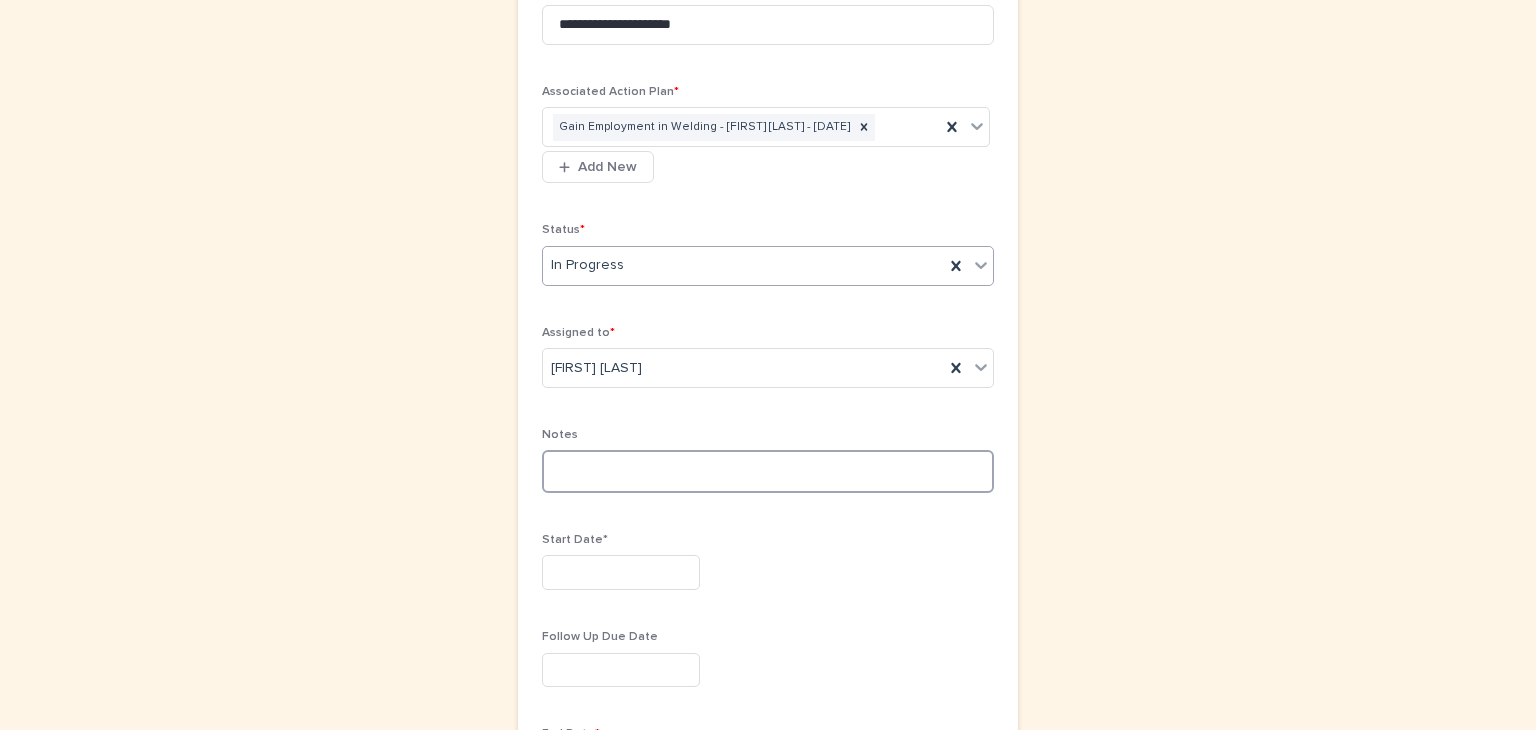click at bounding box center [768, 471] 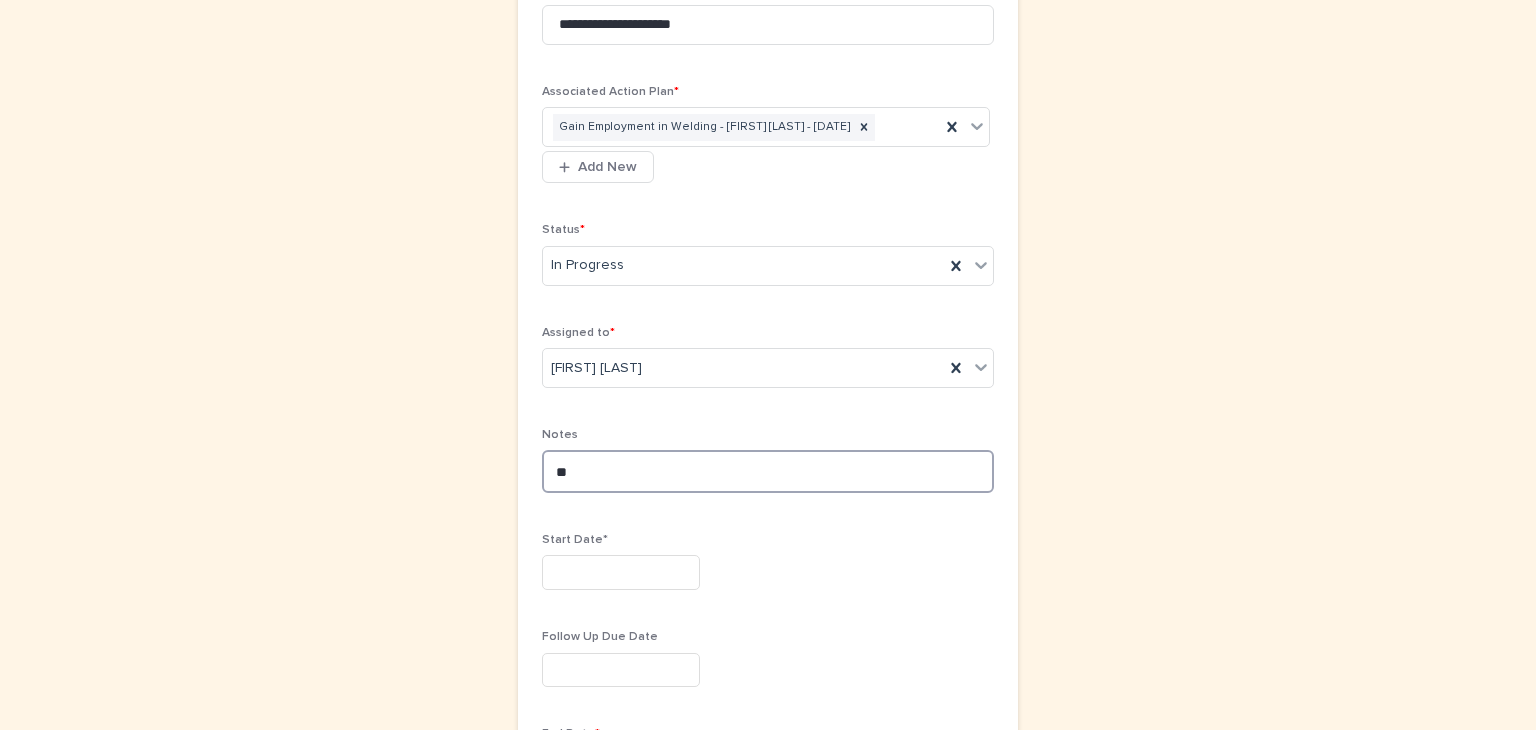 type on "*" 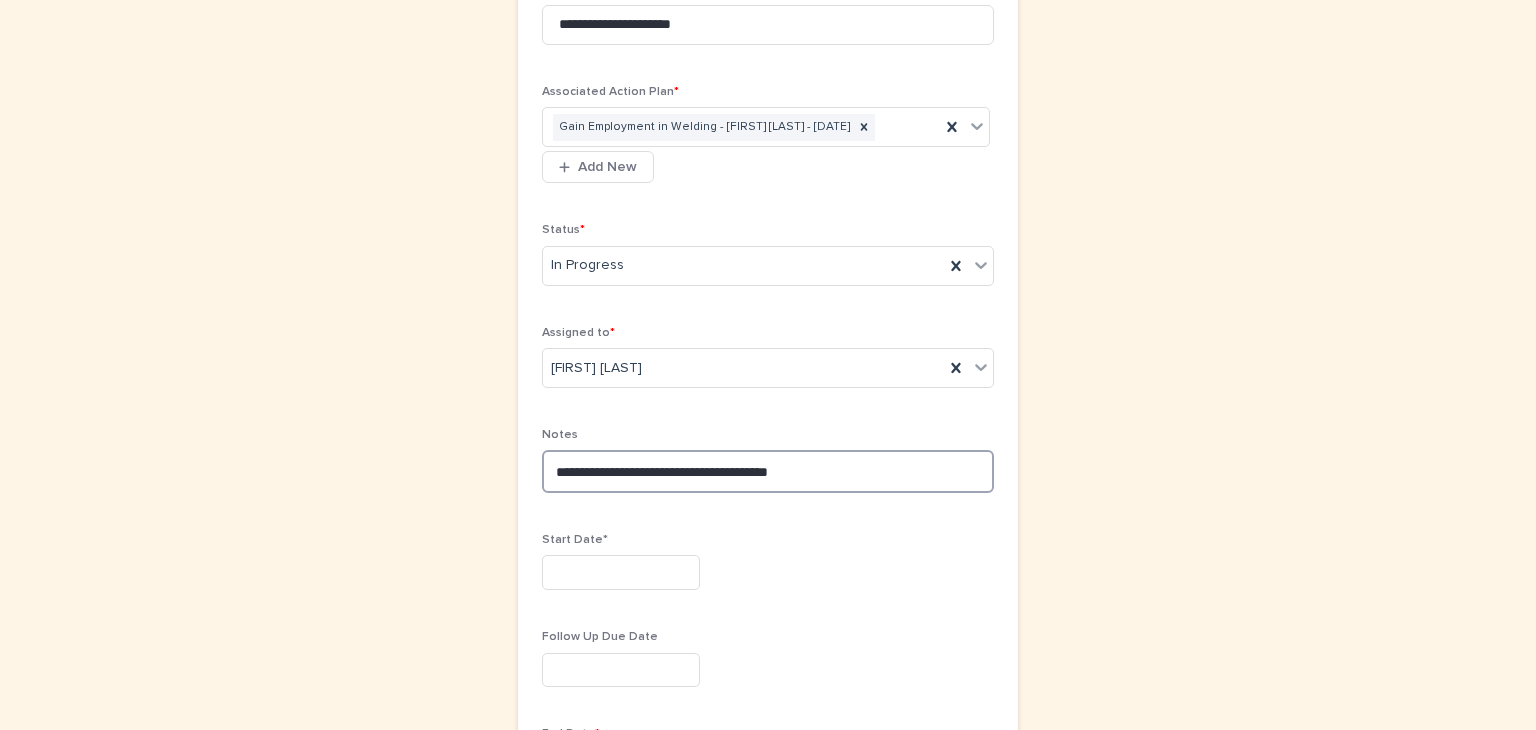 click on "**********" at bounding box center (768, 471) 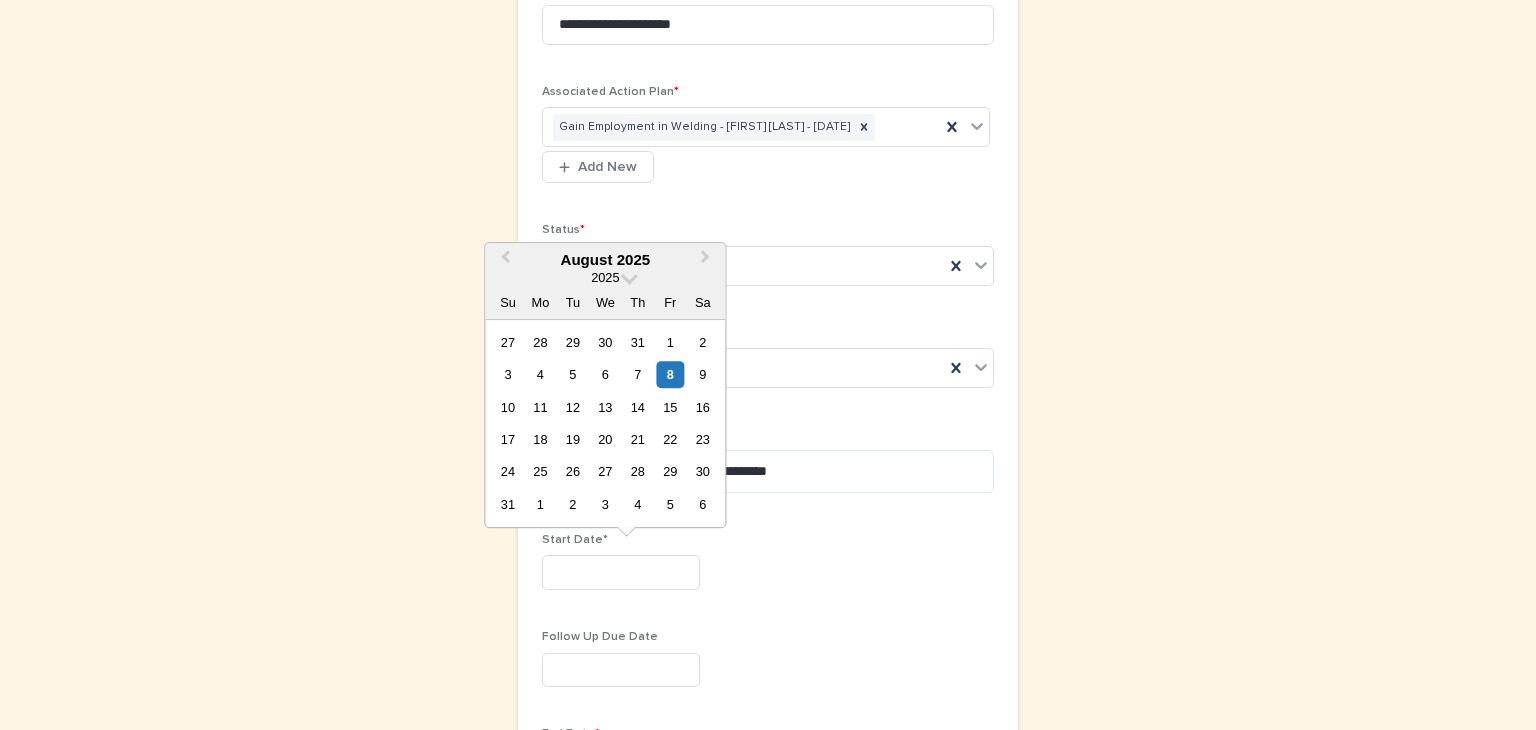 click at bounding box center (621, 572) 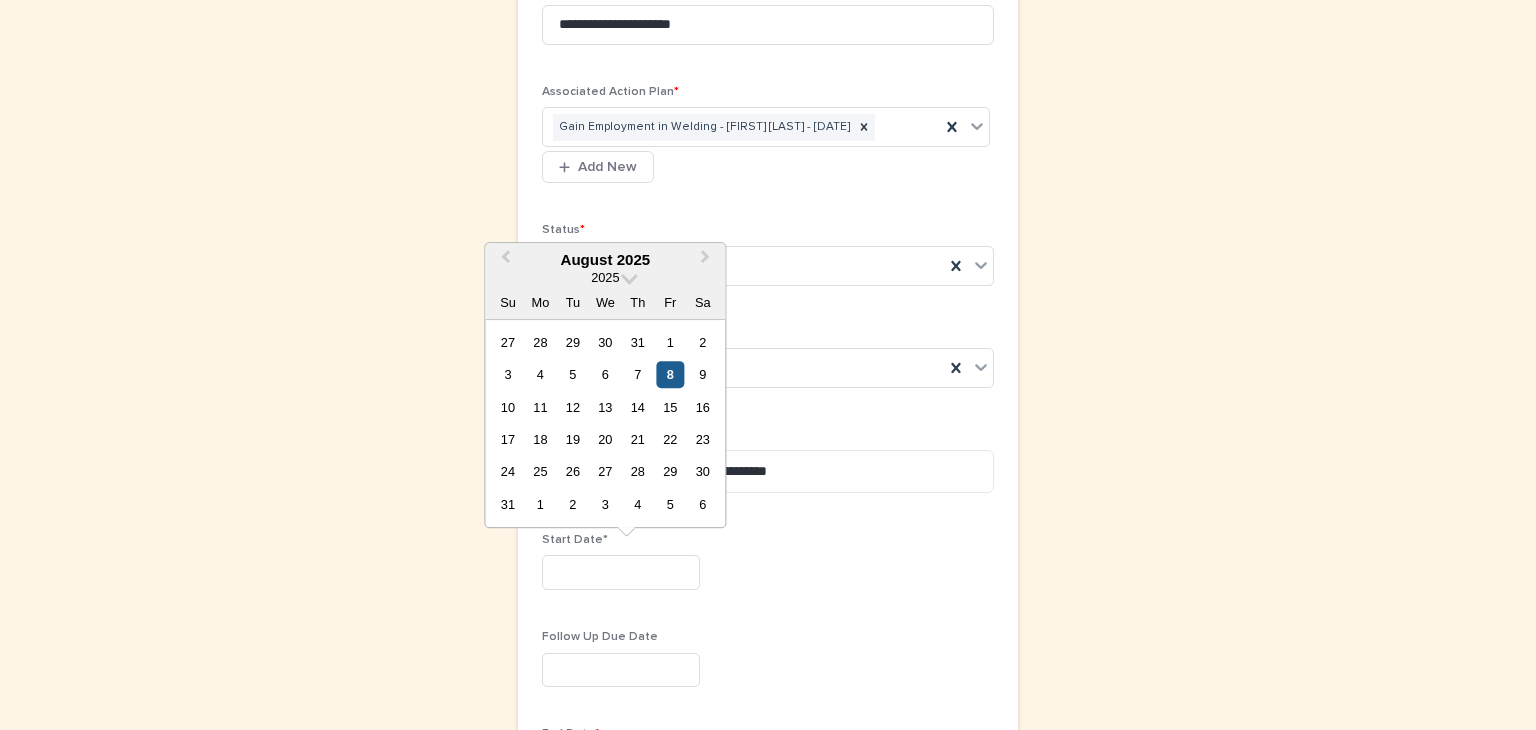 click on "8" at bounding box center (670, 374) 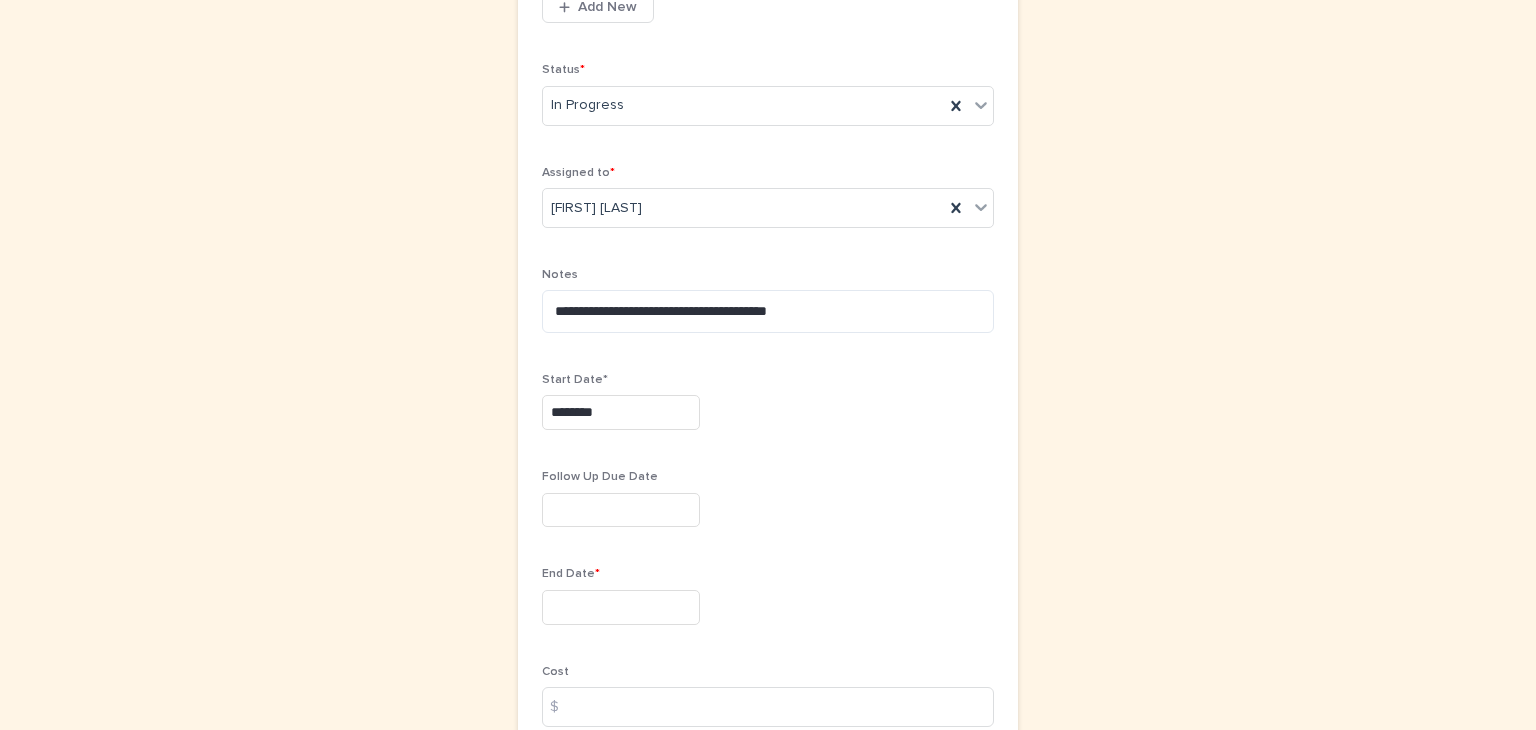 scroll, scrollTop: 524, scrollLeft: 0, axis: vertical 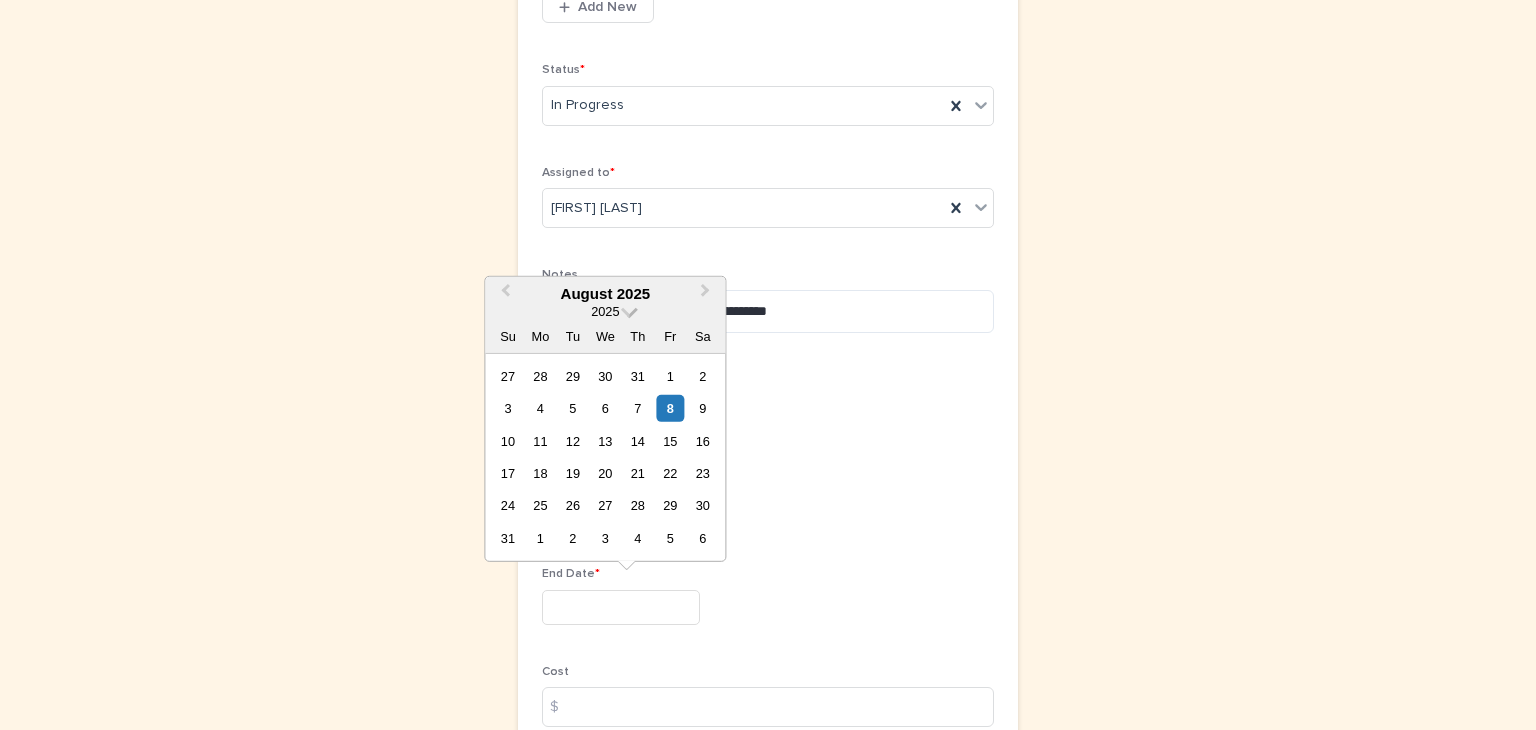 click at bounding box center (629, 309) 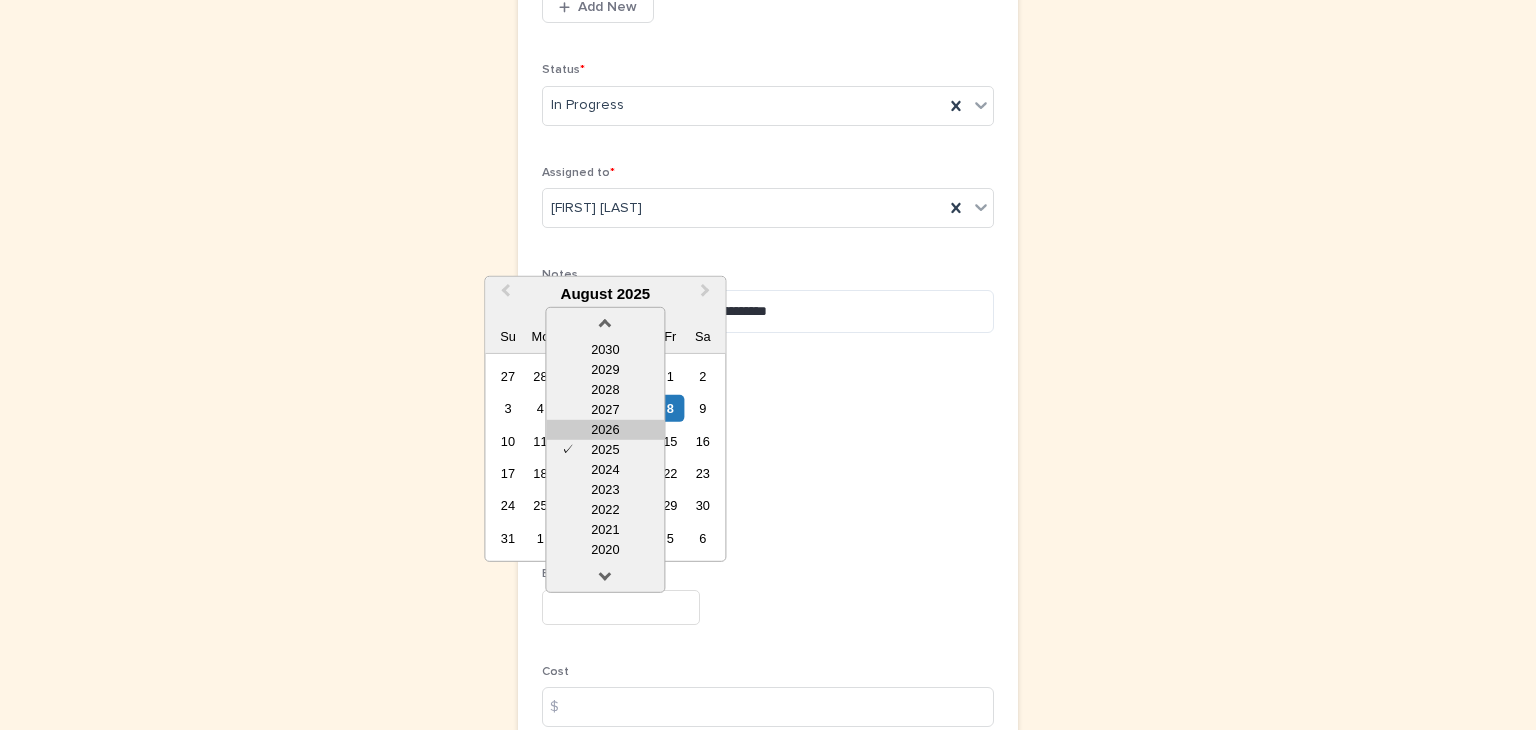 click on "2026" at bounding box center (605, 429) 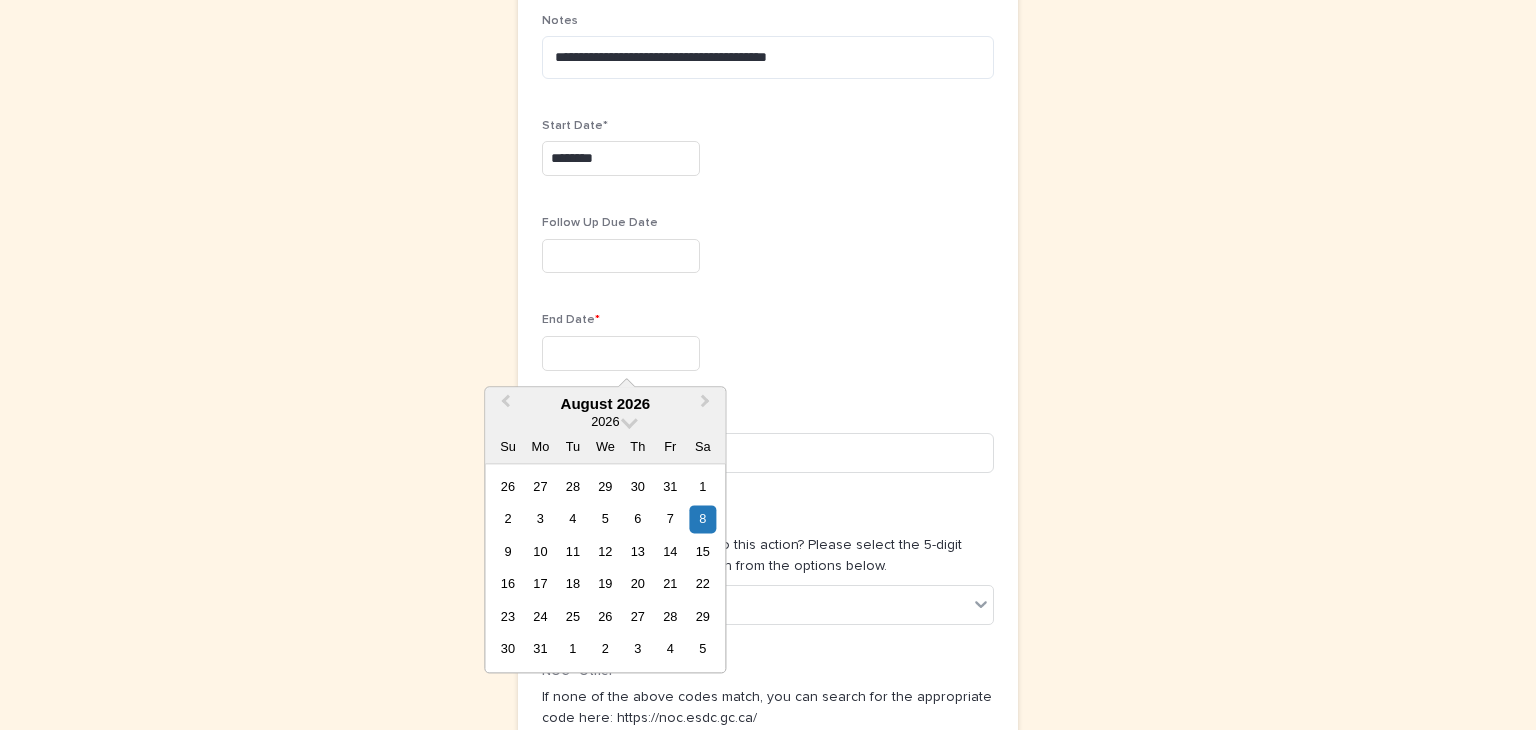 scroll, scrollTop: 780, scrollLeft: 0, axis: vertical 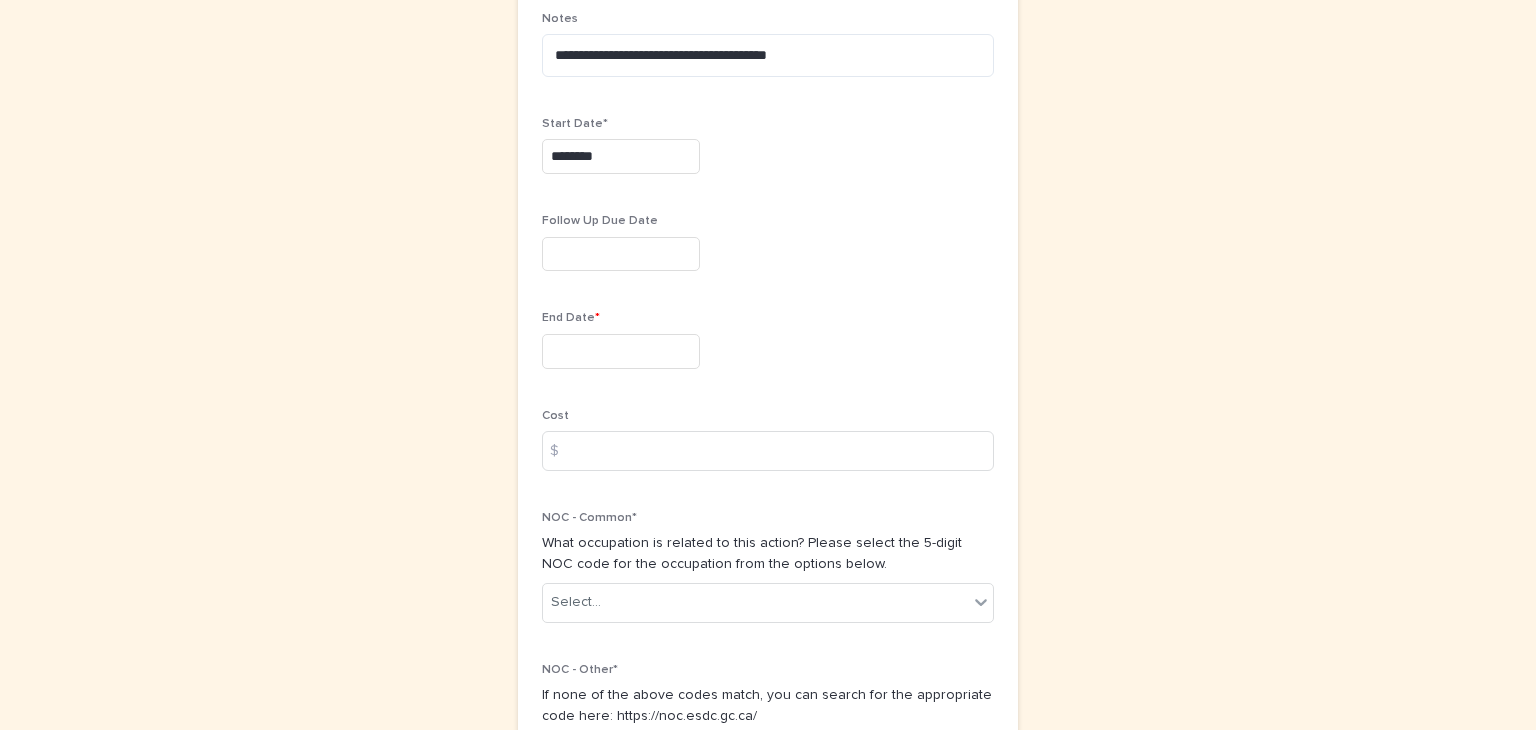 click on "**********" at bounding box center (768, 178) 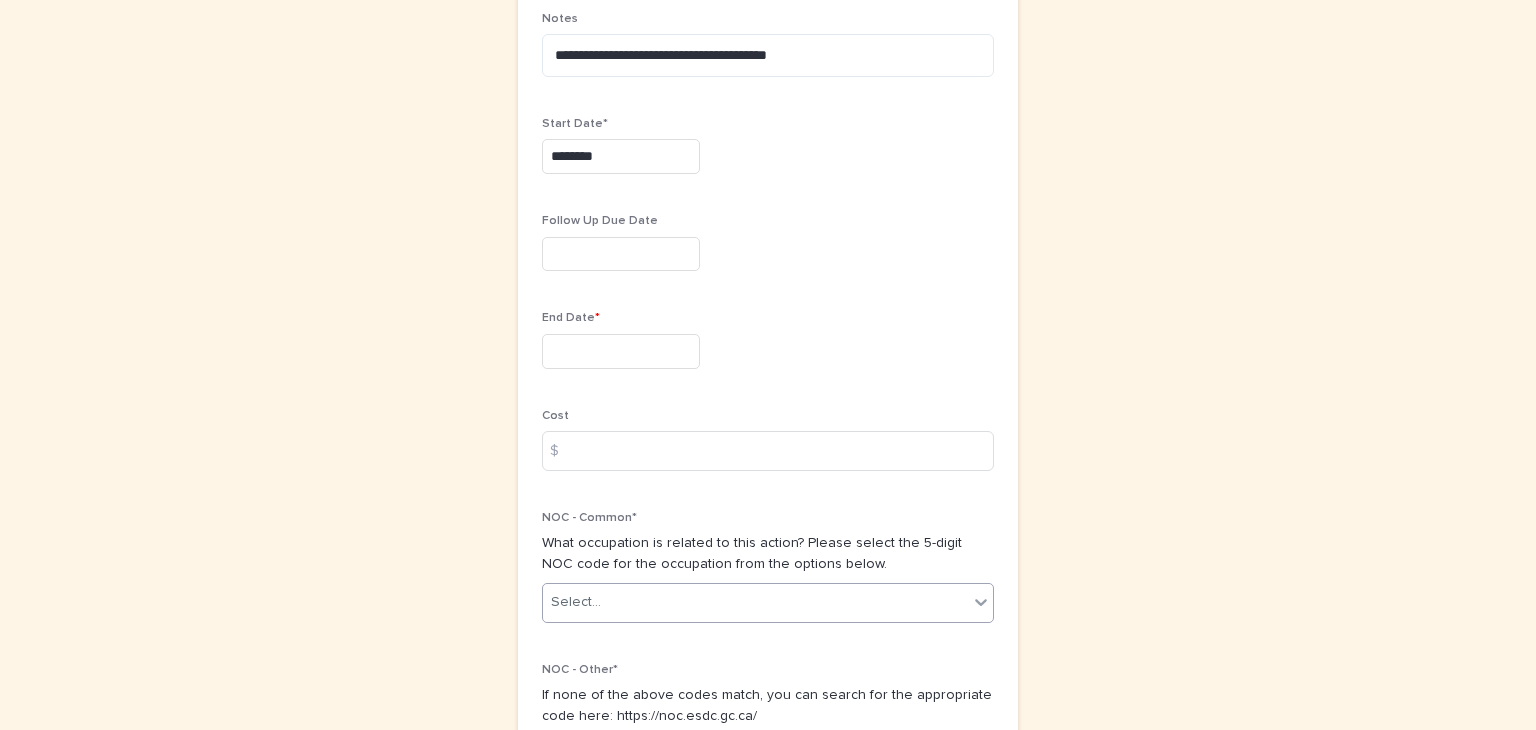 click 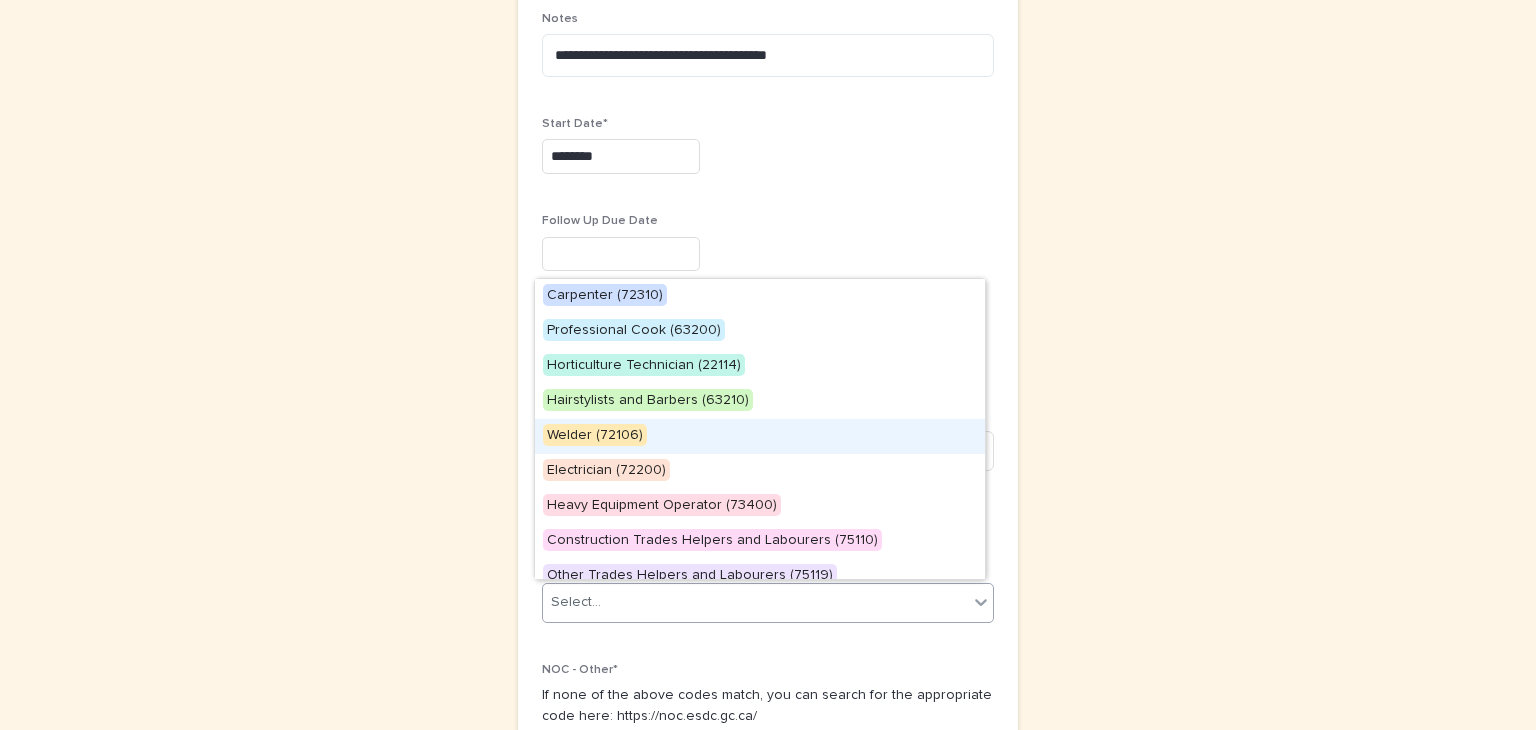 click on "Welder (72106)" at bounding box center [595, 435] 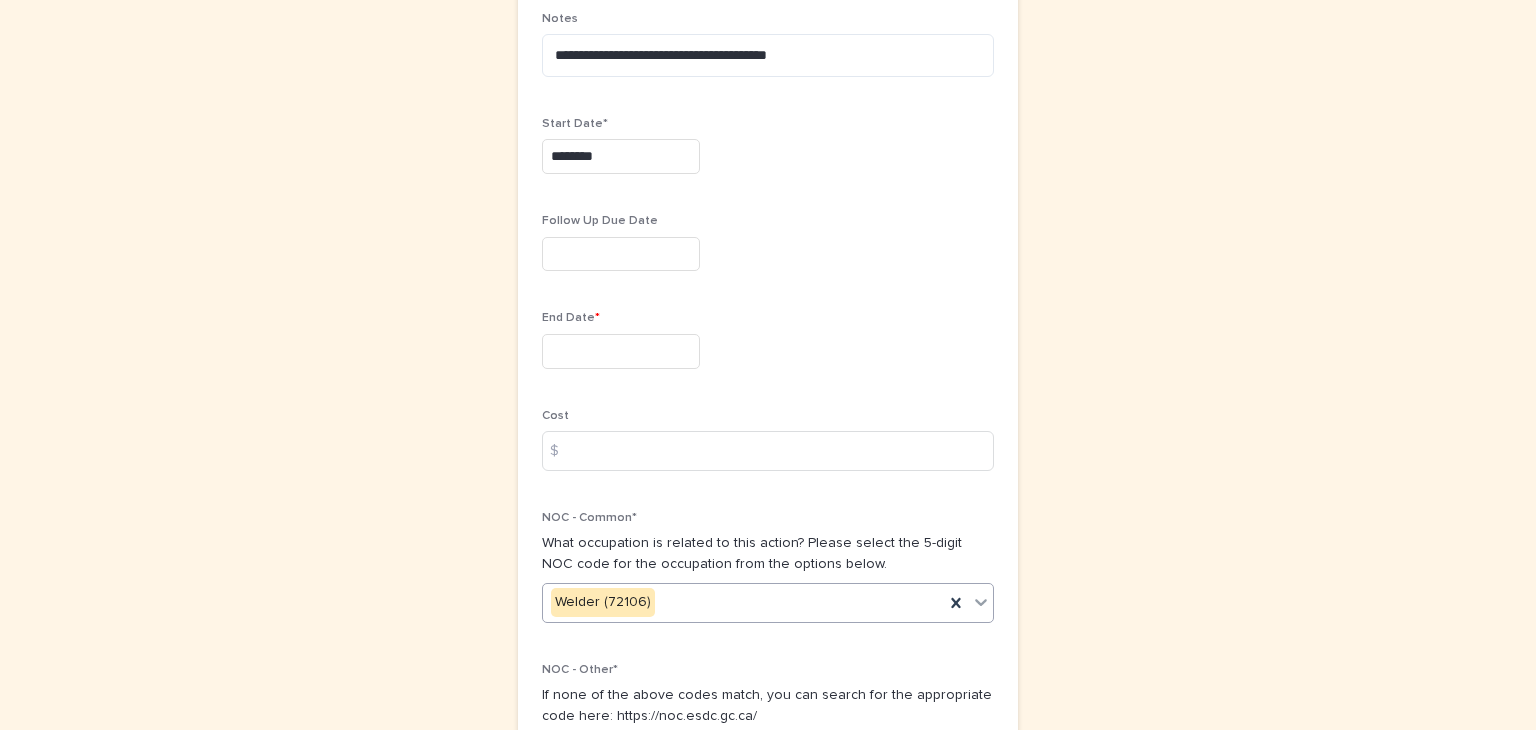 scroll, scrollTop: 1010, scrollLeft: 0, axis: vertical 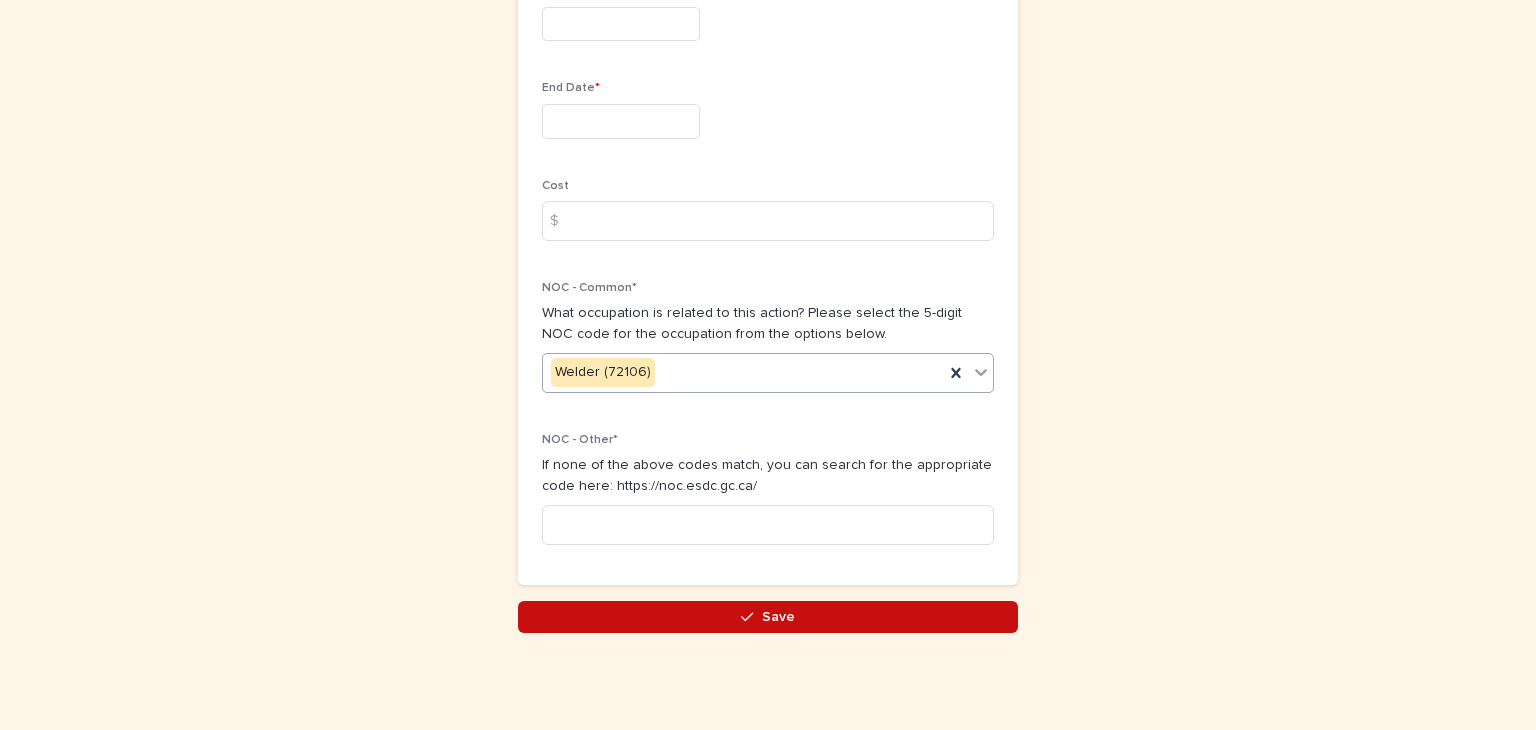 click on "Save" at bounding box center (778, 617) 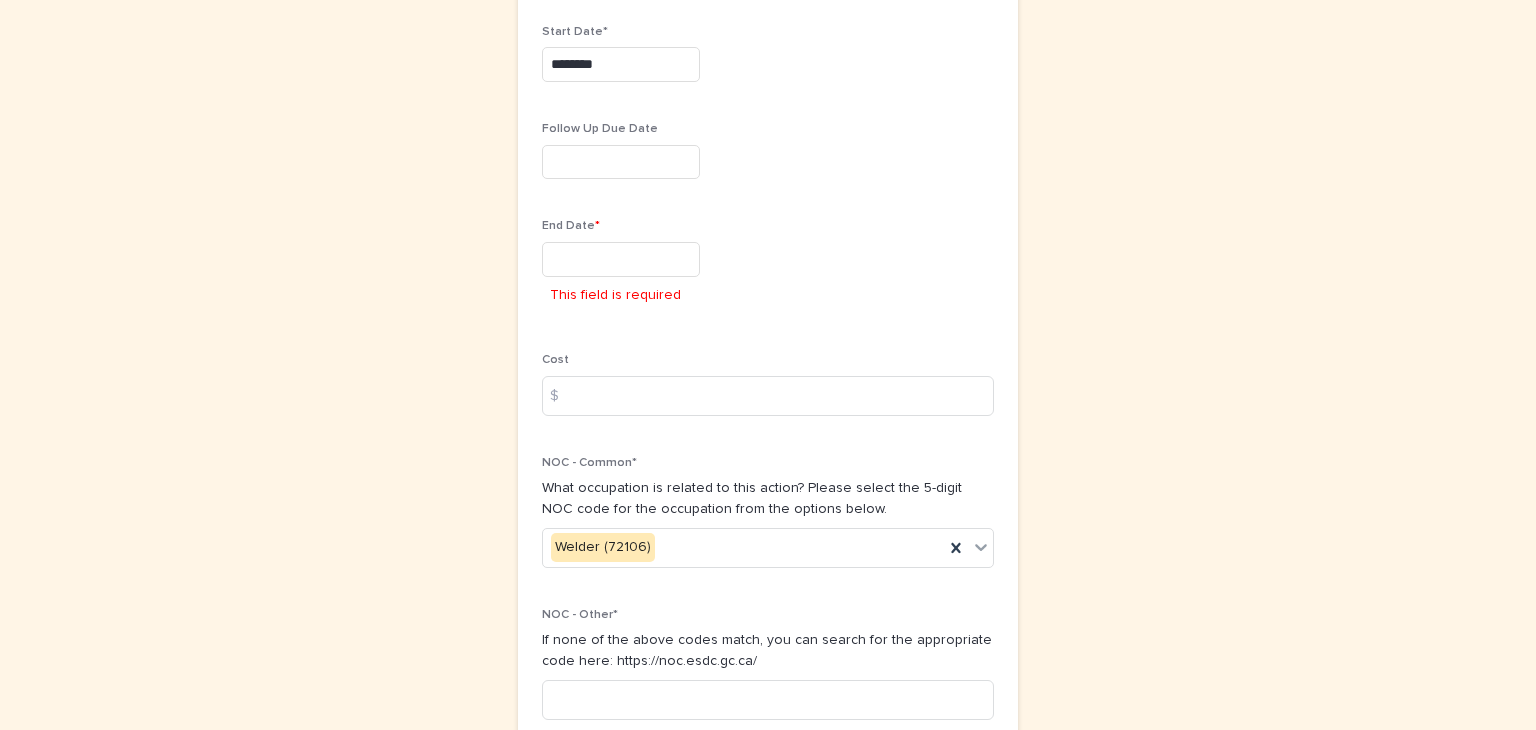 scroll, scrollTop: 869, scrollLeft: 0, axis: vertical 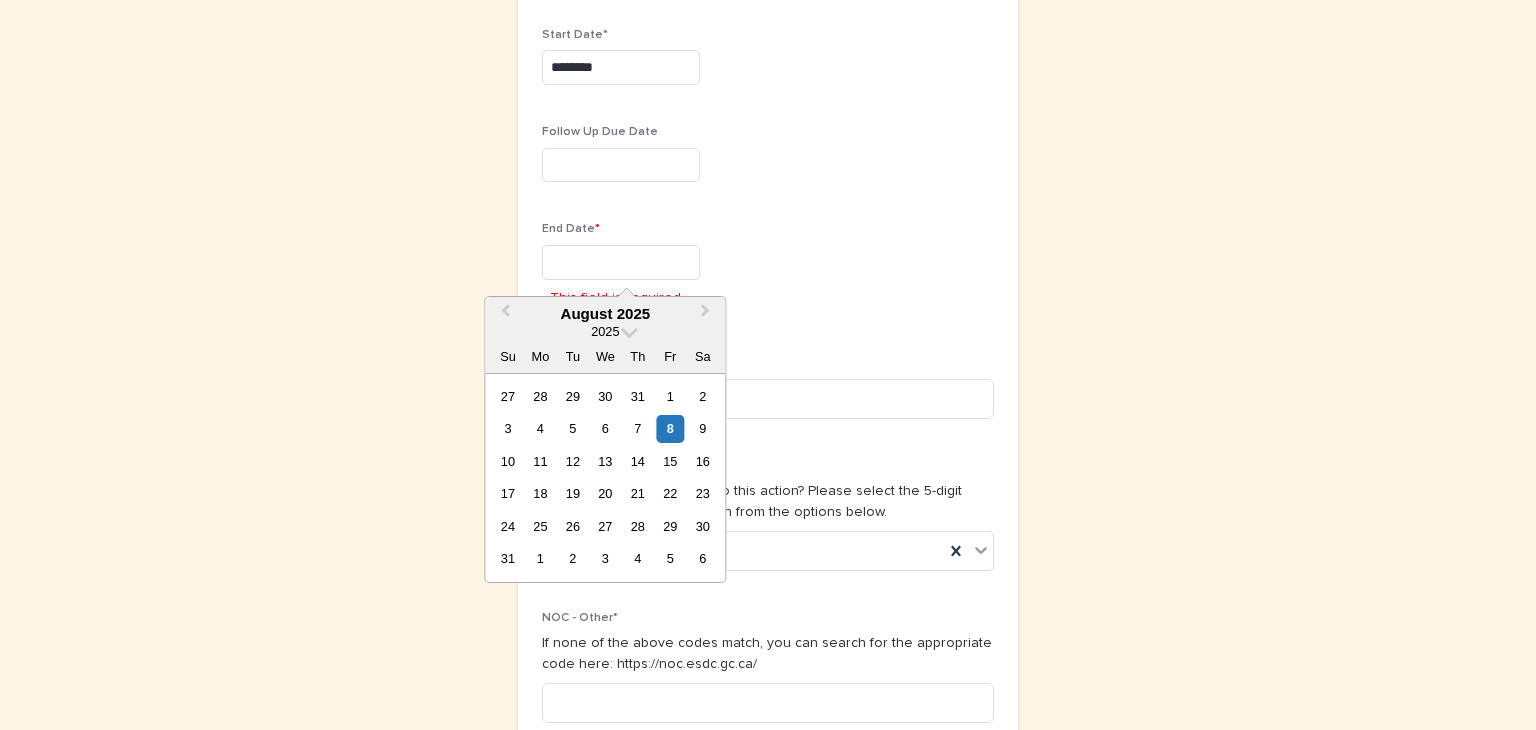 click at bounding box center (621, 262) 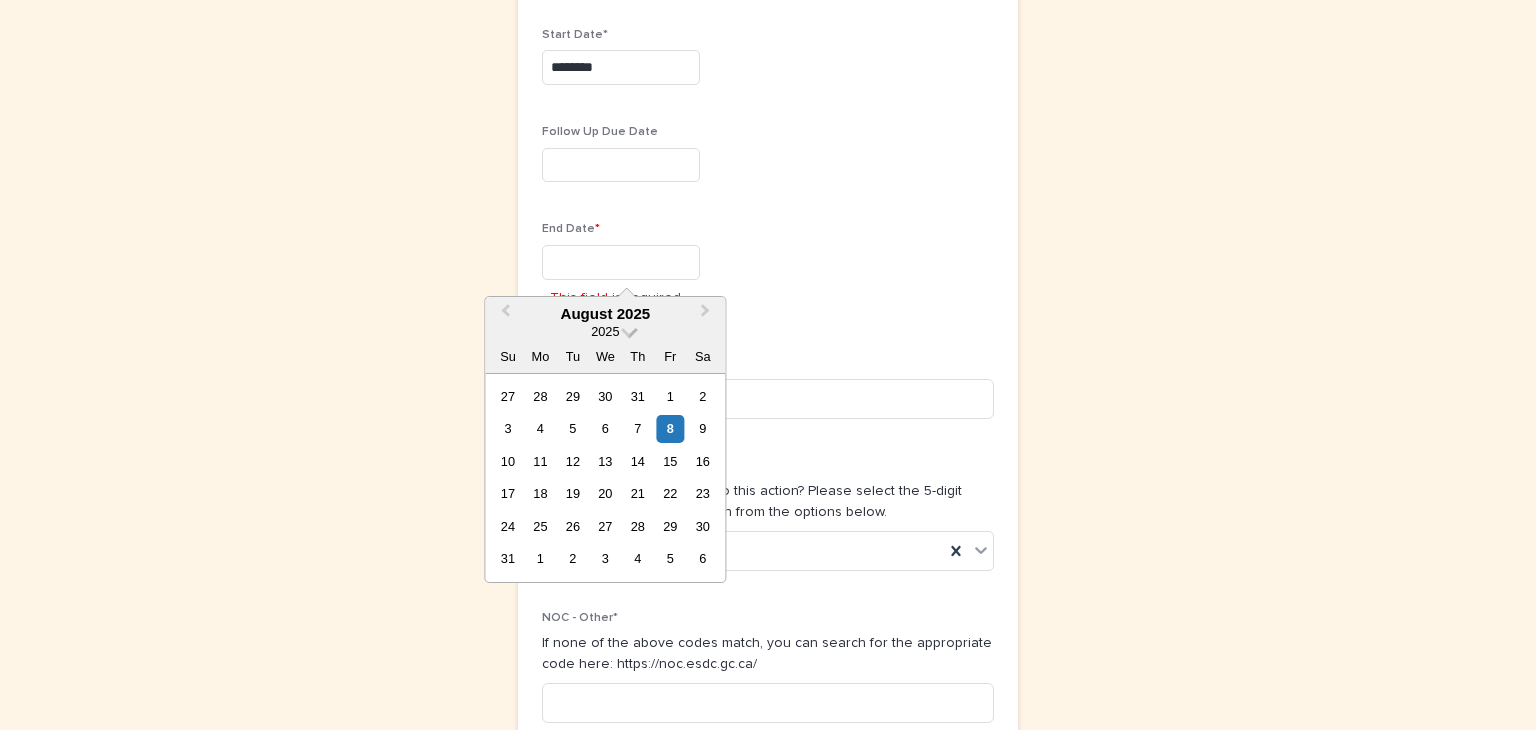 click at bounding box center [629, 330] 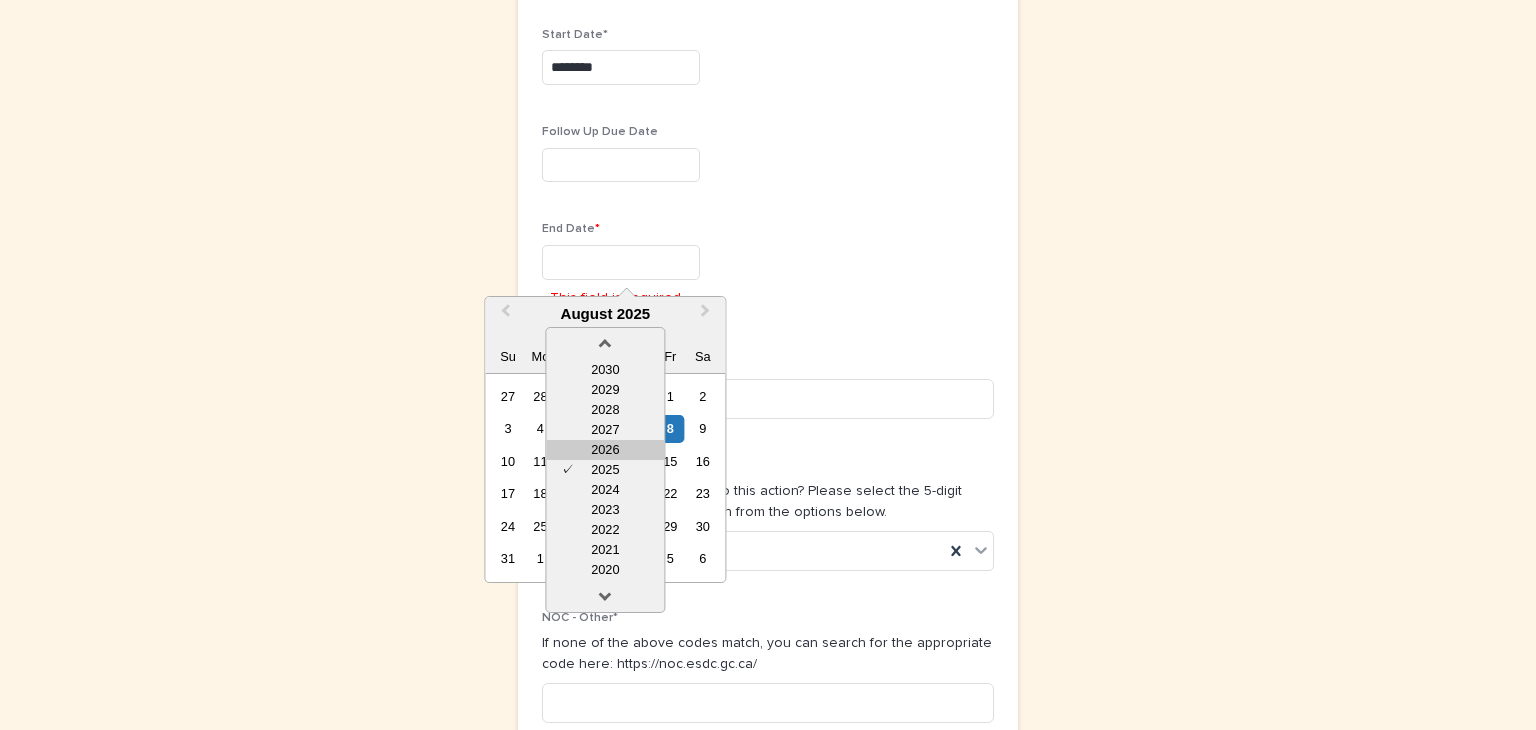 click on "2026" at bounding box center [605, 450] 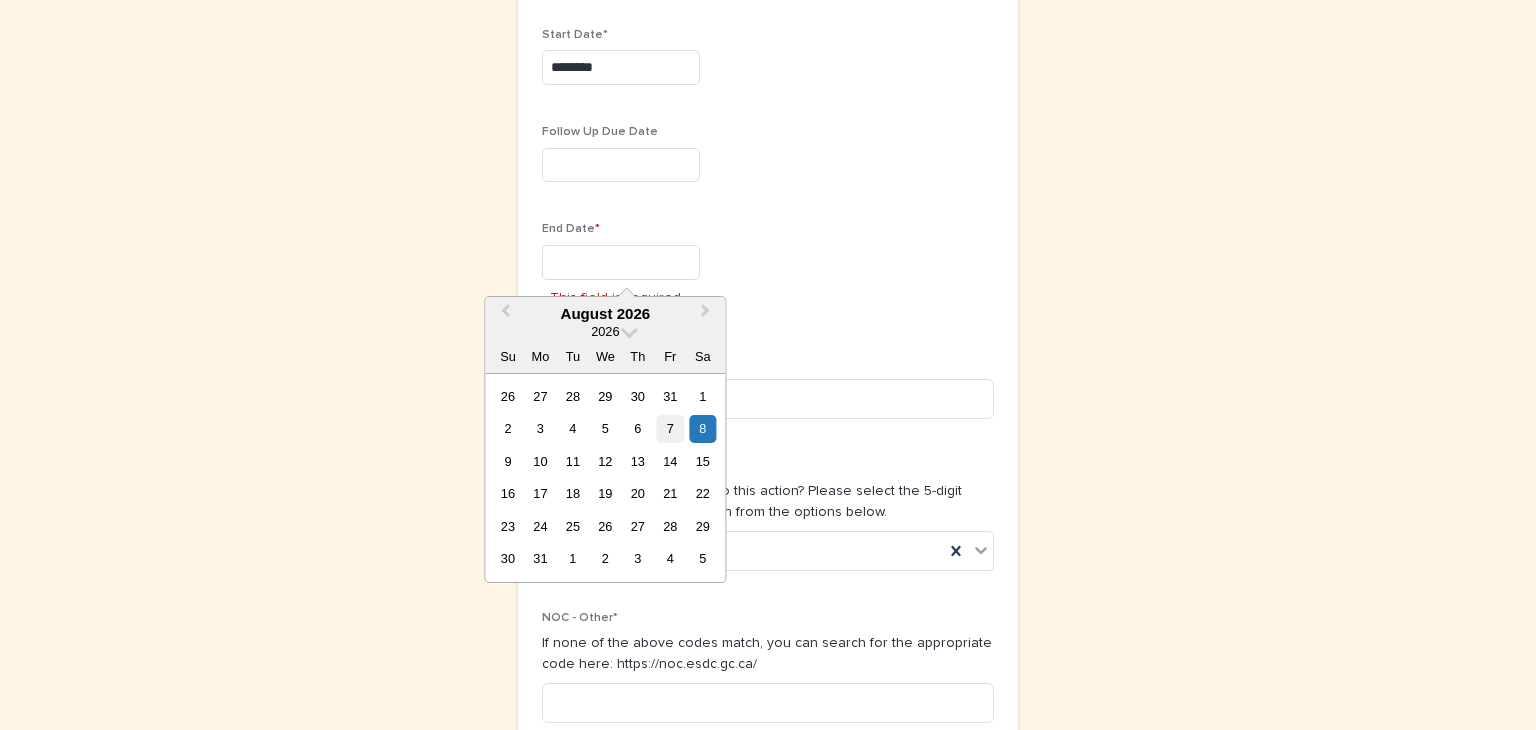 click on "7" at bounding box center (670, 428) 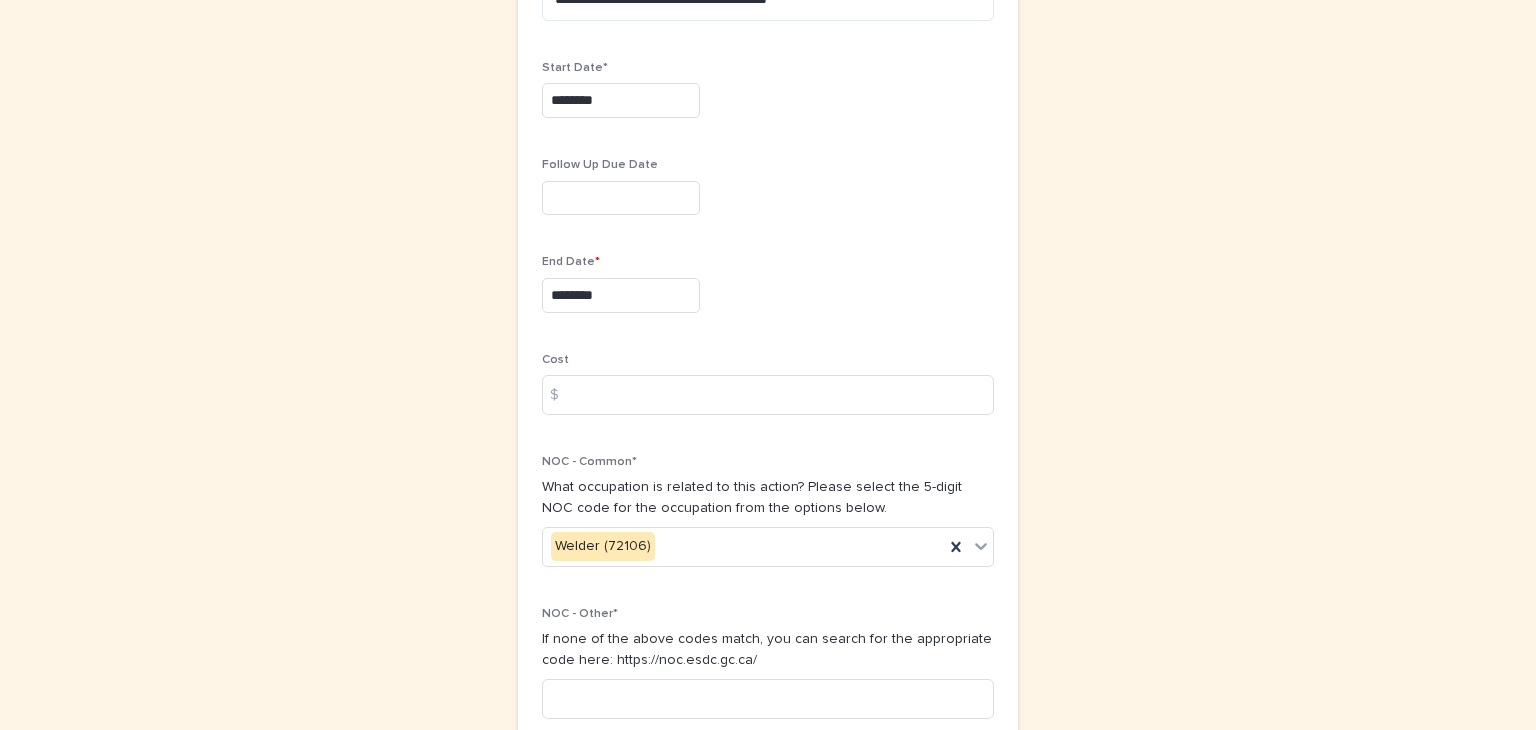 scroll, scrollTop: 1010, scrollLeft: 0, axis: vertical 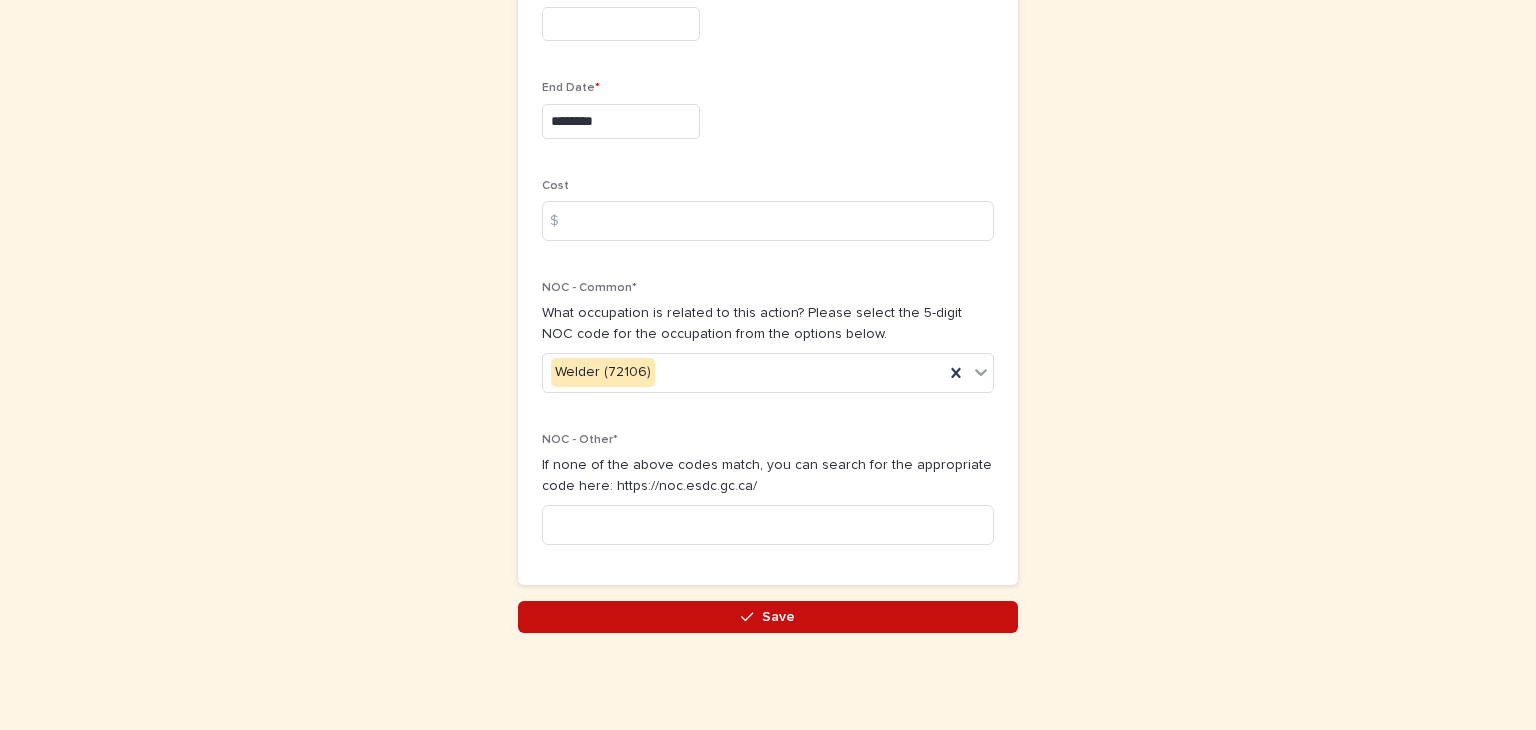 click on "Save" at bounding box center (778, 617) 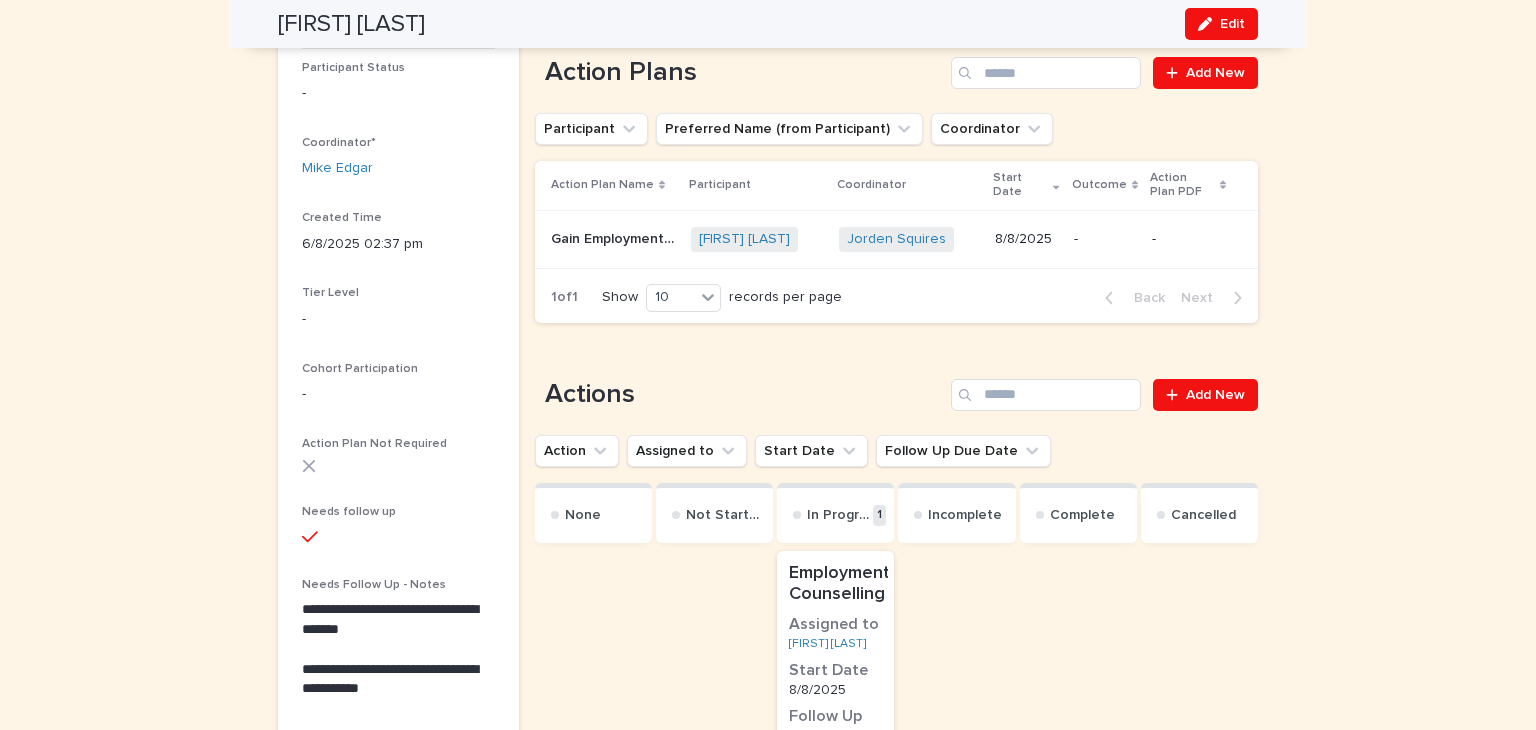 scroll, scrollTop: 330, scrollLeft: 0, axis: vertical 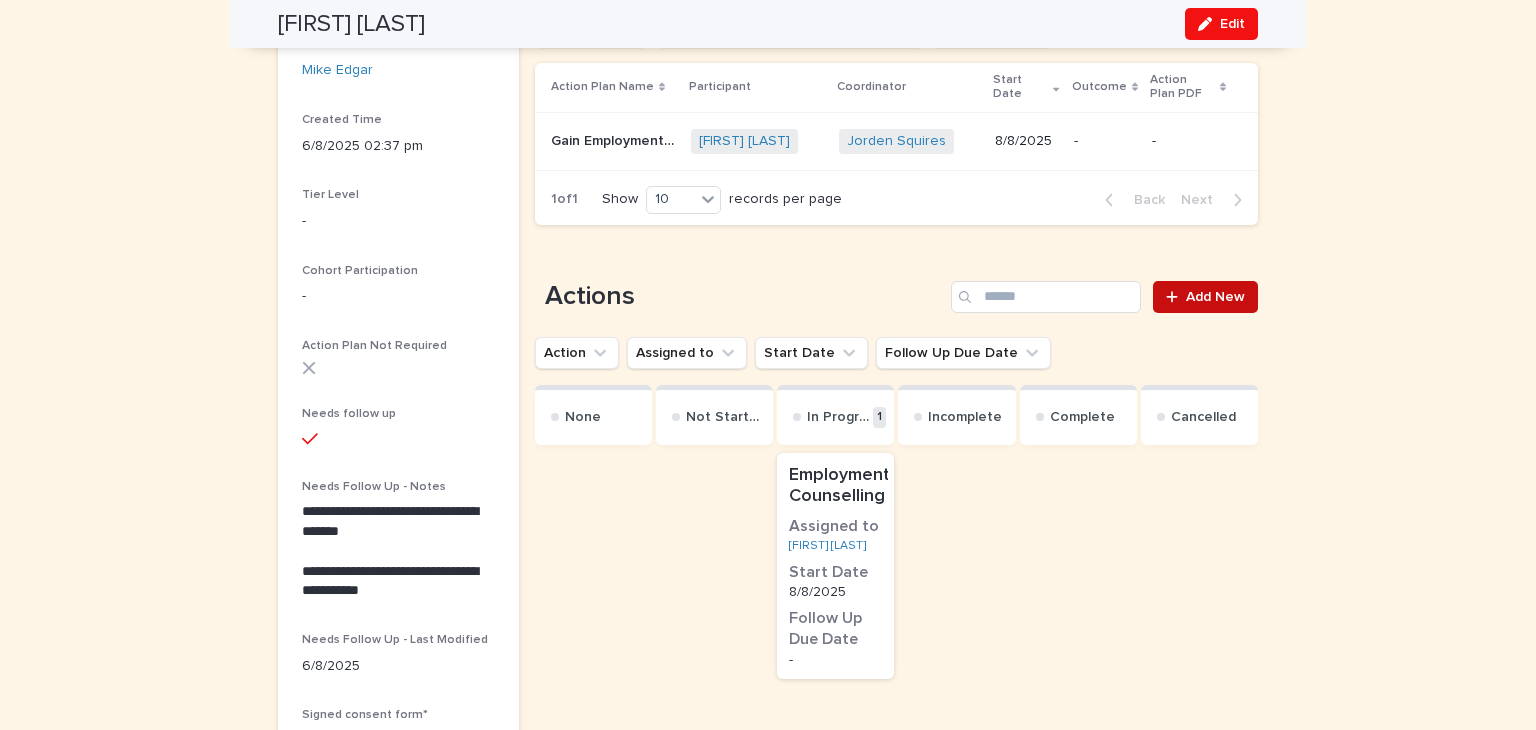 click on "Add New" at bounding box center [1215, 297] 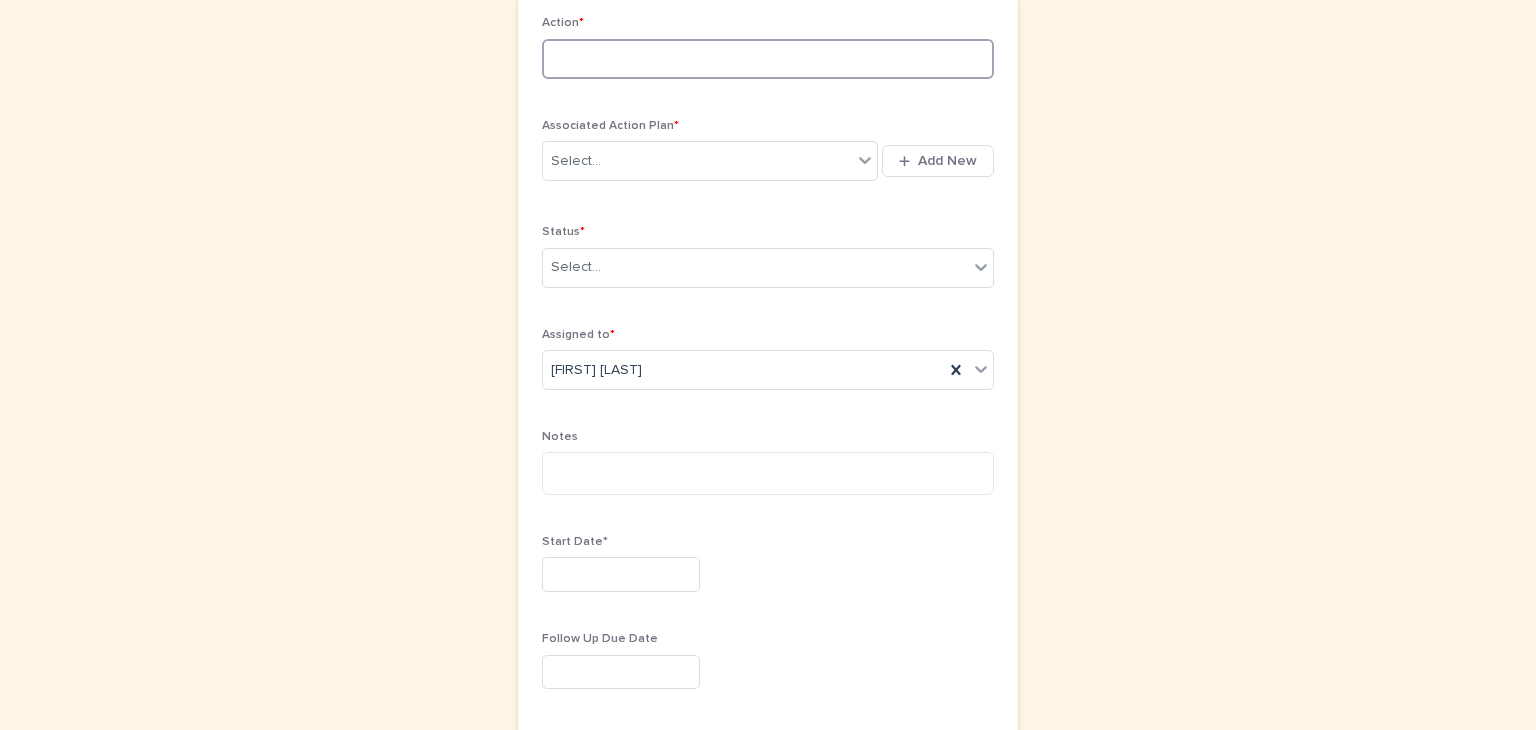 click at bounding box center [768, 59] 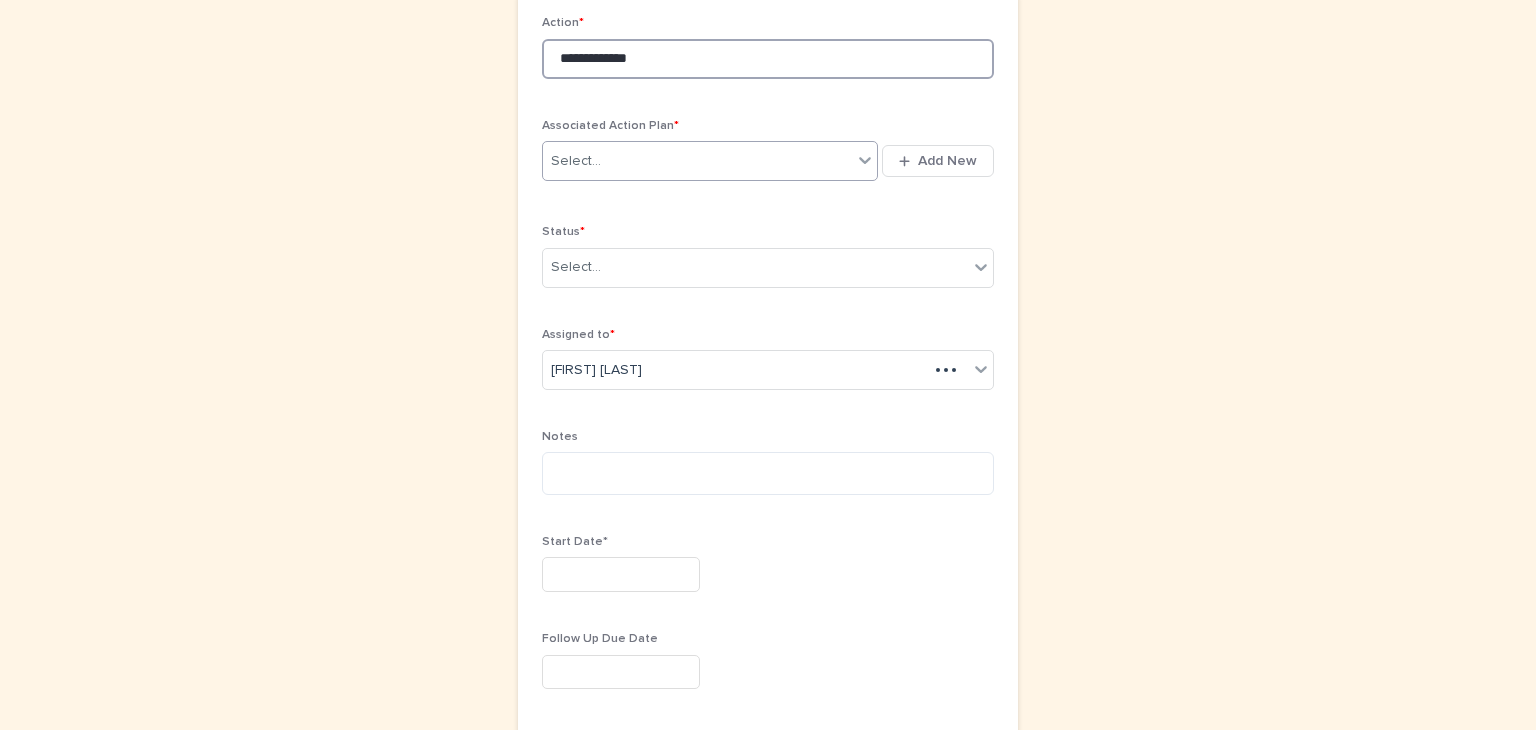type on "**********" 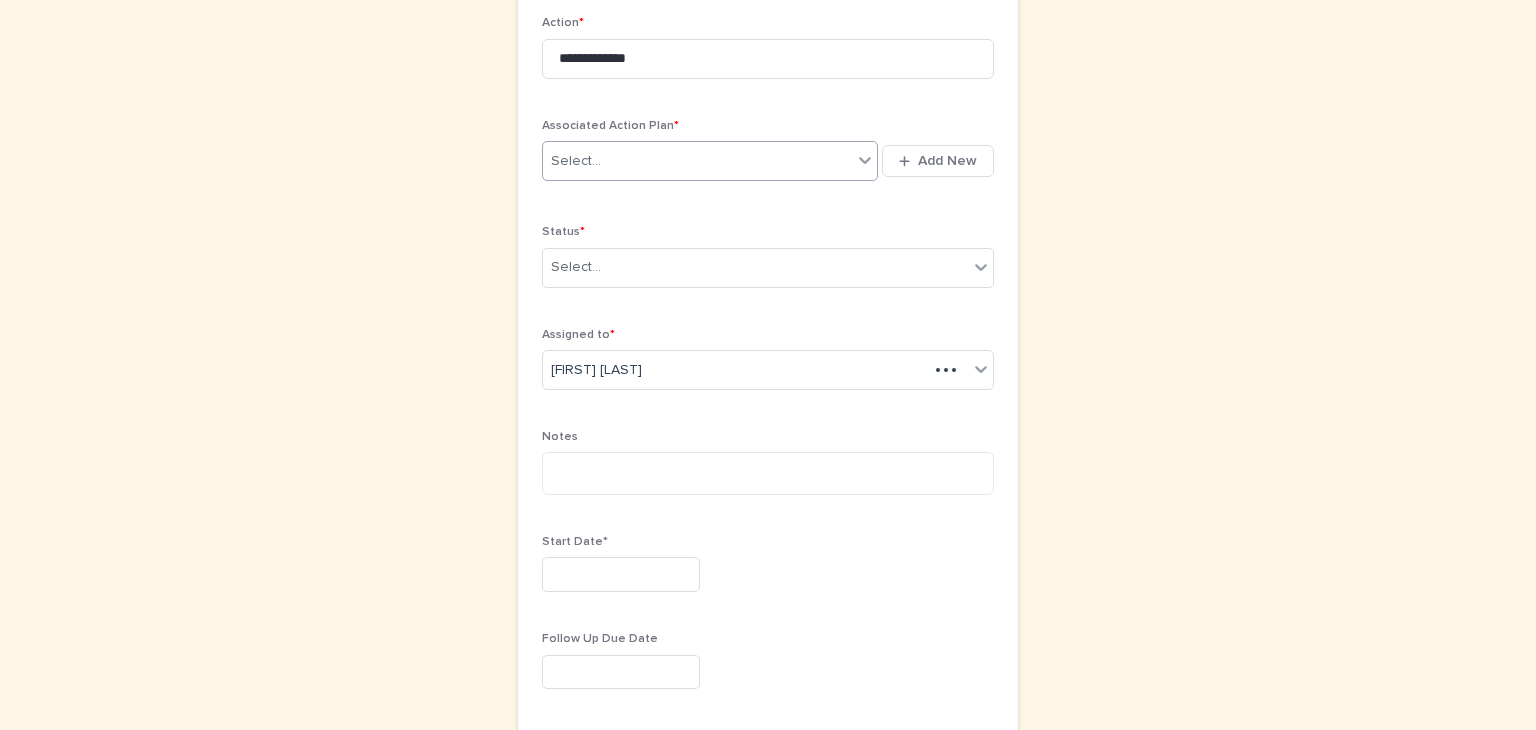 click 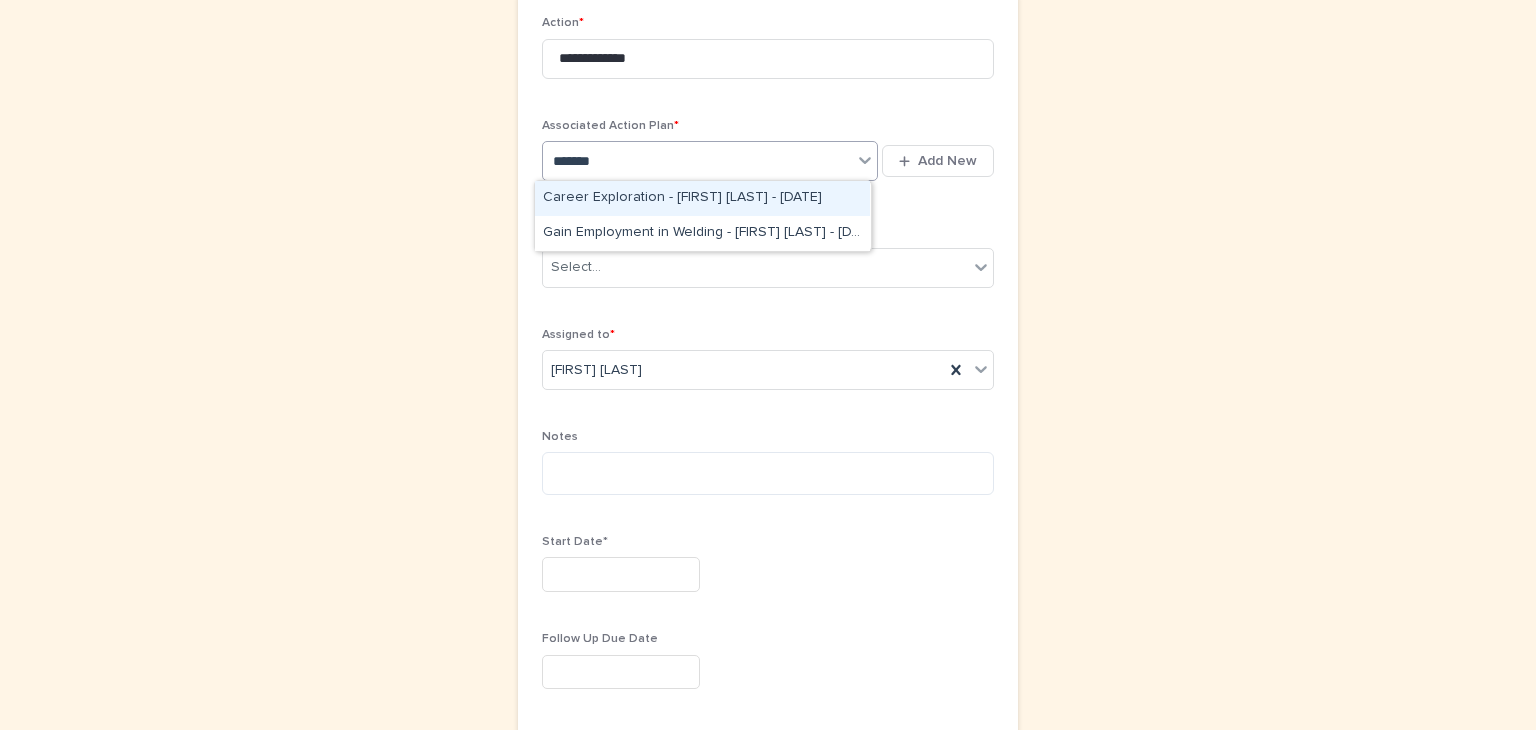 type on "*******" 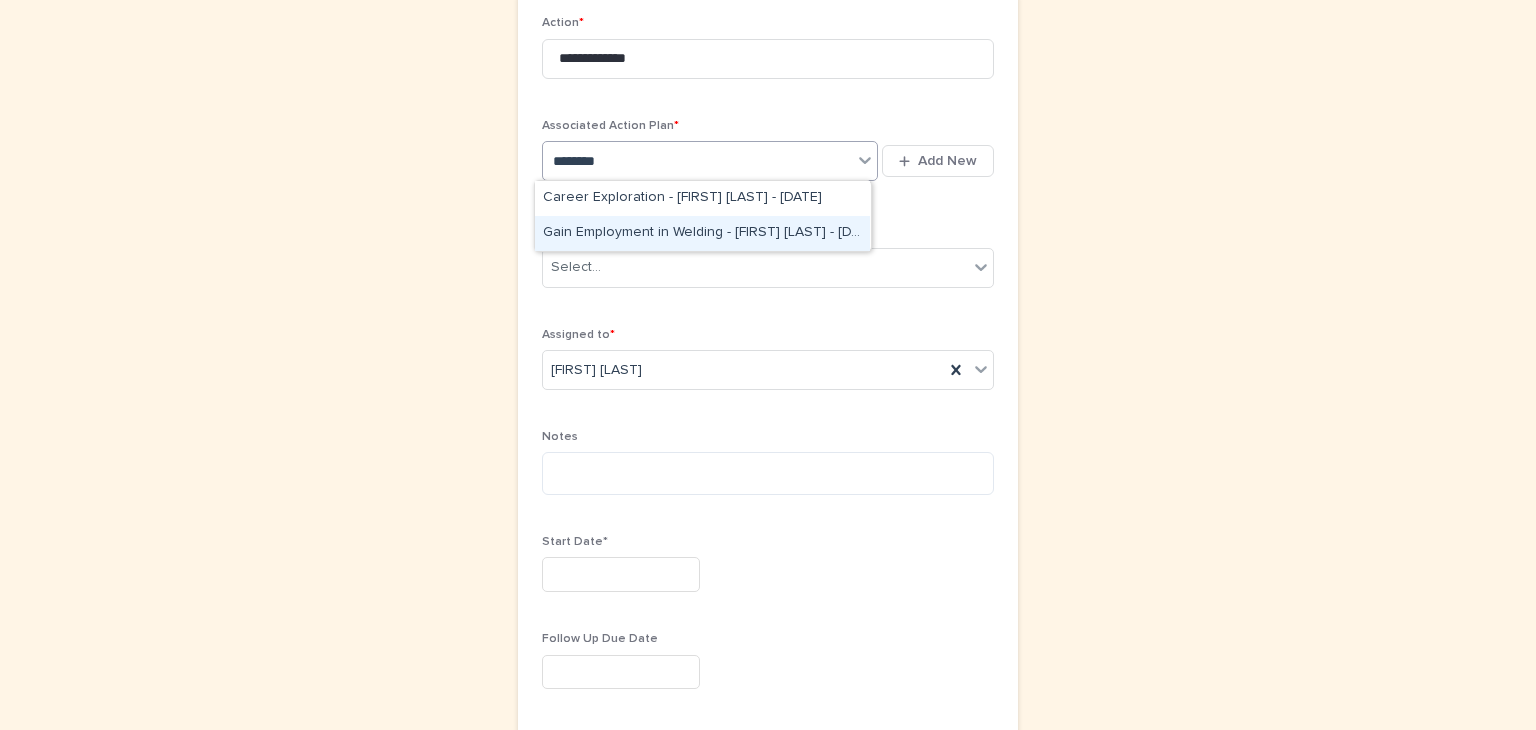 click on "Gain Employment in Welding - [FIRST] [LAST] - [DATE]" at bounding box center [702, 233] 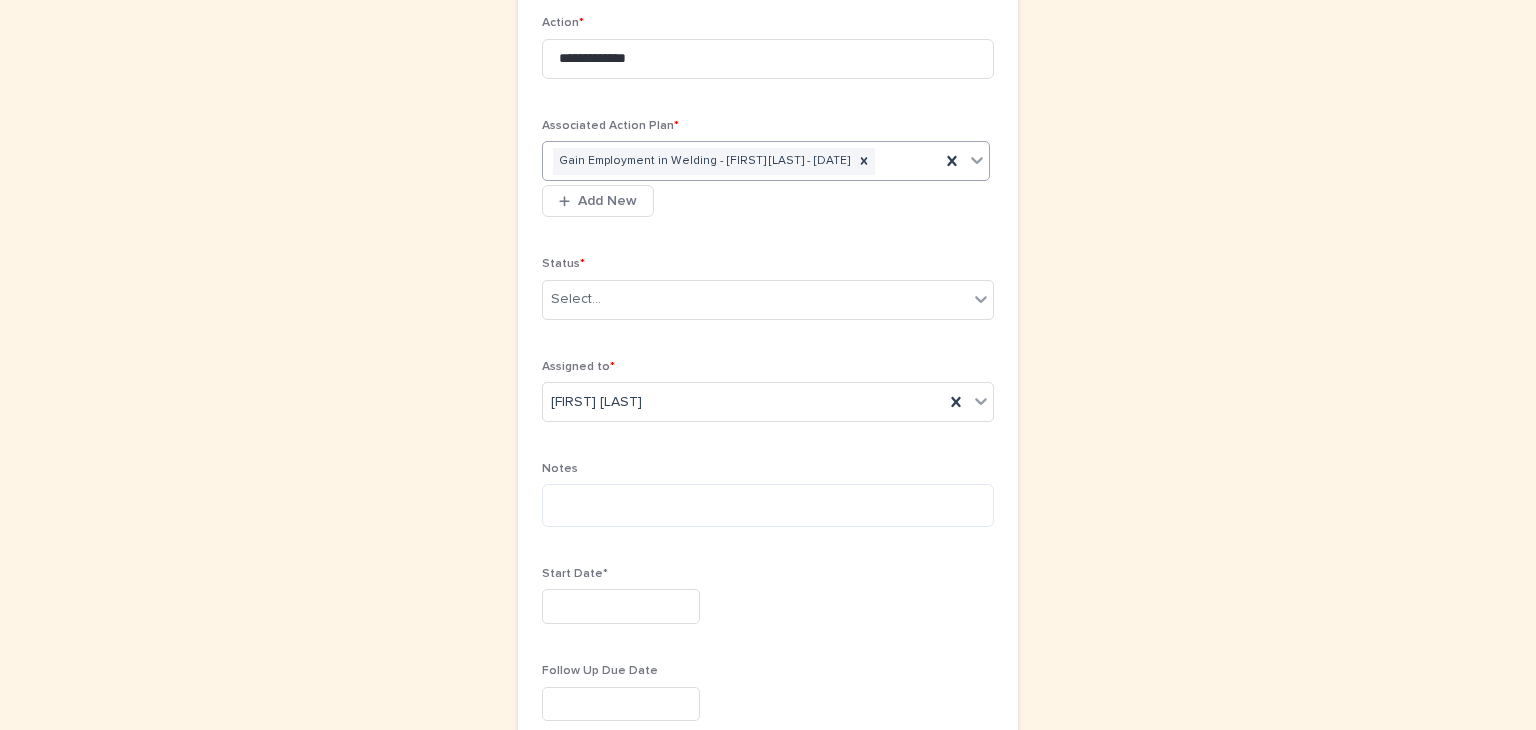 scroll, scrollTop: 346, scrollLeft: 0, axis: vertical 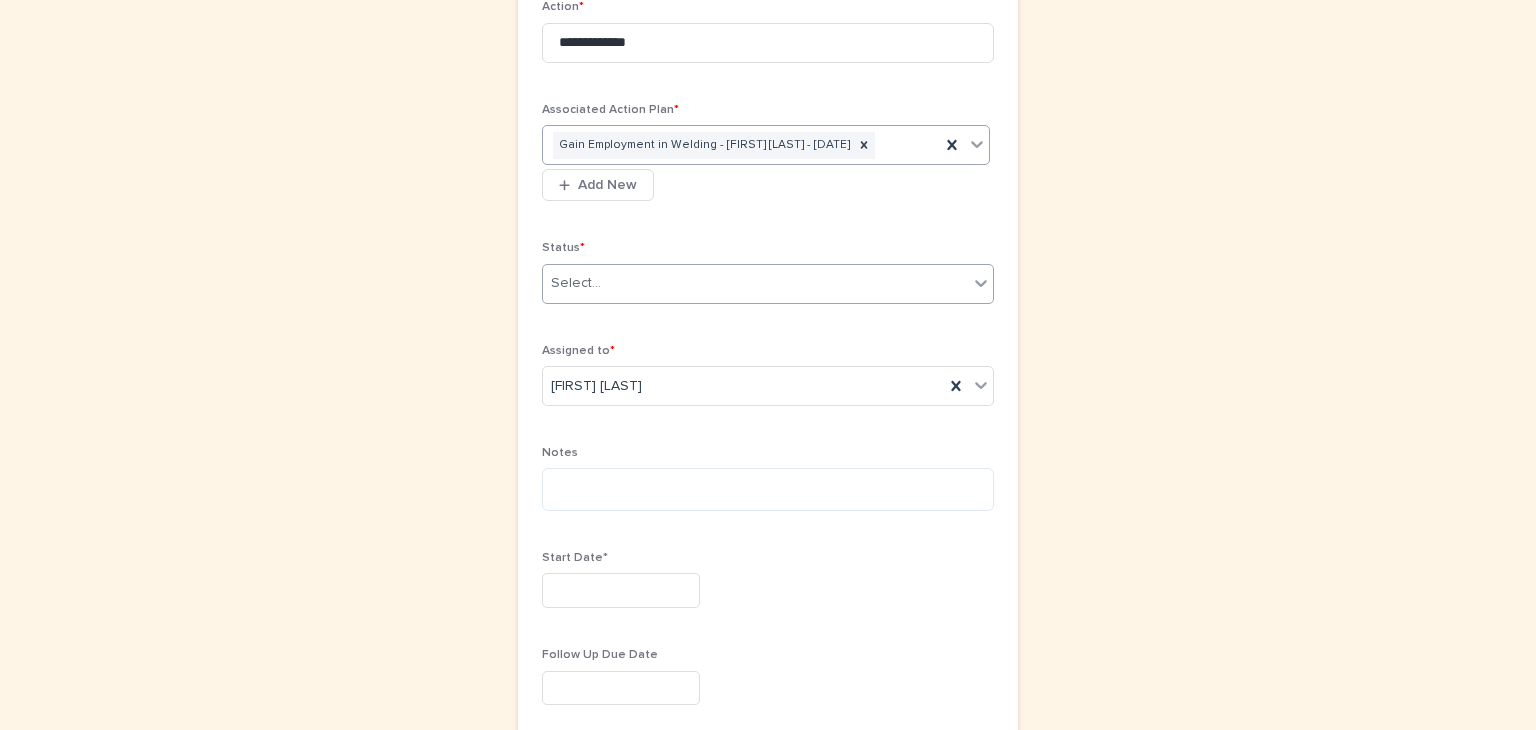 click 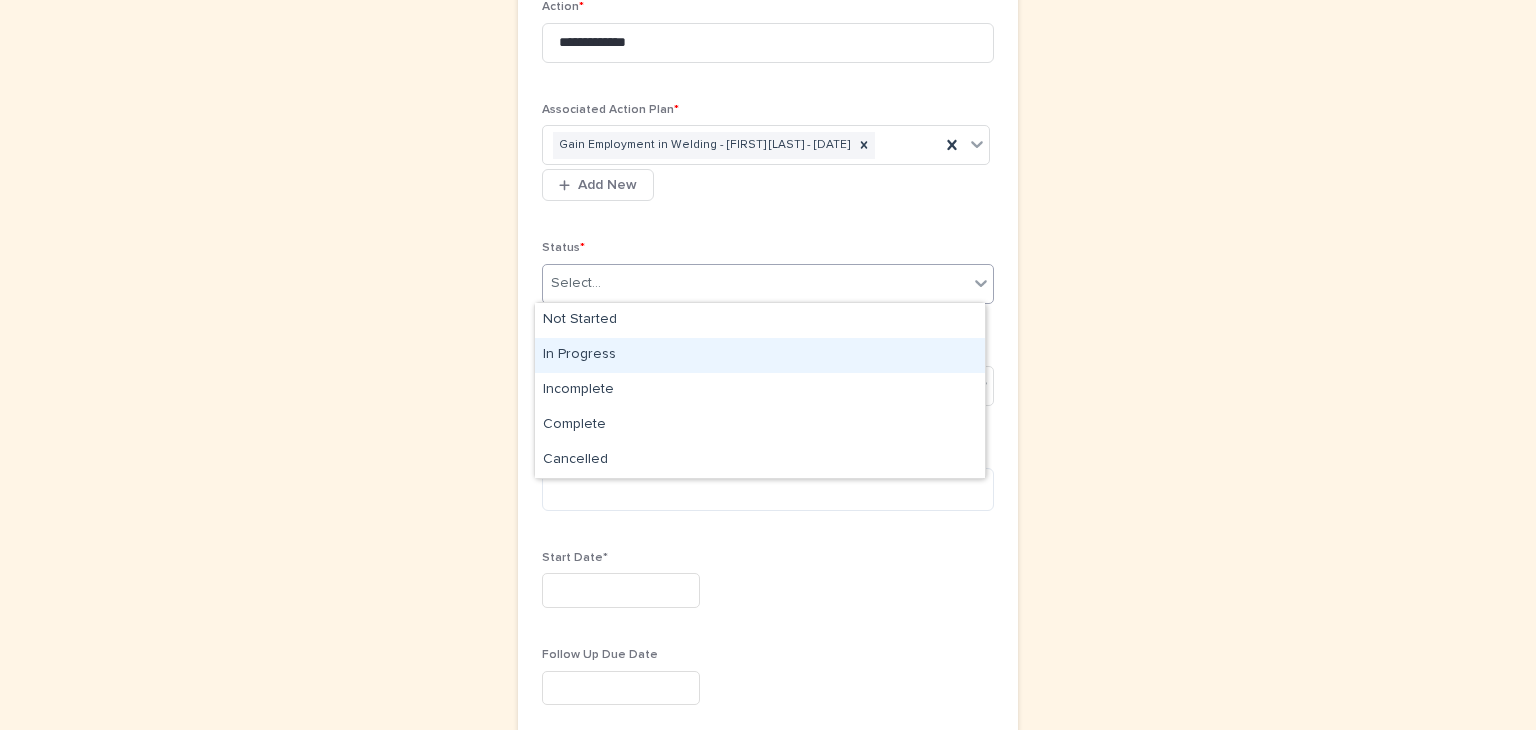 click on "In Progress" at bounding box center (760, 355) 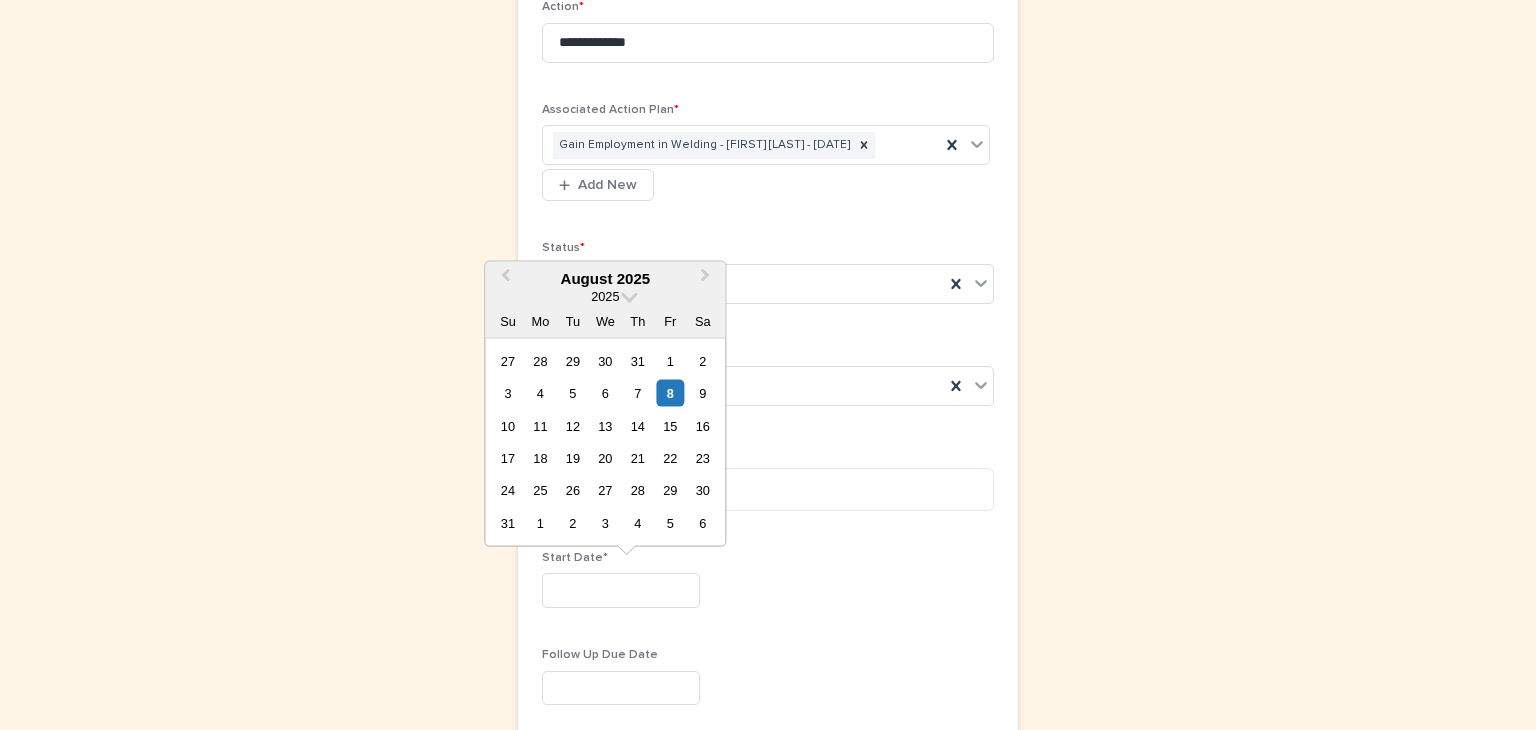 click at bounding box center [621, 590] 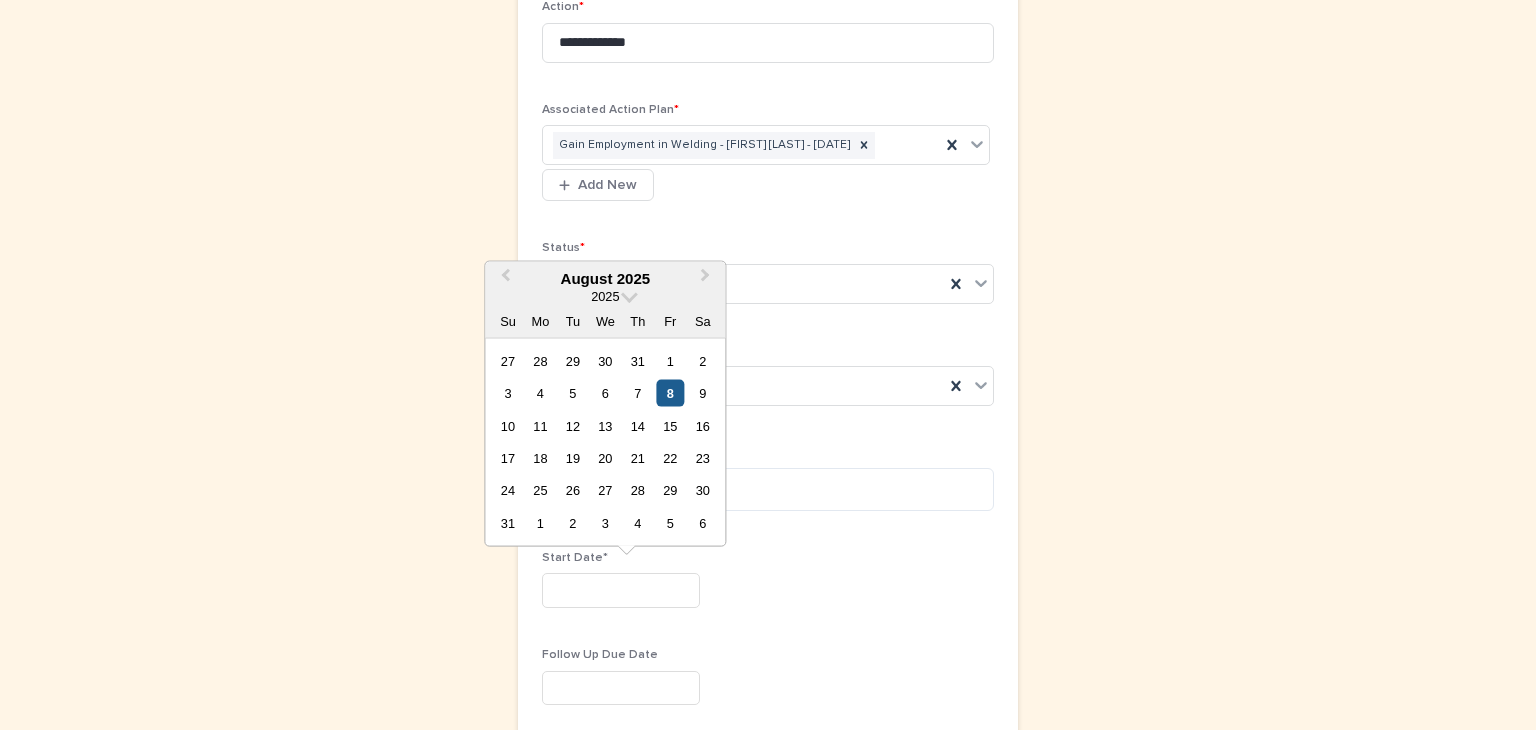 click on "8" at bounding box center [670, 393] 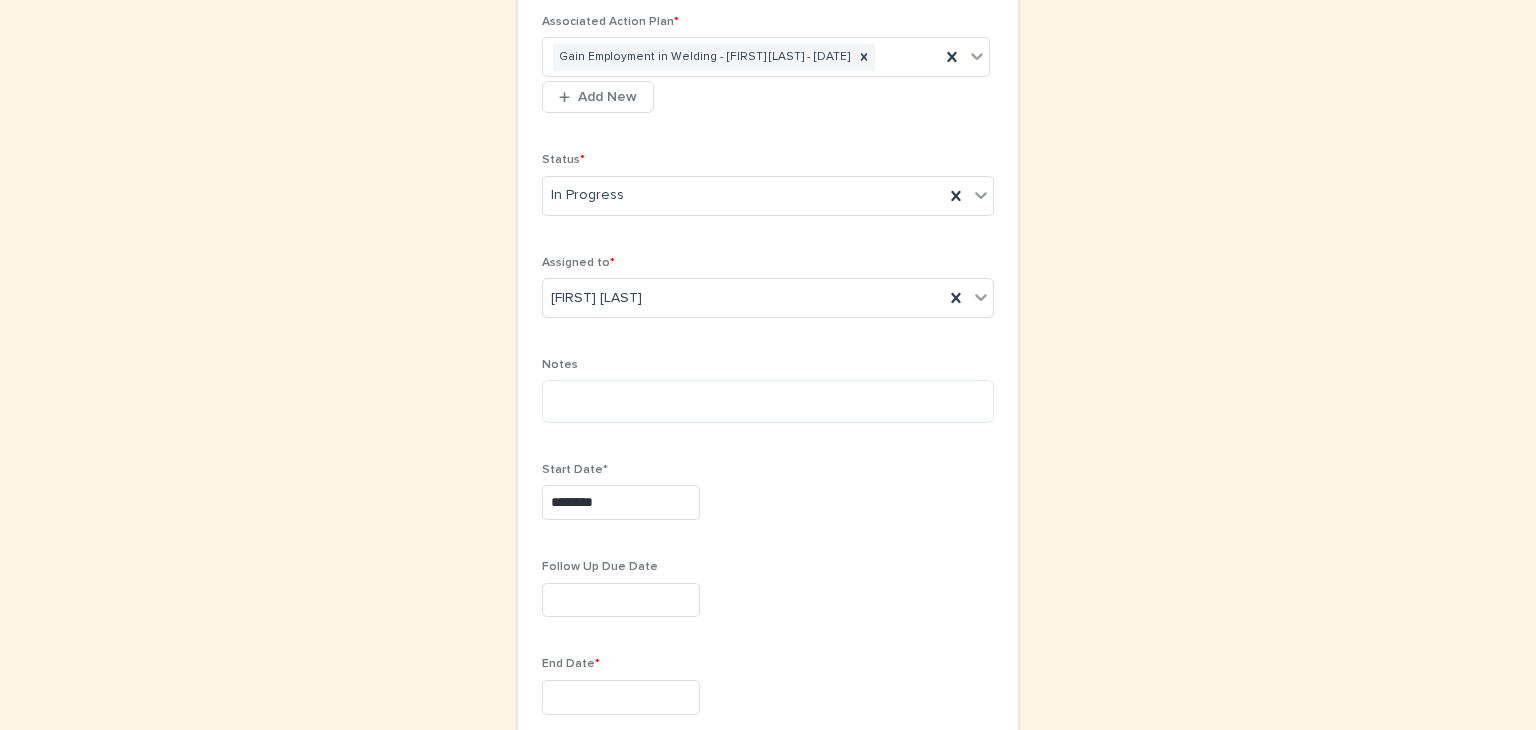 scroll, scrollTop: 436, scrollLeft: 0, axis: vertical 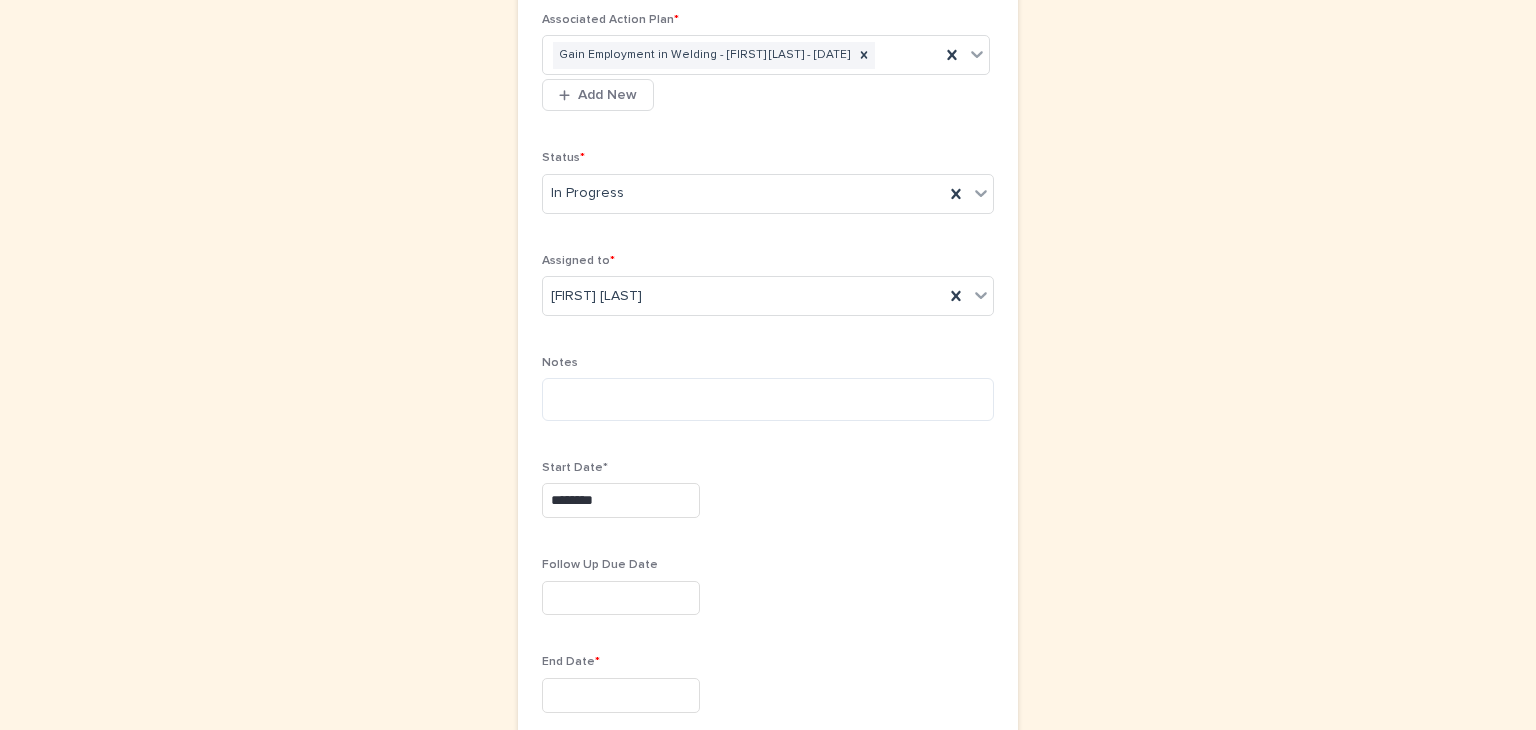 click at bounding box center (621, 598) 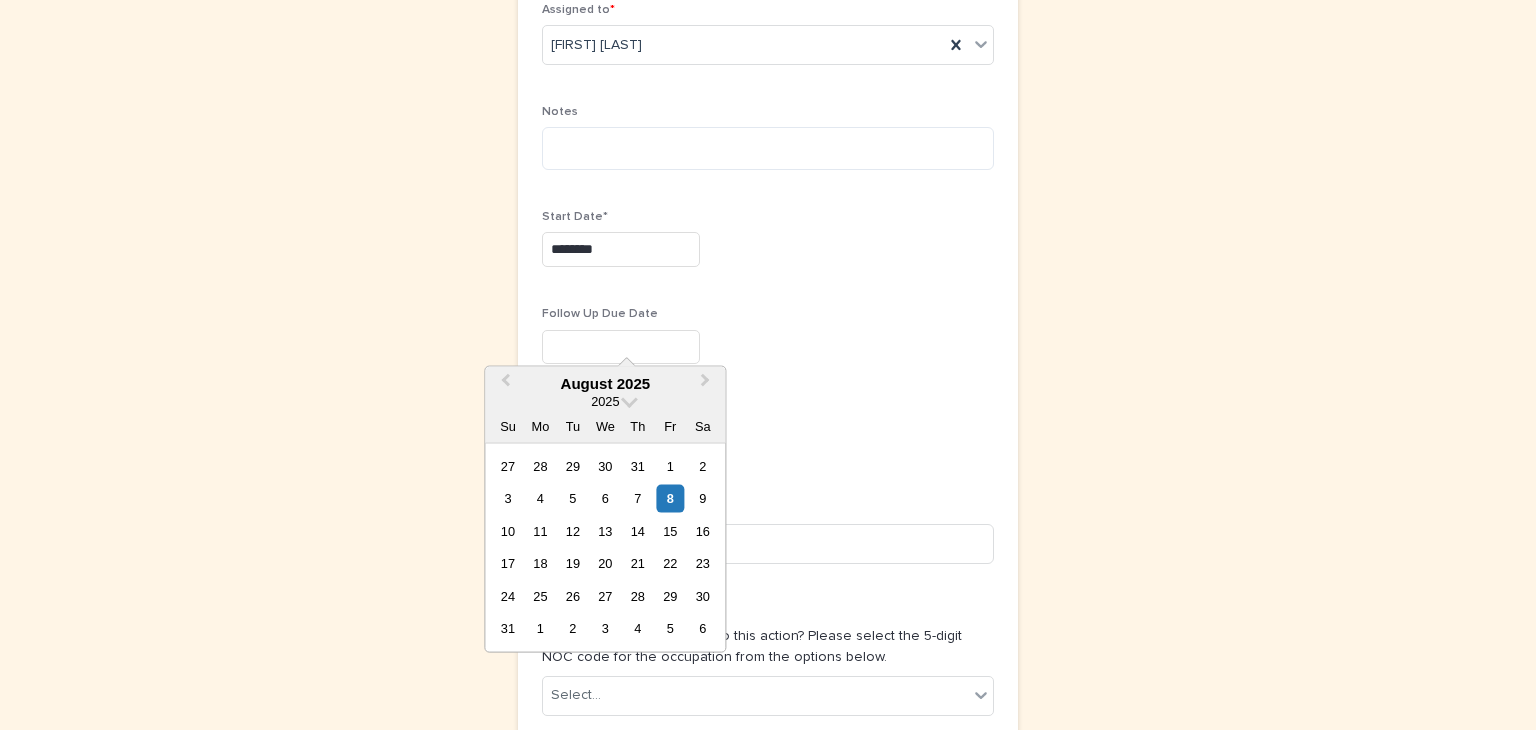 scroll, scrollTop: 704, scrollLeft: 0, axis: vertical 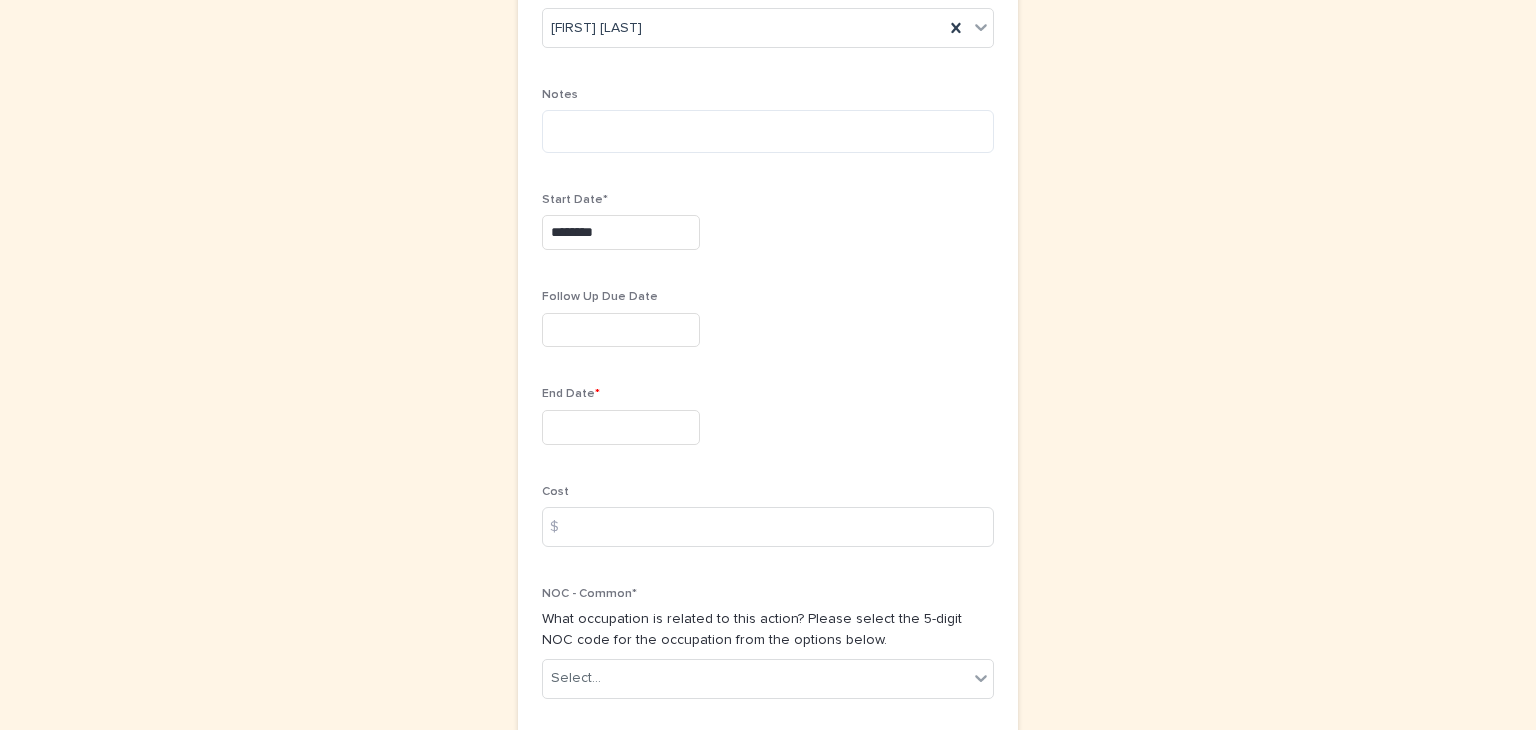 click at bounding box center (768, 427) 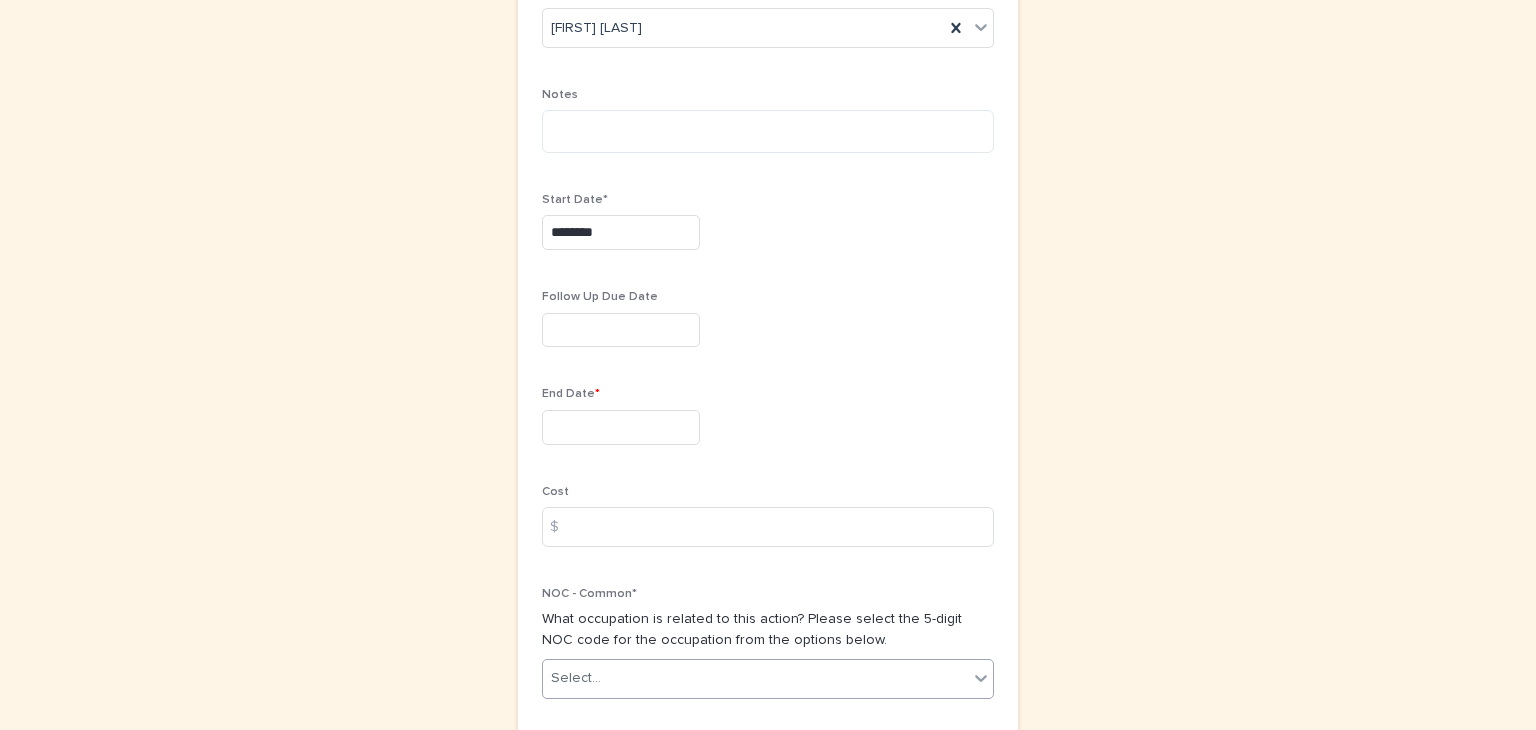 click 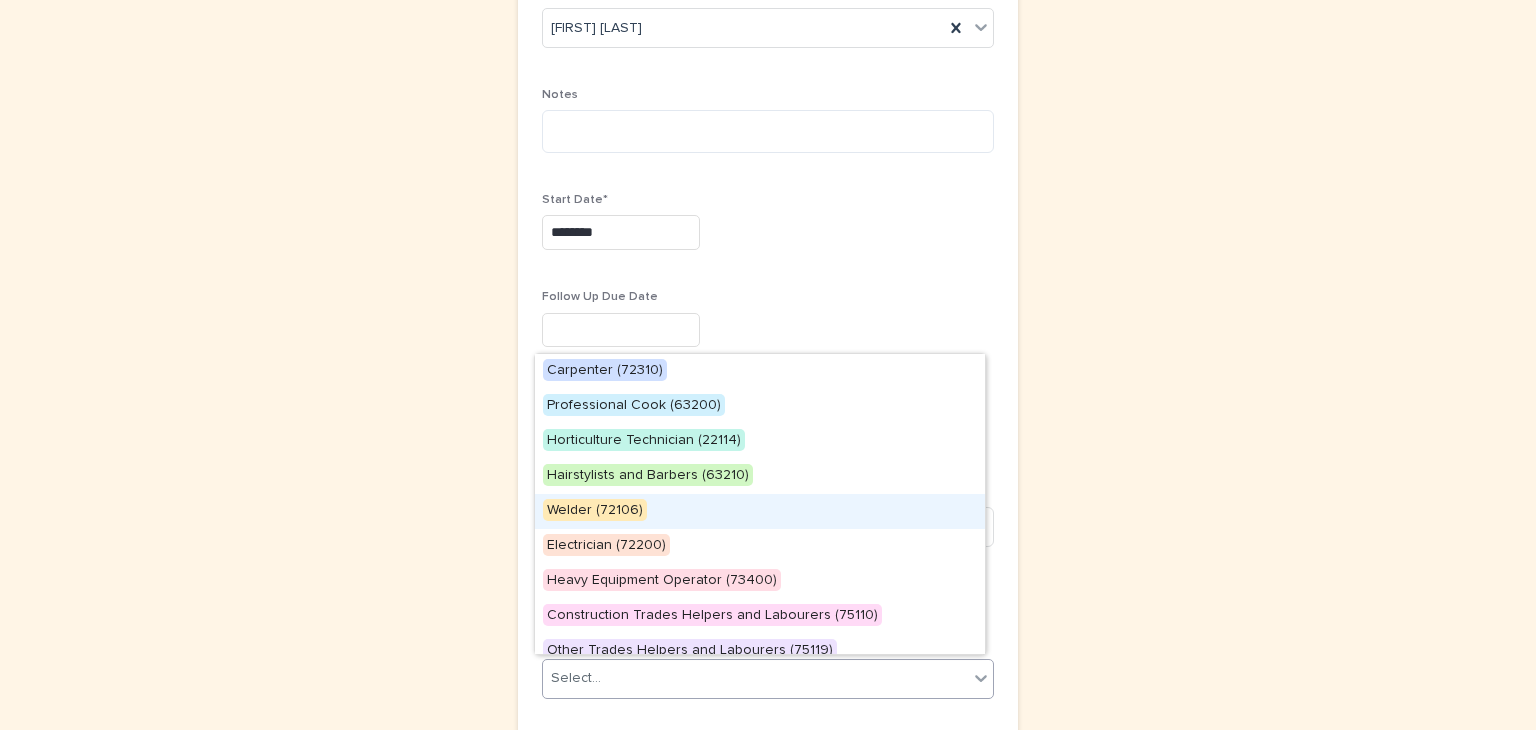 click on "Welder (72106)" at bounding box center (595, 510) 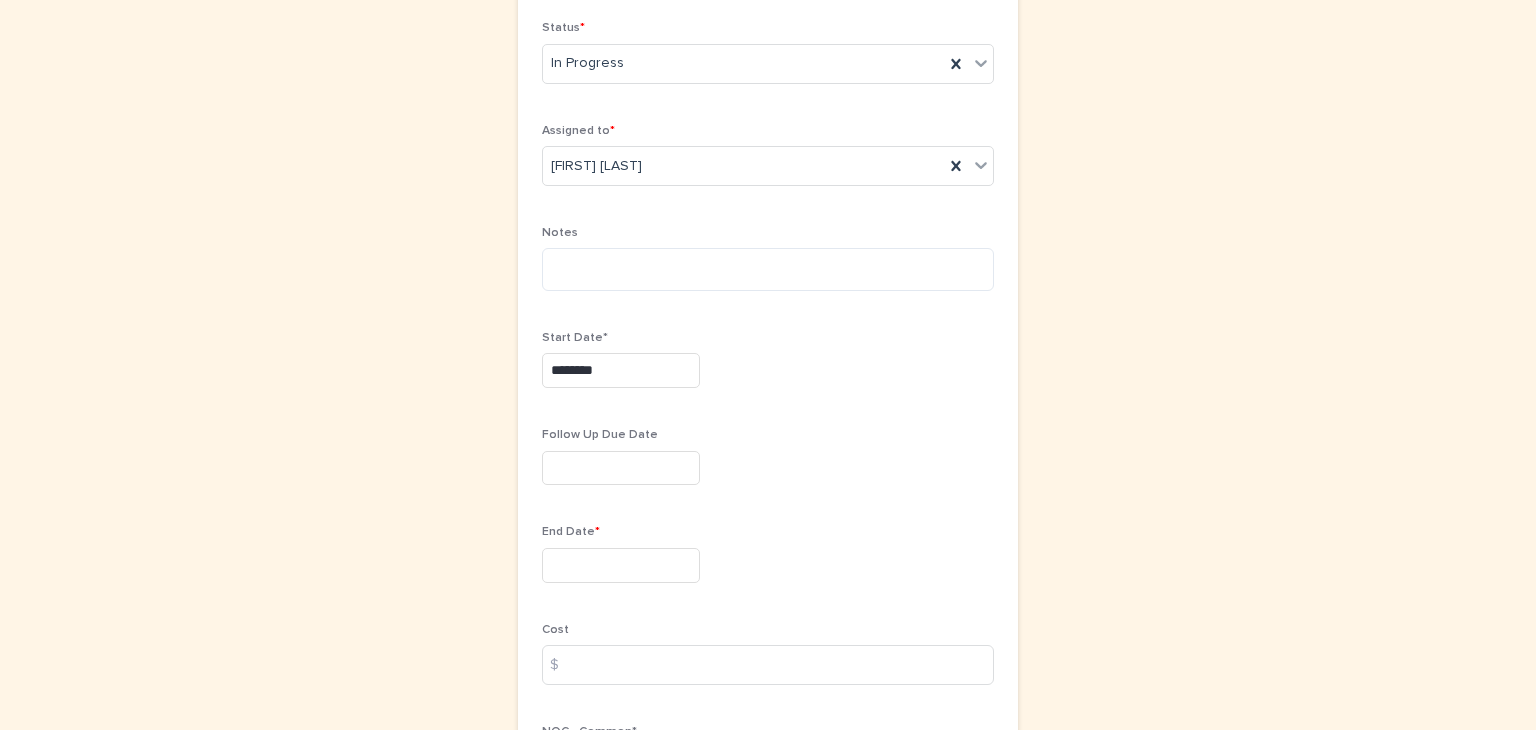 scroll, scrollTop: 564, scrollLeft: 0, axis: vertical 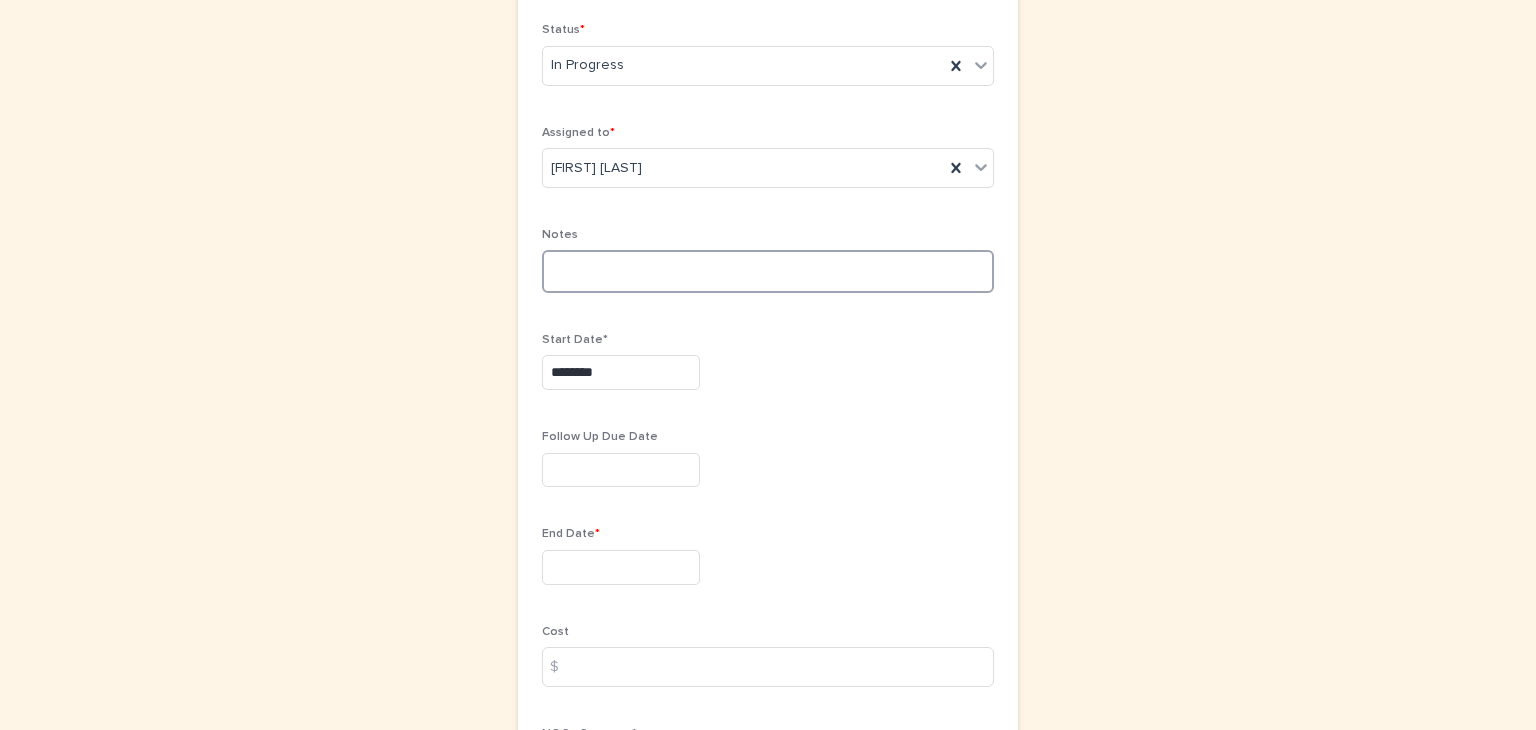 click at bounding box center (768, 271) 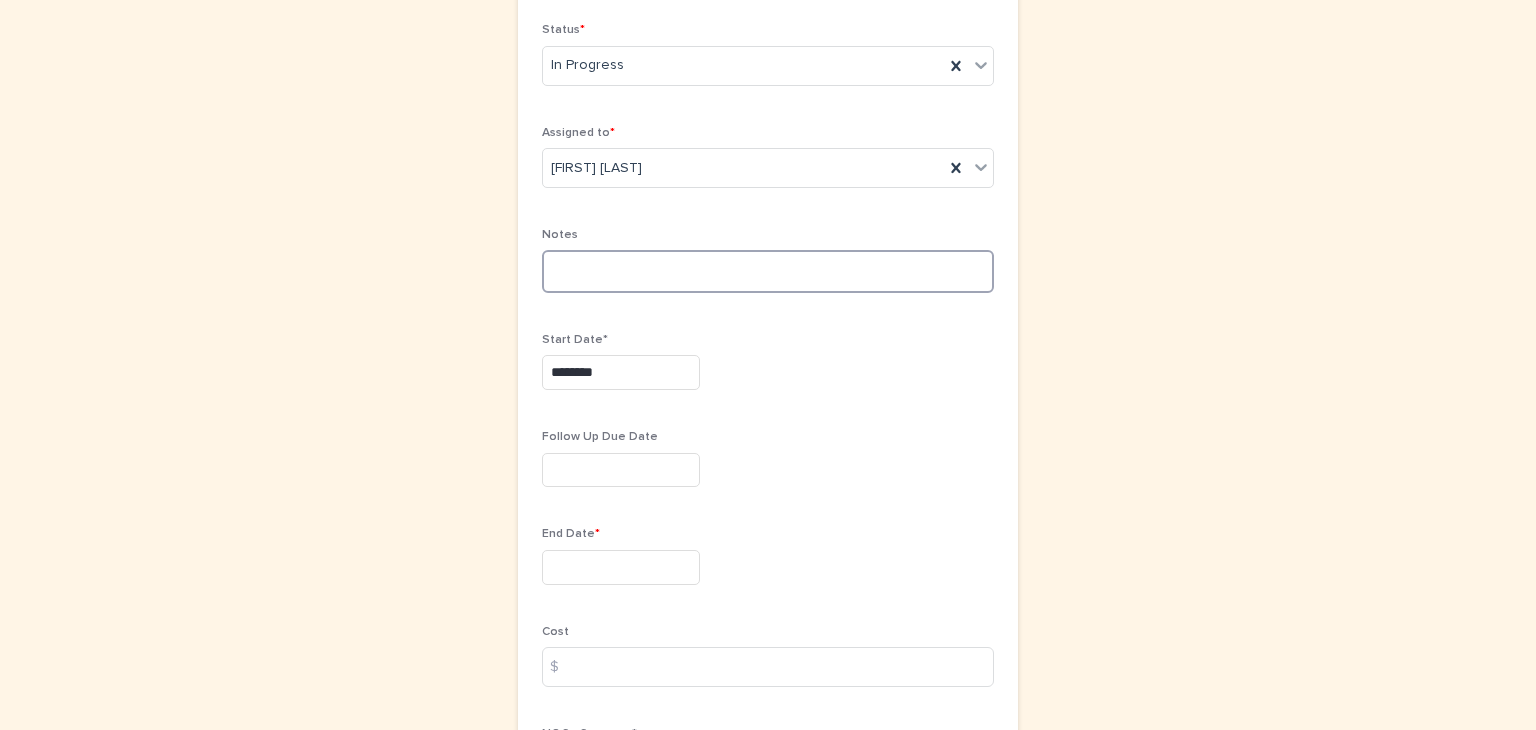 click at bounding box center (768, 271) 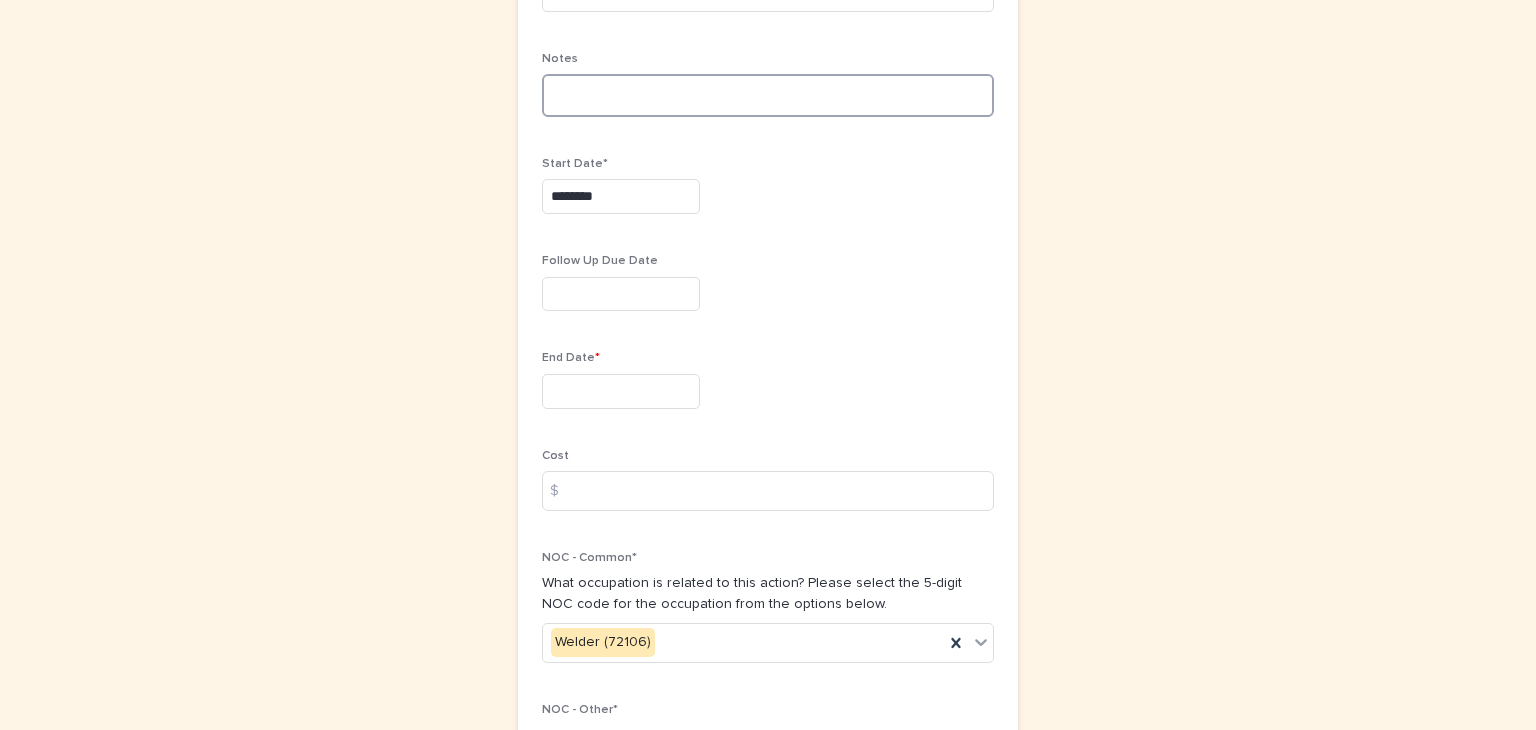 scroll, scrollTop: 743, scrollLeft: 0, axis: vertical 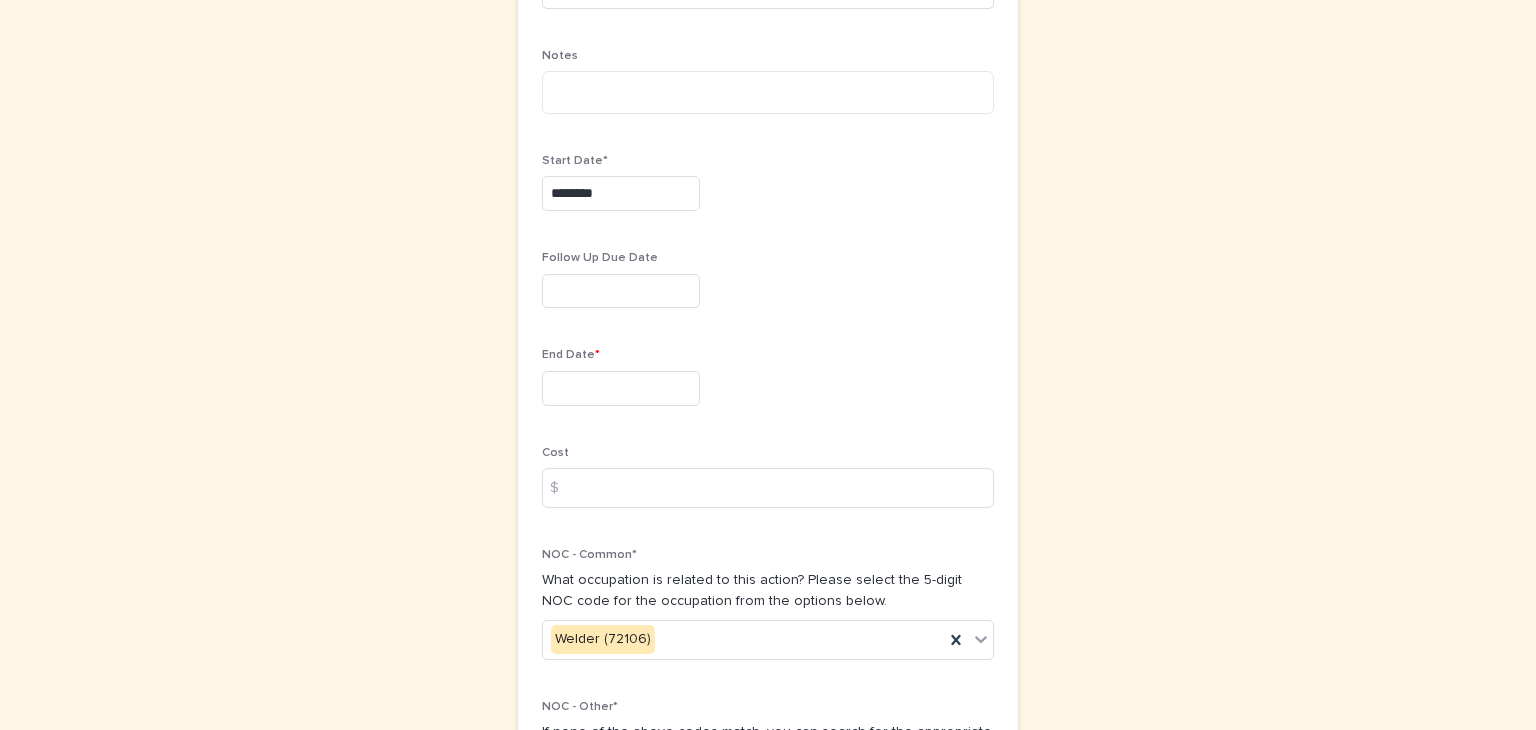 click at bounding box center [621, 388] 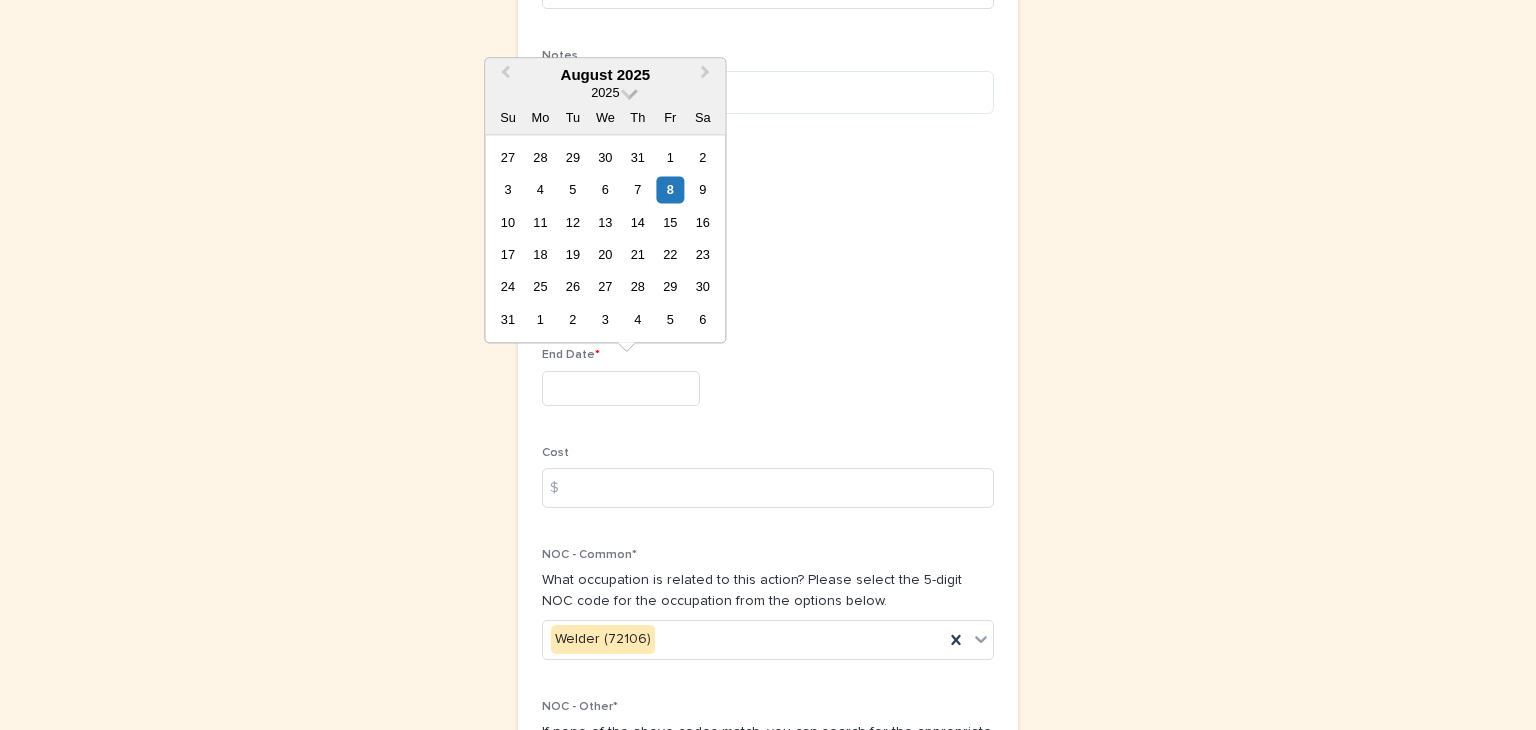 click at bounding box center [629, 91] 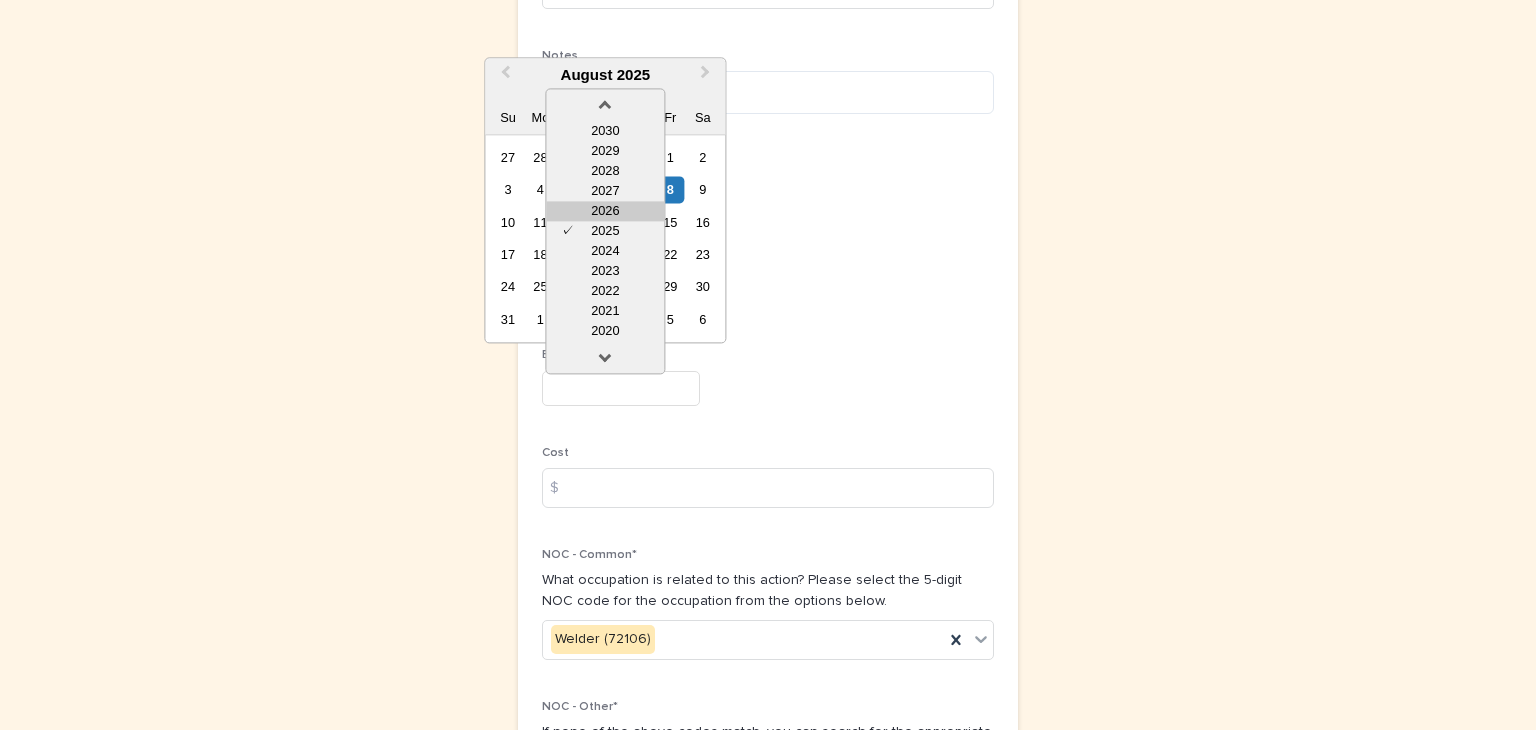 click on "2026" at bounding box center [605, 211] 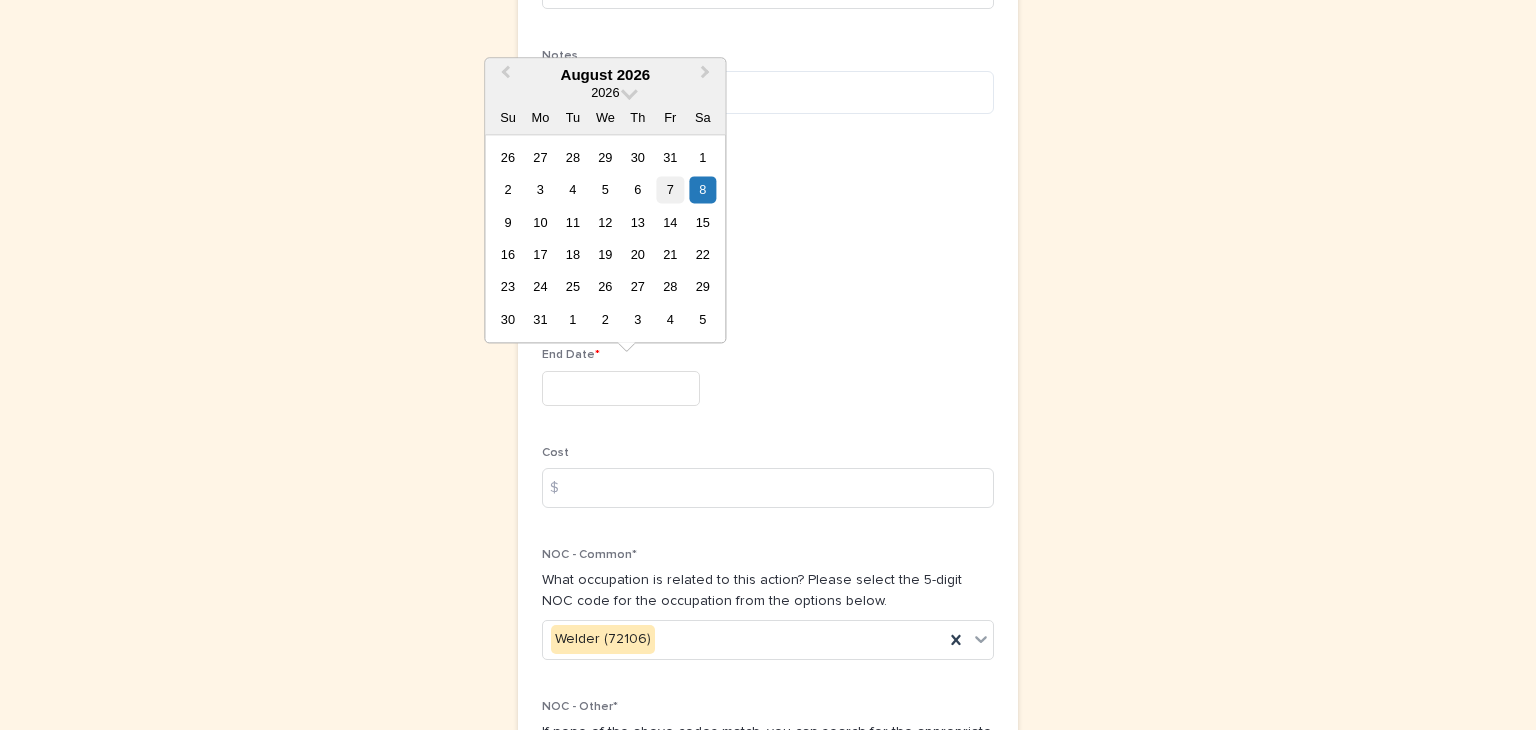 click on "7" at bounding box center [670, 189] 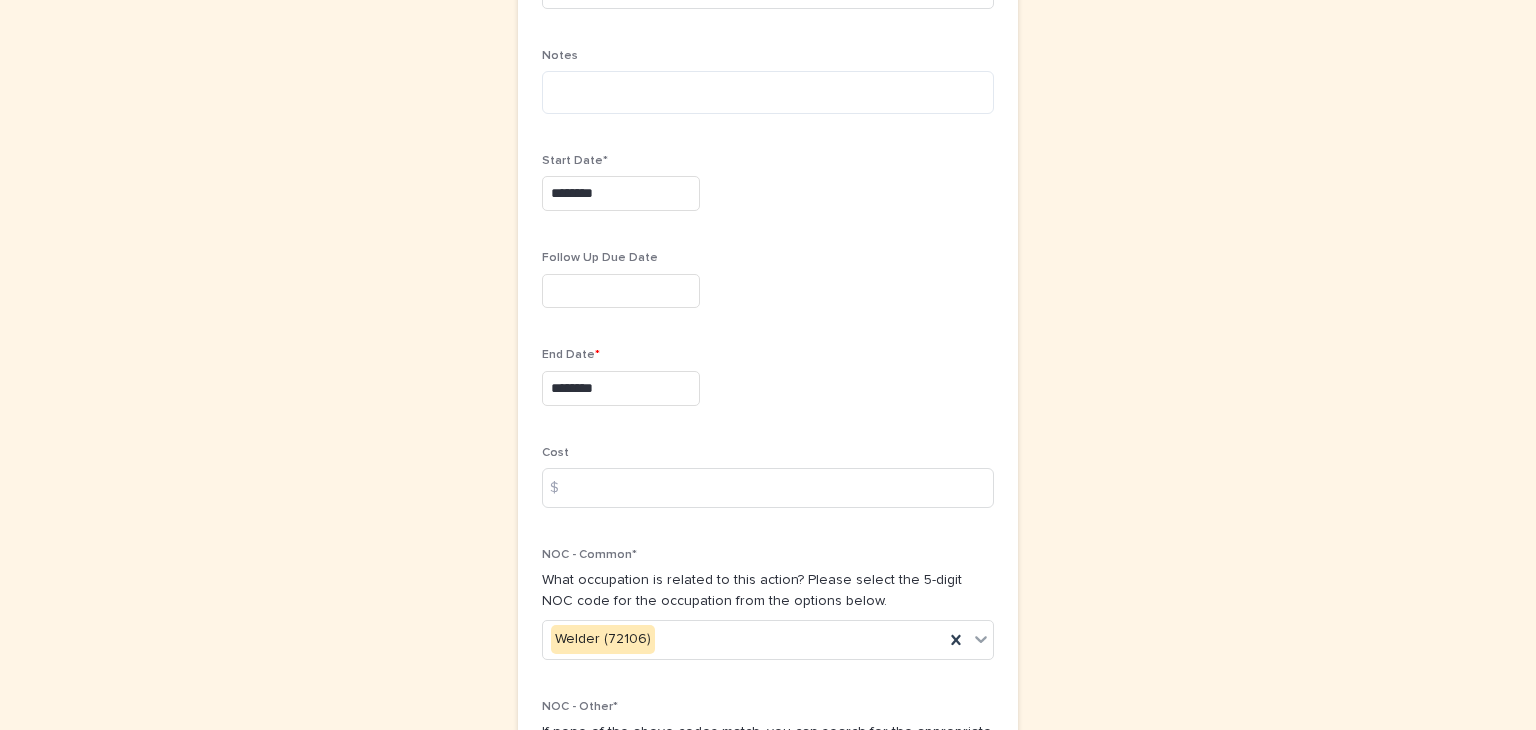 scroll, scrollTop: 1010, scrollLeft: 0, axis: vertical 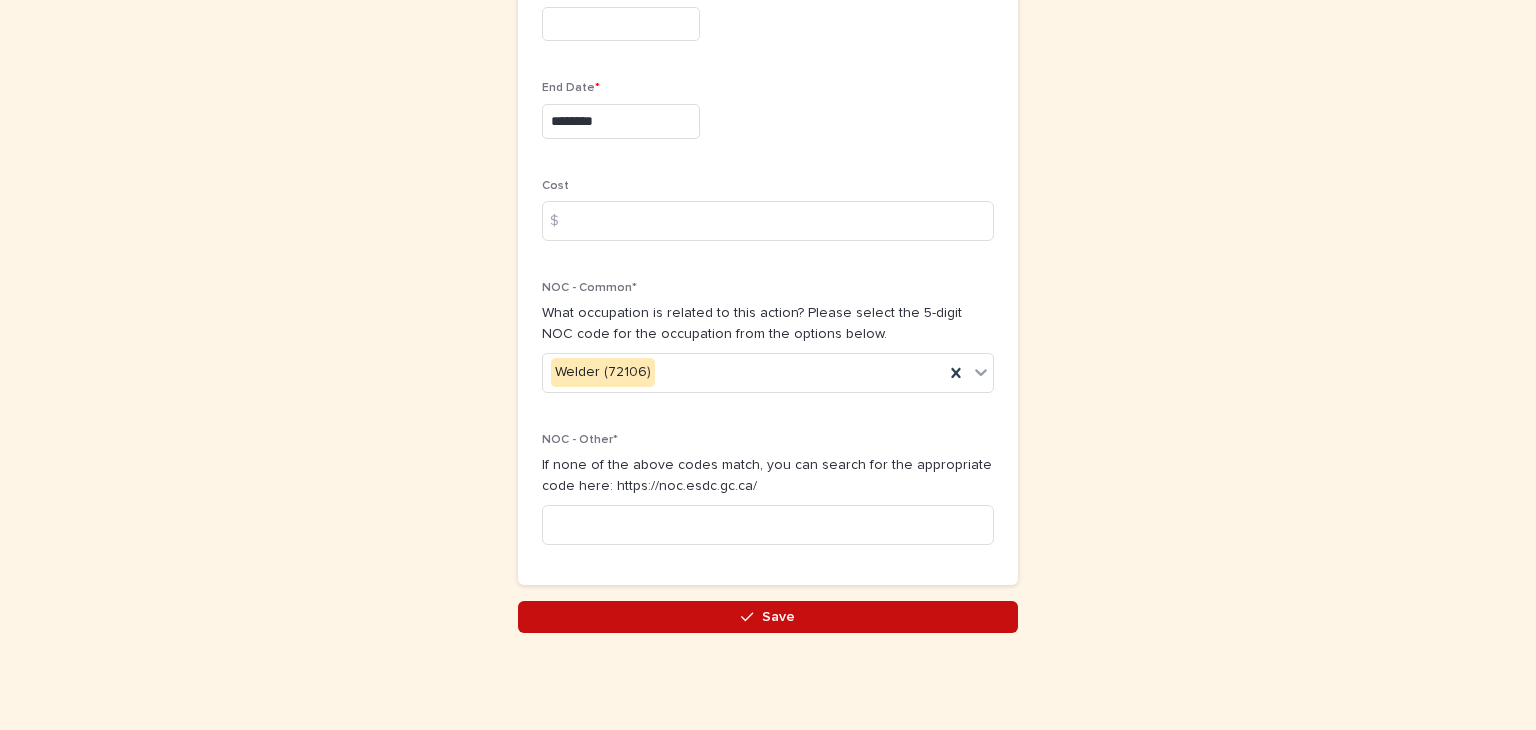 click on "Save" at bounding box center (778, 617) 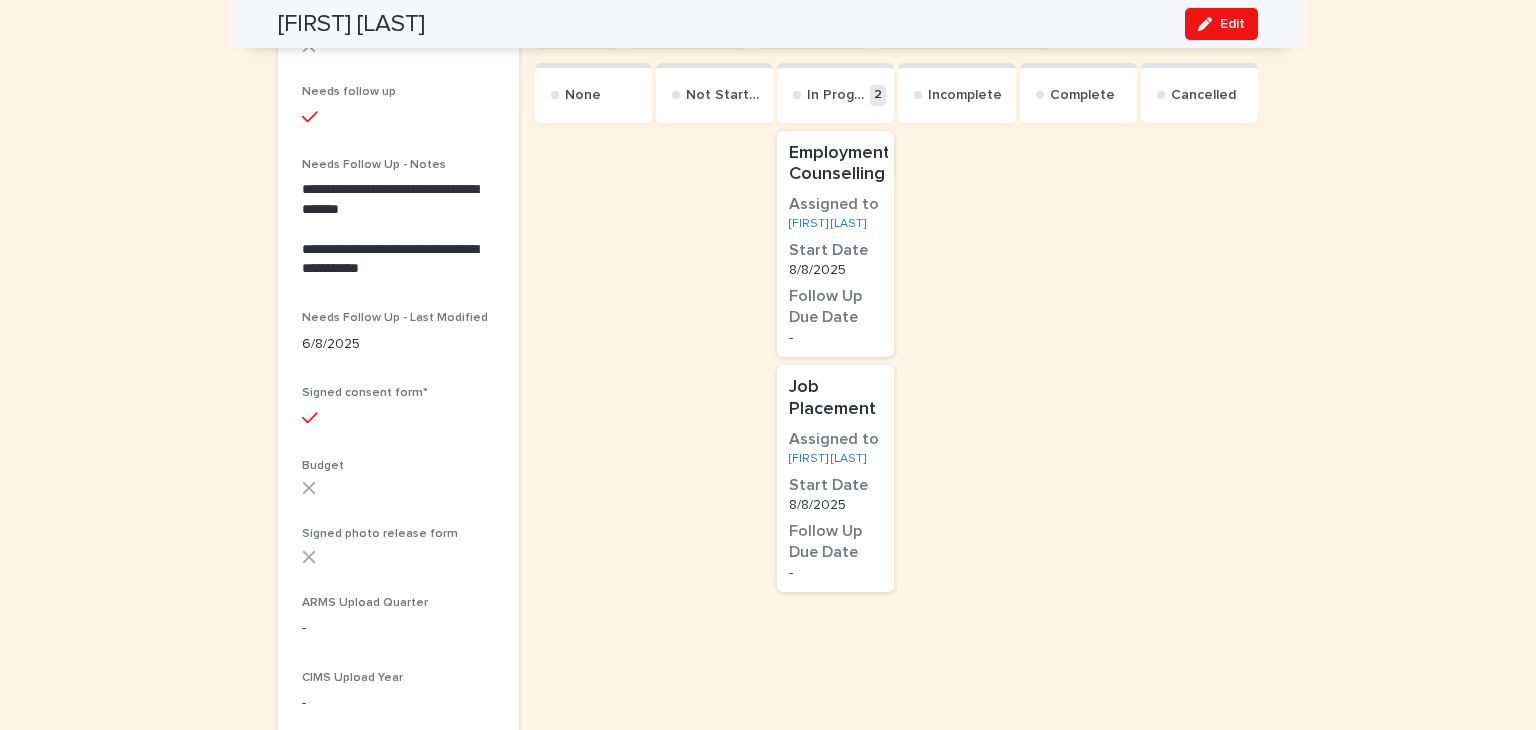 scroll, scrollTop: 0, scrollLeft: 0, axis: both 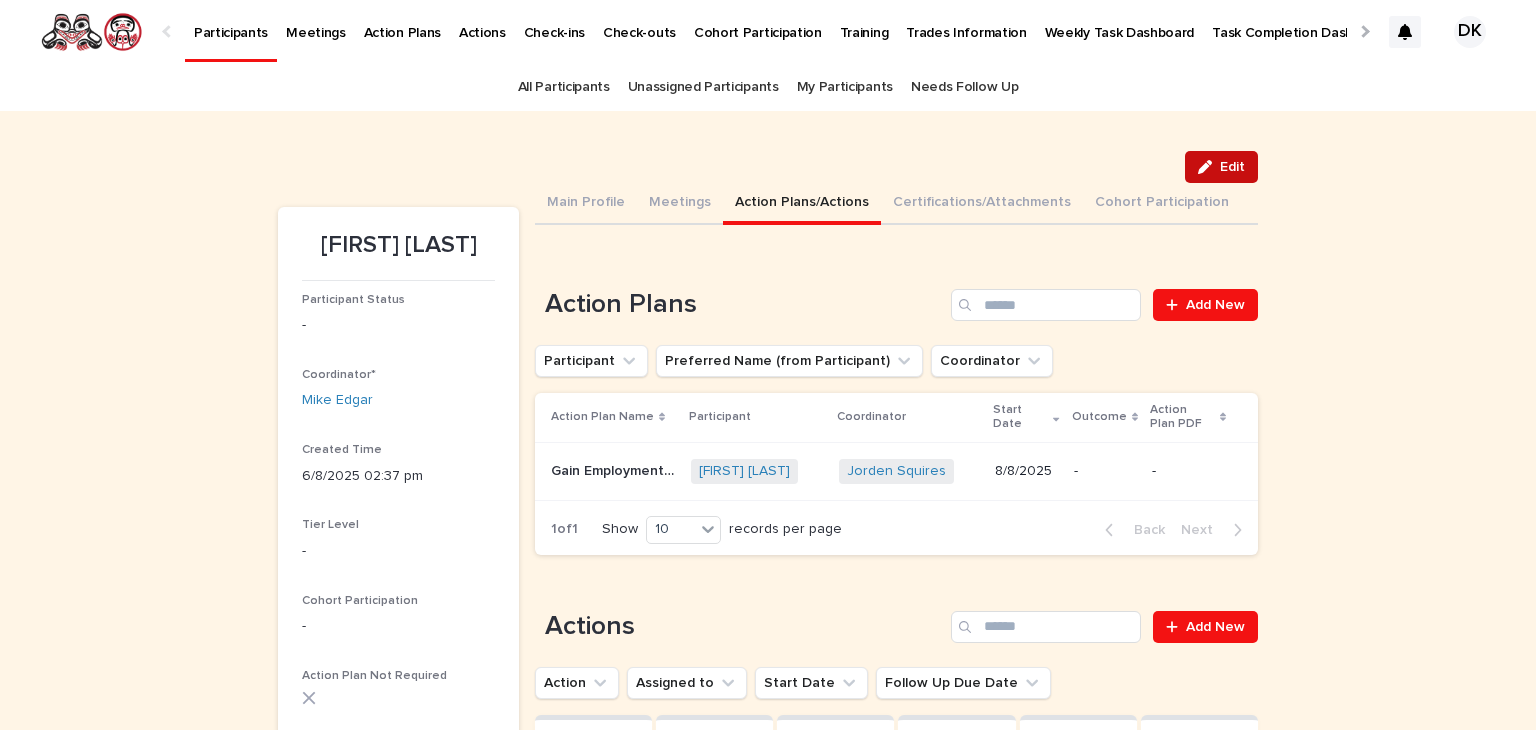 click on "Edit" at bounding box center (1232, 167) 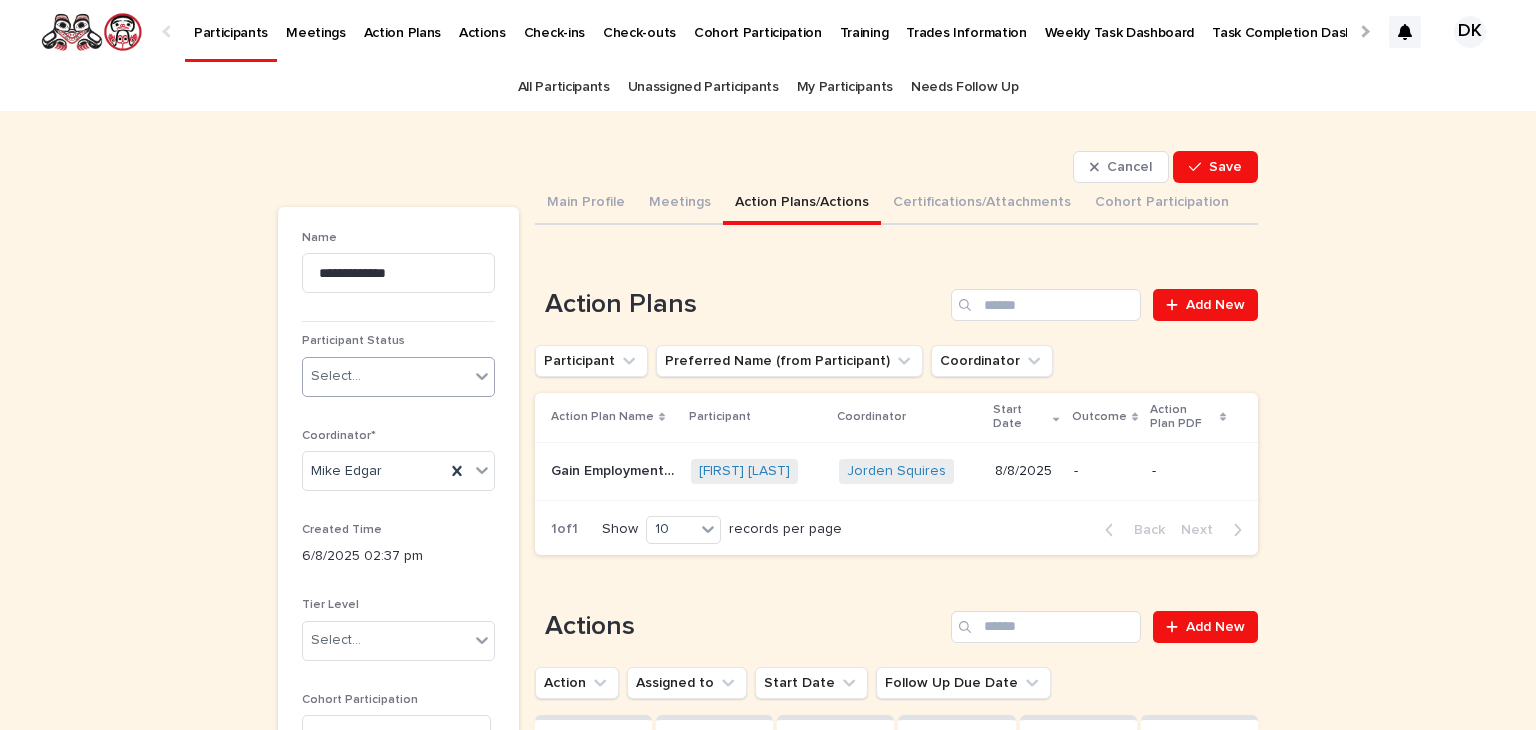 click 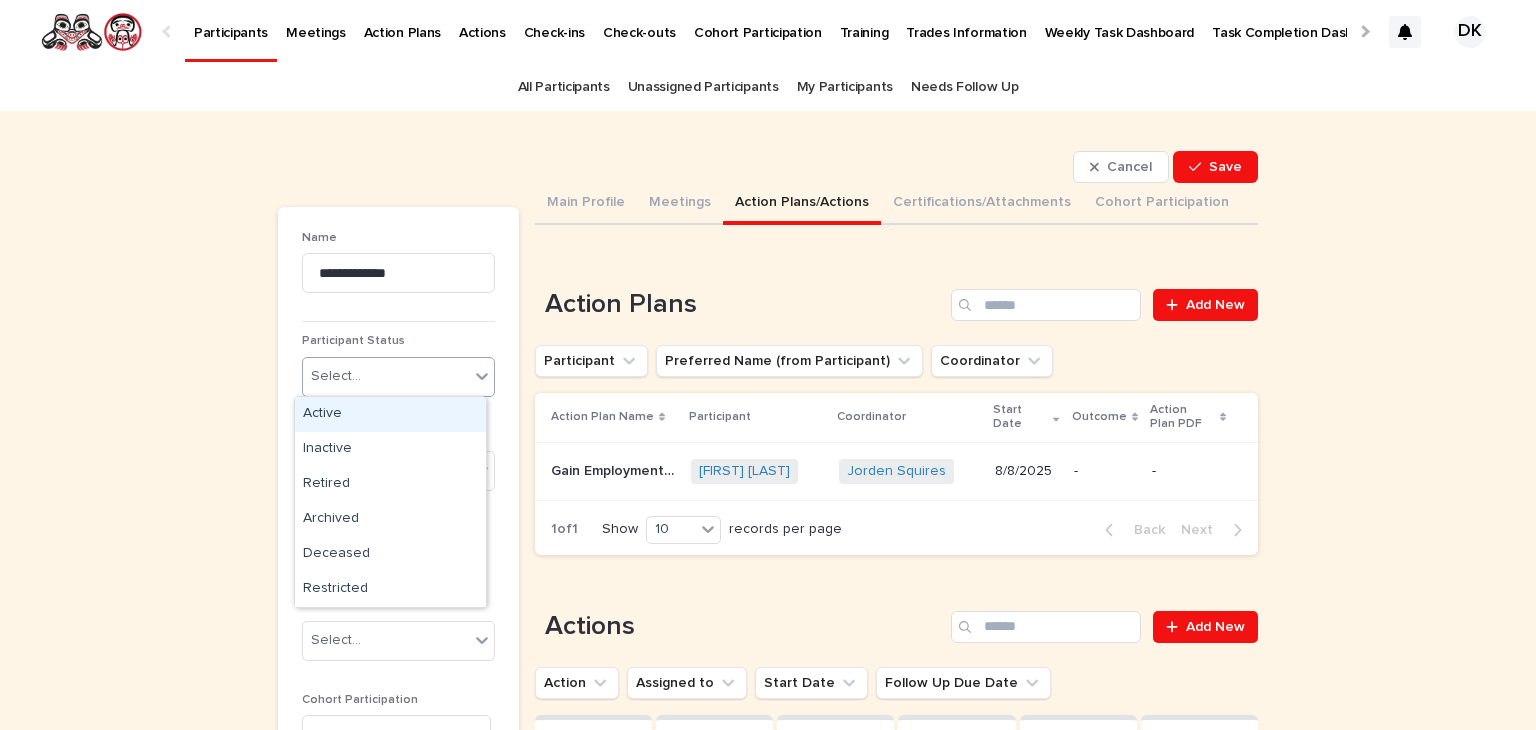 click on "Active" at bounding box center (390, 414) 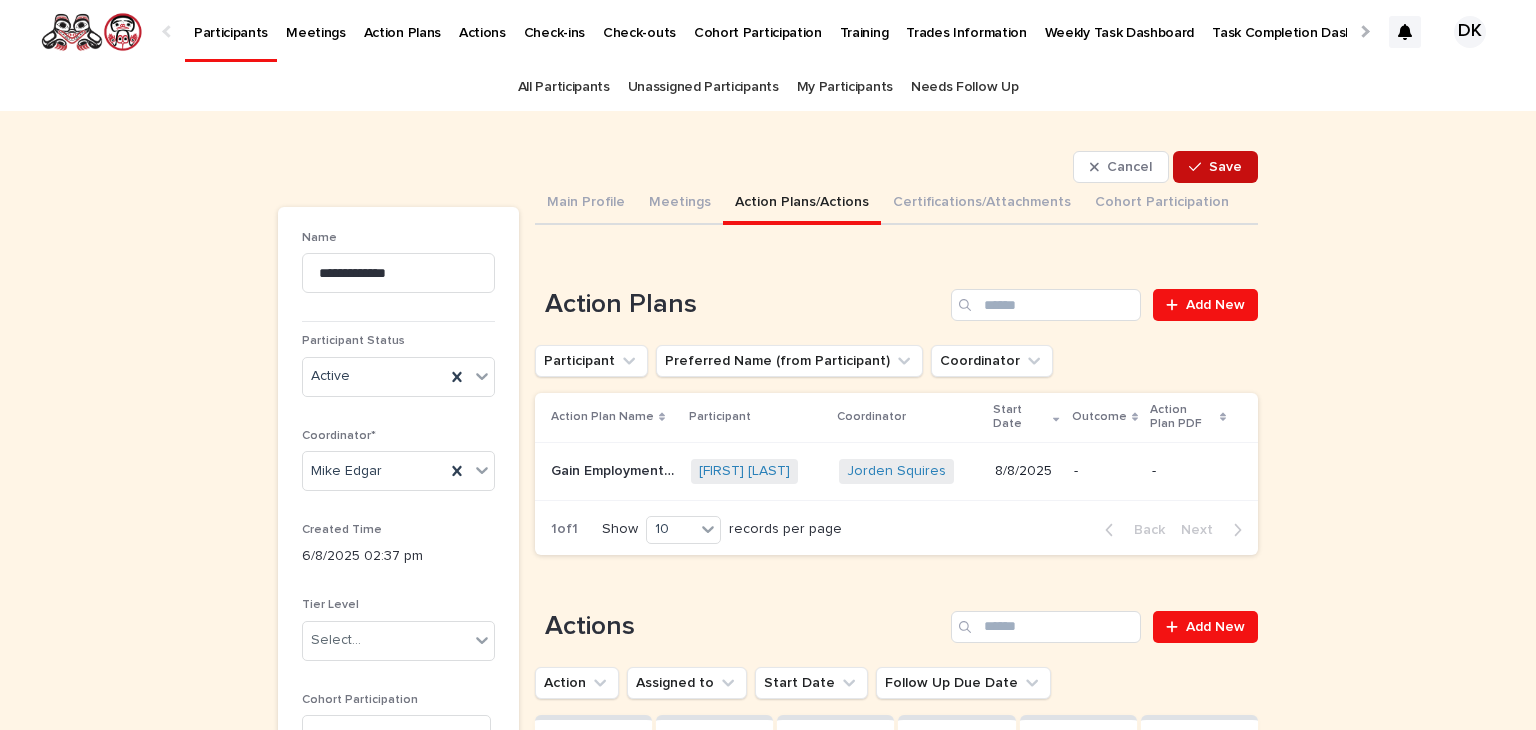 click on "Save" at bounding box center [1225, 167] 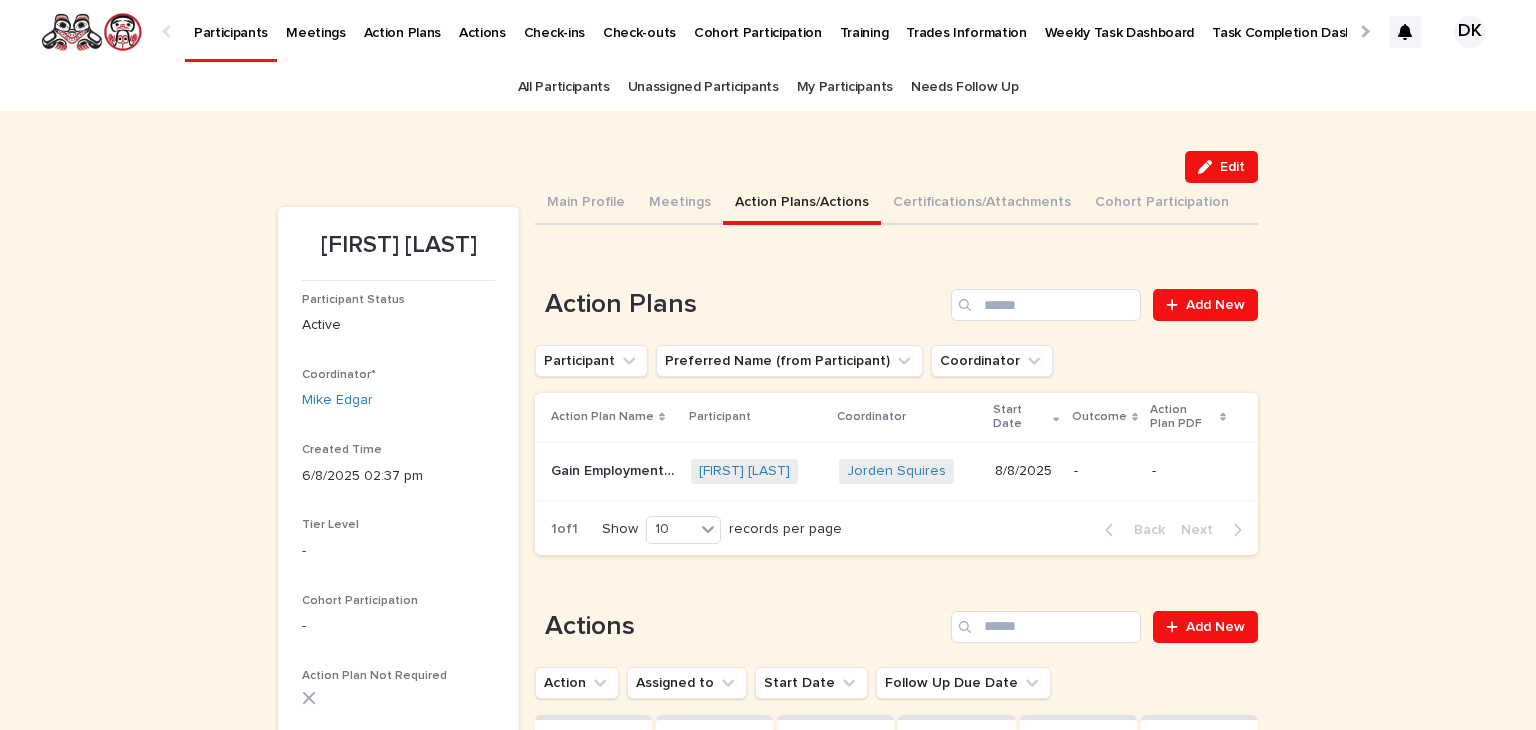 click on "Participants" at bounding box center [231, 21] 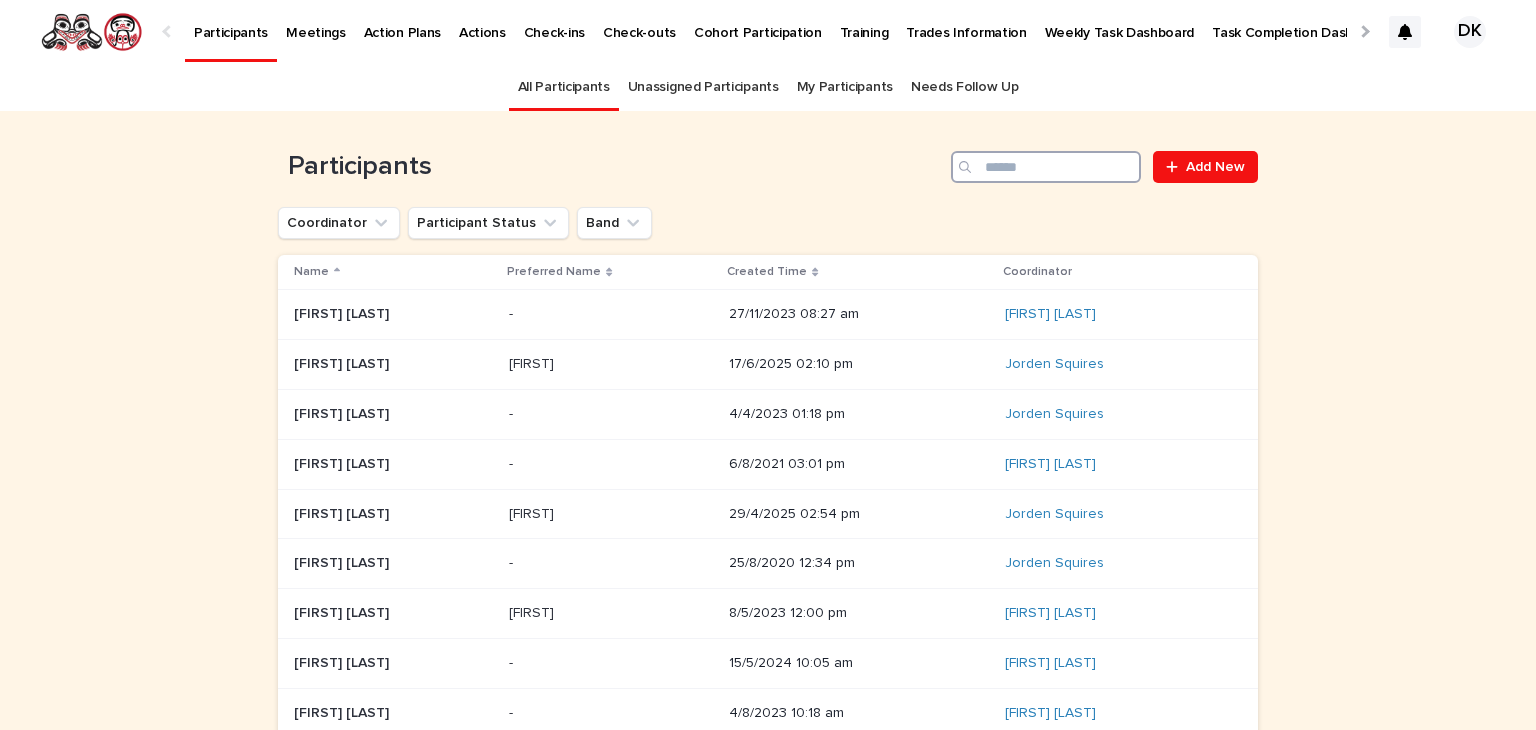 click at bounding box center [1046, 167] 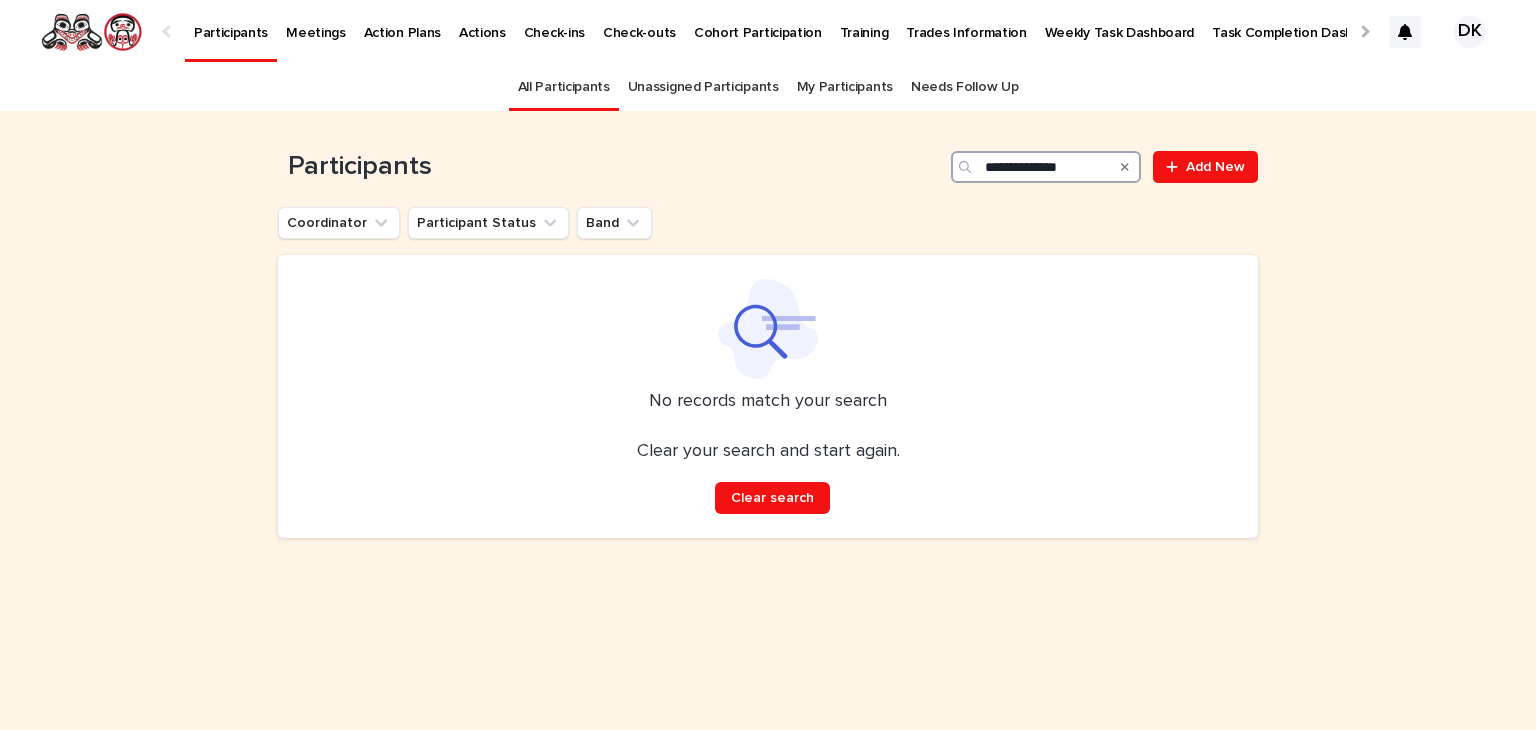click on "**********" at bounding box center [1046, 167] 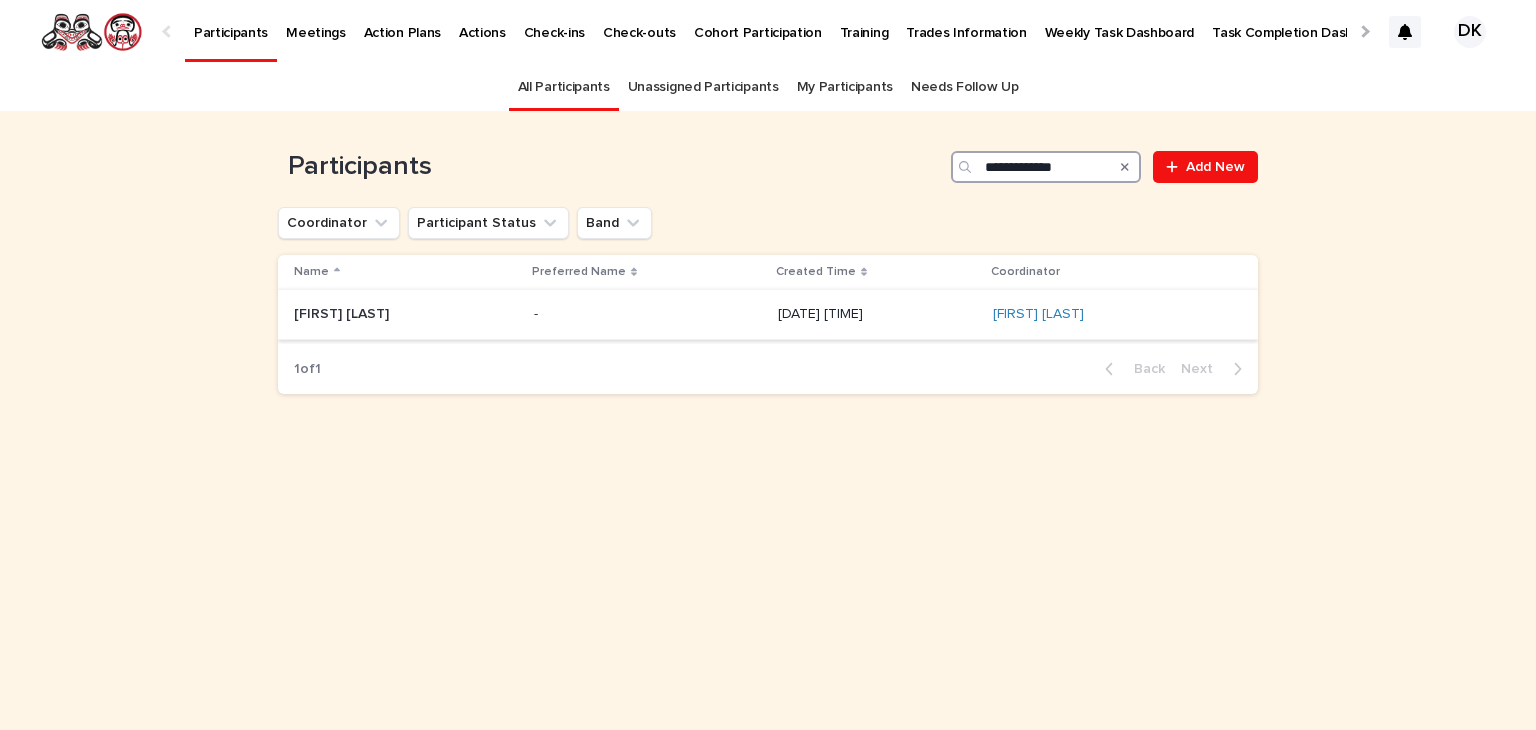 type on "**********" 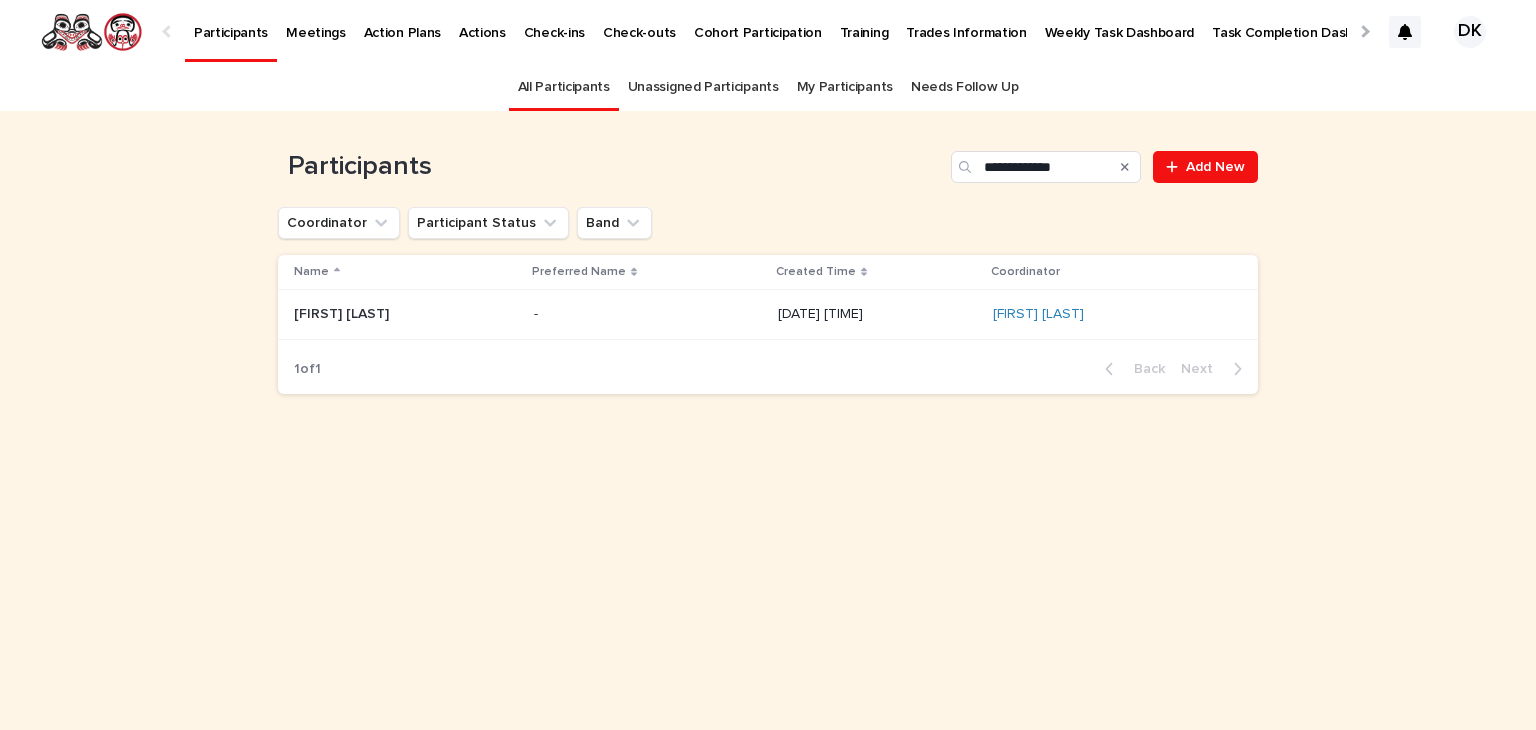 click on "[FIRST] [LAST]" at bounding box center [343, 312] 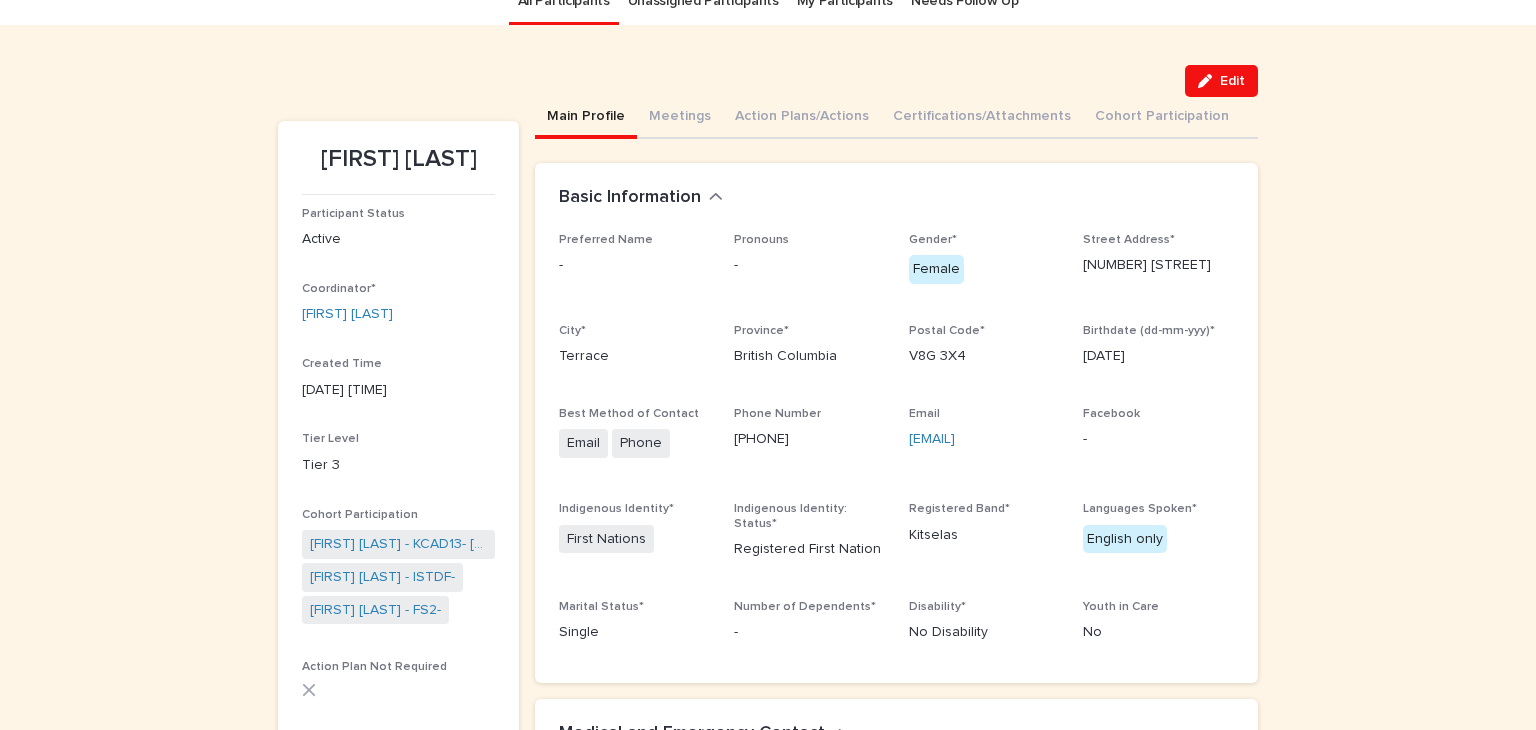 scroll, scrollTop: 72, scrollLeft: 0, axis: vertical 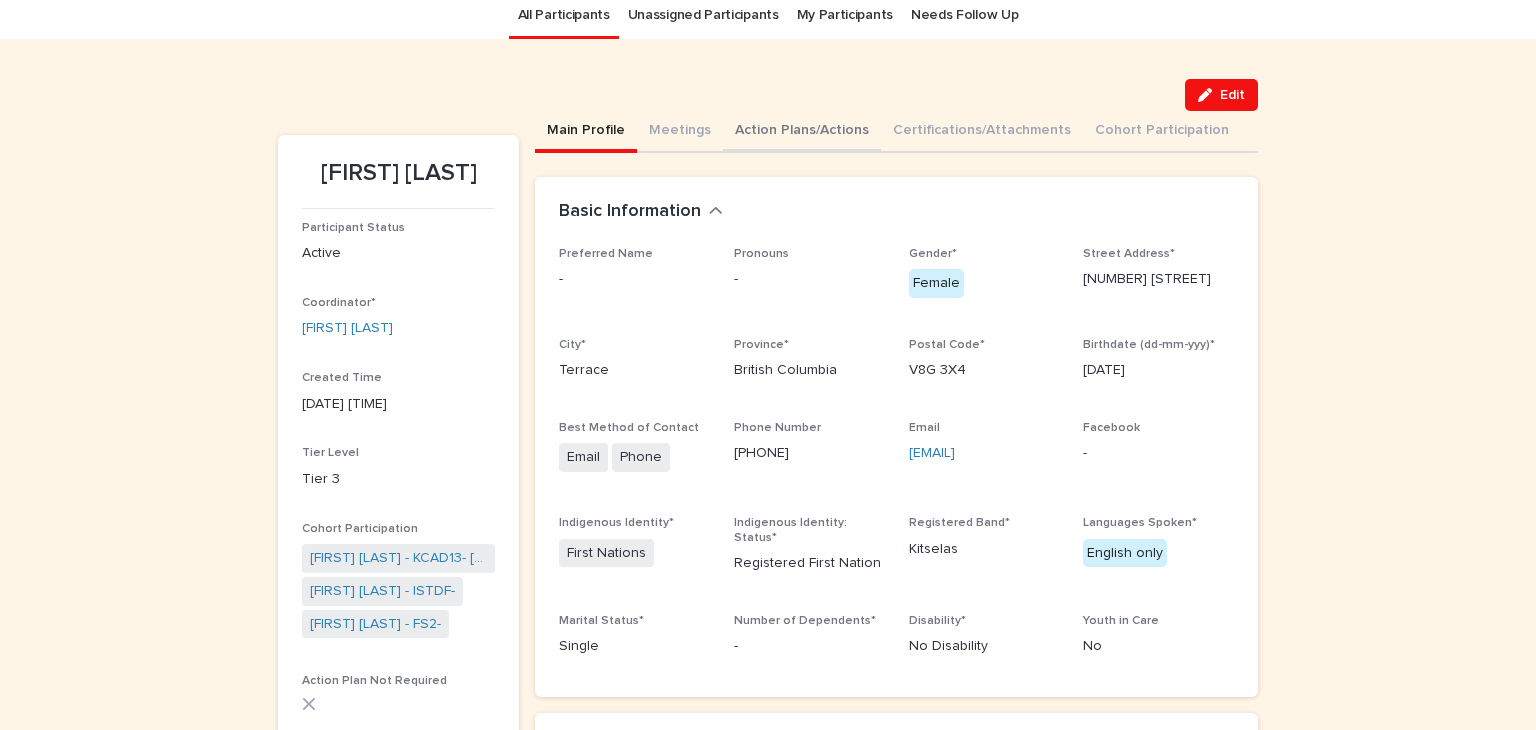 click on "Action Plans/Actions" at bounding box center (802, 132) 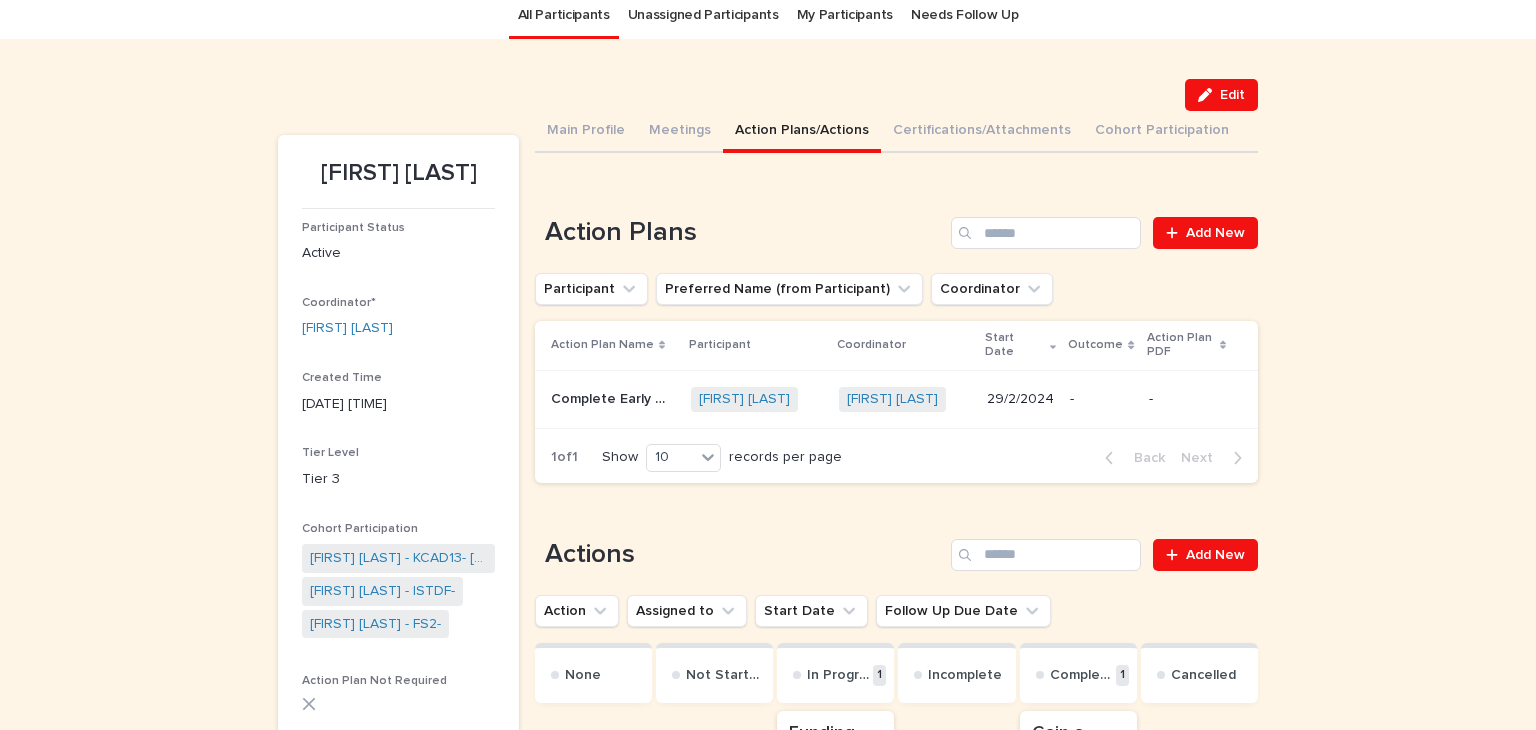 click on "Complete Early Childhood Education certificate" at bounding box center (615, 397) 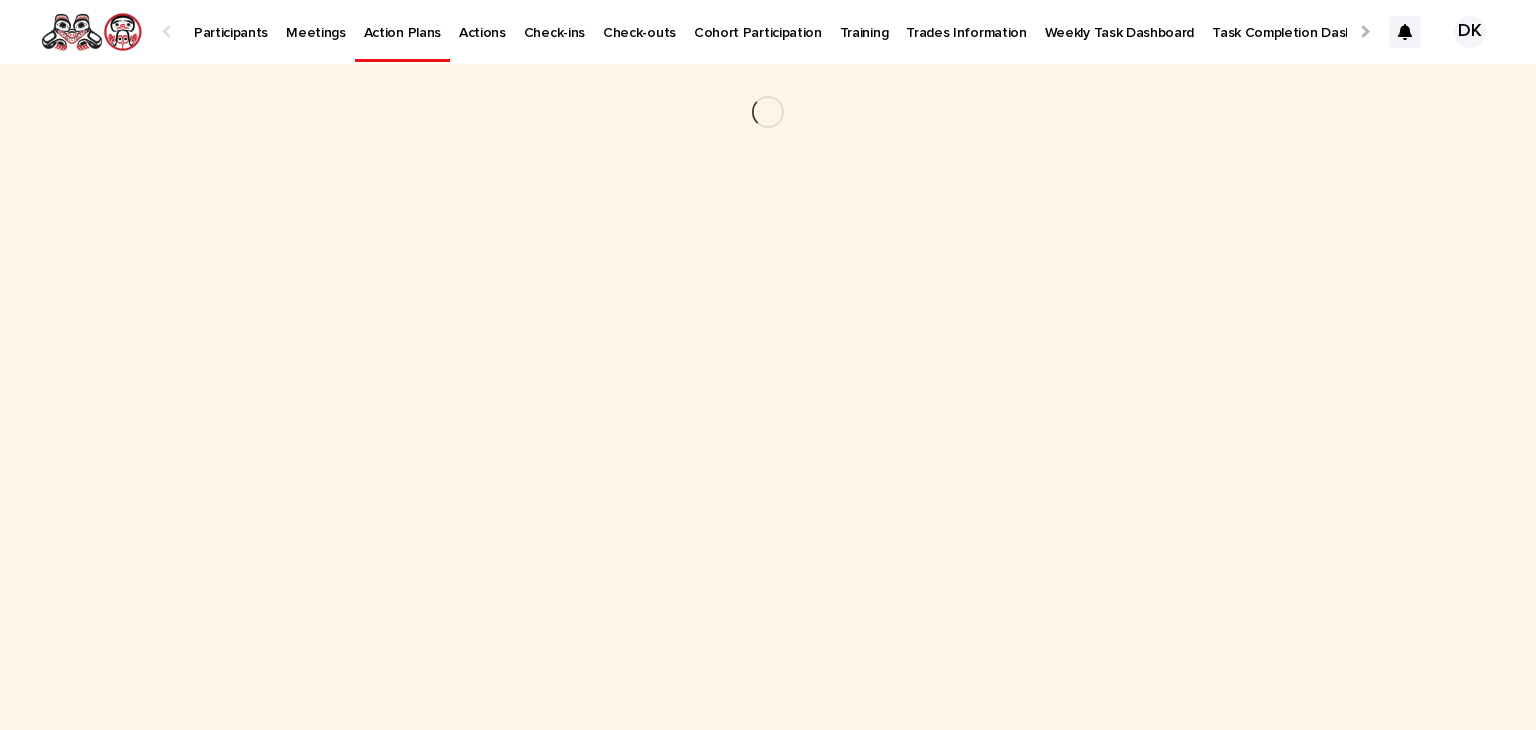scroll, scrollTop: 0, scrollLeft: 0, axis: both 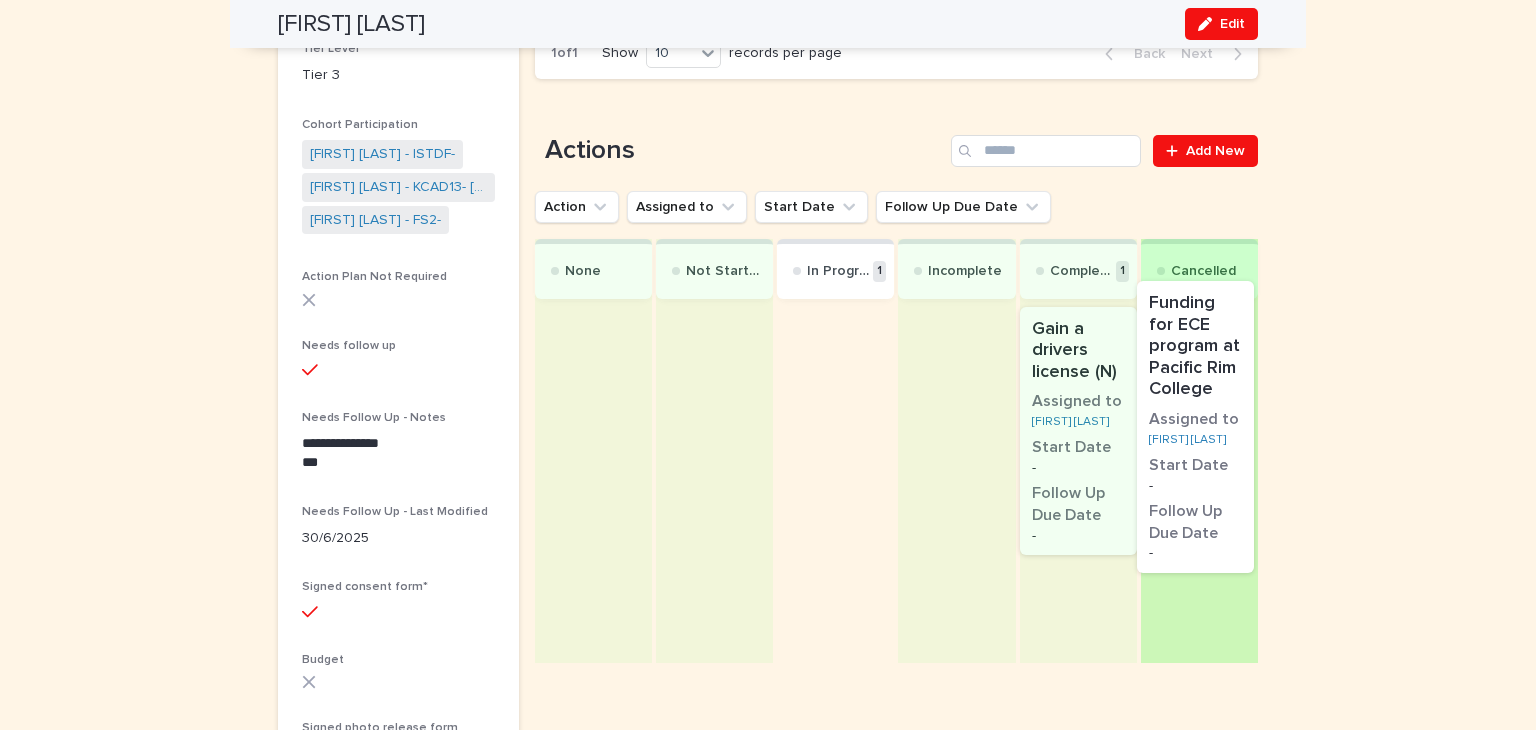 drag, startPoint x: 810, startPoint y: 356, endPoint x: 1182, endPoint y: 332, distance: 372.77338 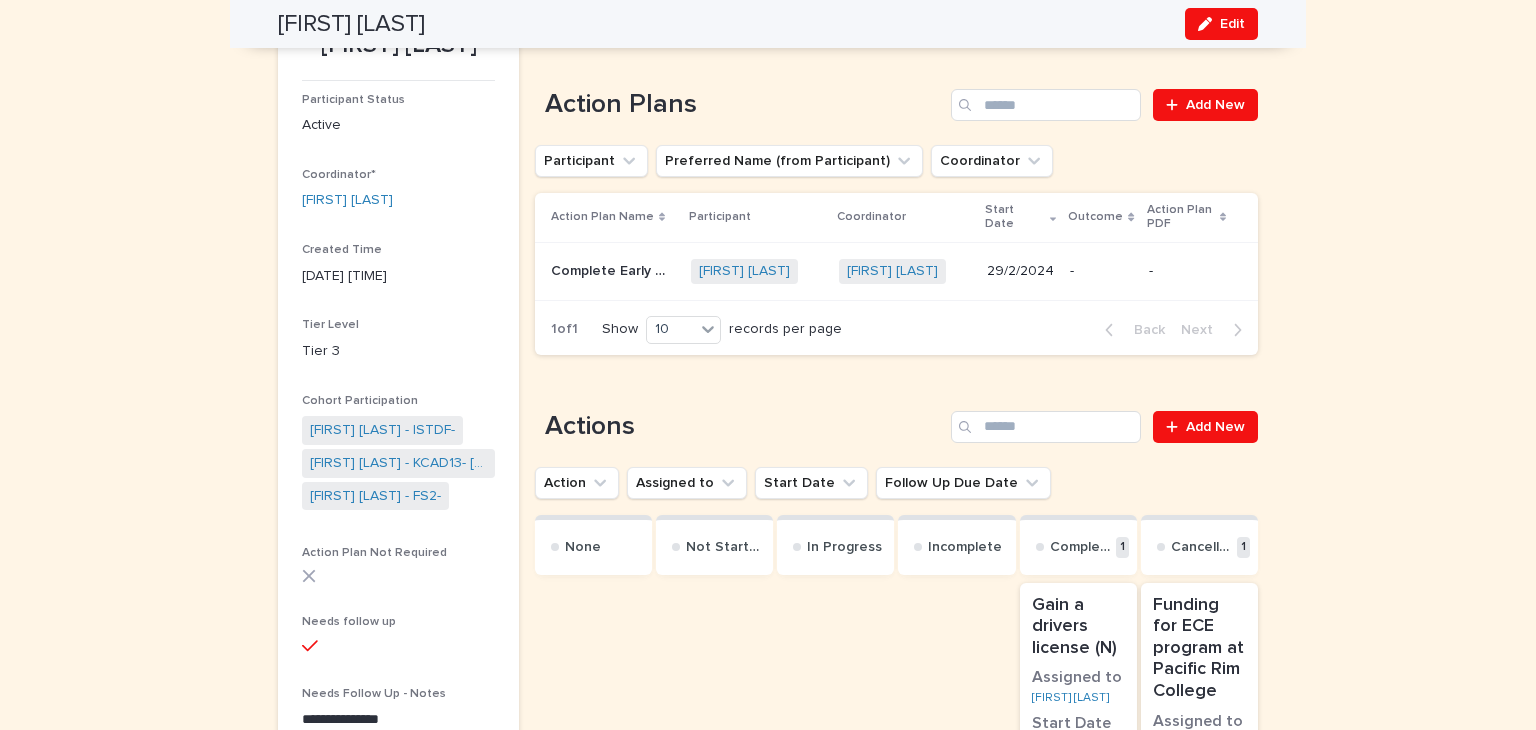 scroll, scrollTop: 184, scrollLeft: 0, axis: vertical 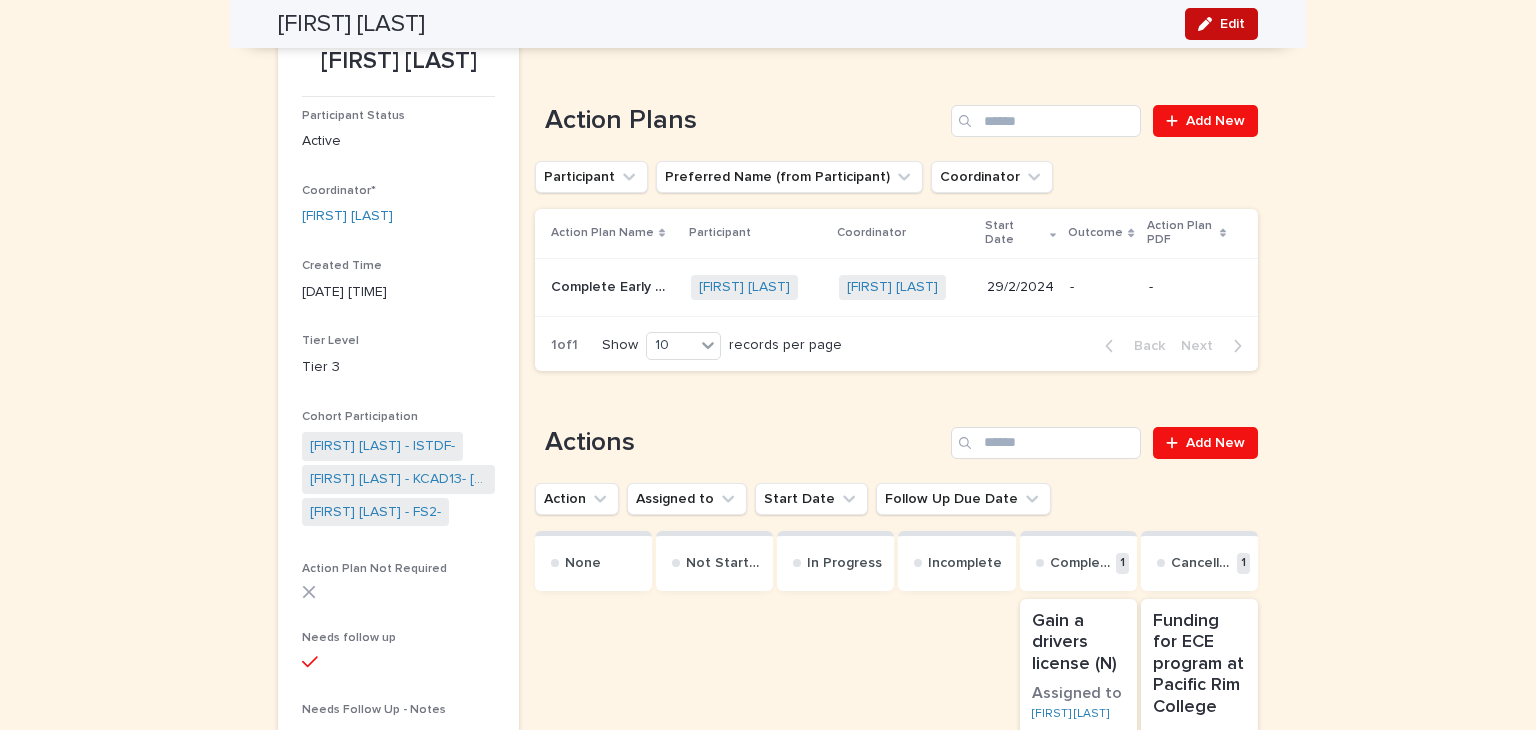drag, startPoint x: 1188, startPoint y: 363, endPoint x: 1222, endPoint y: 20, distance: 344.681 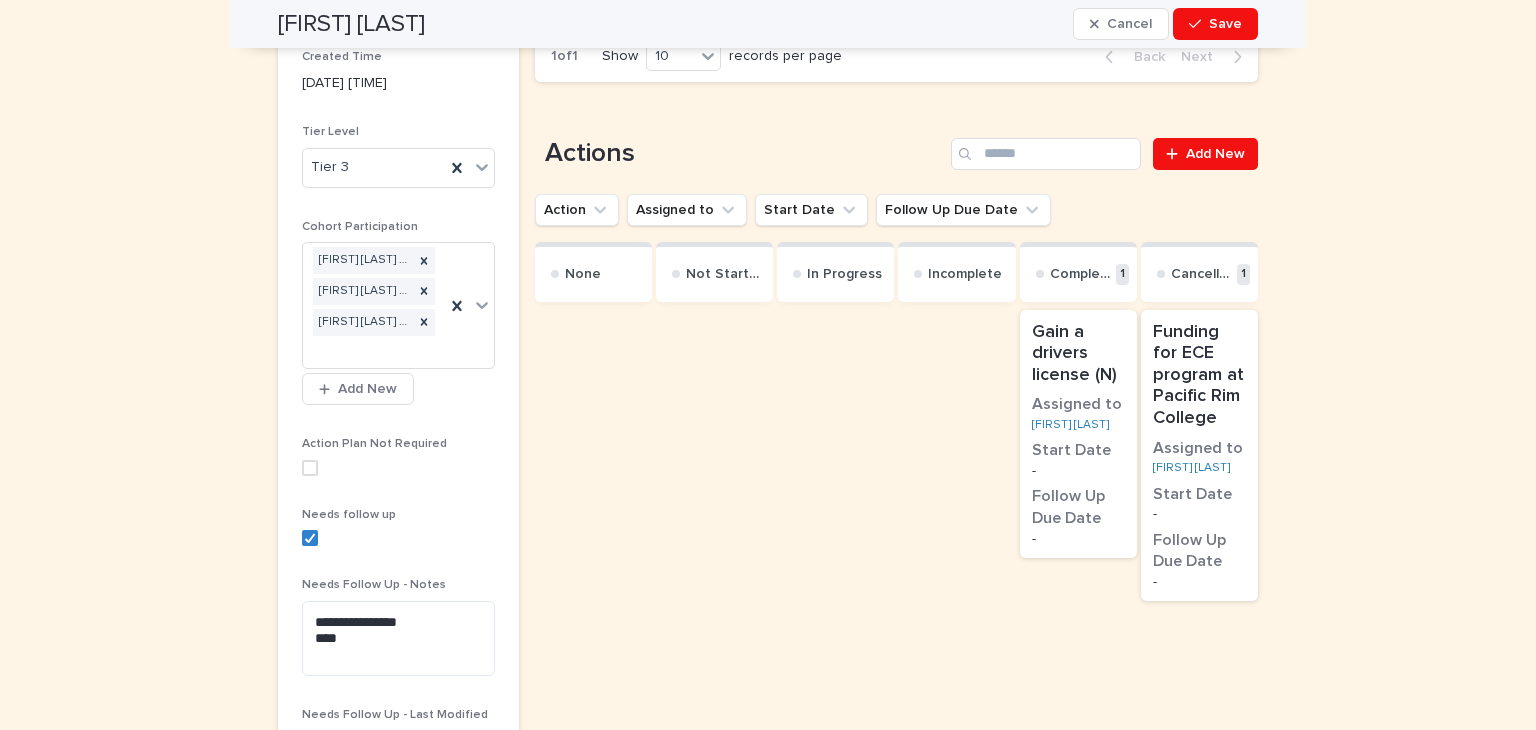 scroll, scrollTop: 475, scrollLeft: 0, axis: vertical 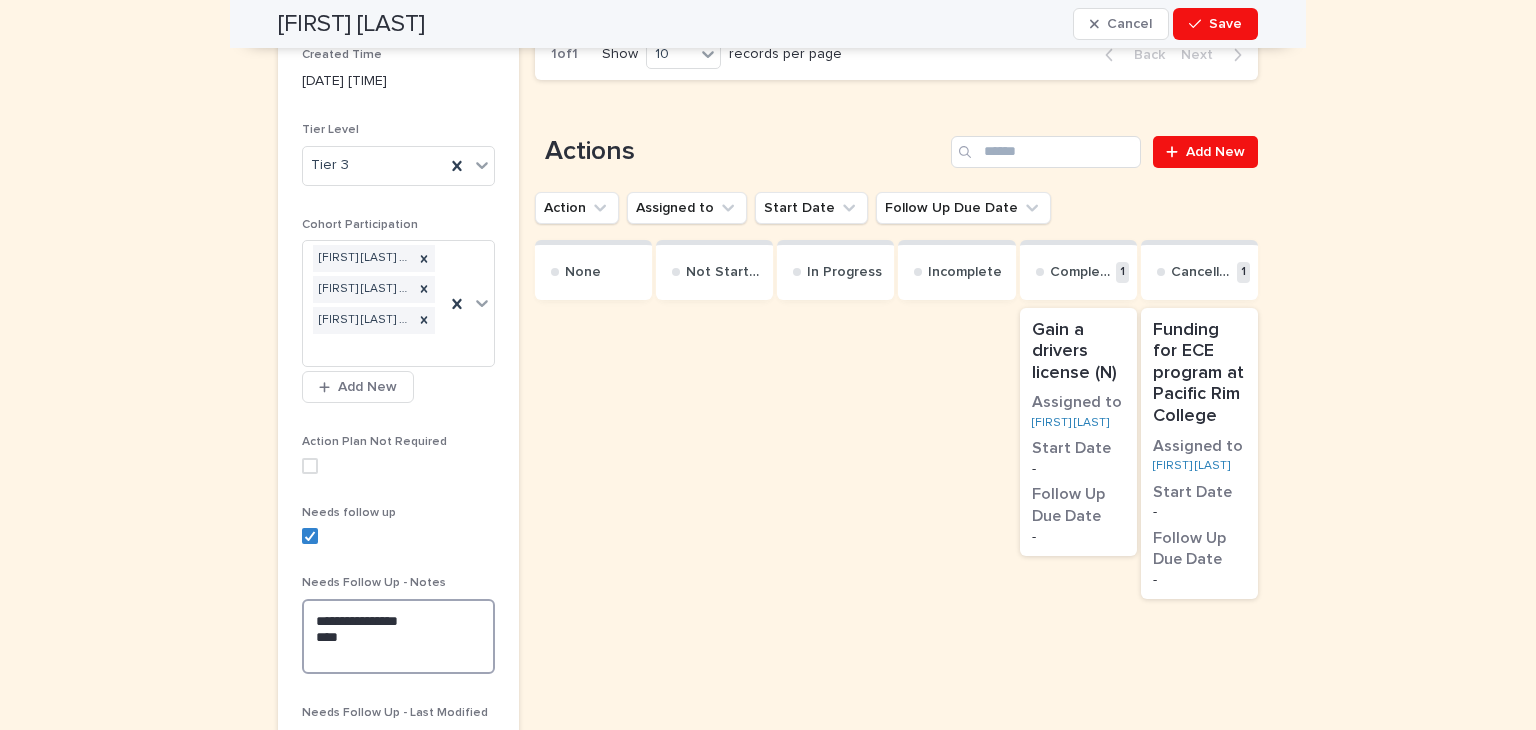 drag, startPoint x: 347, startPoint y: 645, endPoint x: 307, endPoint y: 613, distance: 51.224995 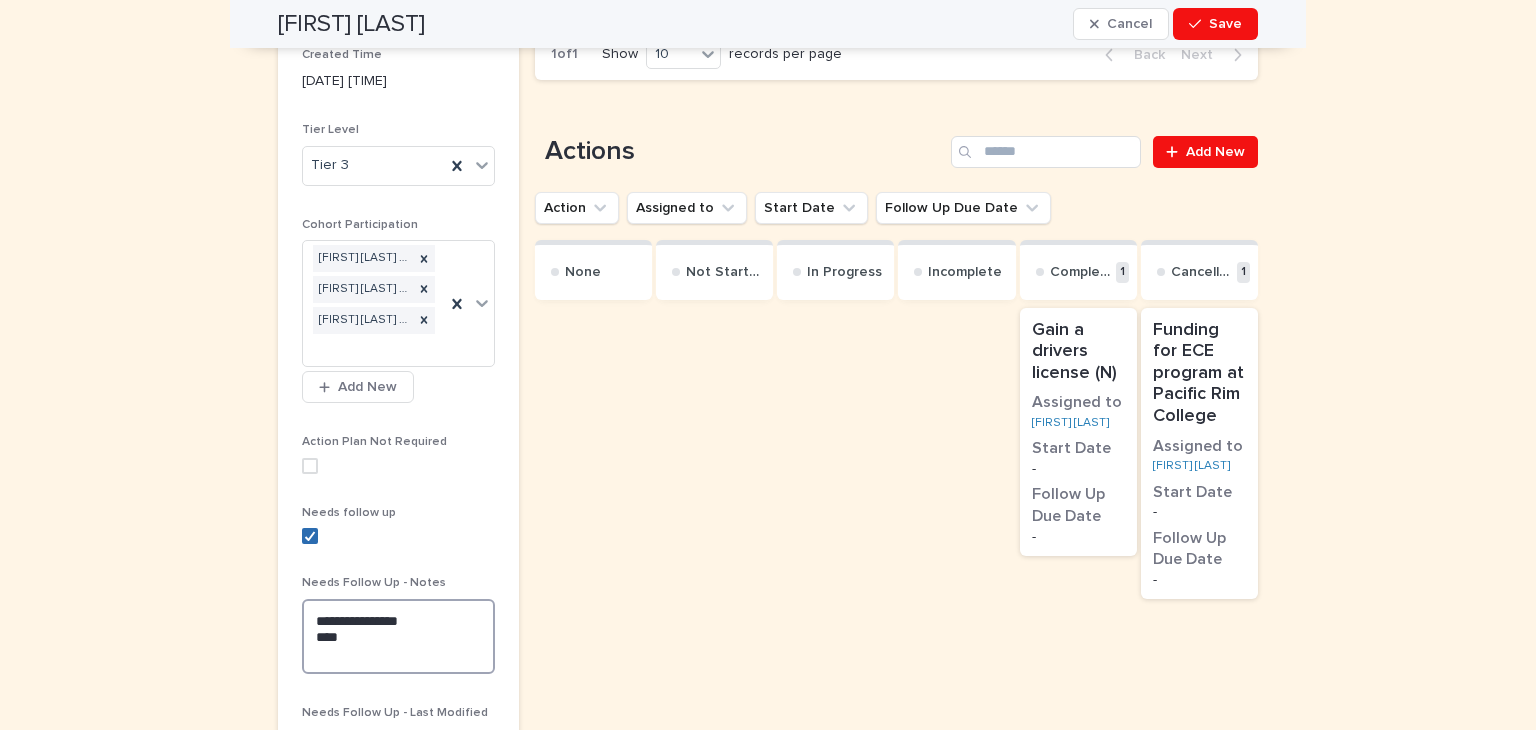 click 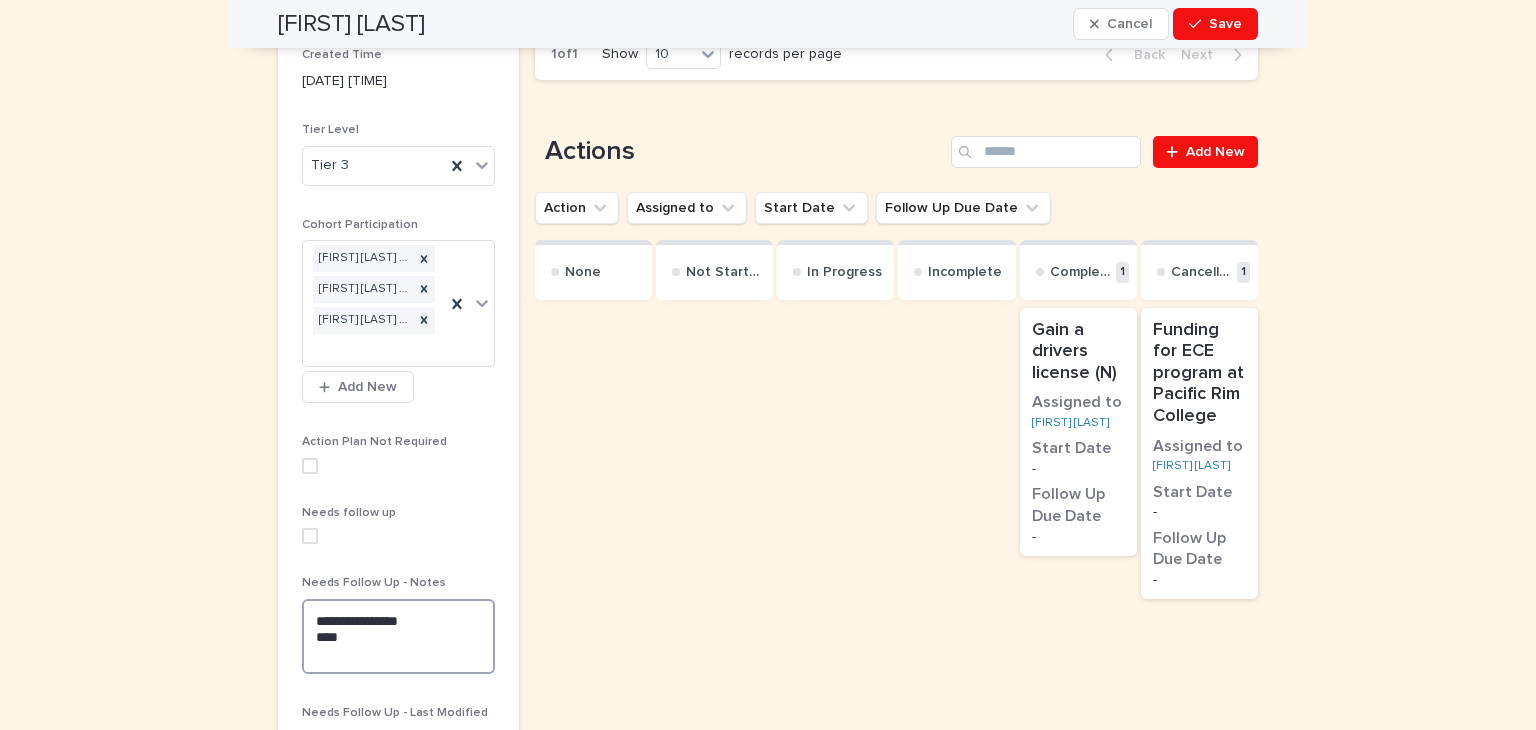 click on "**********" at bounding box center [398, 637] 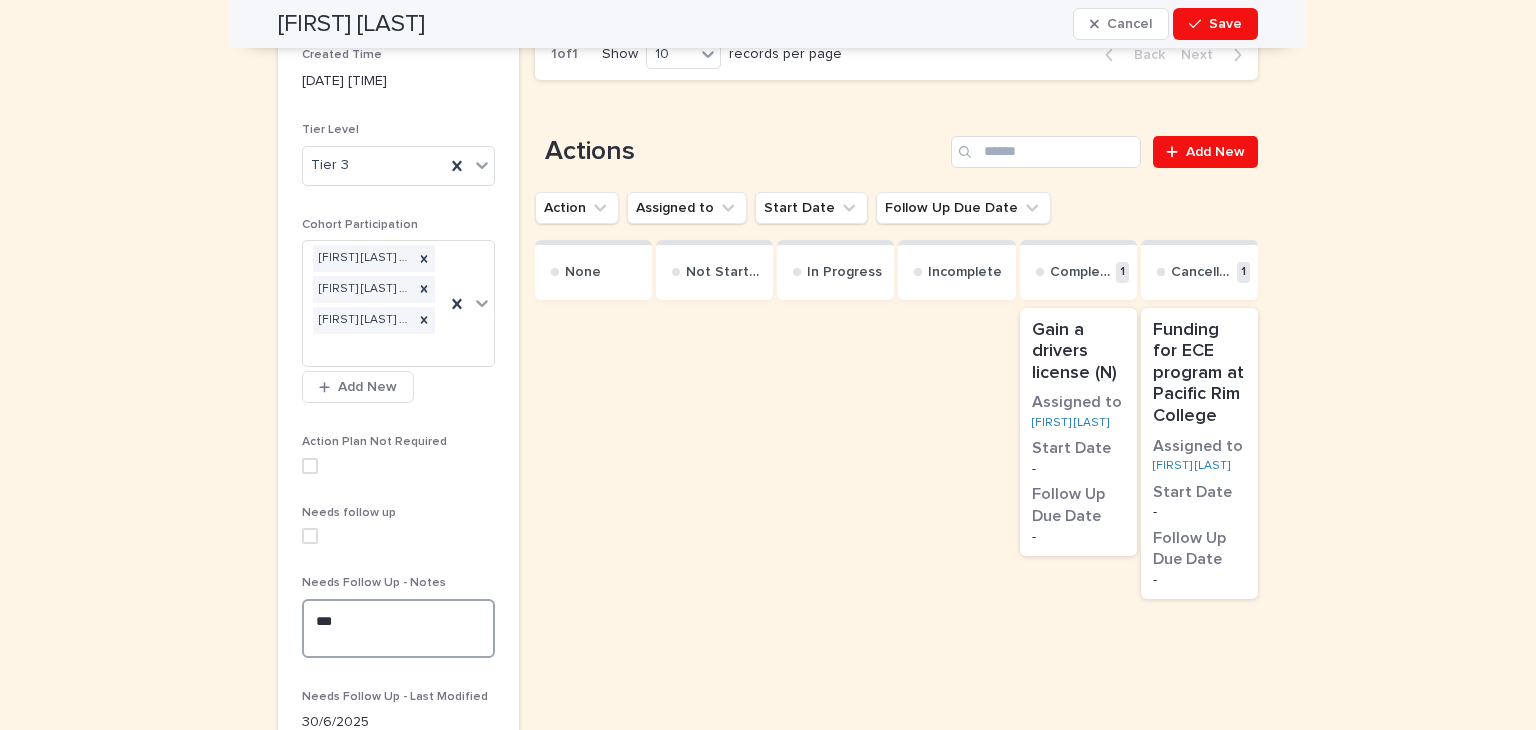 type on "*" 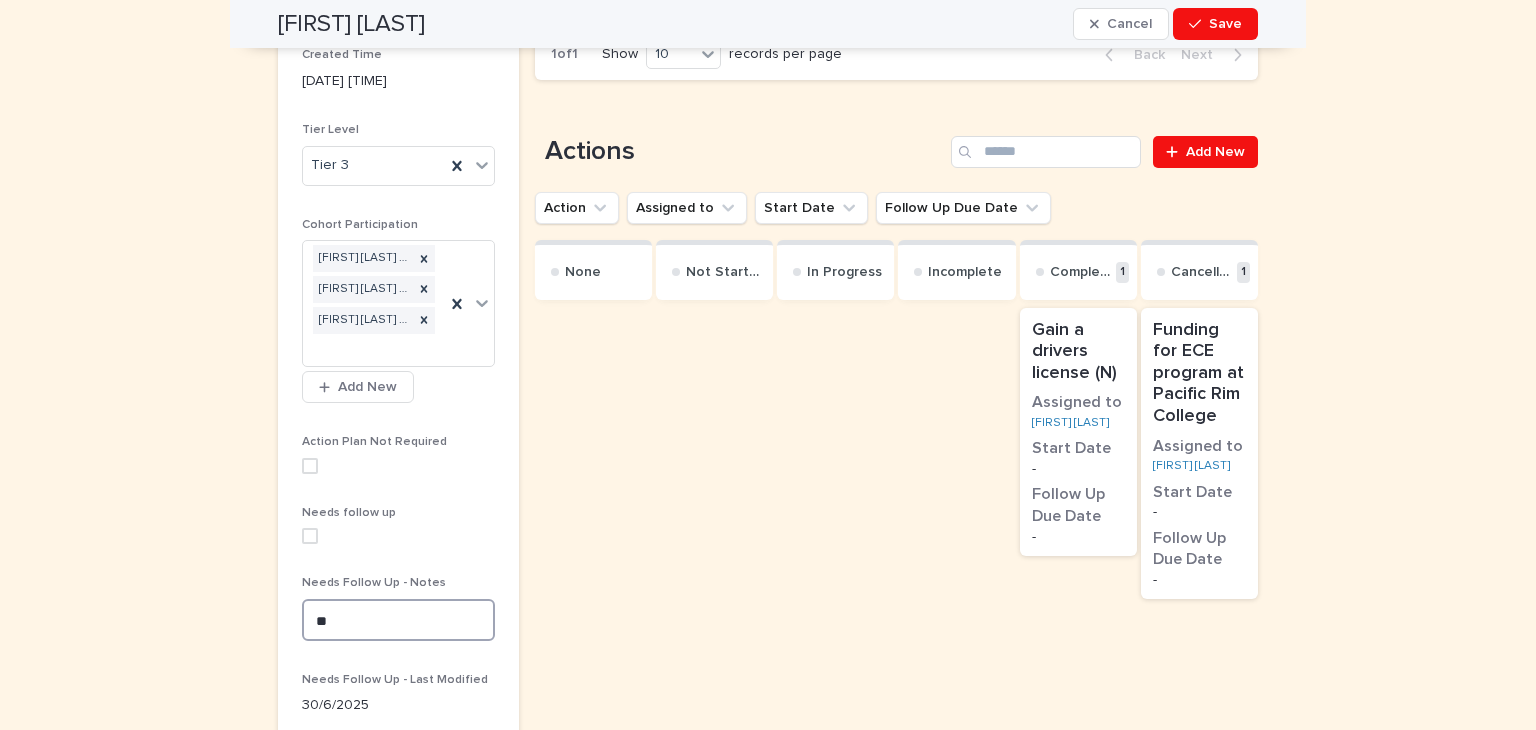type on "*" 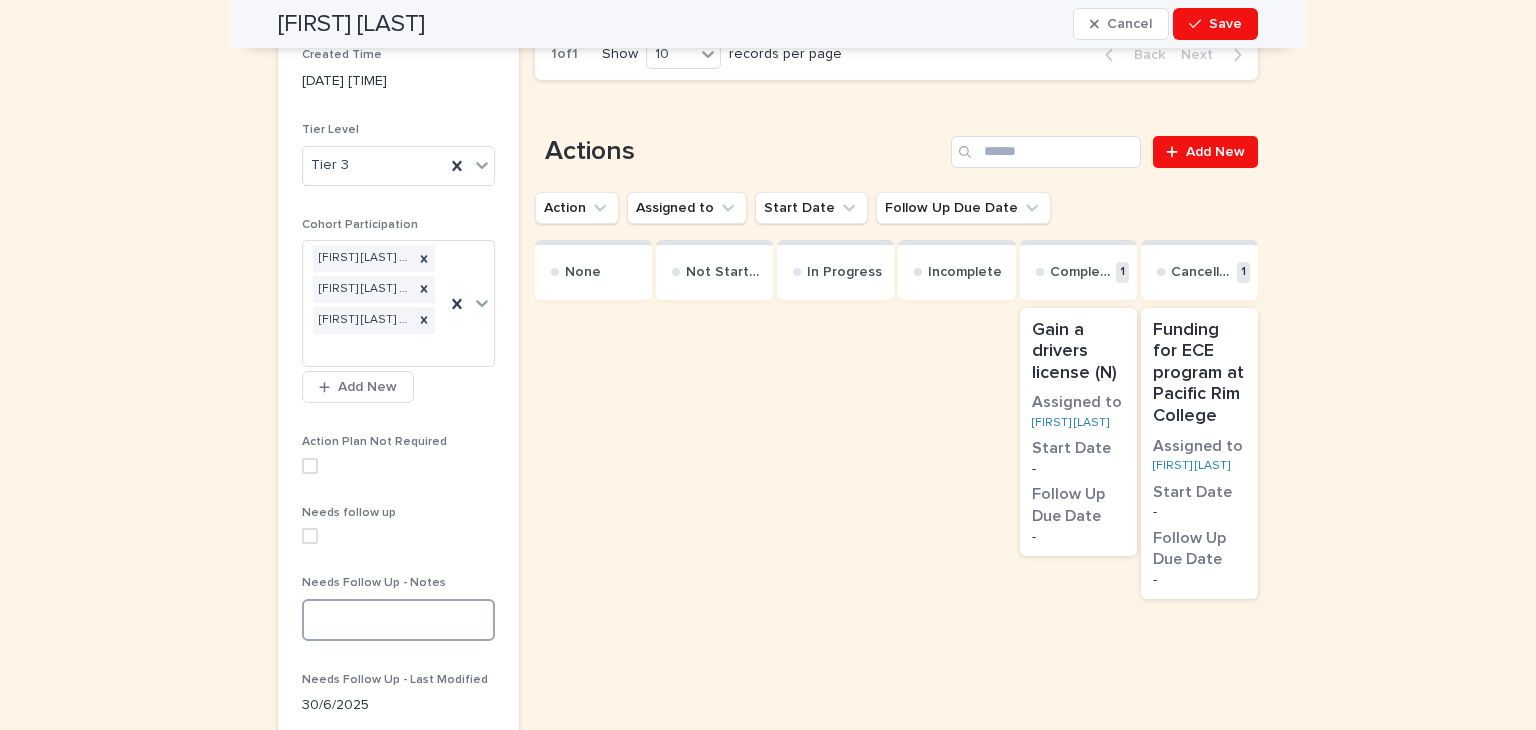 scroll, scrollTop: 0, scrollLeft: 0, axis: both 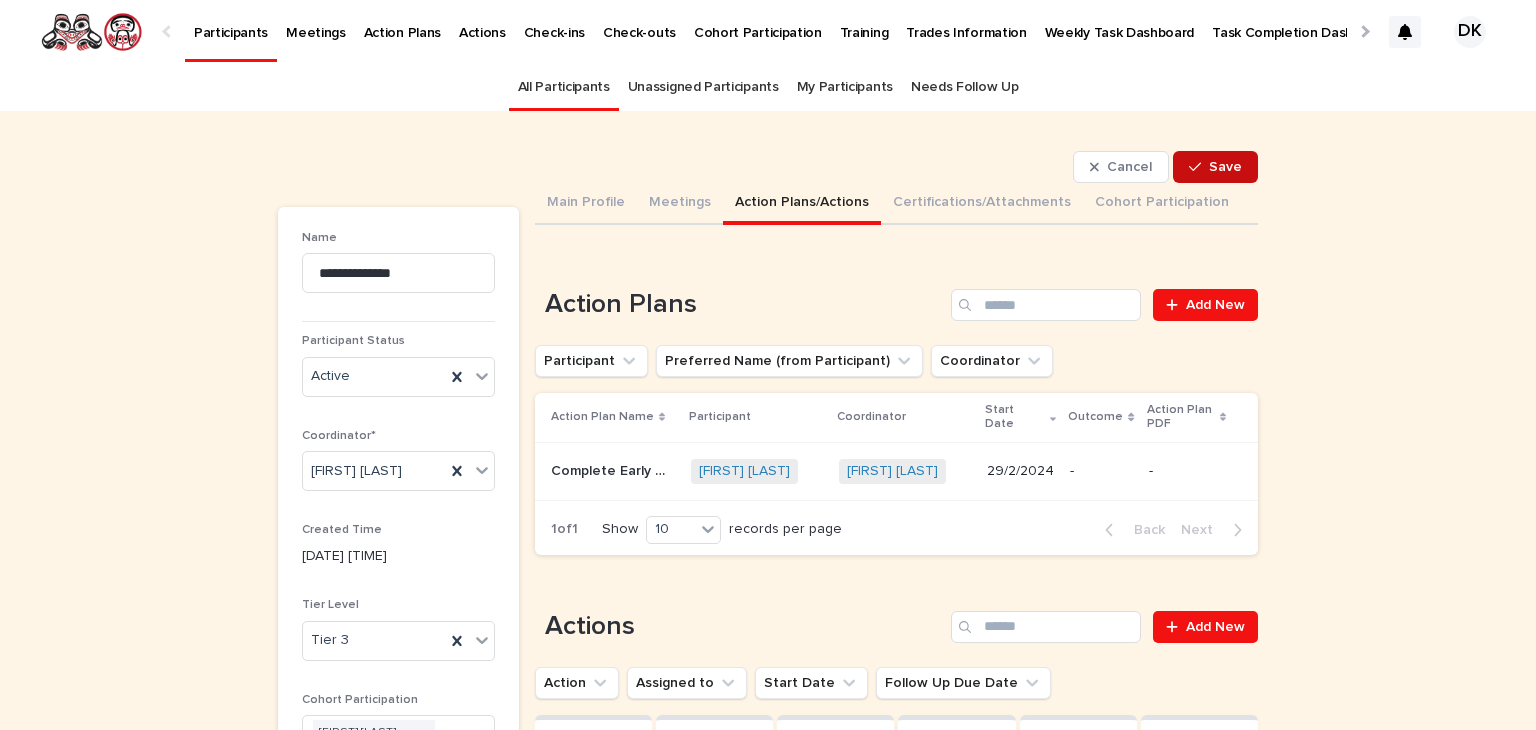 type 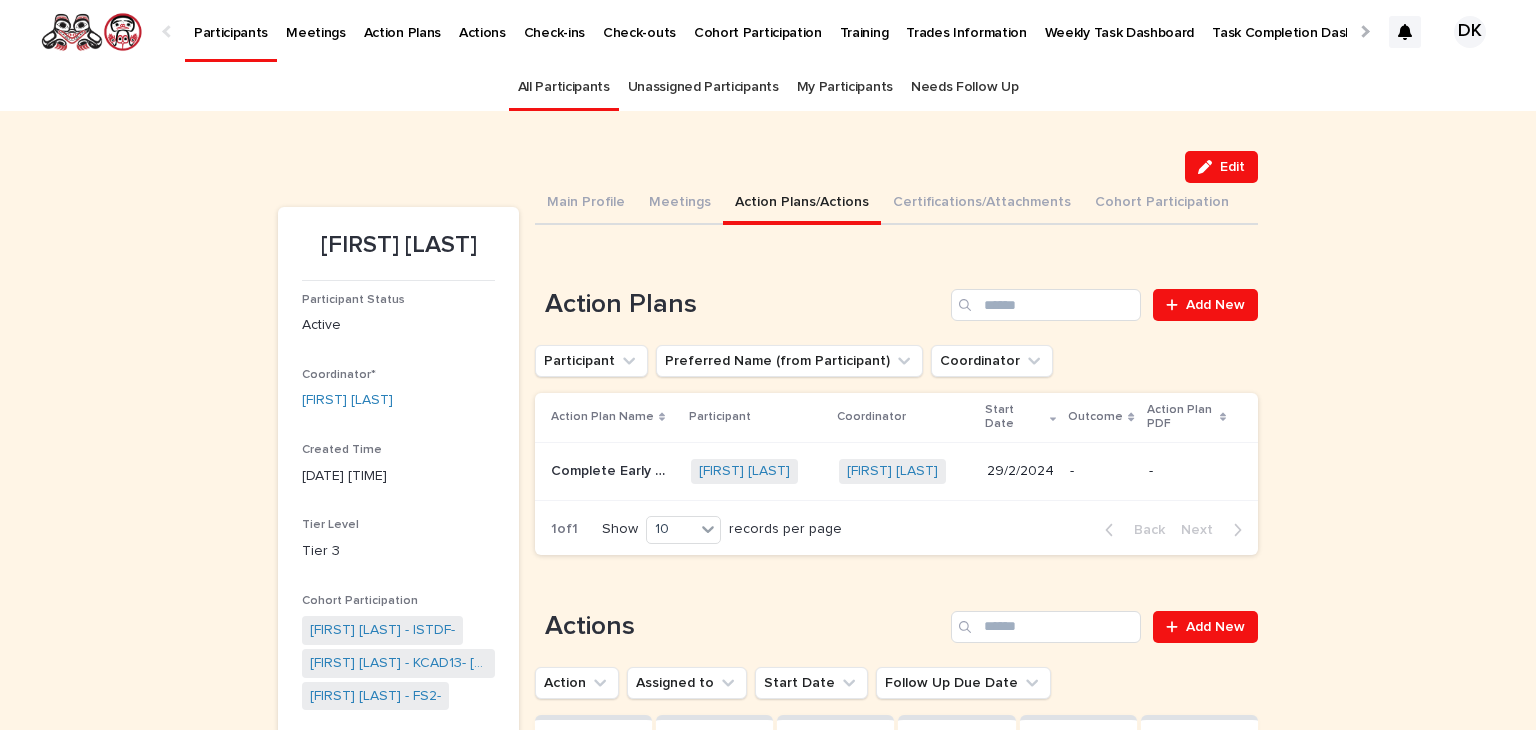 click on "Complete Early Childhood Education certificate" at bounding box center [615, 469] 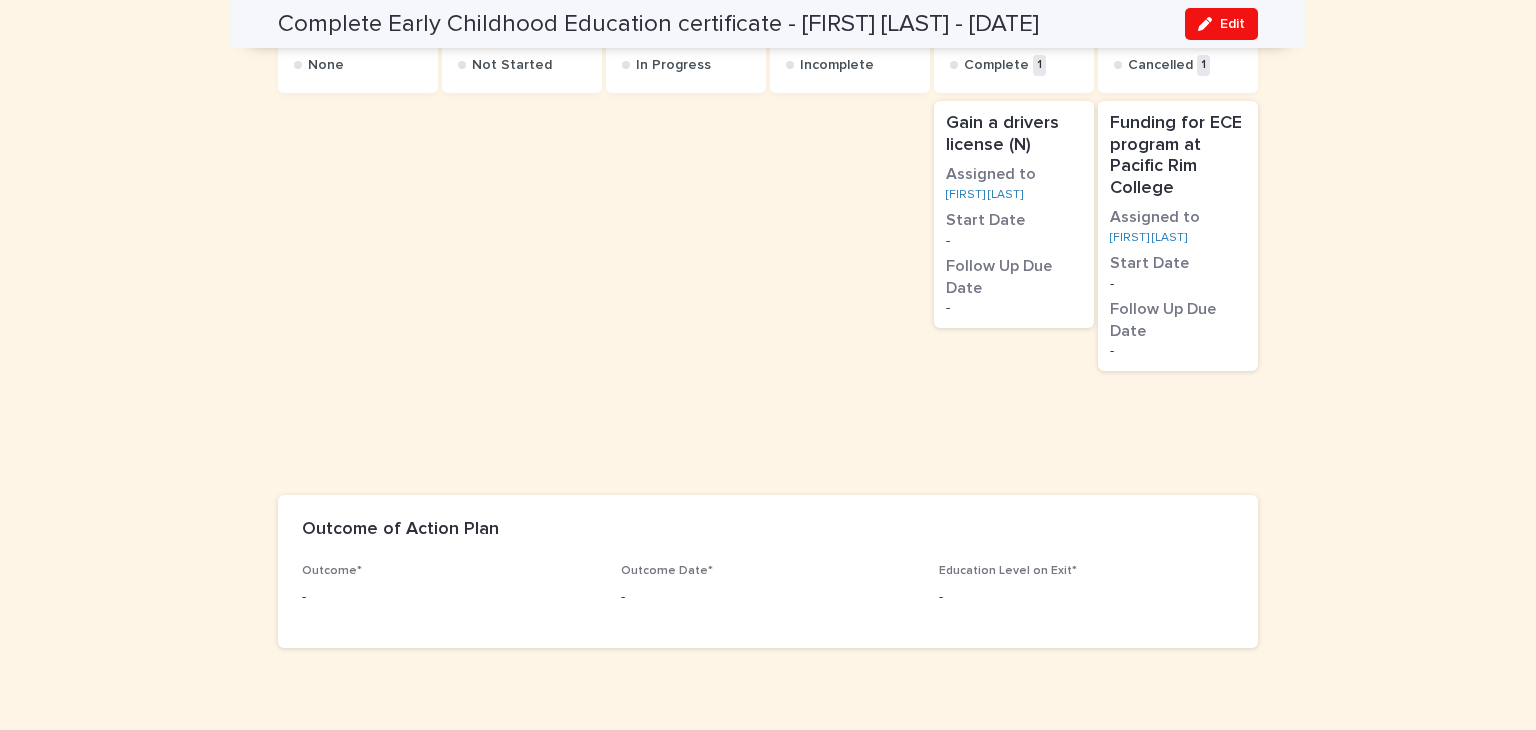 scroll, scrollTop: 1232, scrollLeft: 0, axis: vertical 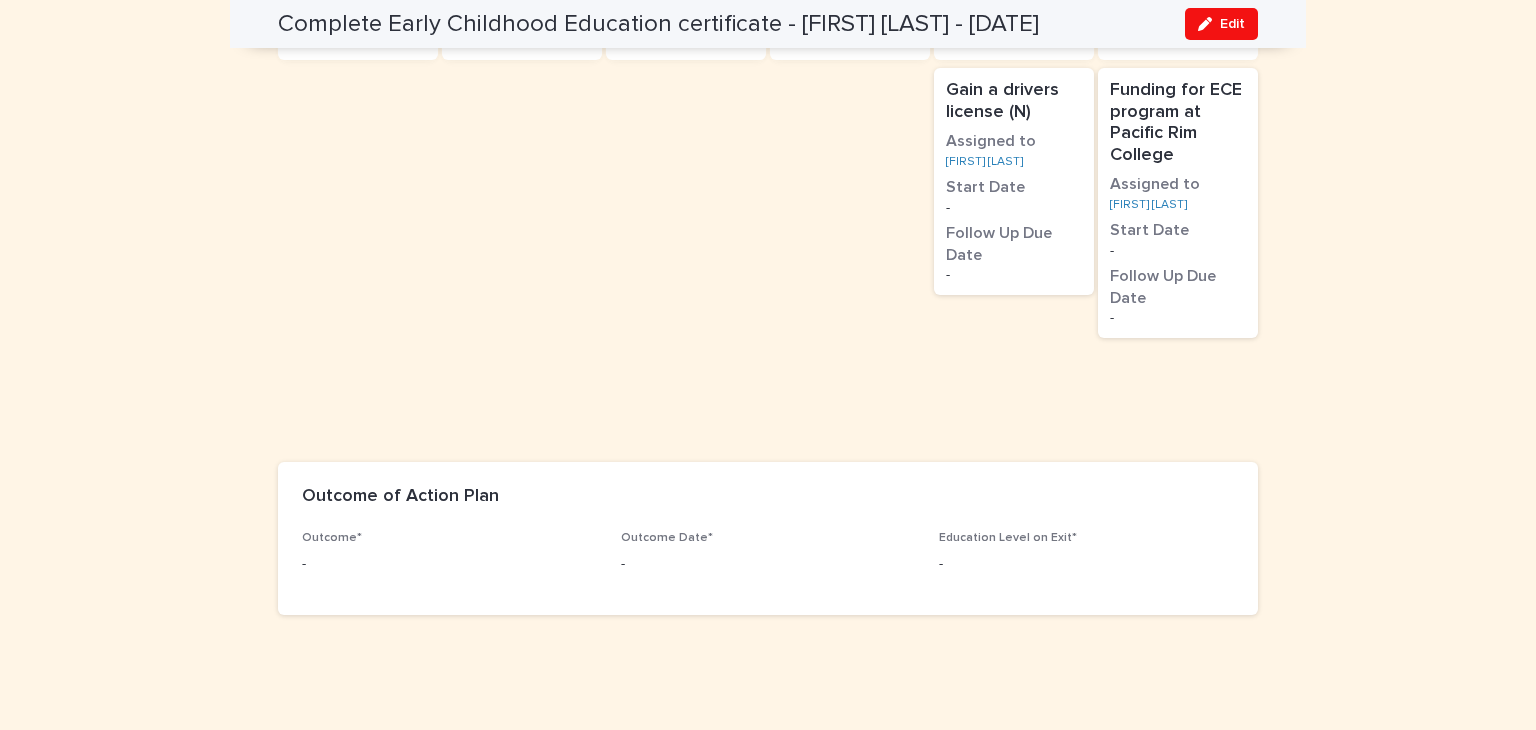 click on "-" at bounding box center [449, 562] 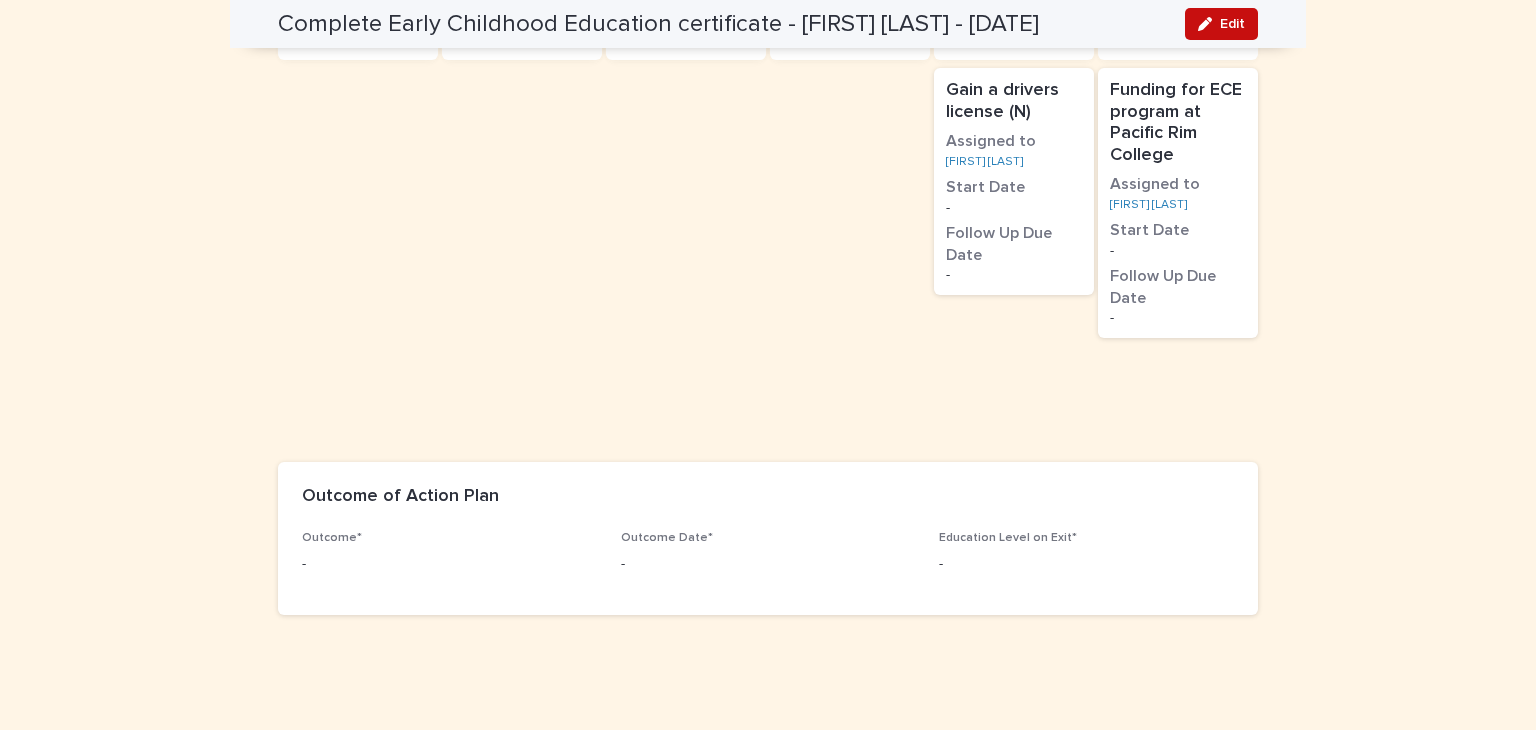 click on "Edit" at bounding box center (1232, 24) 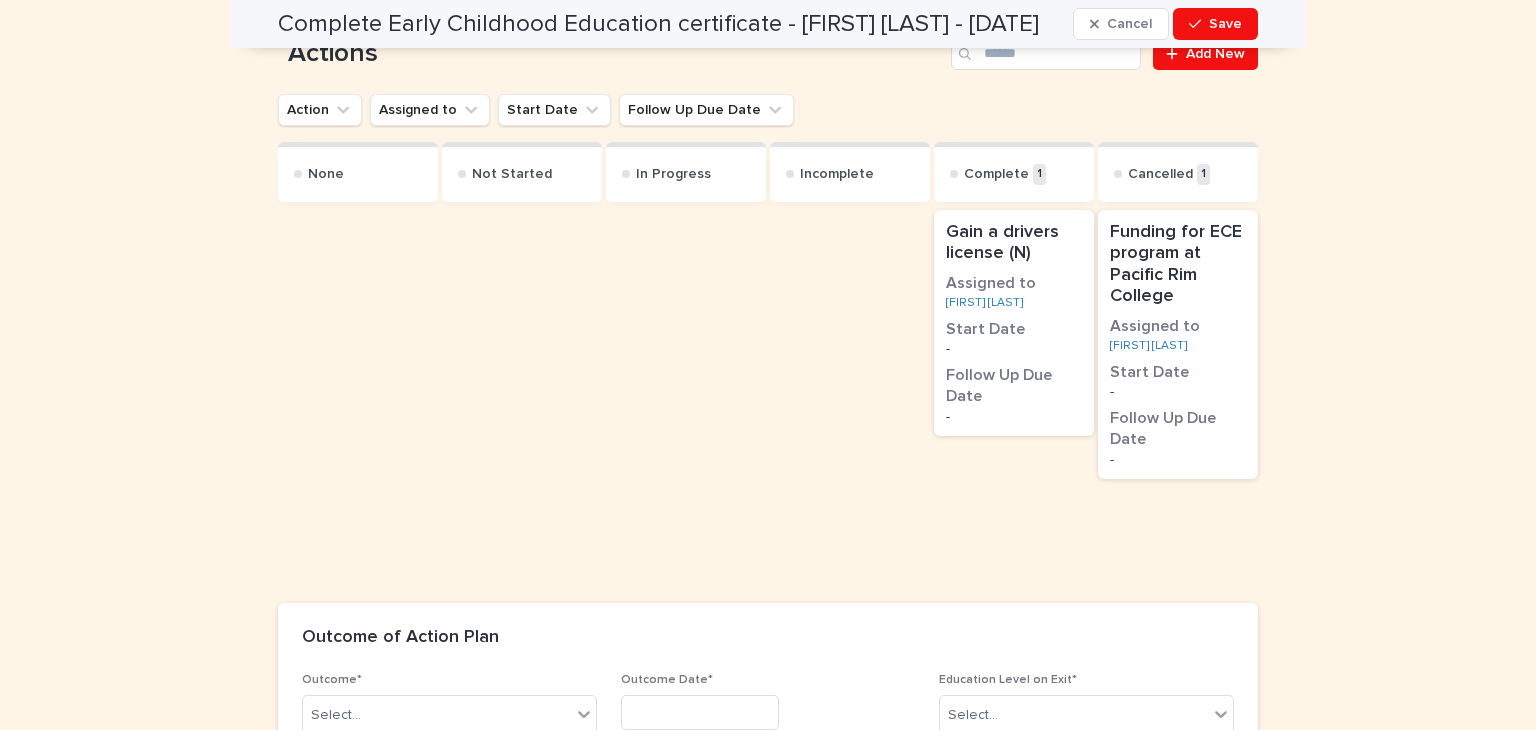 scroll, scrollTop: 1392, scrollLeft: 0, axis: vertical 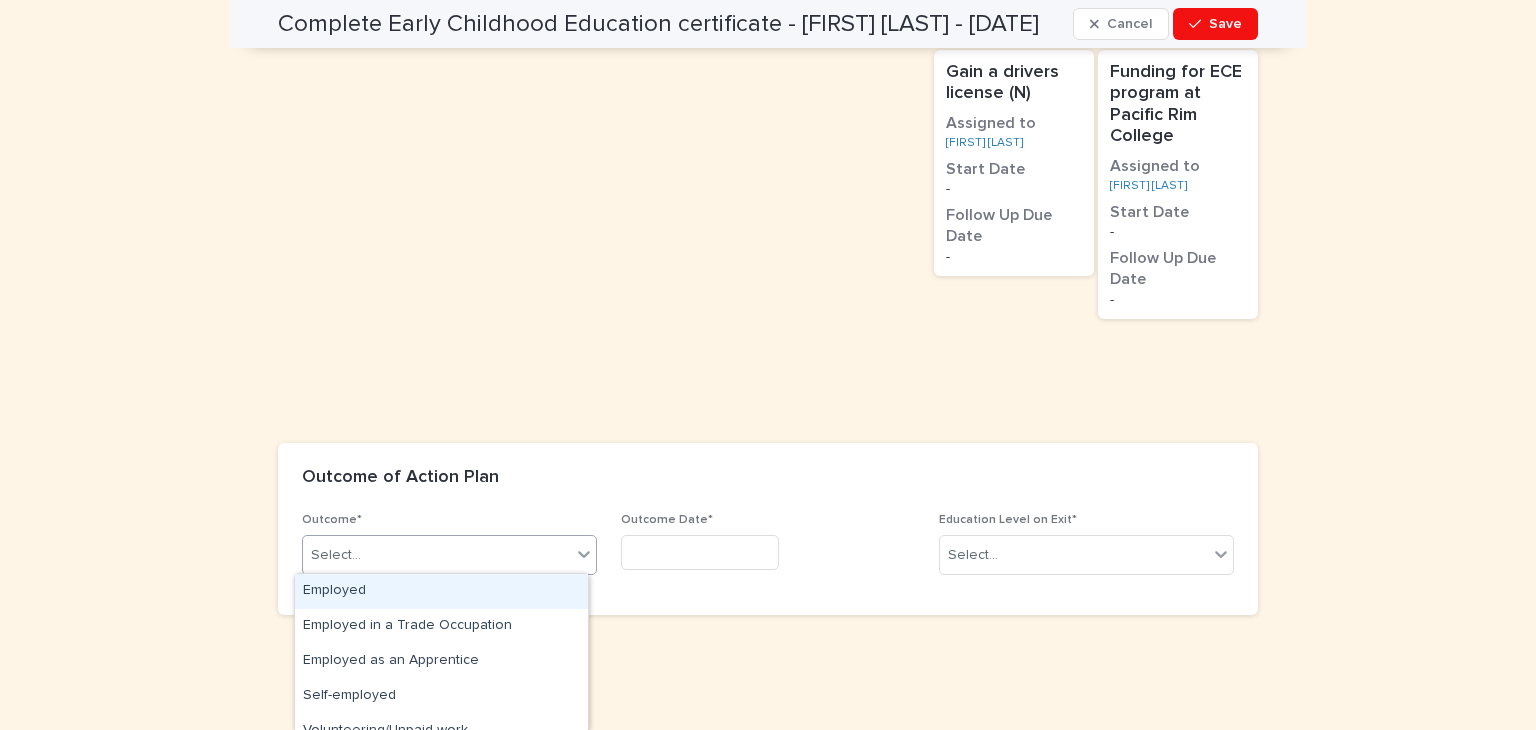 click 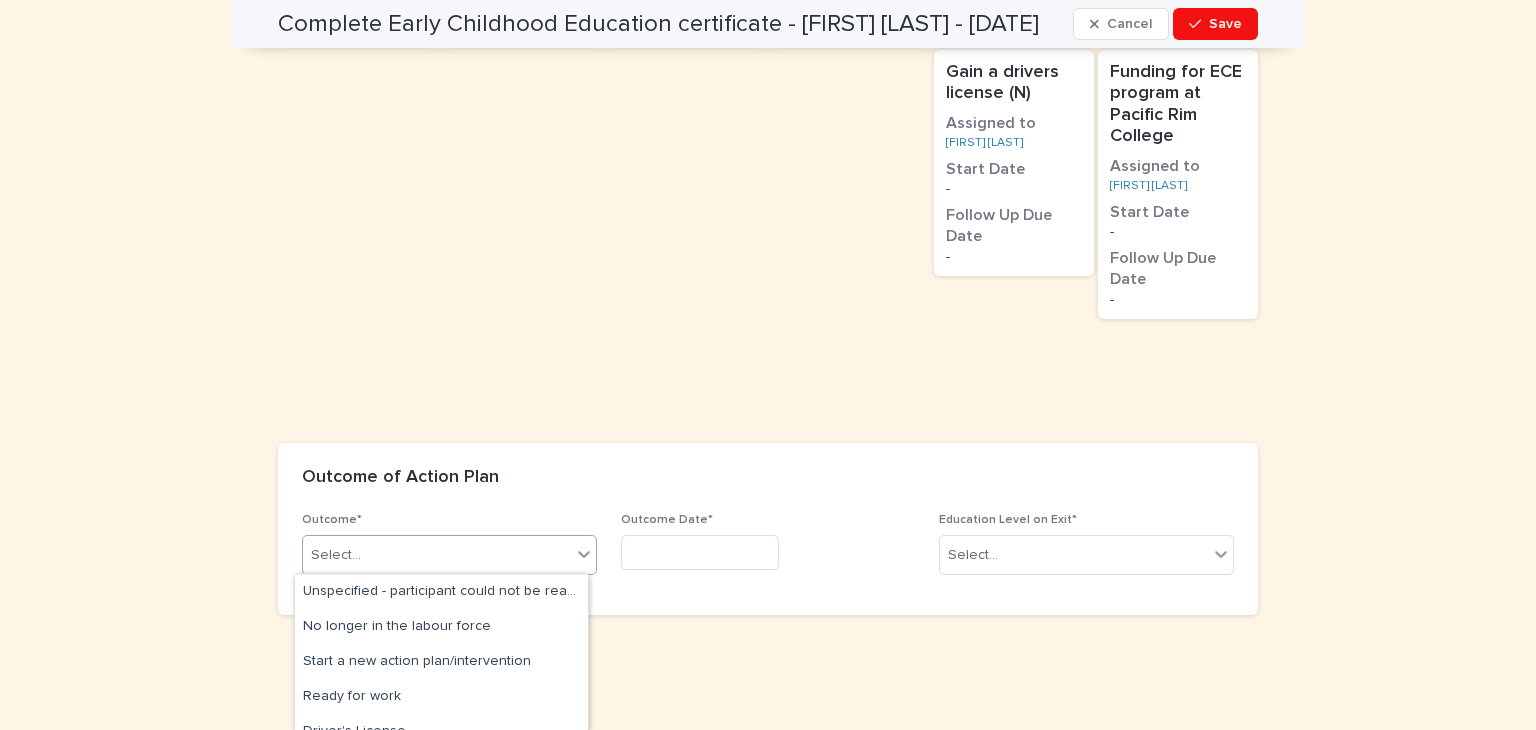 scroll, scrollTop: 386, scrollLeft: 0, axis: vertical 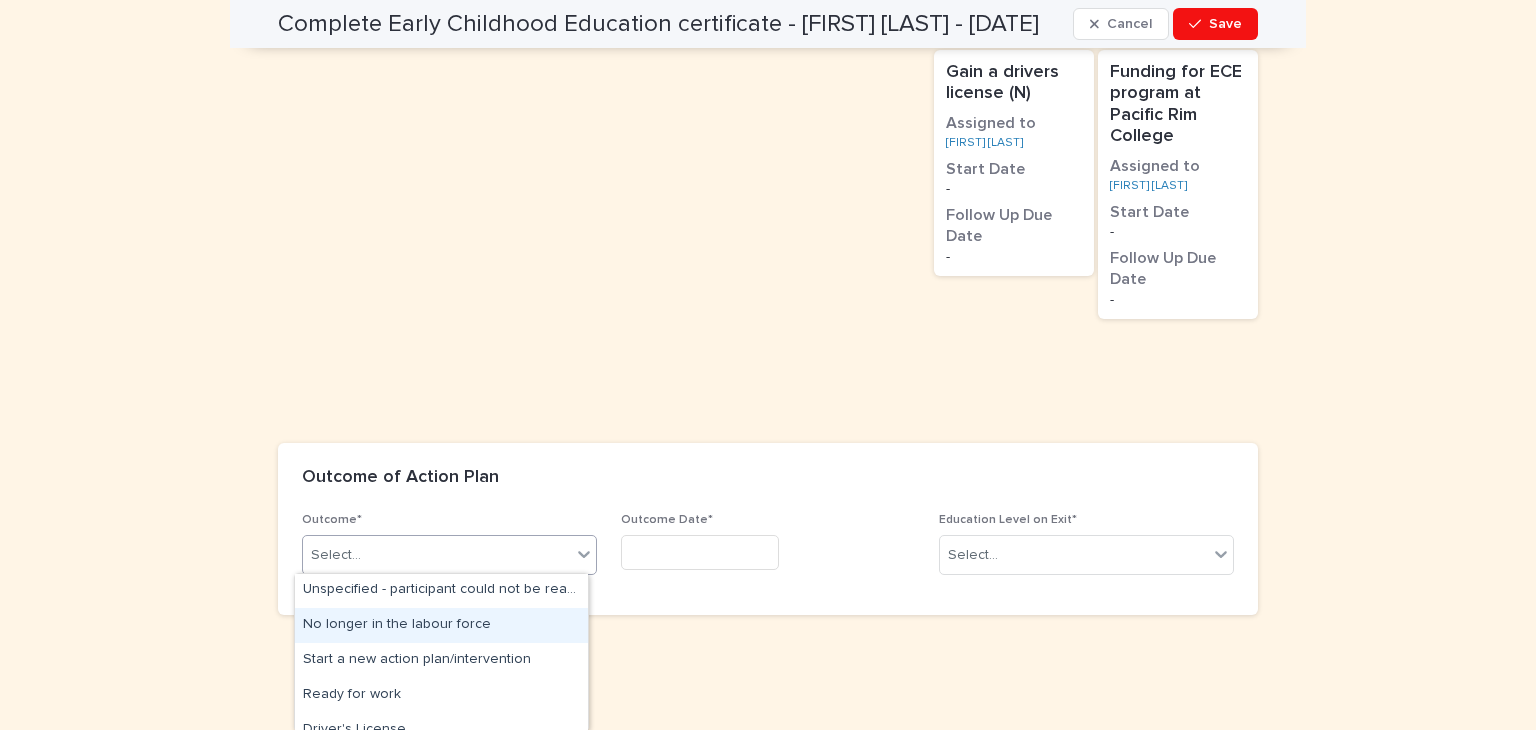 click on "No longer in the labour force" at bounding box center (441, 625) 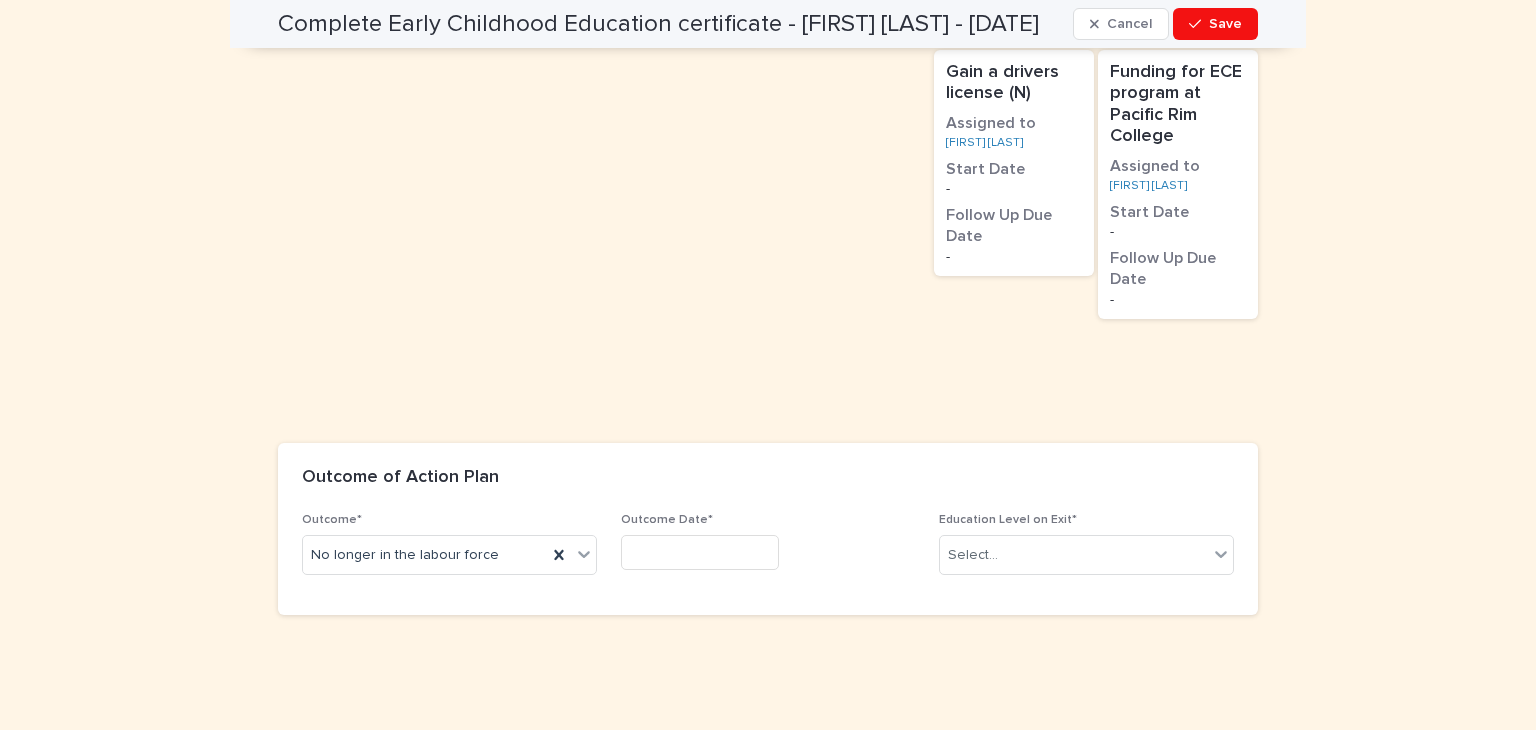 click on "Outcome Date*" at bounding box center [768, 549] 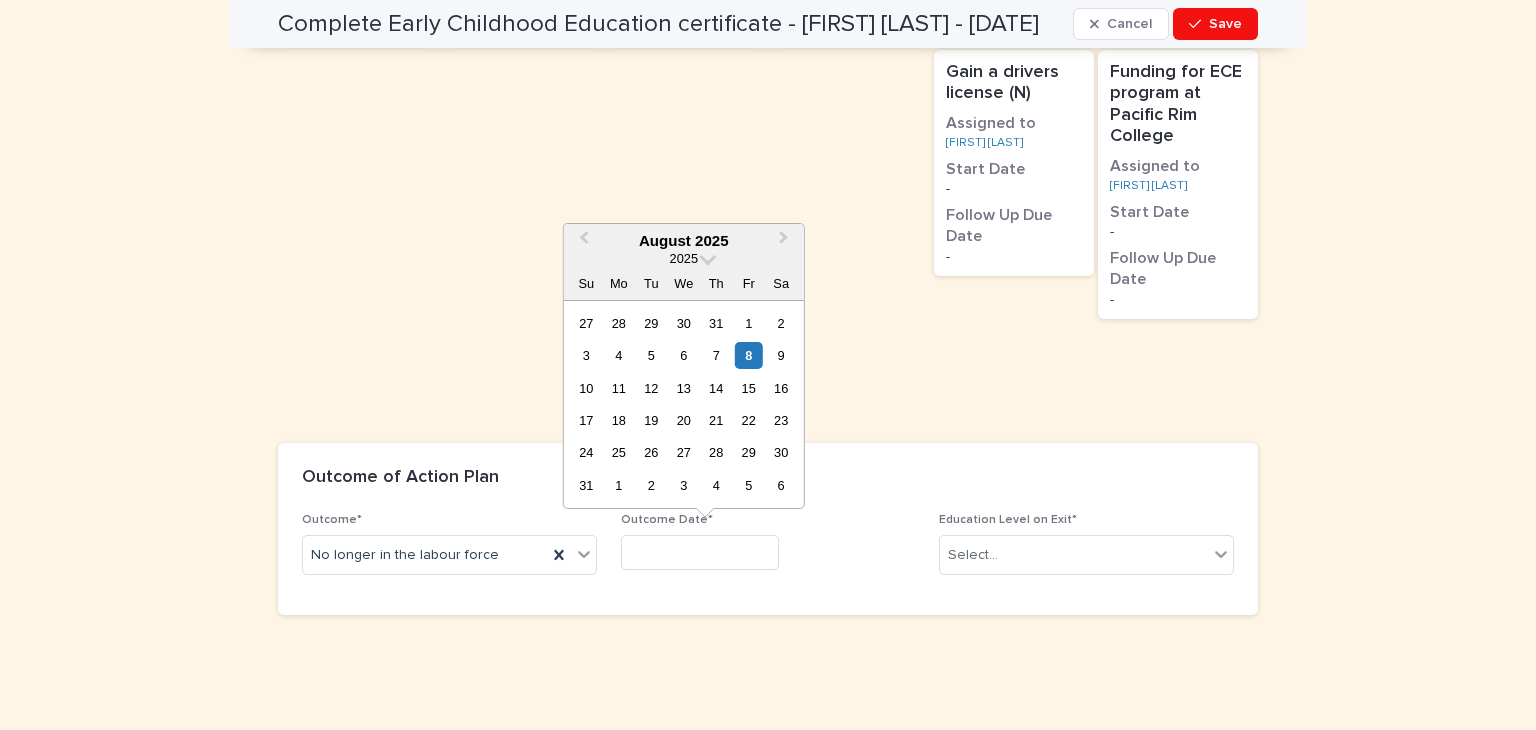 click at bounding box center [700, 552] 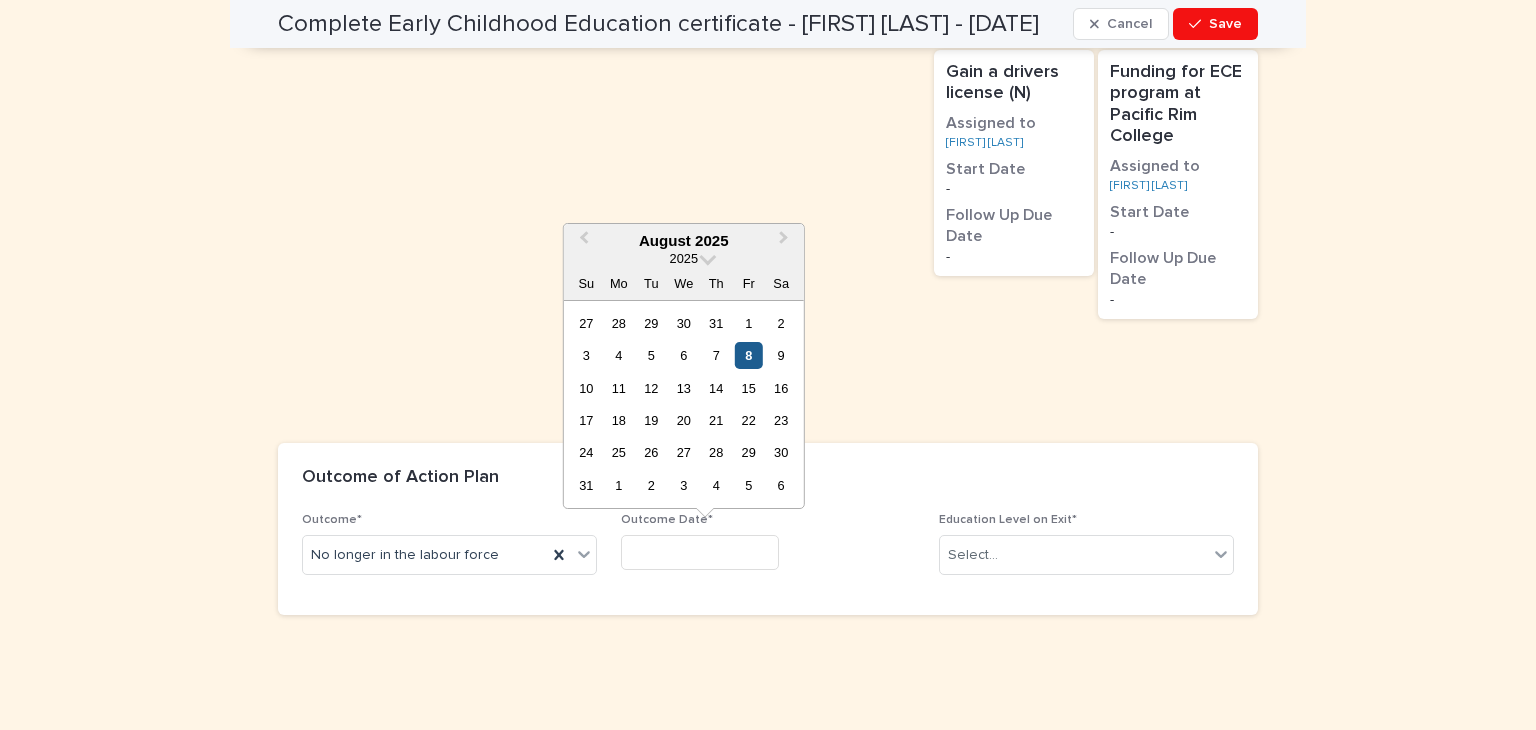click on "8" at bounding box center (748, 355) 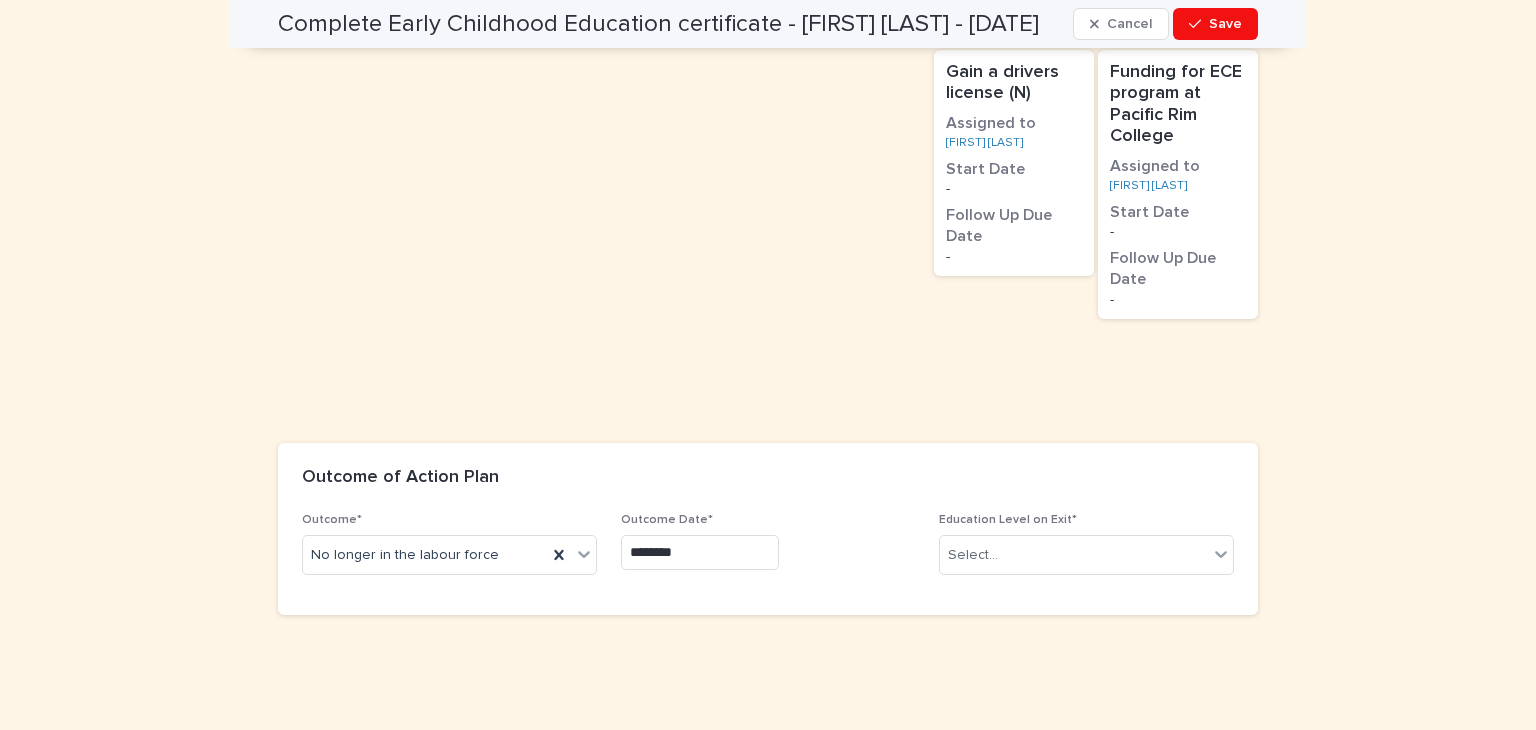 type on "********" 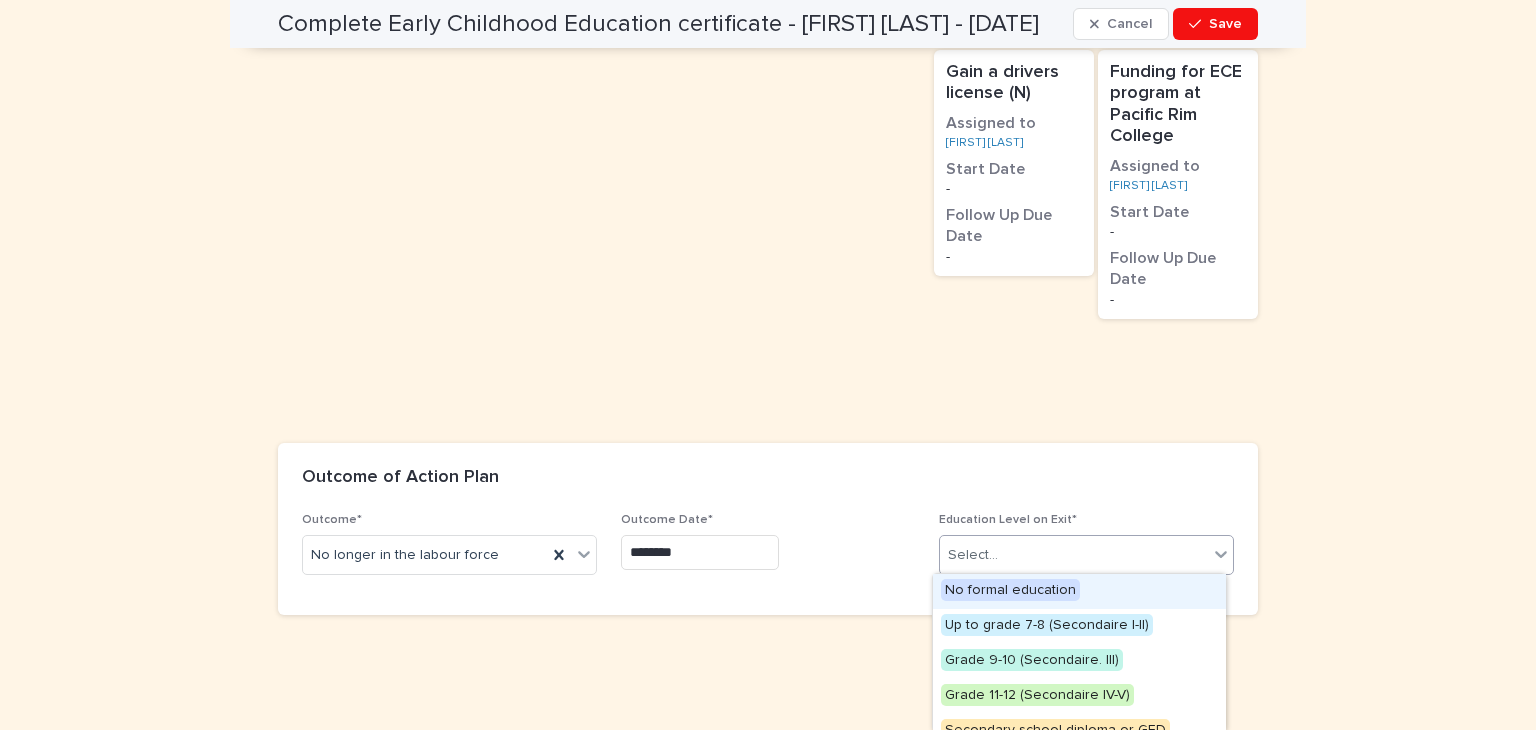 click 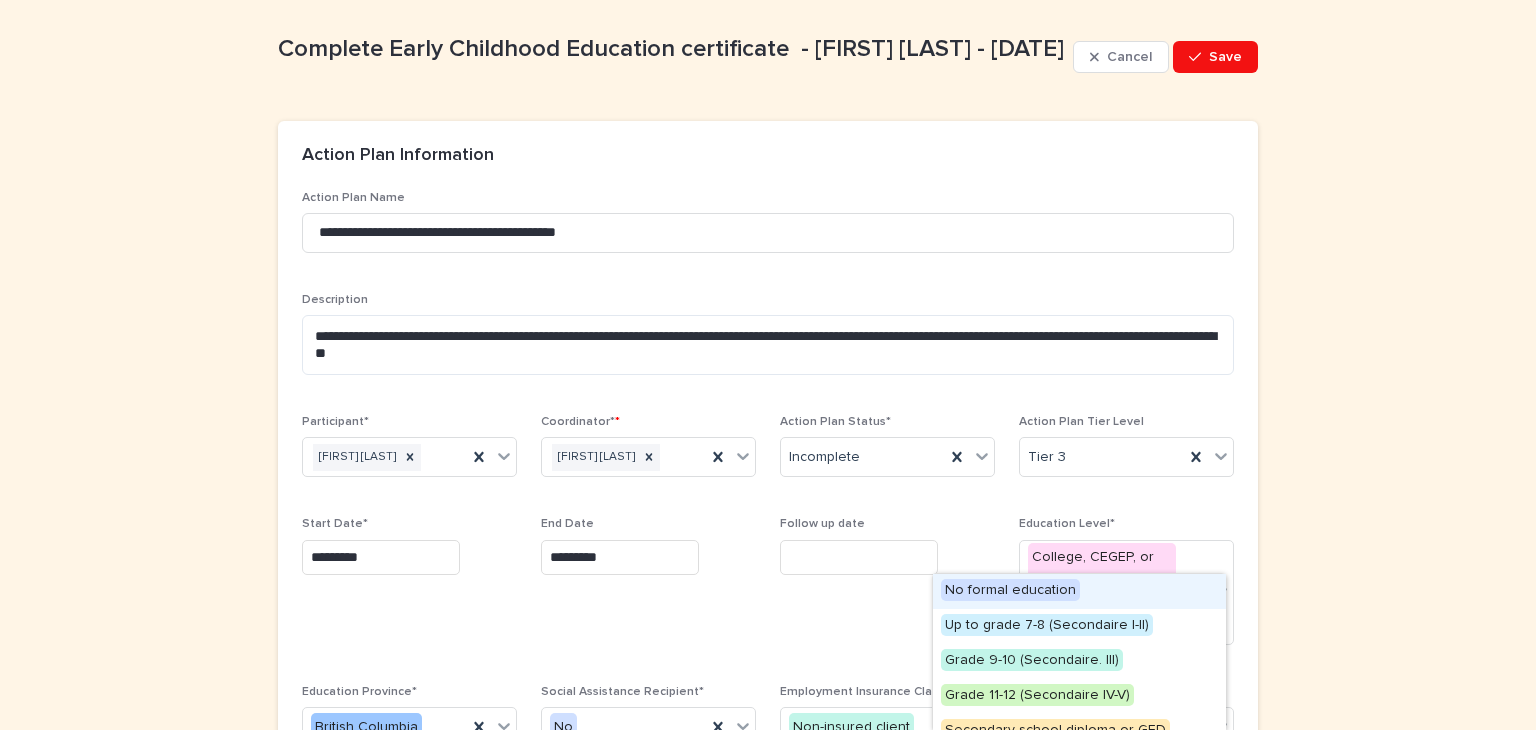 scroll, scrollTop: 0, scrollLeft: 0, axis: both 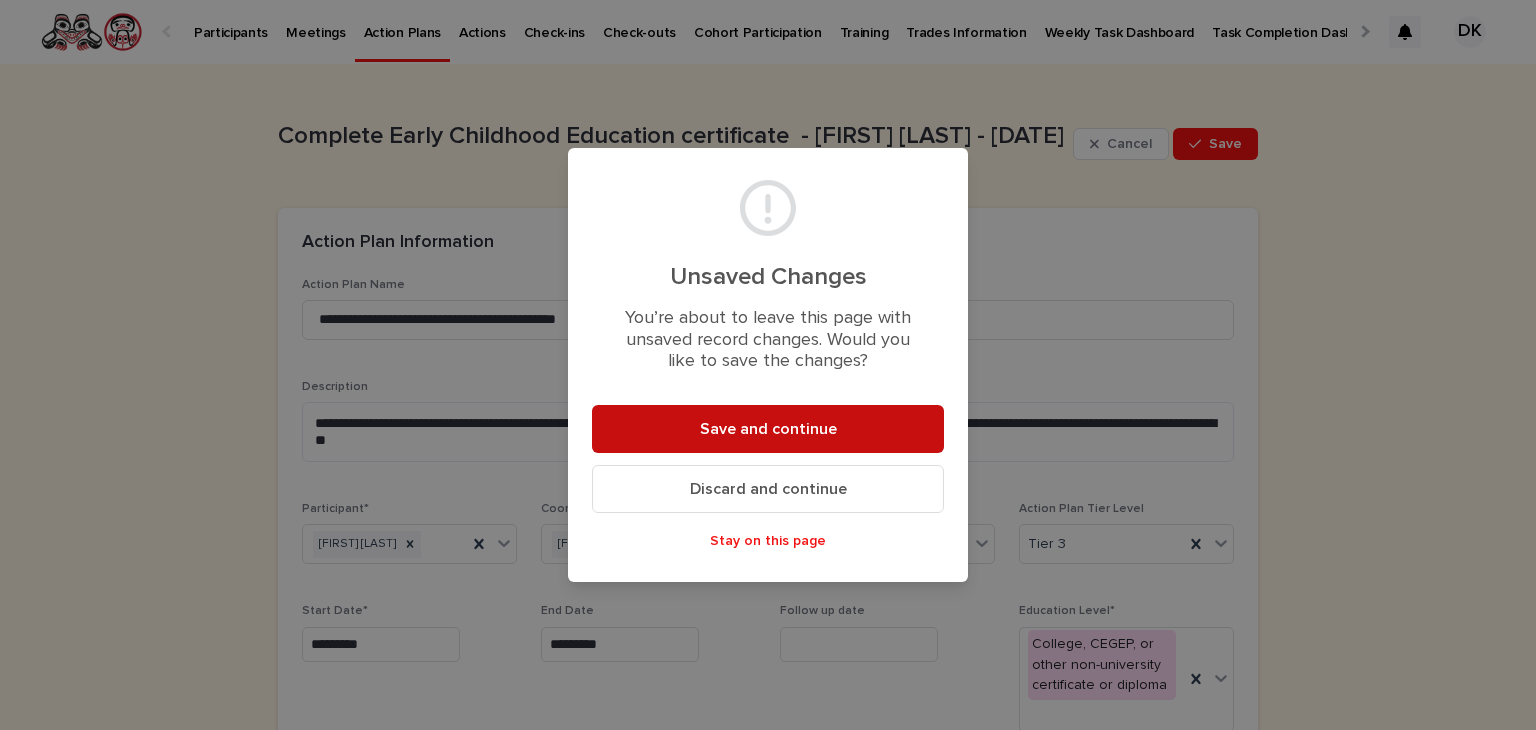 click on "Save and continue" at bounding box center (768, 429) 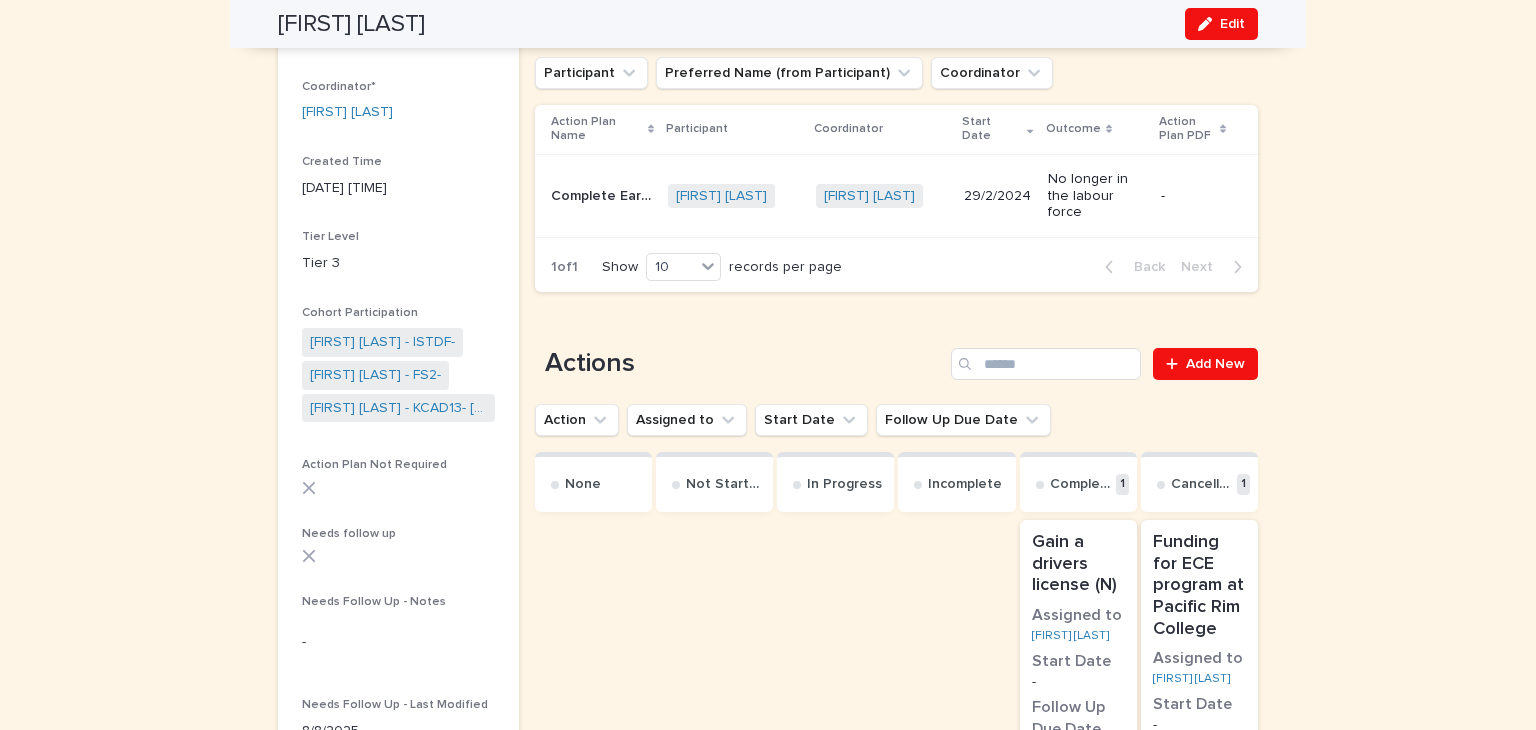 scroll, scrollTop: 287, scrollLeft: 0, axis: vertical 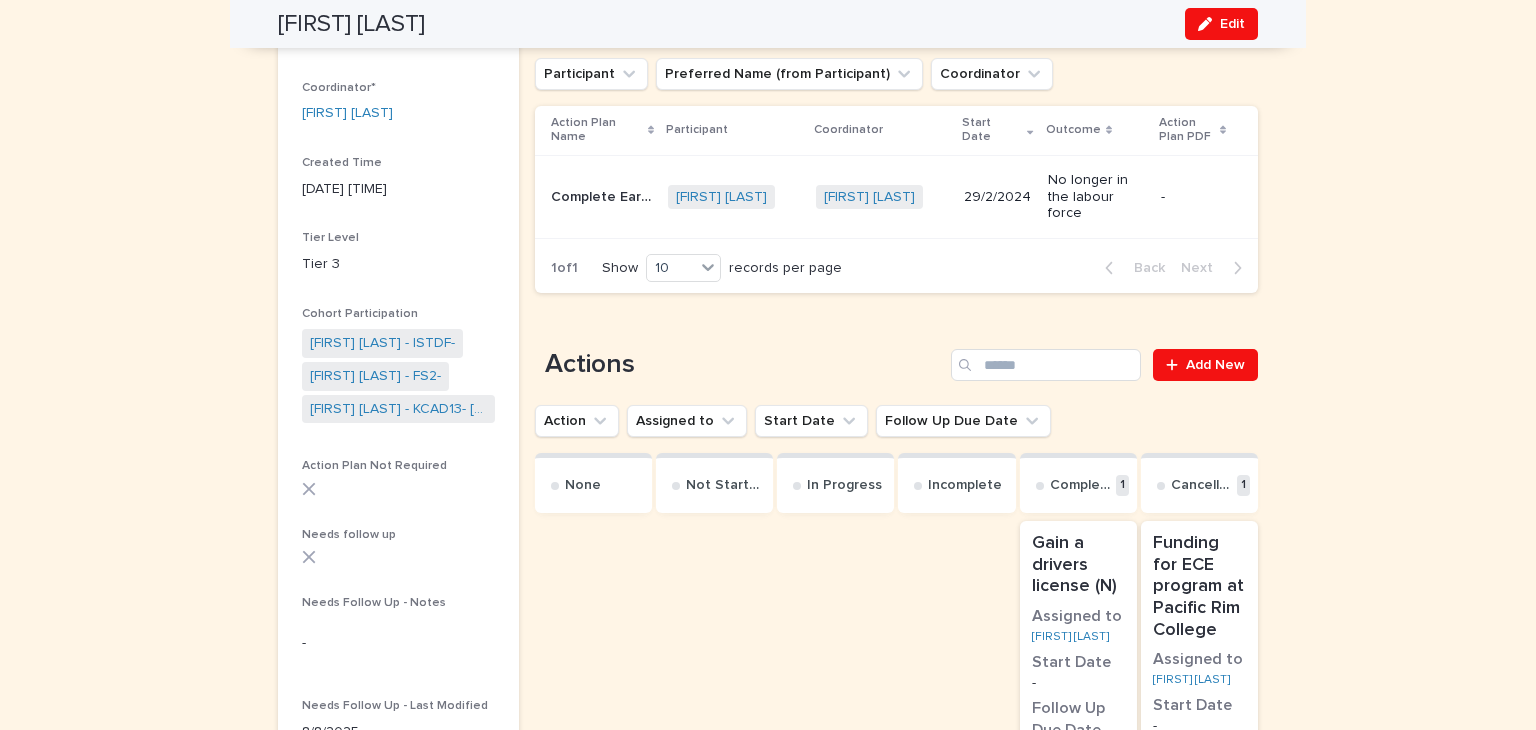 click on "Complete Early Childhood Education certificate" at bounding box center (603, 195) 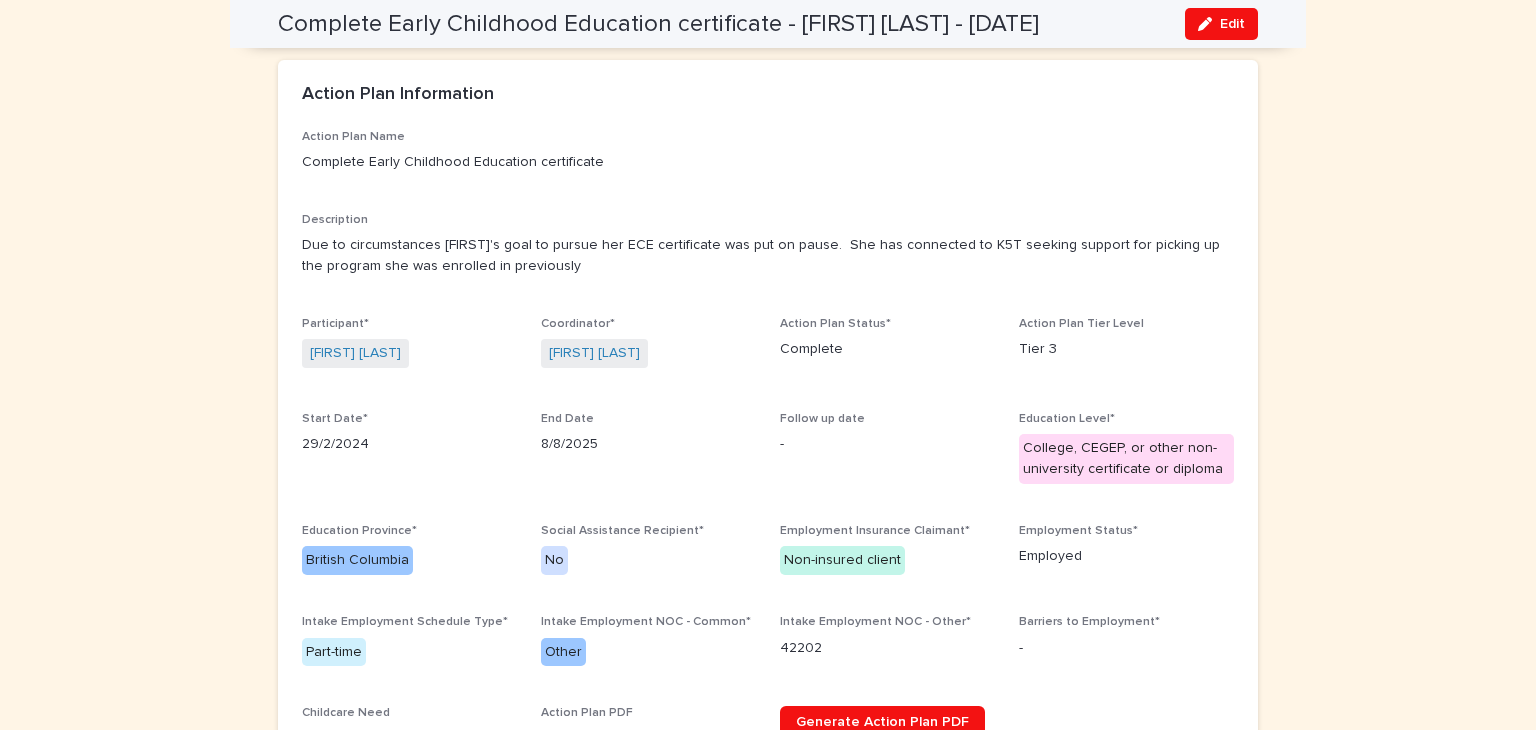 scroll, scrollTop: 0, scrollLeft: 0, axis: both 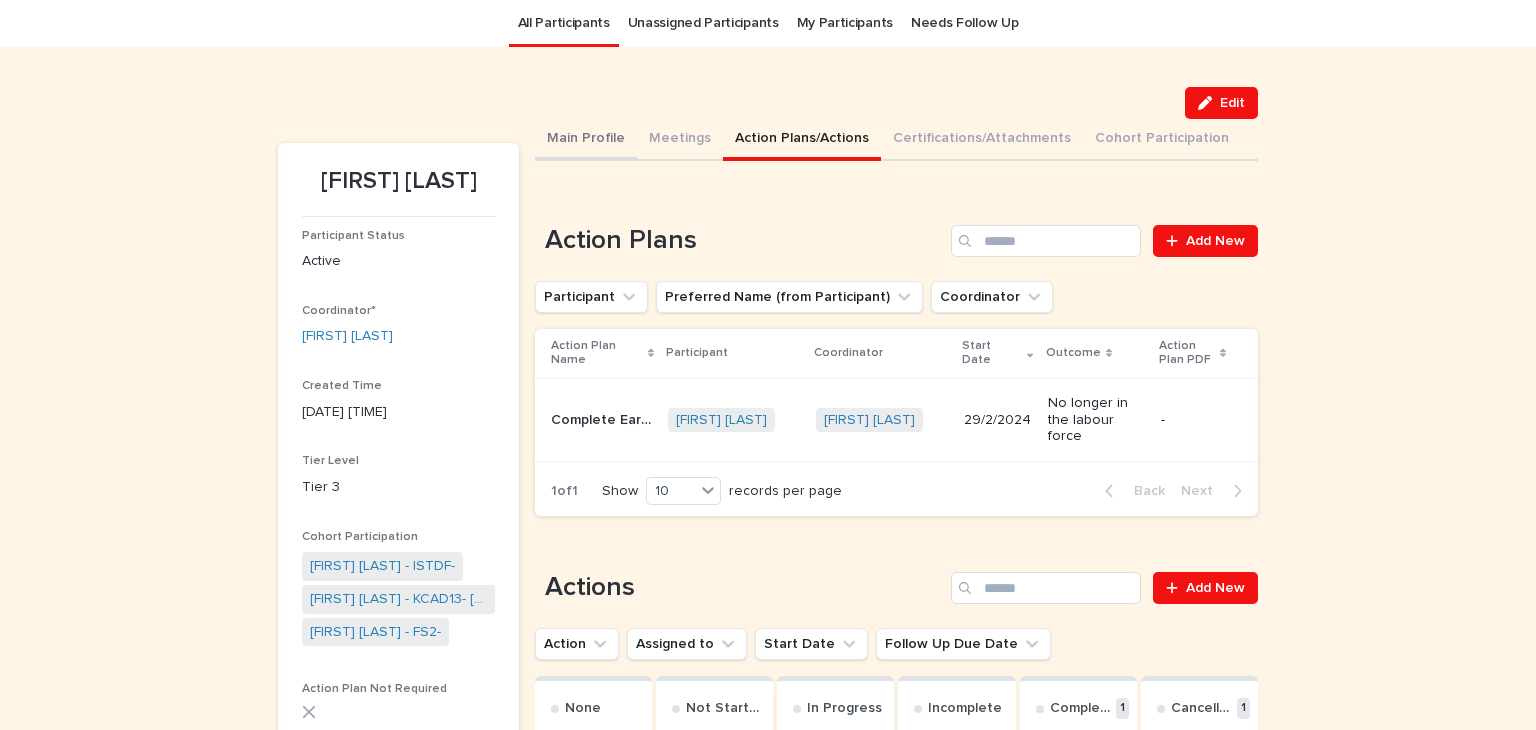 click on "Main Profile" at bounding box center (586, 140) 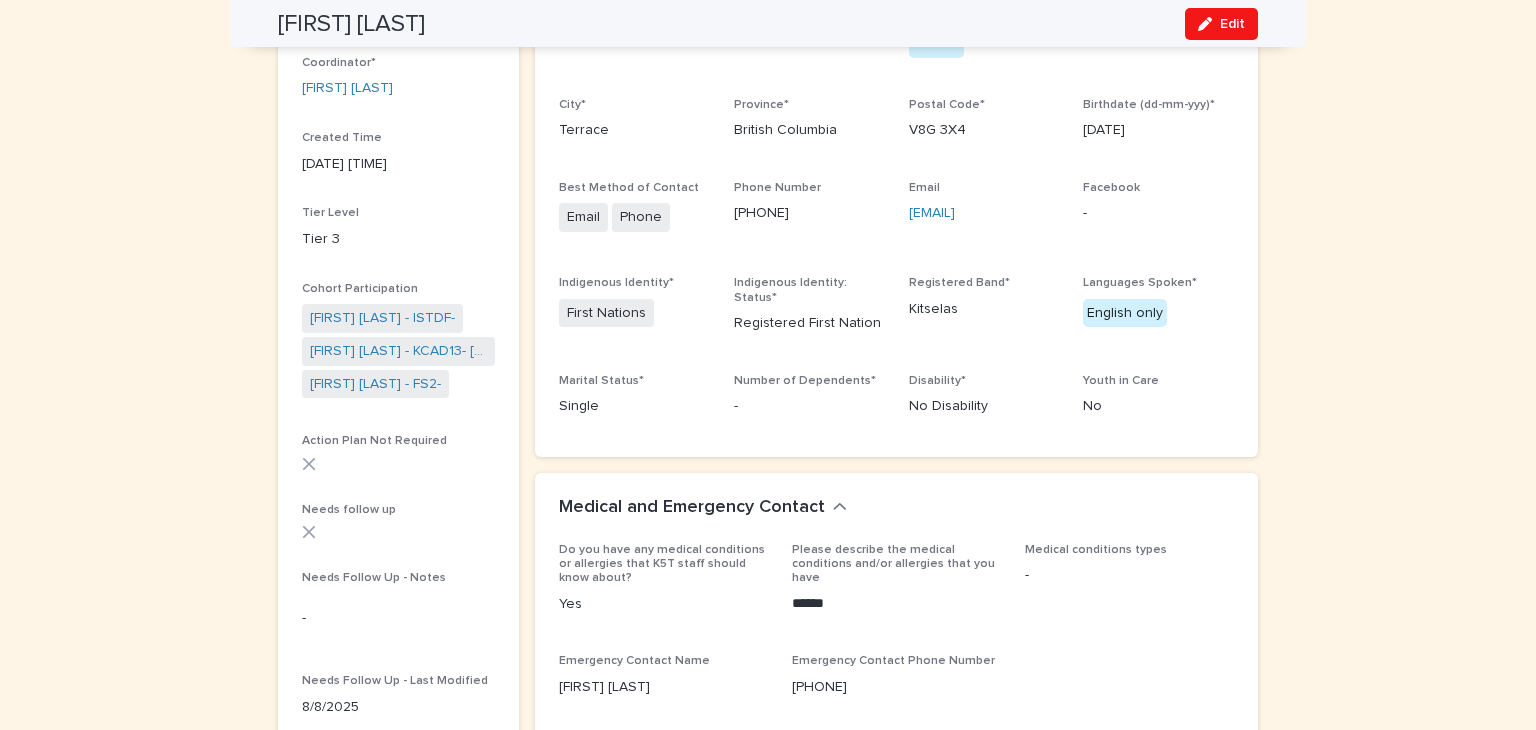scroll, scrollTop: 0, scrollLeft: 0, axis: both 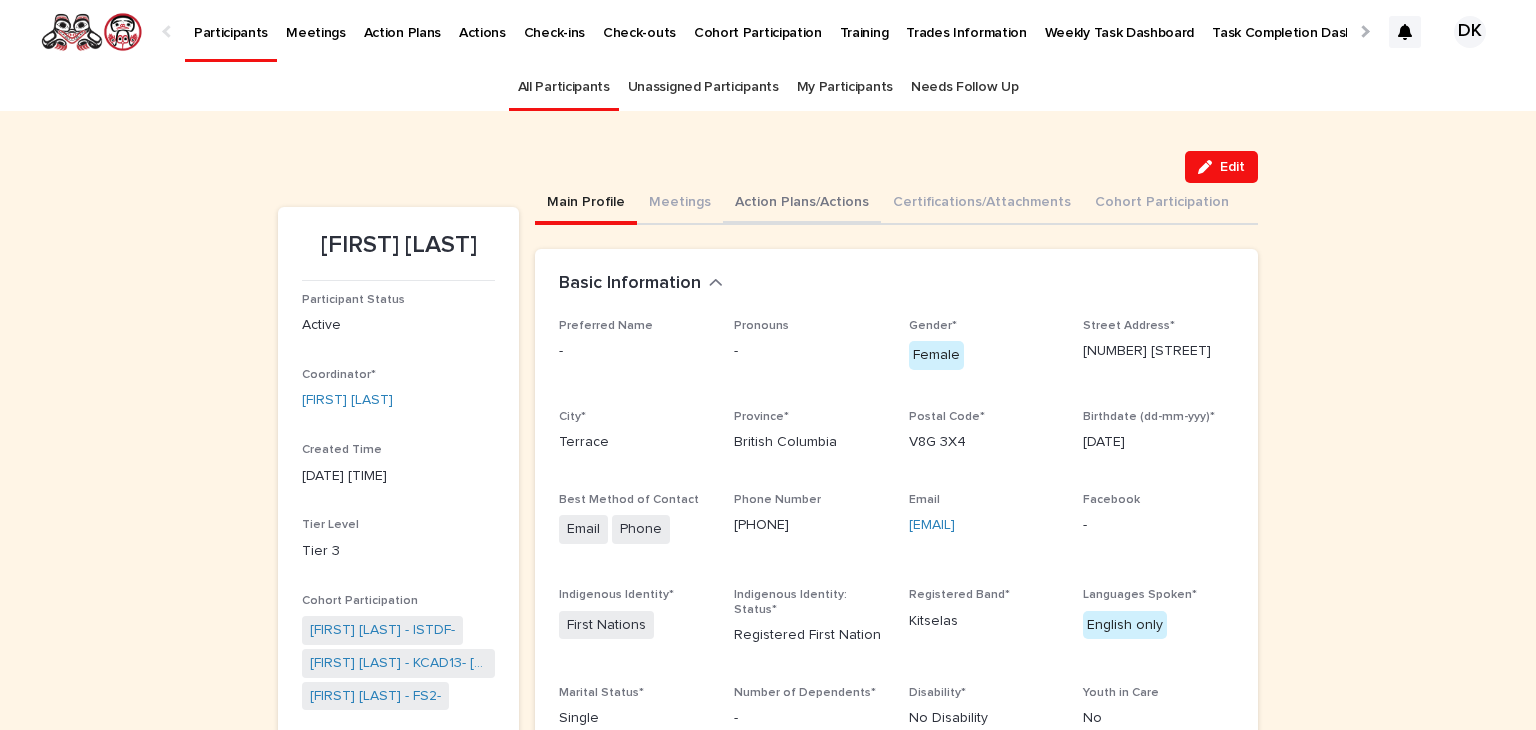 click on "Action Plans/Actions" at bounding box center [802, 204] 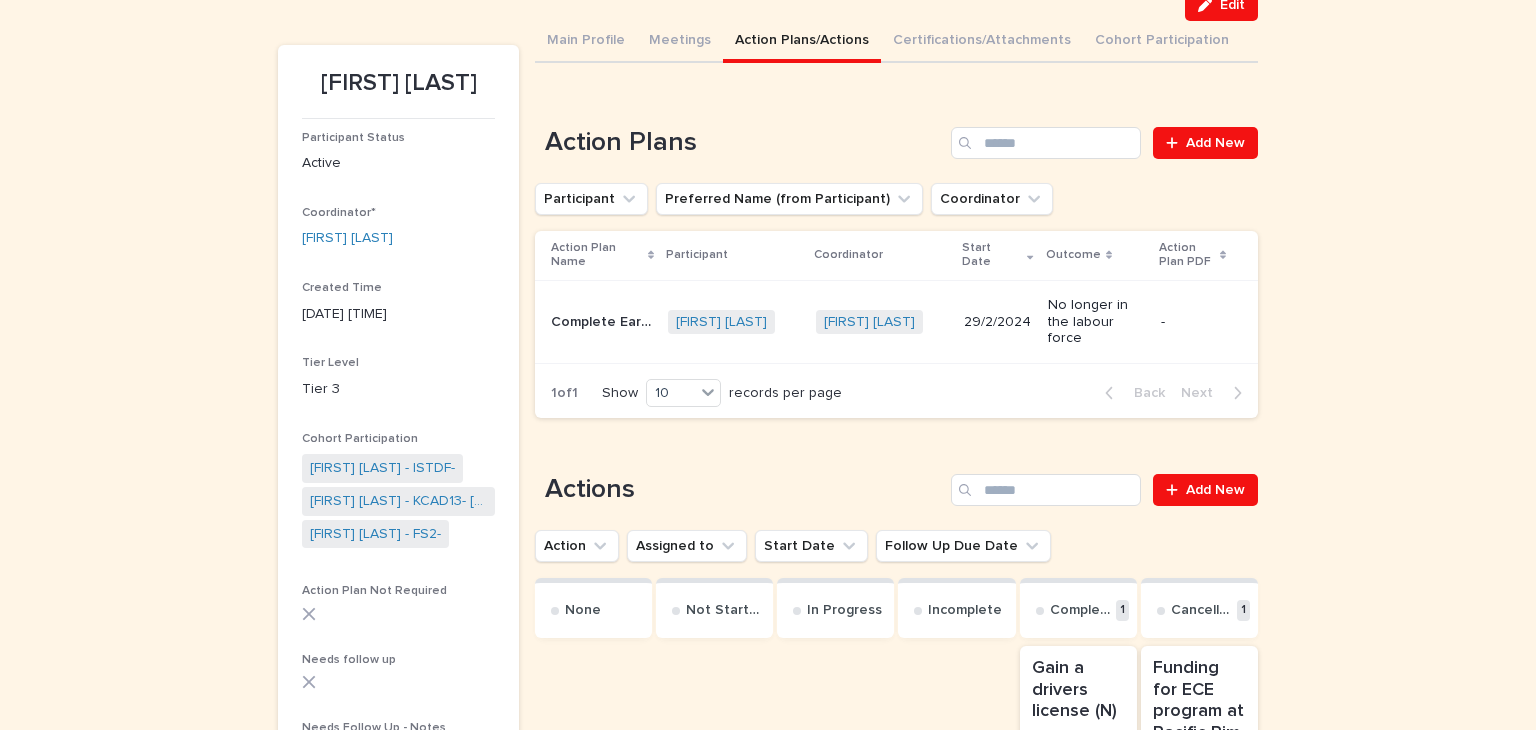 scroll, scrollTop: 148, scrollLeft: 0, axis: vertical 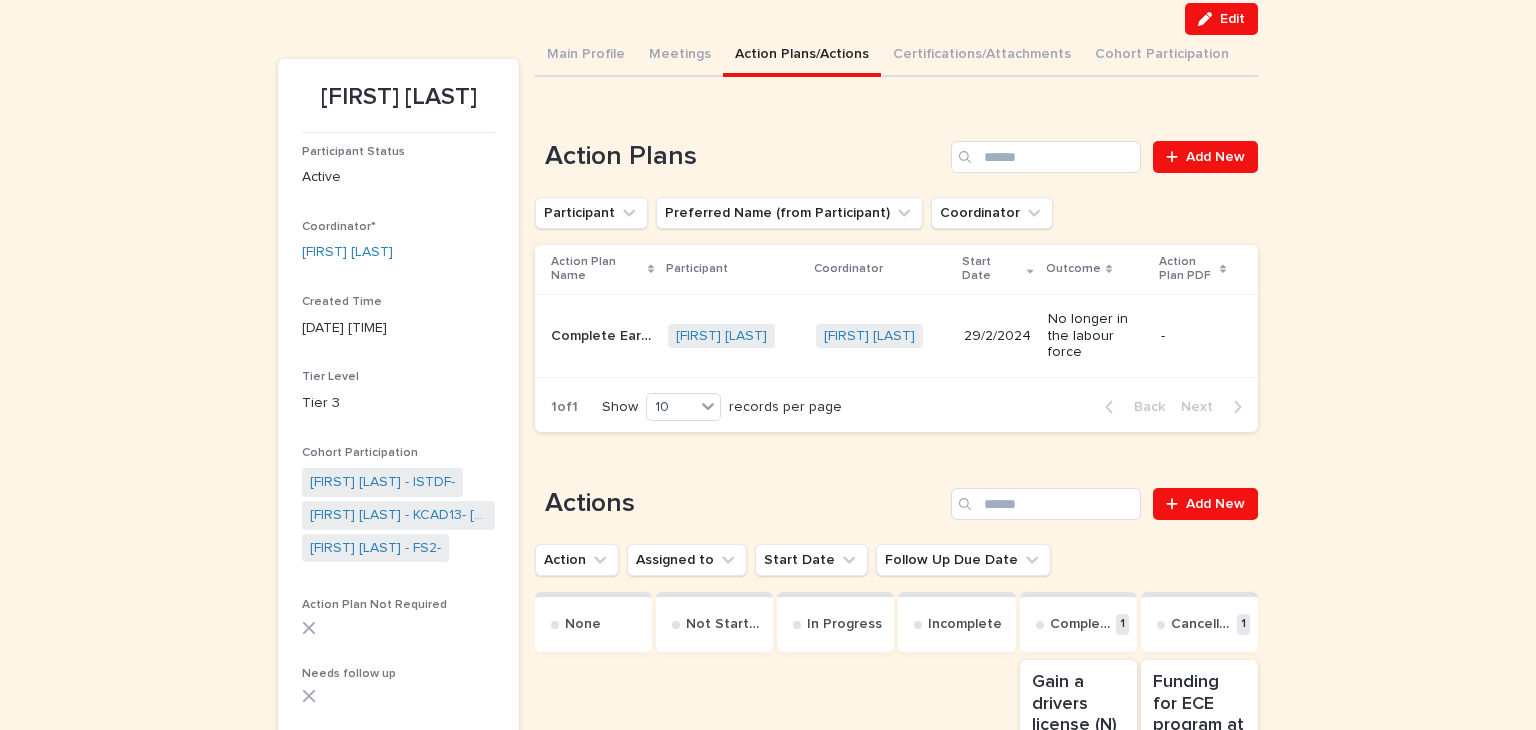 click on "Complete Early Childhood Education certificate" at bounding box center [603, 334] 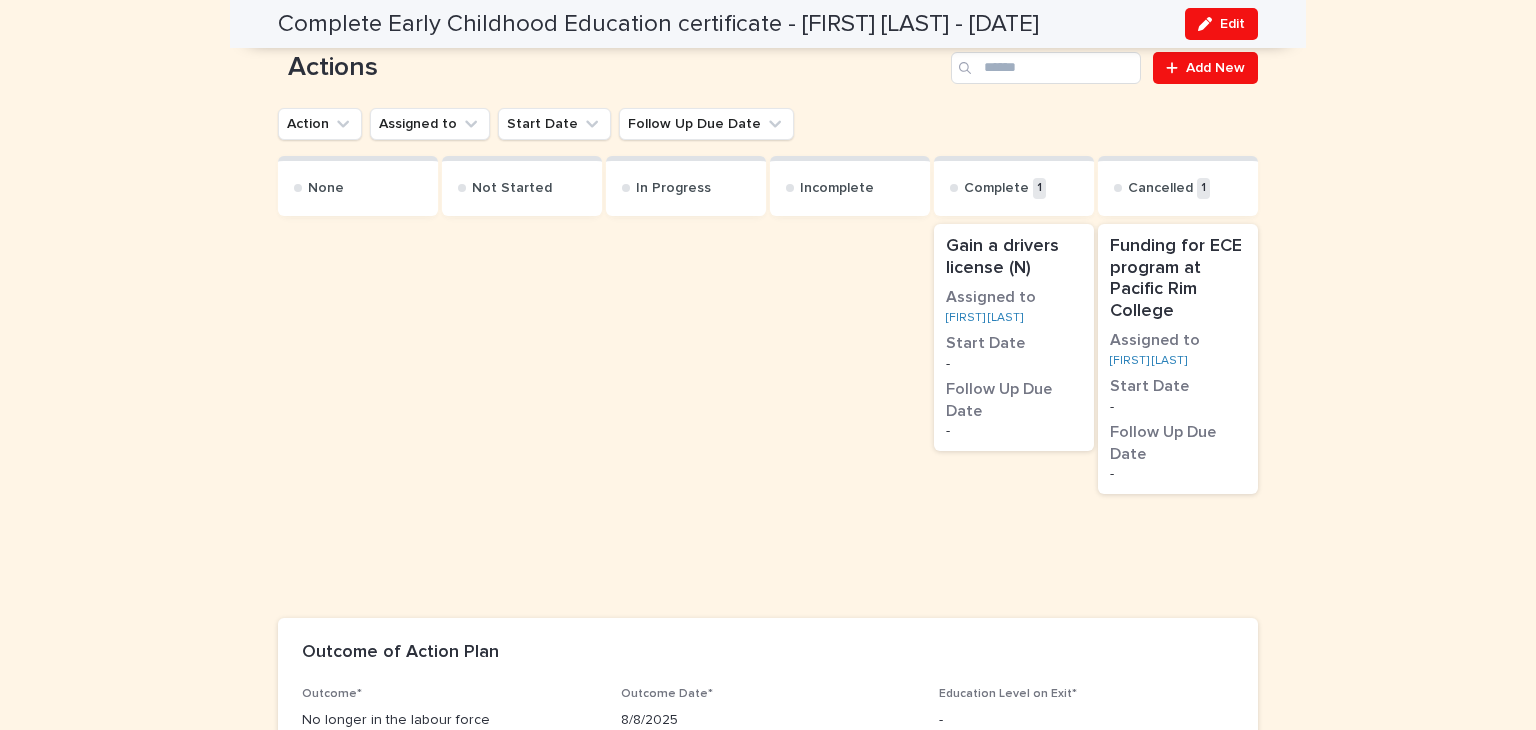 scroll, scrollTop: 1232, scrollLeft: 0, axis: vertical 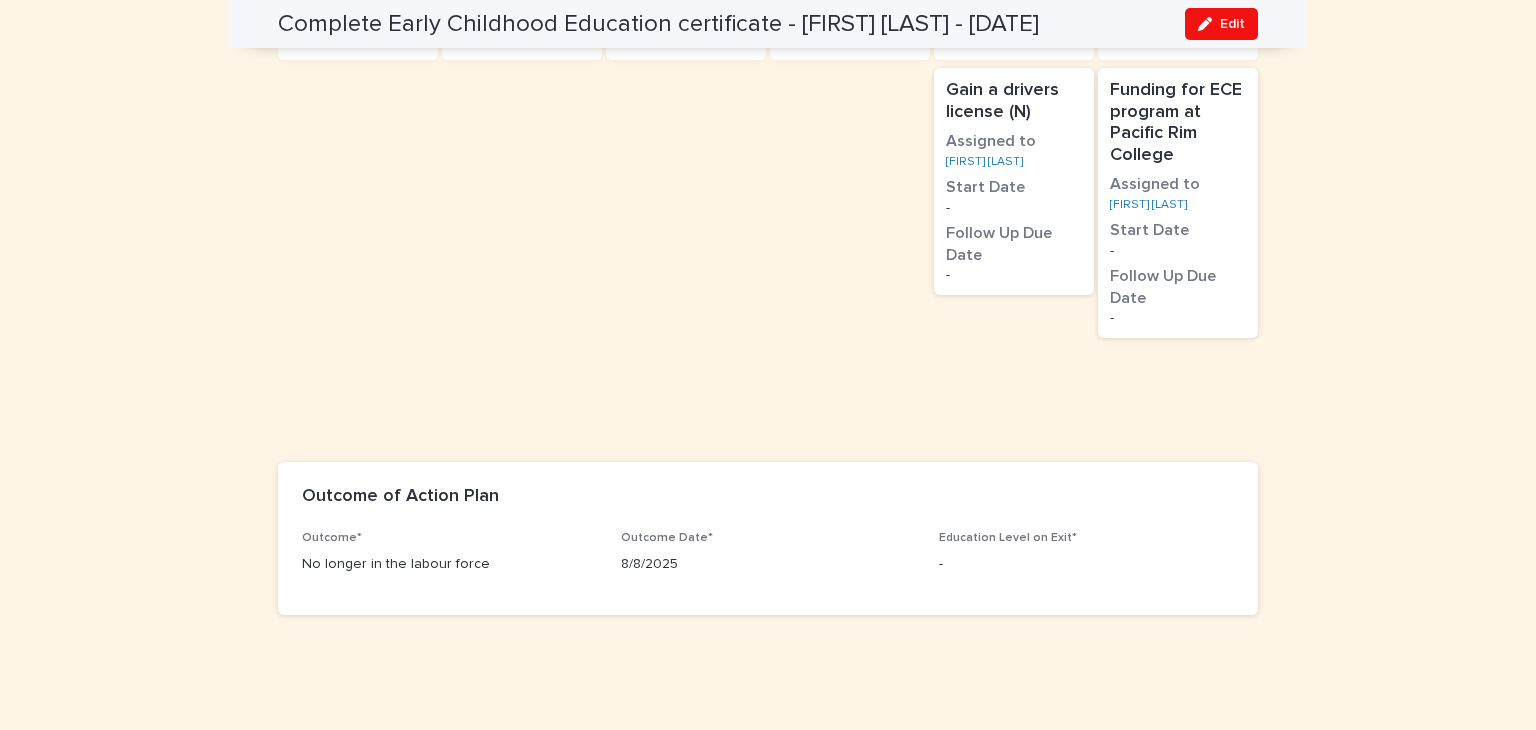 click on "-" at bounding box center (1086, 564) 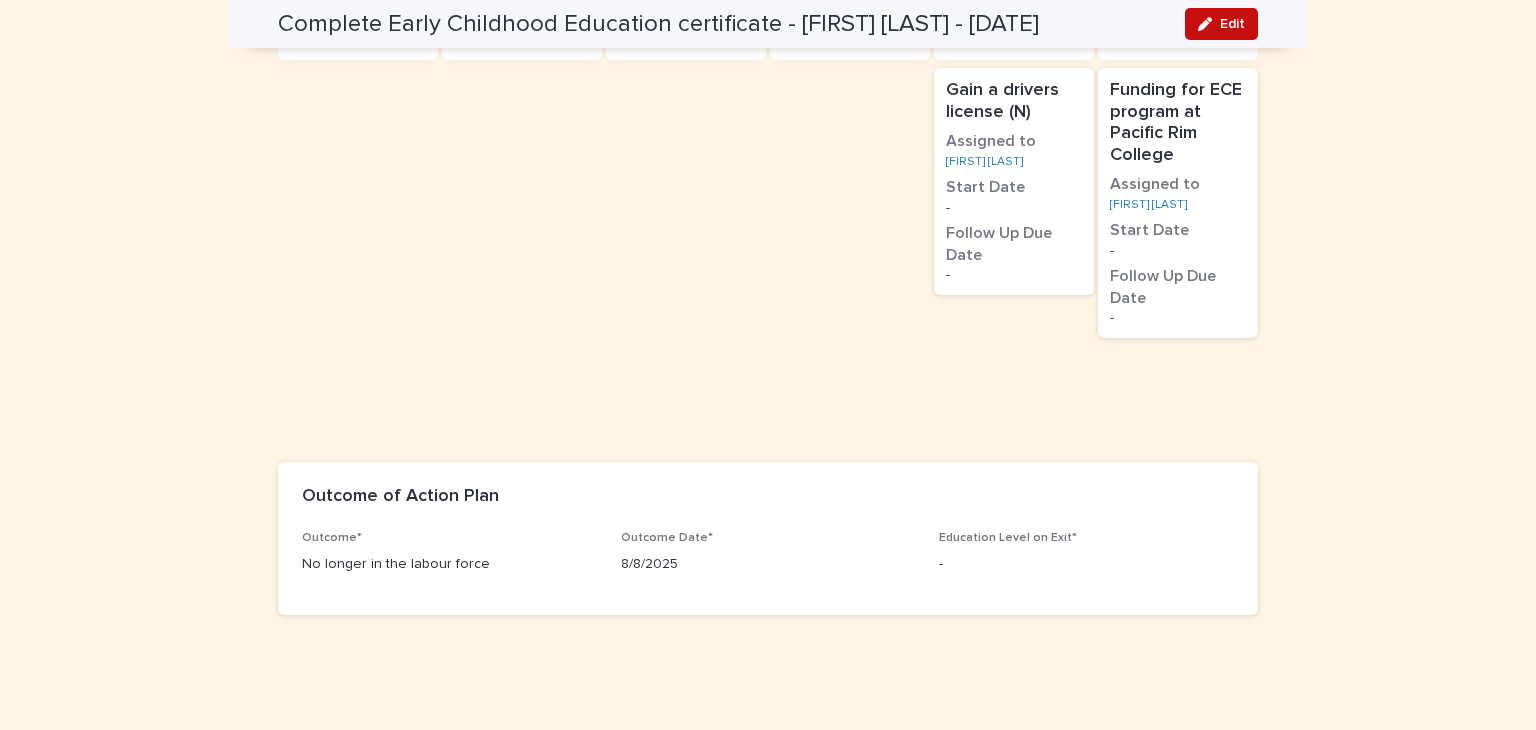 click on "Edit" at bounding box center (1232, 24) 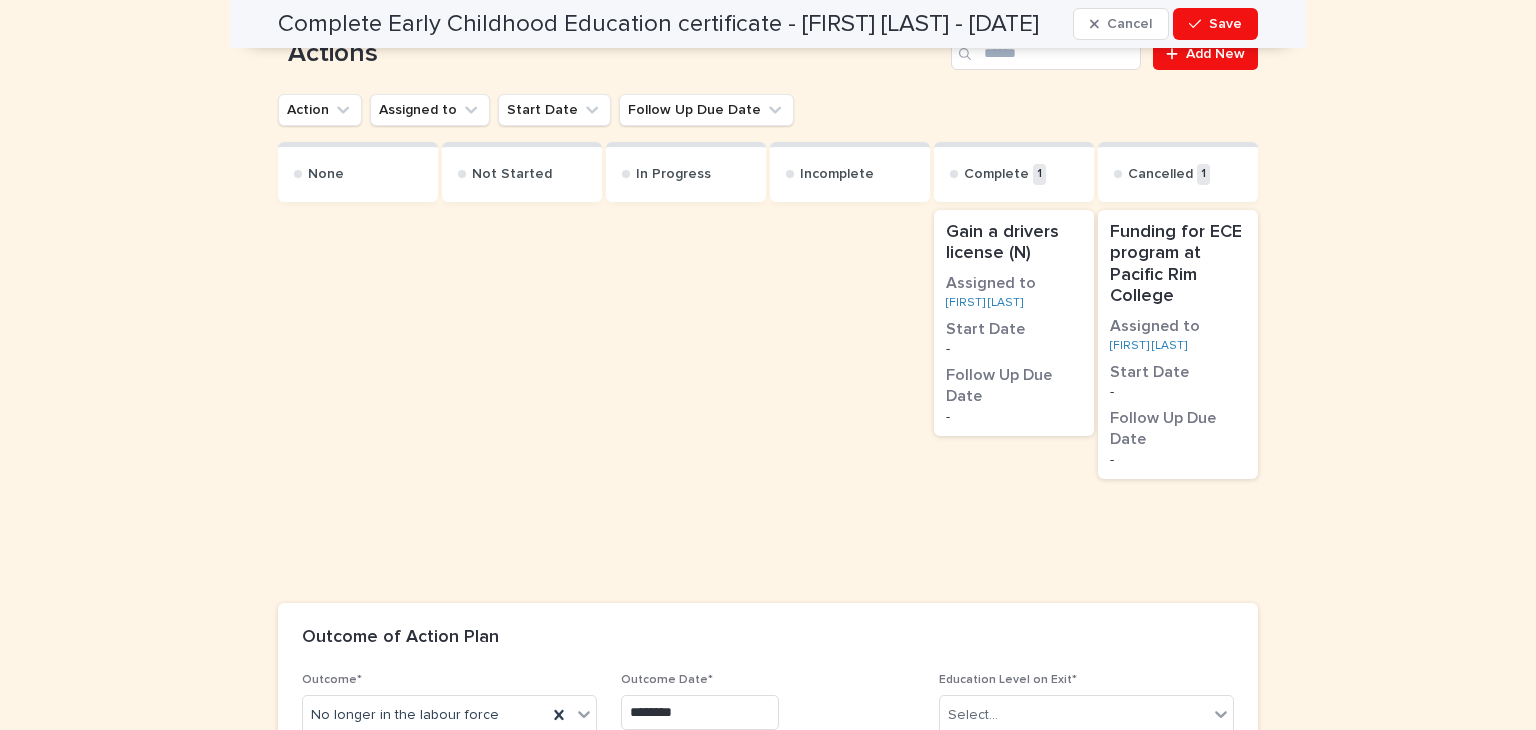 scroll, scrollTop: 1392, scrollLeft: 0, axis: vertical 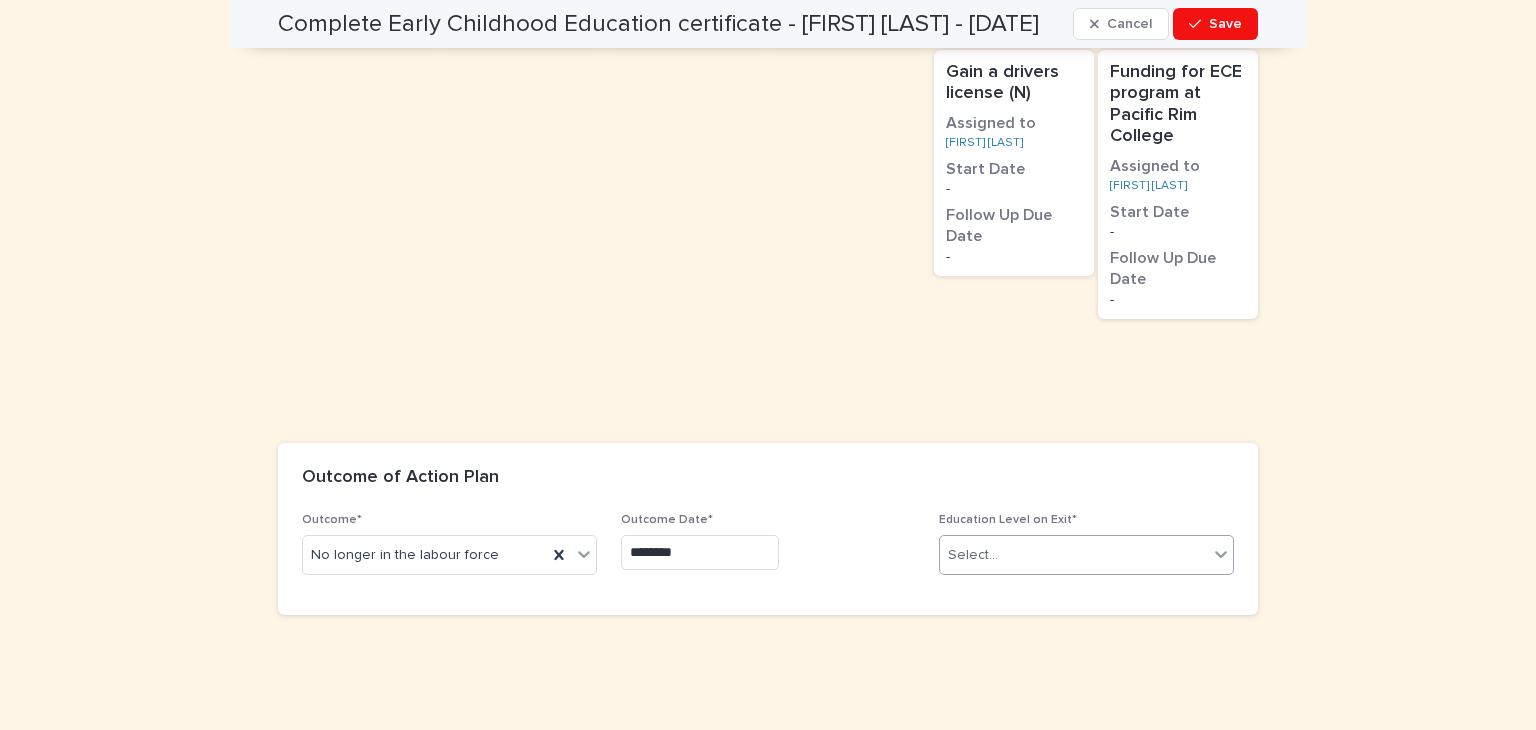 click 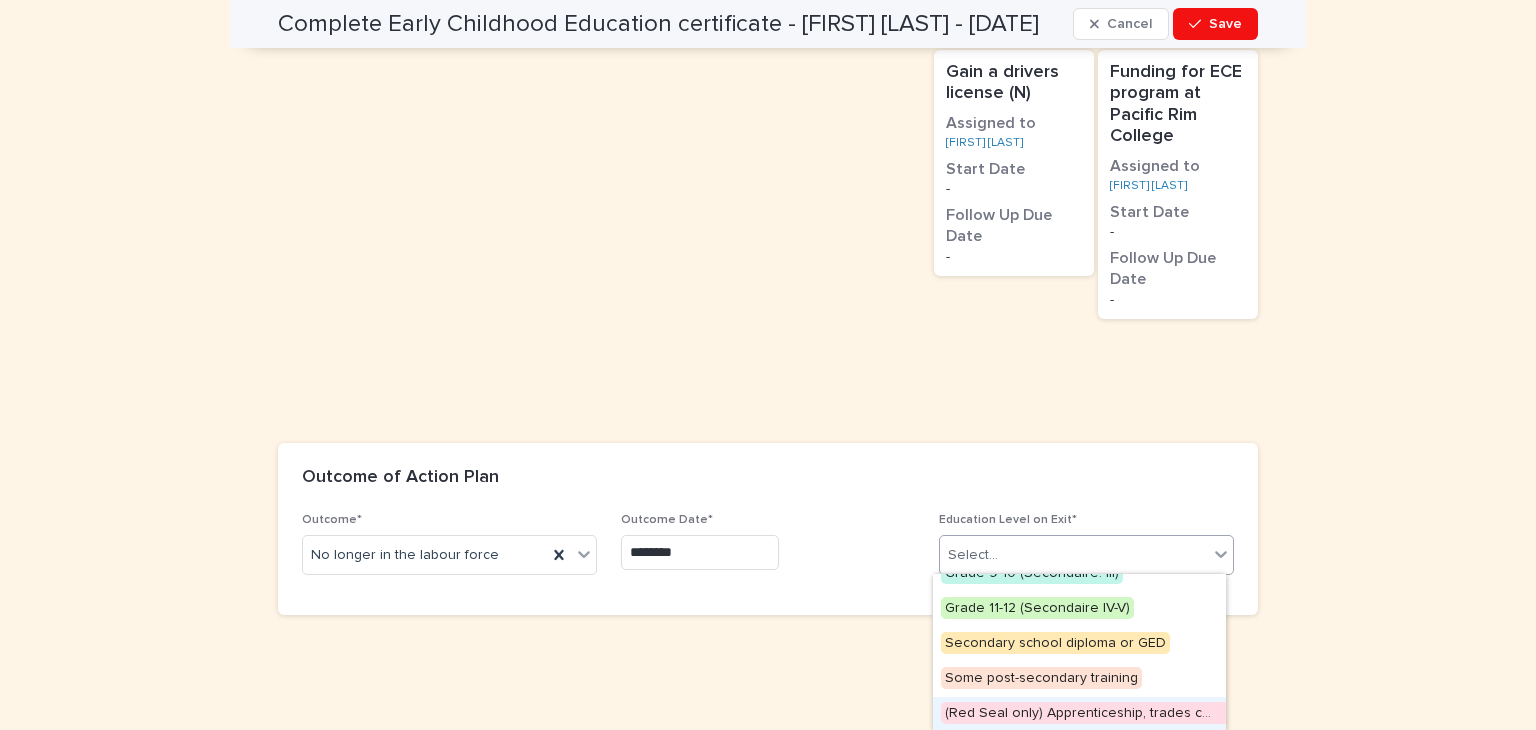 scroll, scrollTop: 88, scrollLeft: 0, axis: vertical 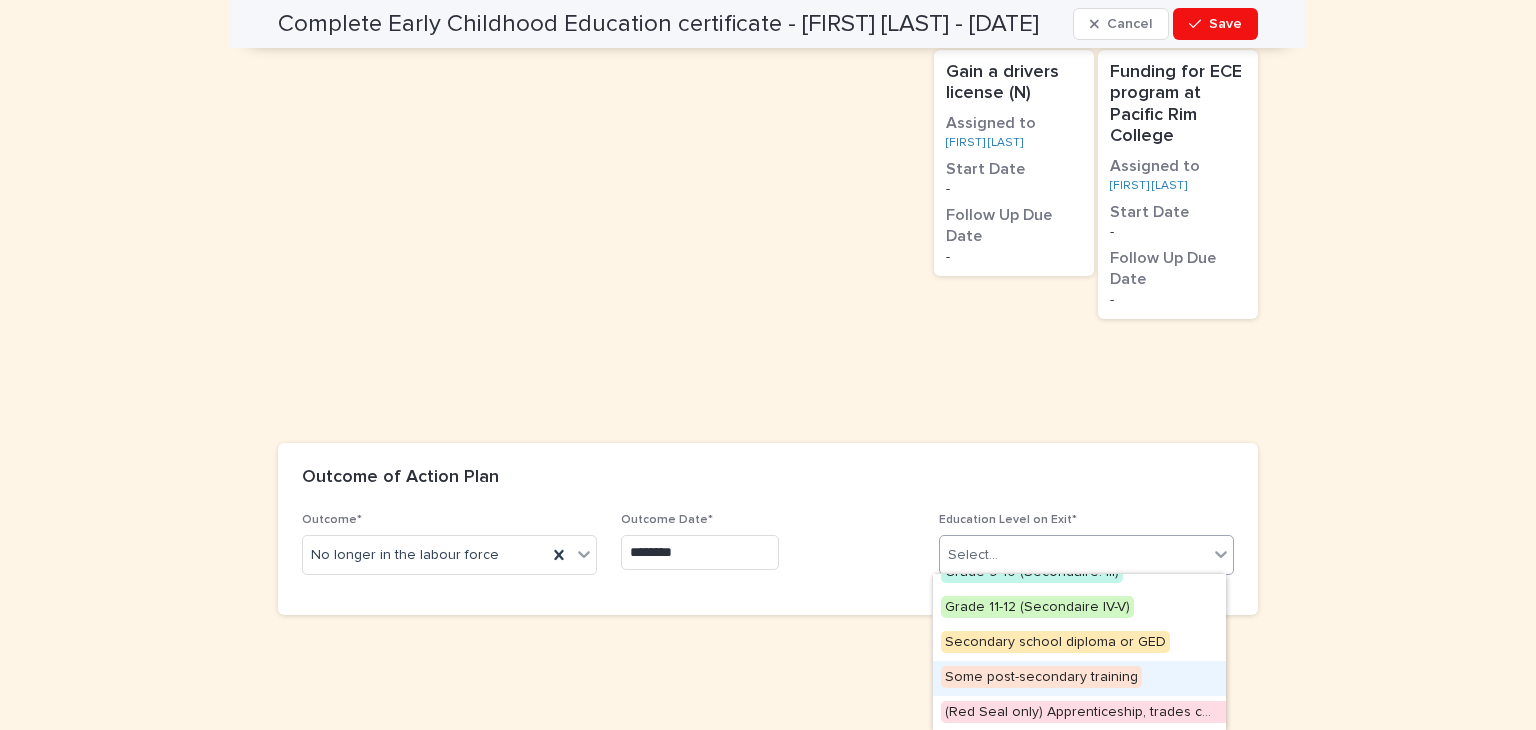 click on "Some post-secondary training" at bounding box center [1041, 677] 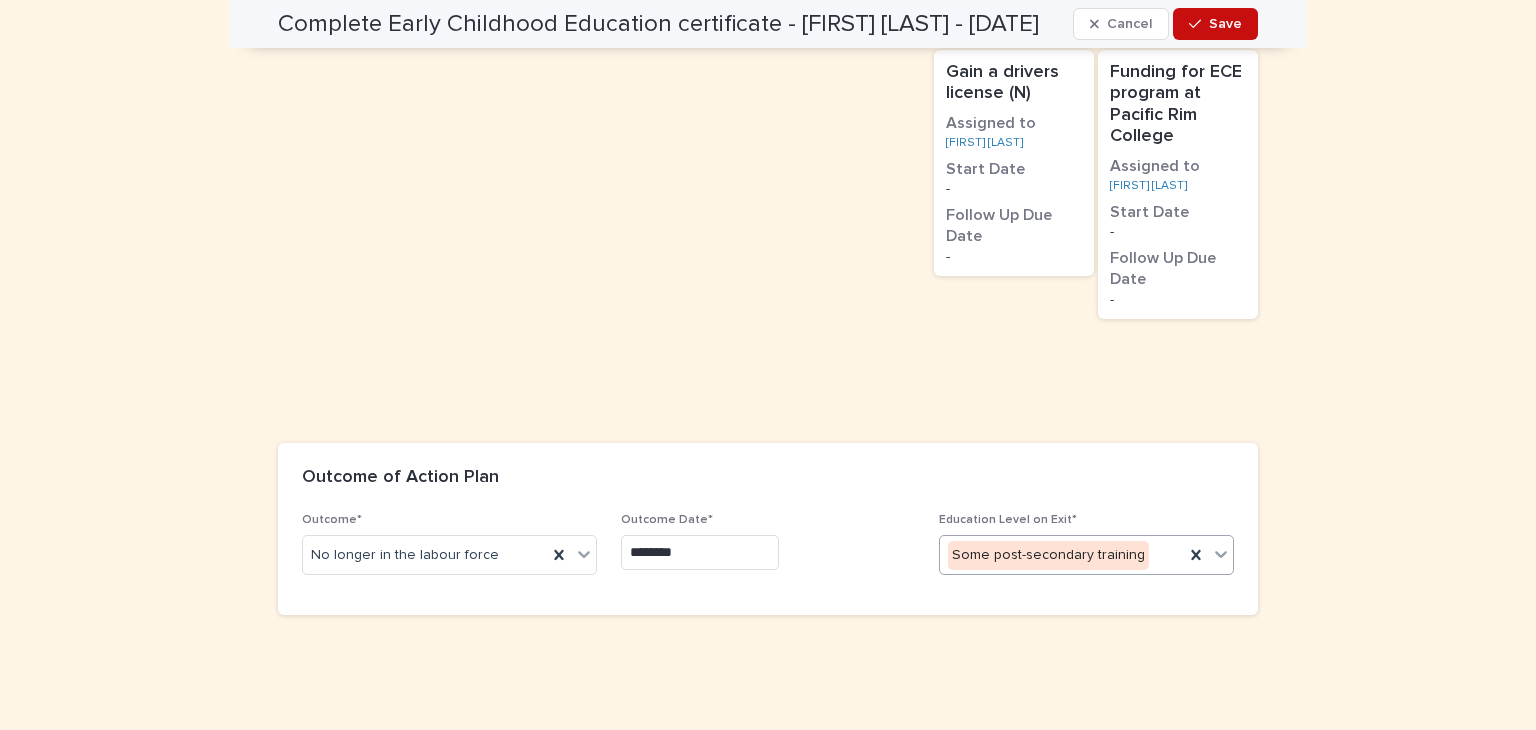 click on "Save" at bounding box center (1225, 24) 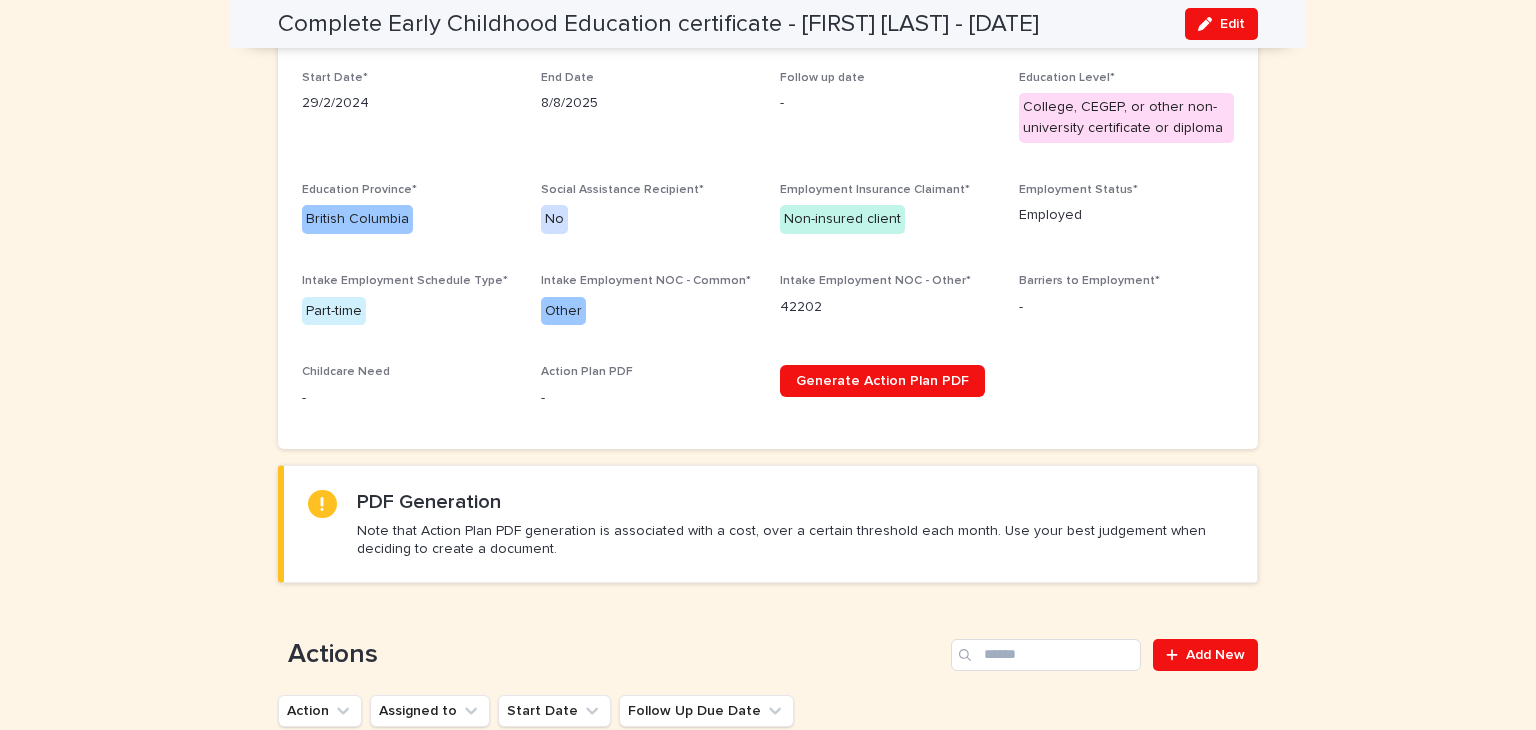 scroll, scrollTop: 0, scrollLeft: 0, axis: both 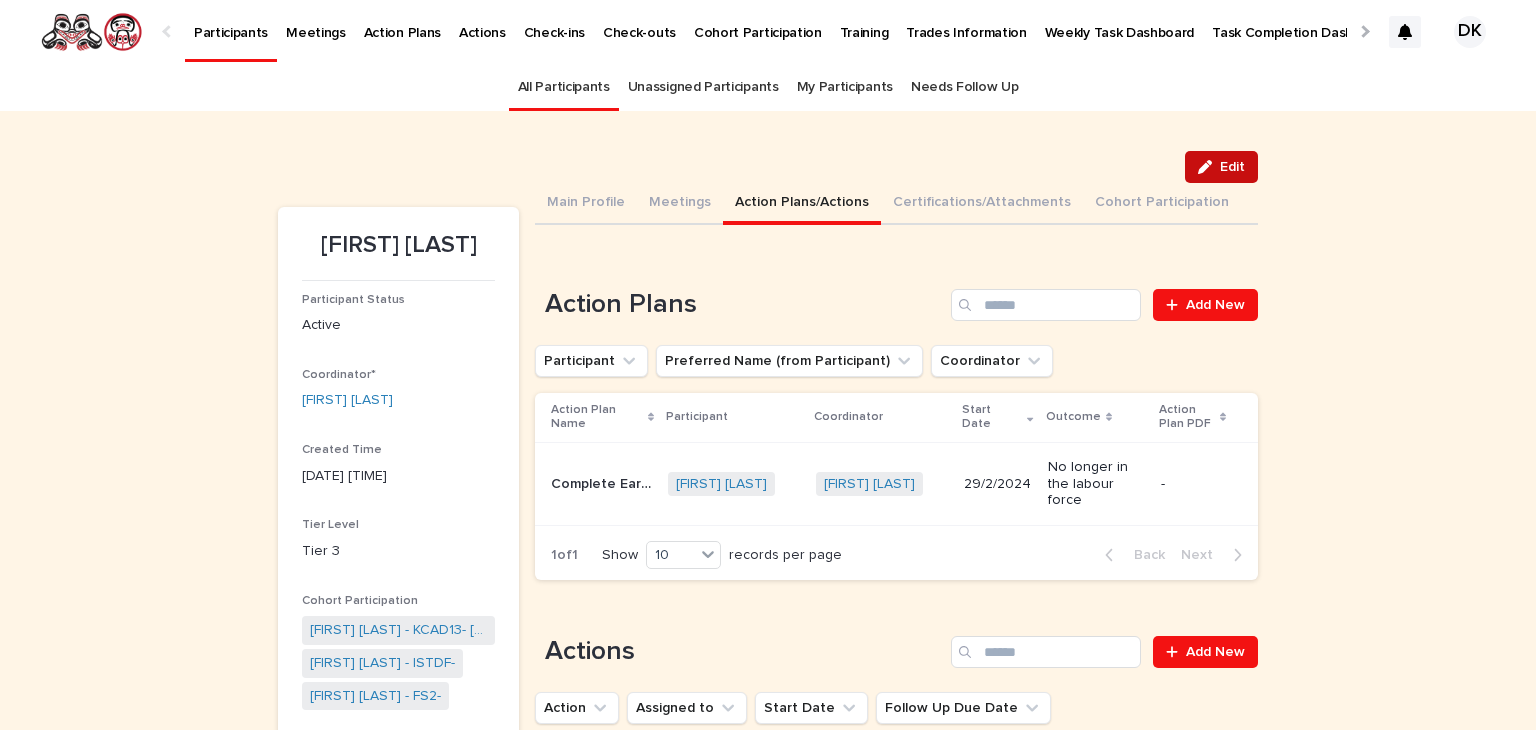 click on "Edit" at bounding box center (1232, 167) 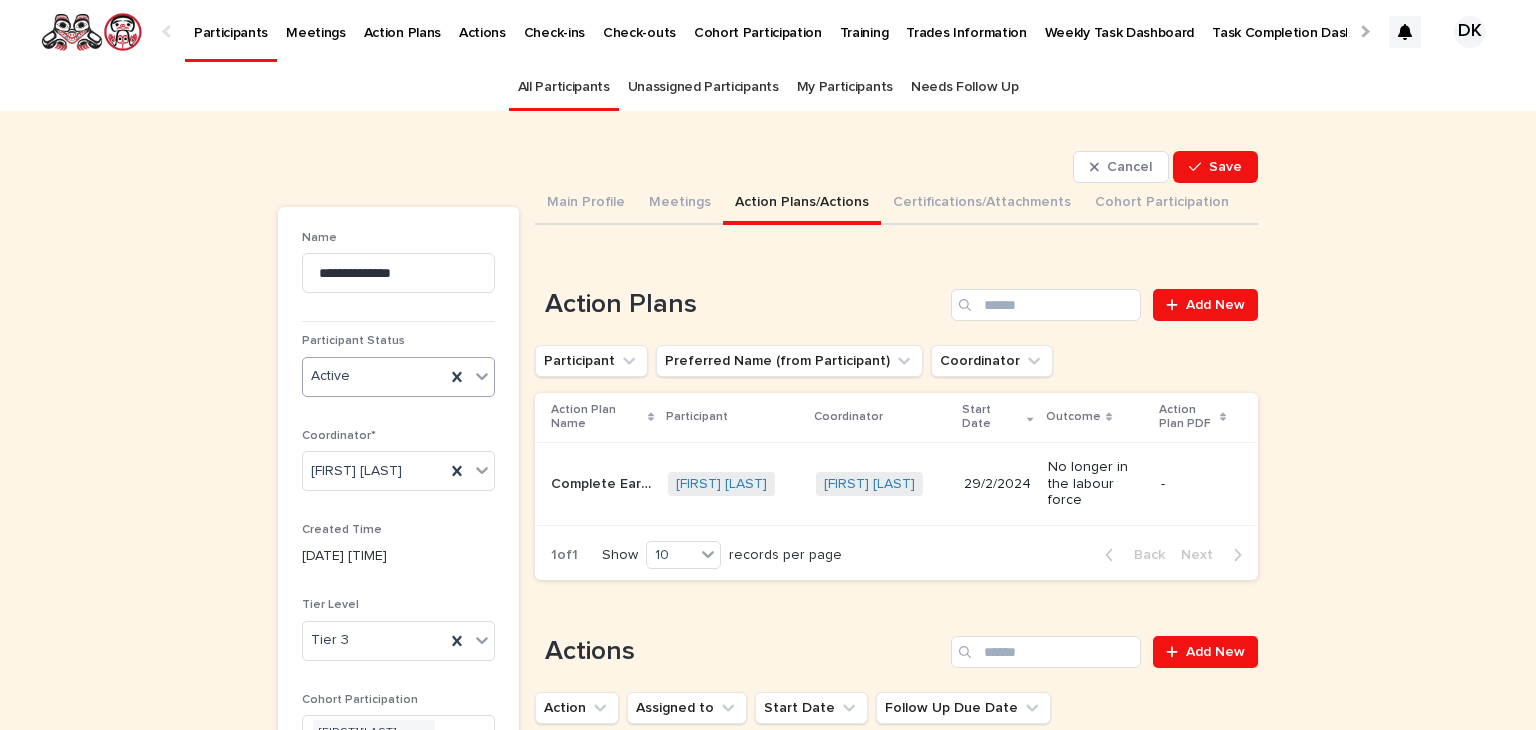 click 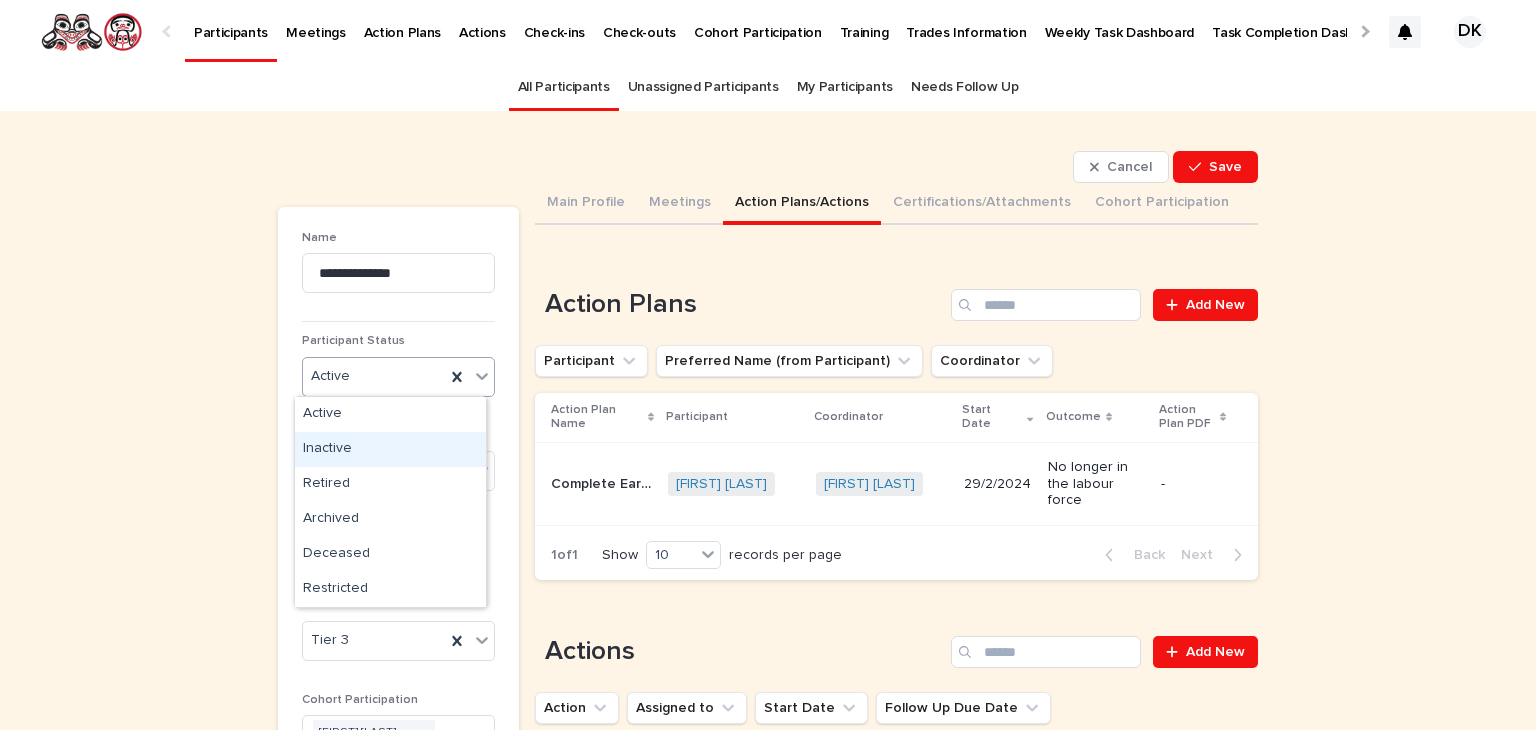 click on "Inactive" at bounding box center [390, 449] 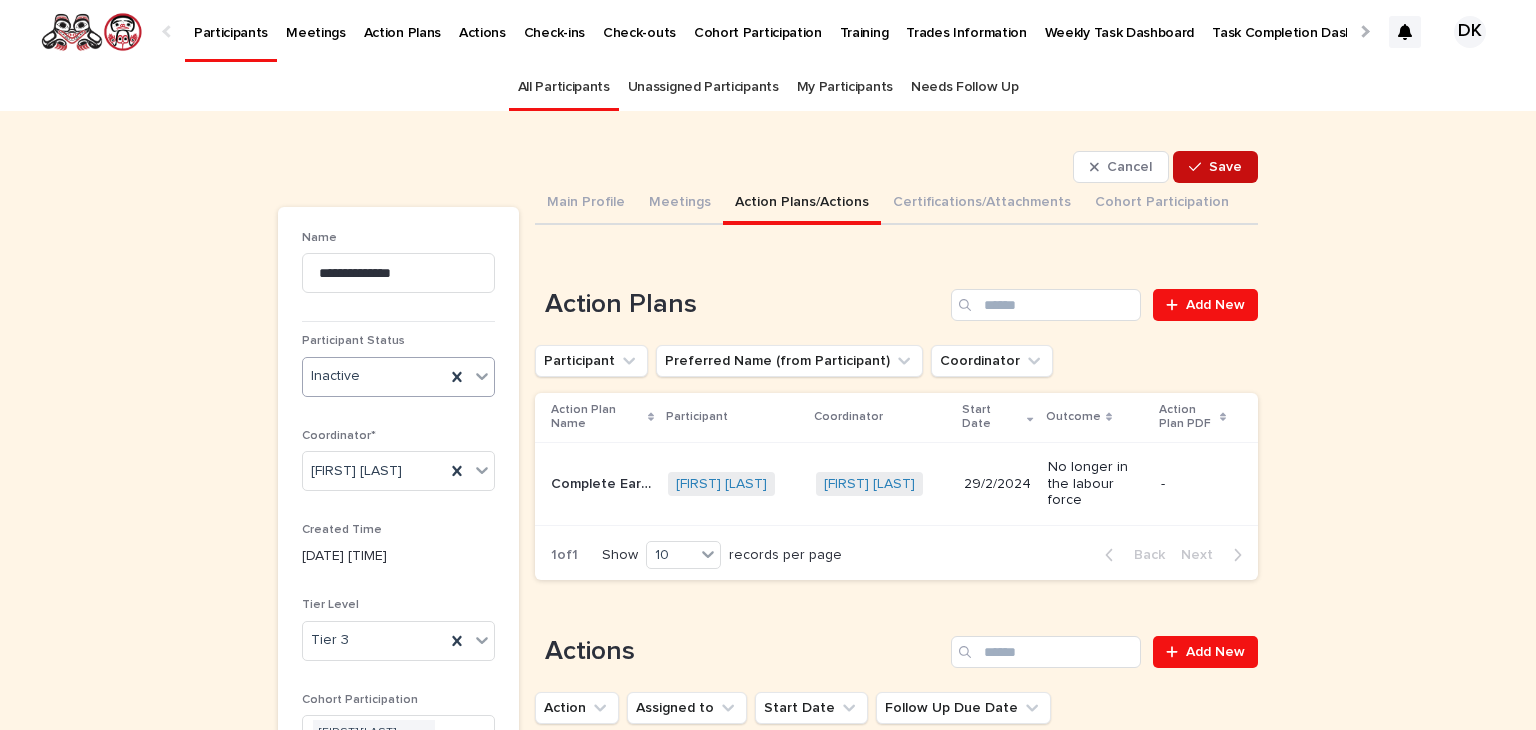 click on "Save" at bounding box center [1225, 167] 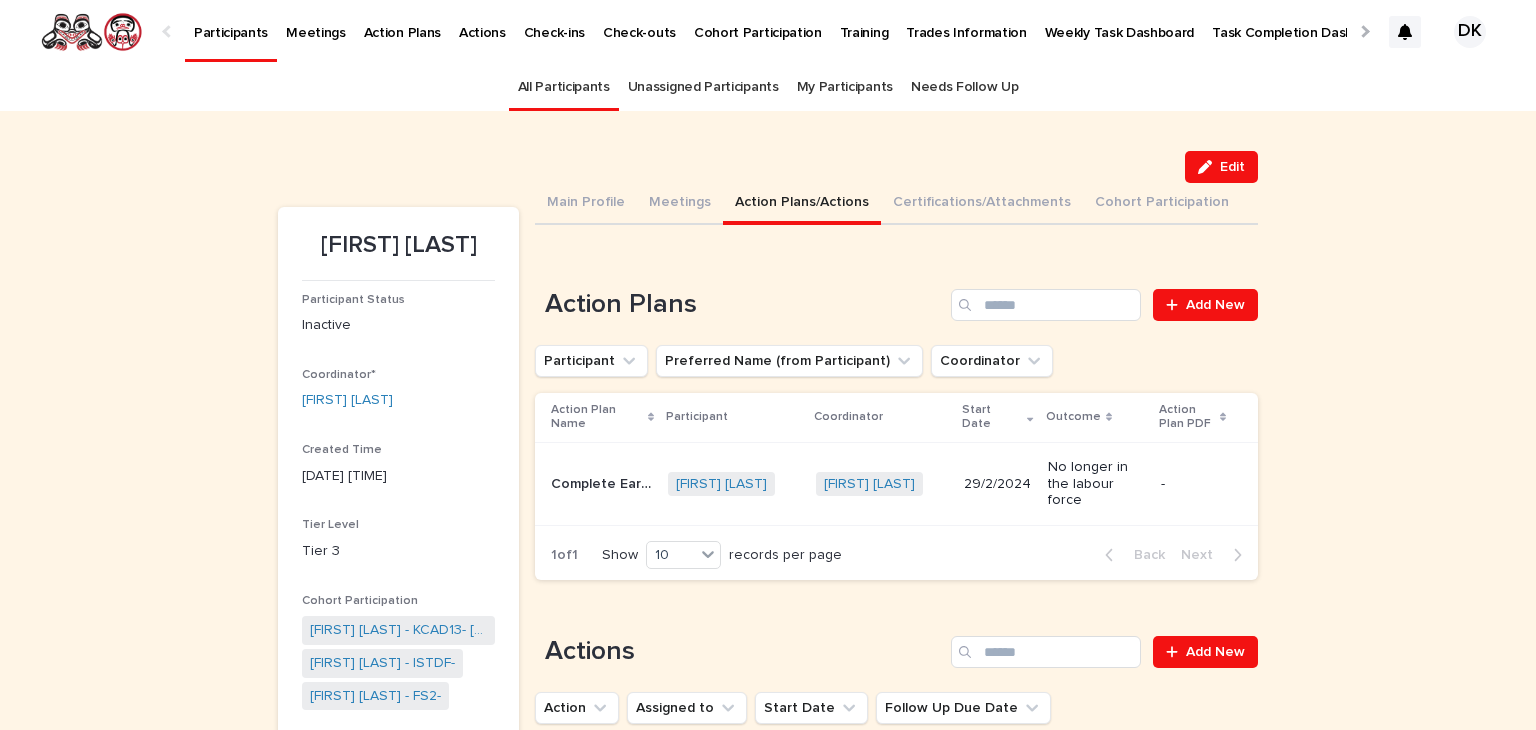 click on "Participants" at bounding box center [231, 21] 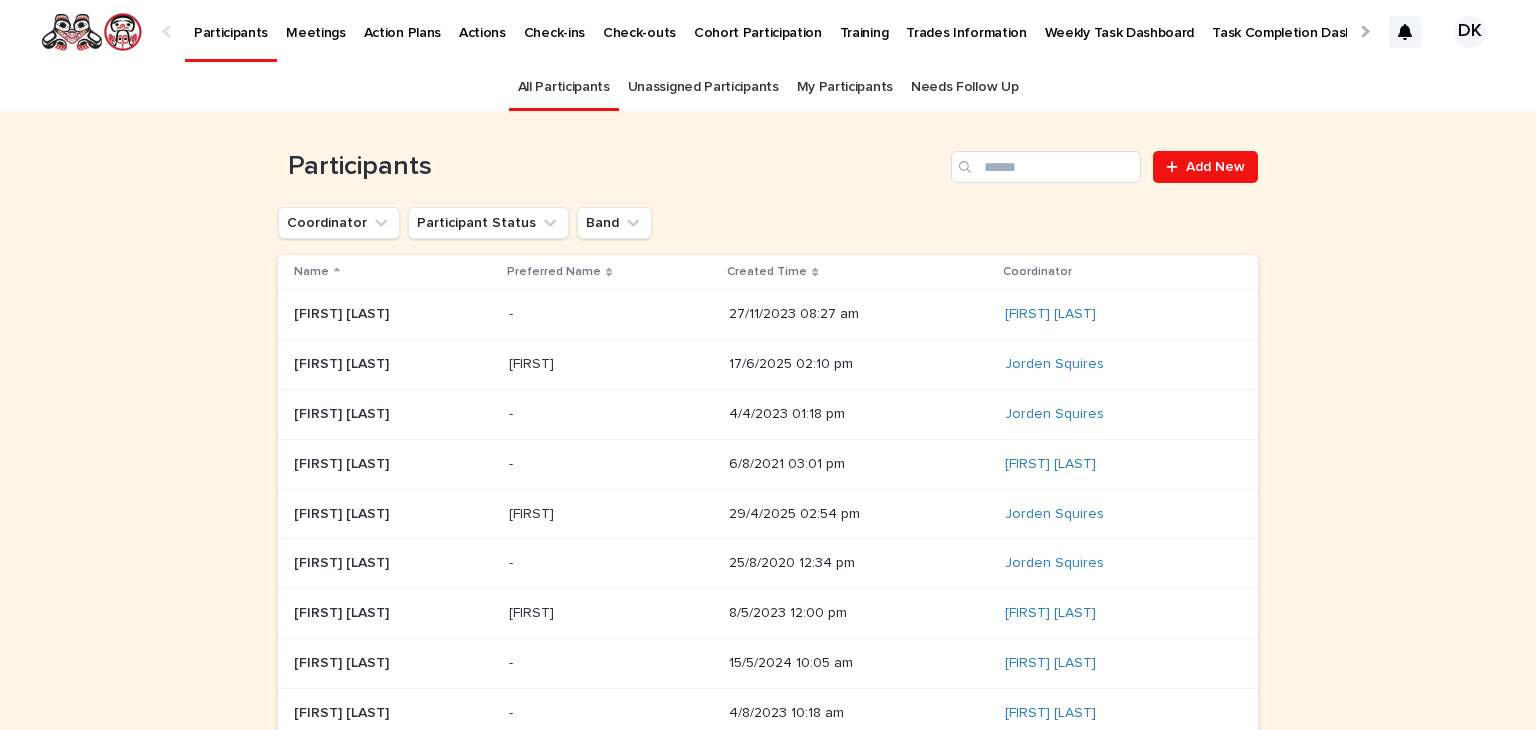 click on "Participants" at bounding box center (231, 21) 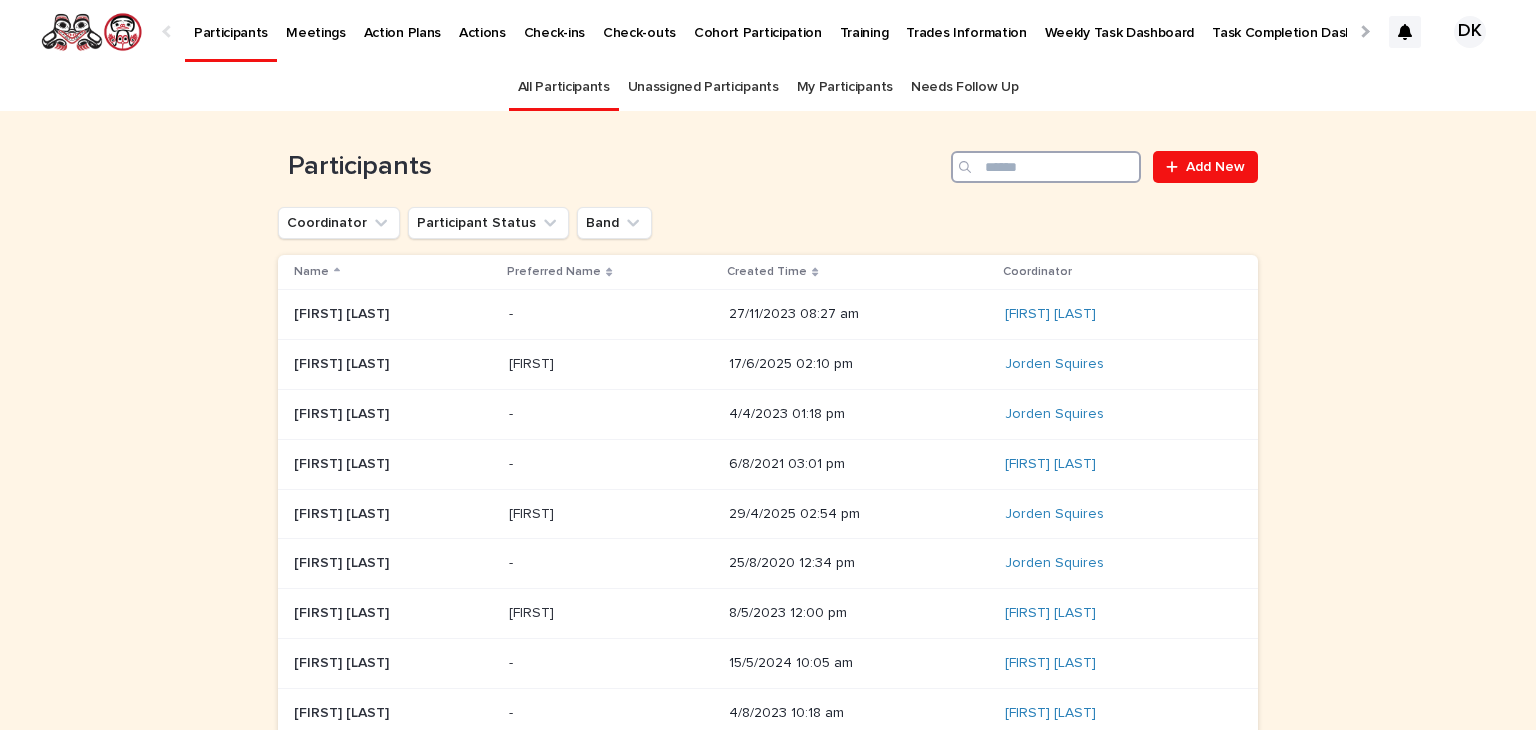 click at bounding box center (1046, 167) 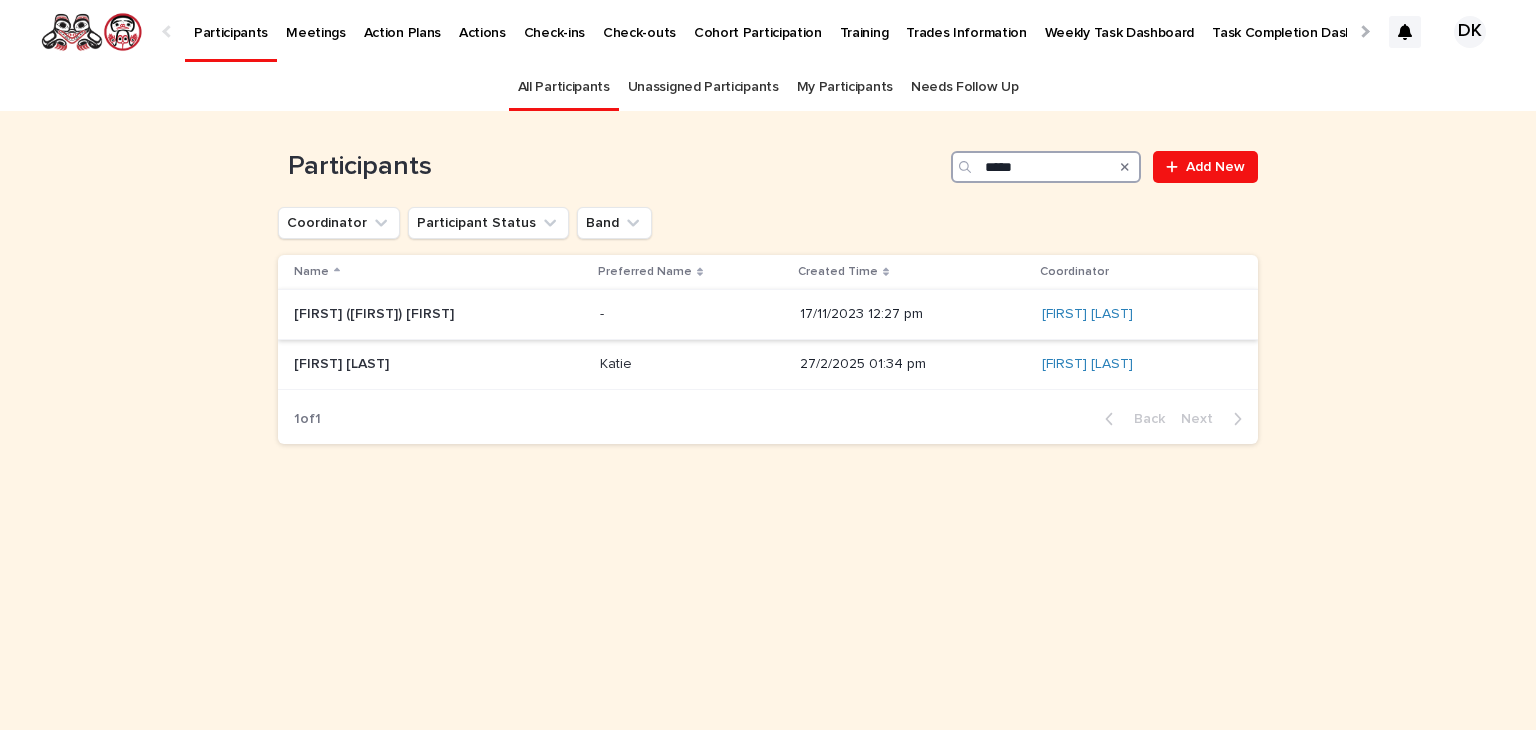 type on "*****" 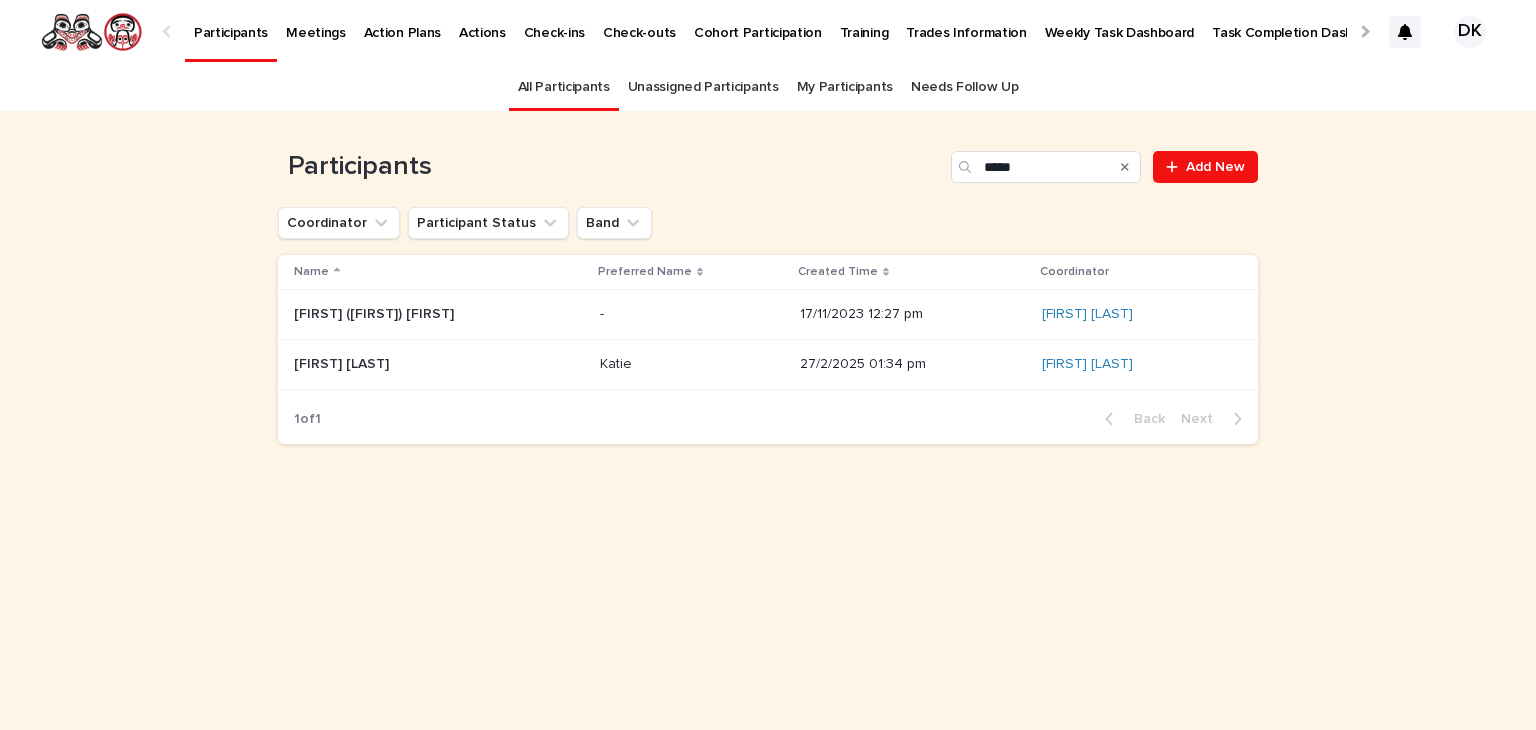 click on "[FIRST] ([FIRST]) [FIRST]" at bounding box center [376, 312] 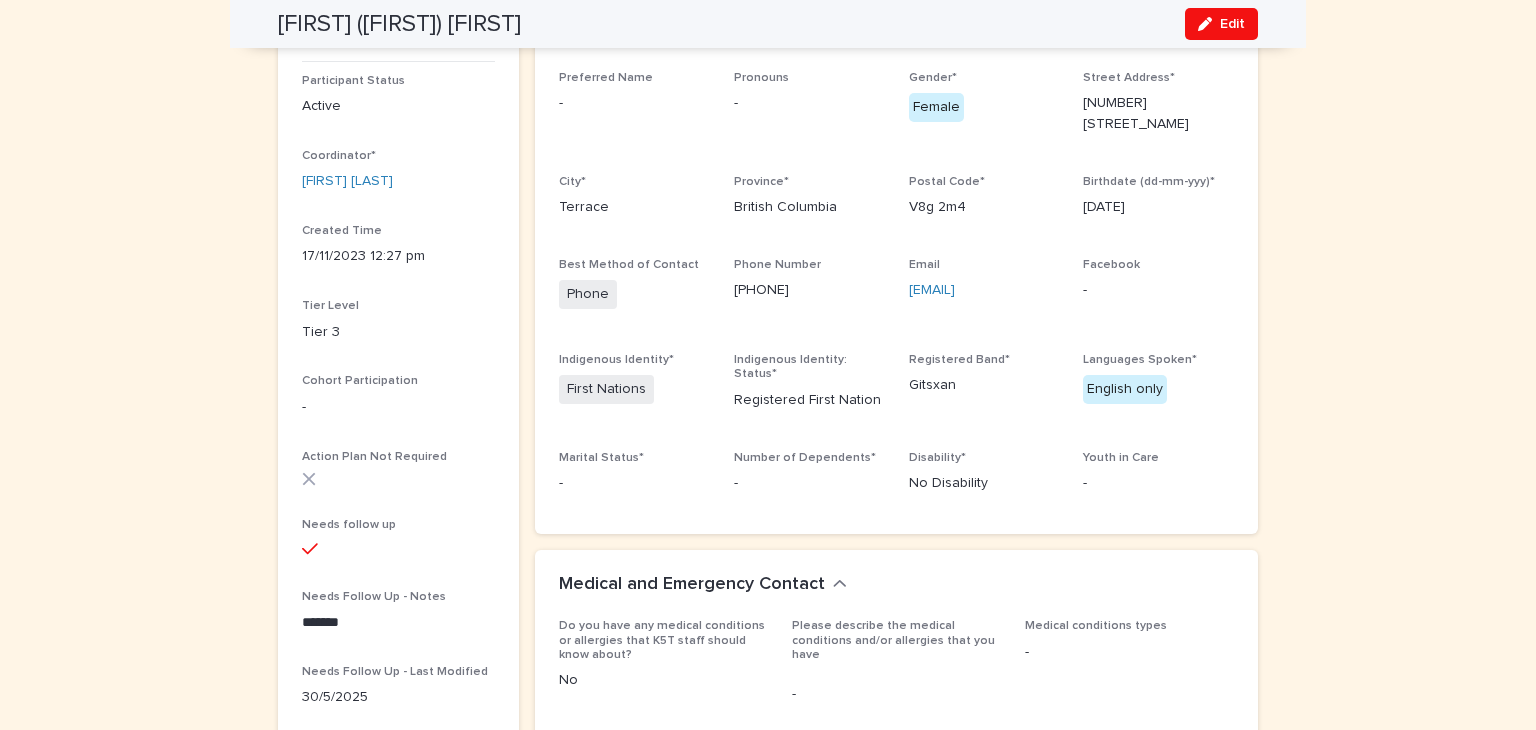 scroll, scrollTop: 0, scrollLeft: 0, axis: both 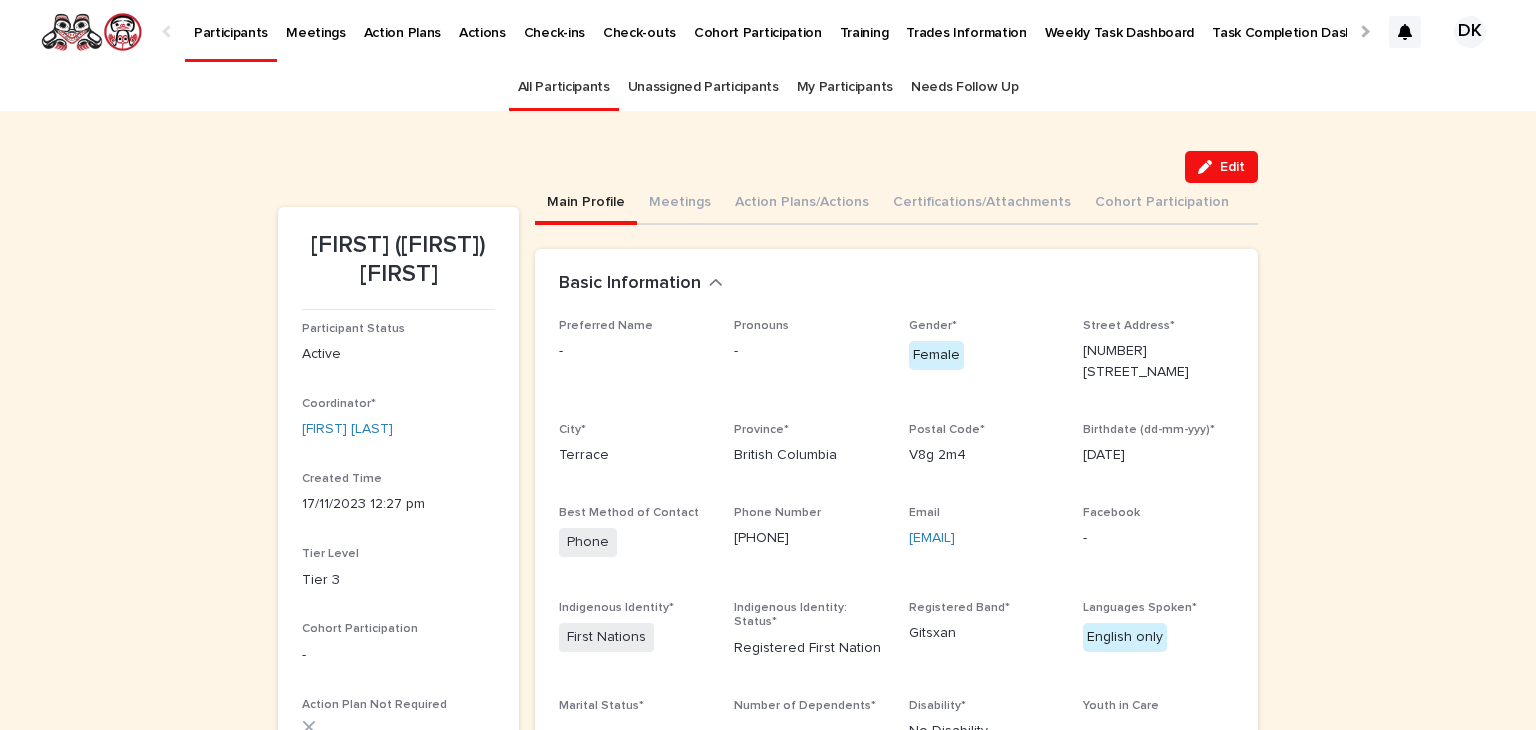 click on "Participants" at bounding box center [231, 21] 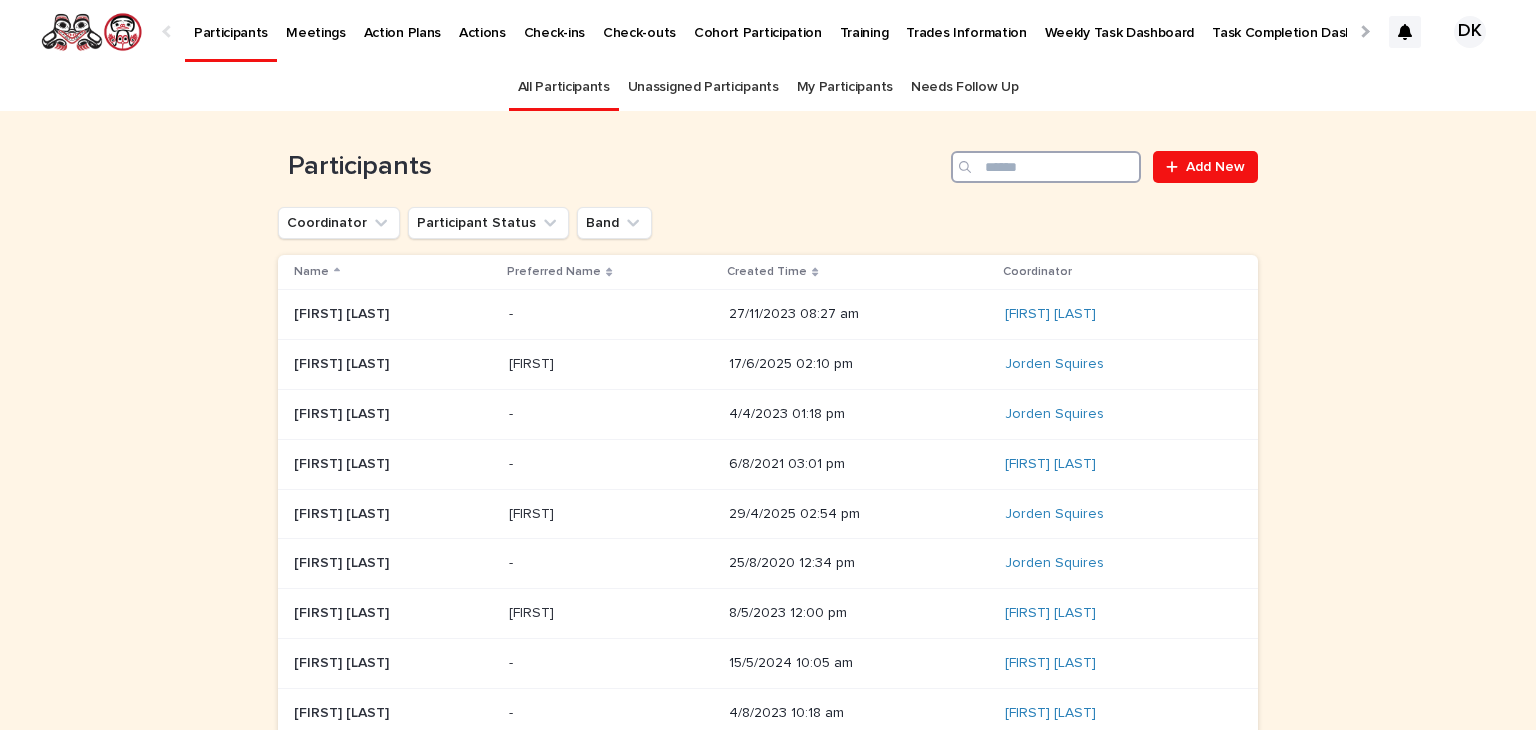 click at bounding box center [1046, 167] 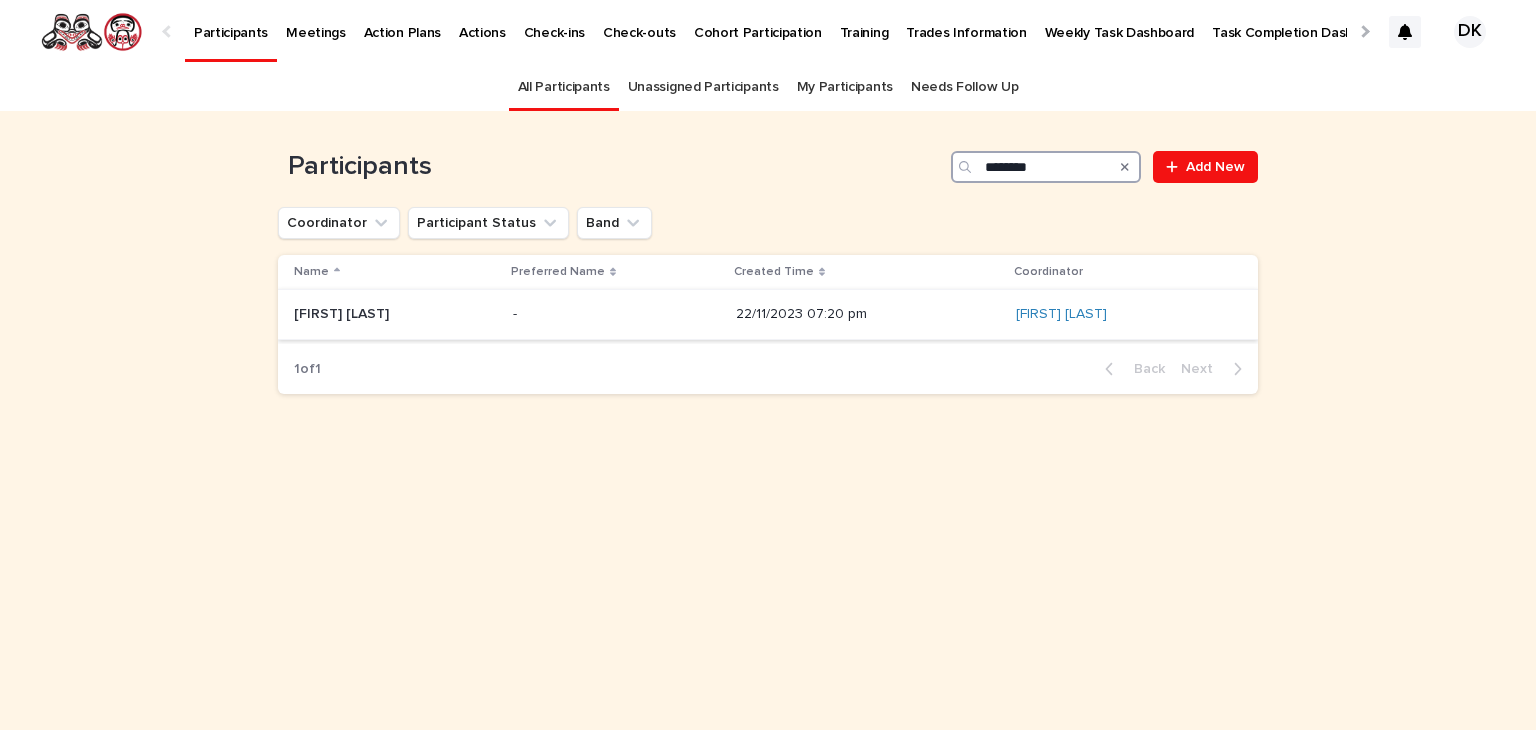type on "********" 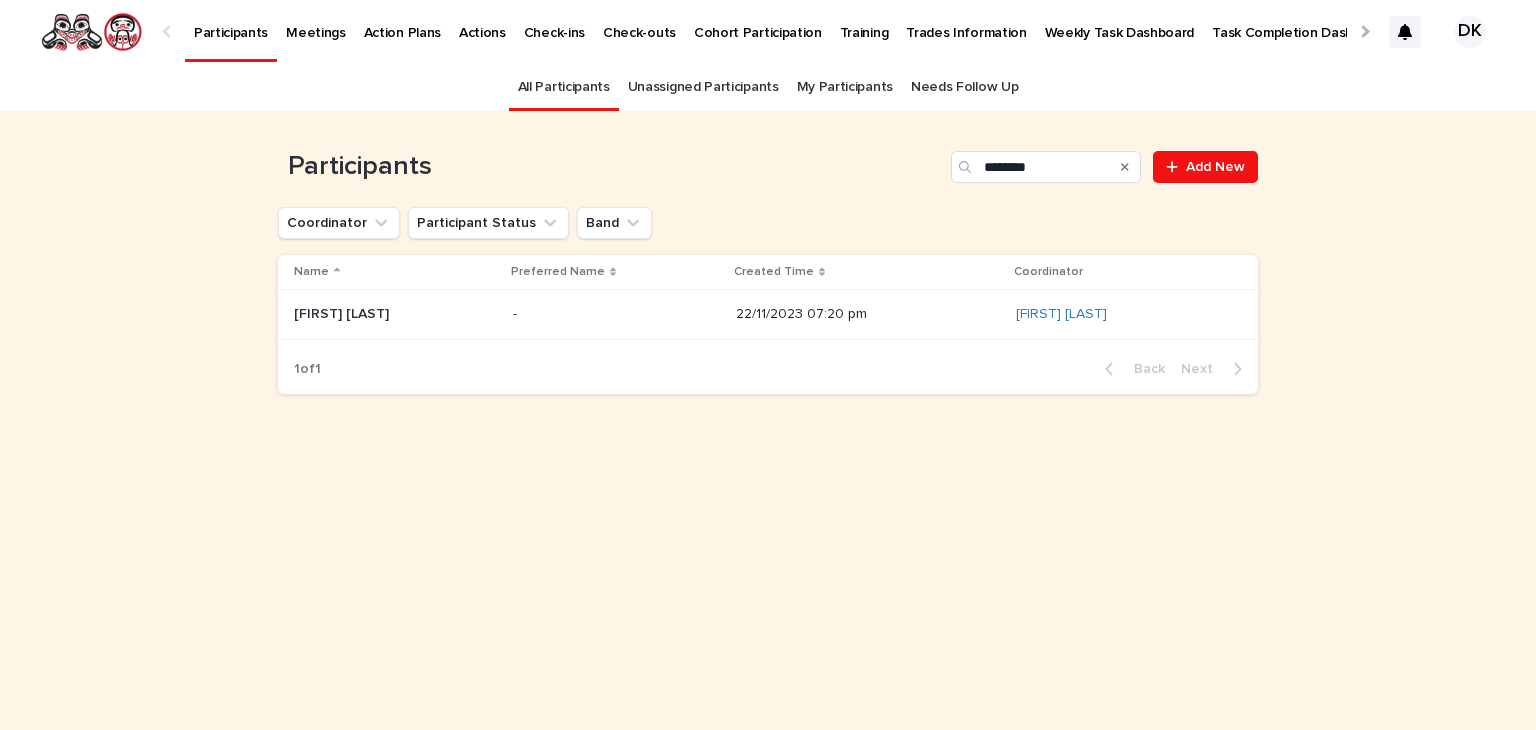 click on "[FIRST] [LAST]" at bounding box center (343, 312) 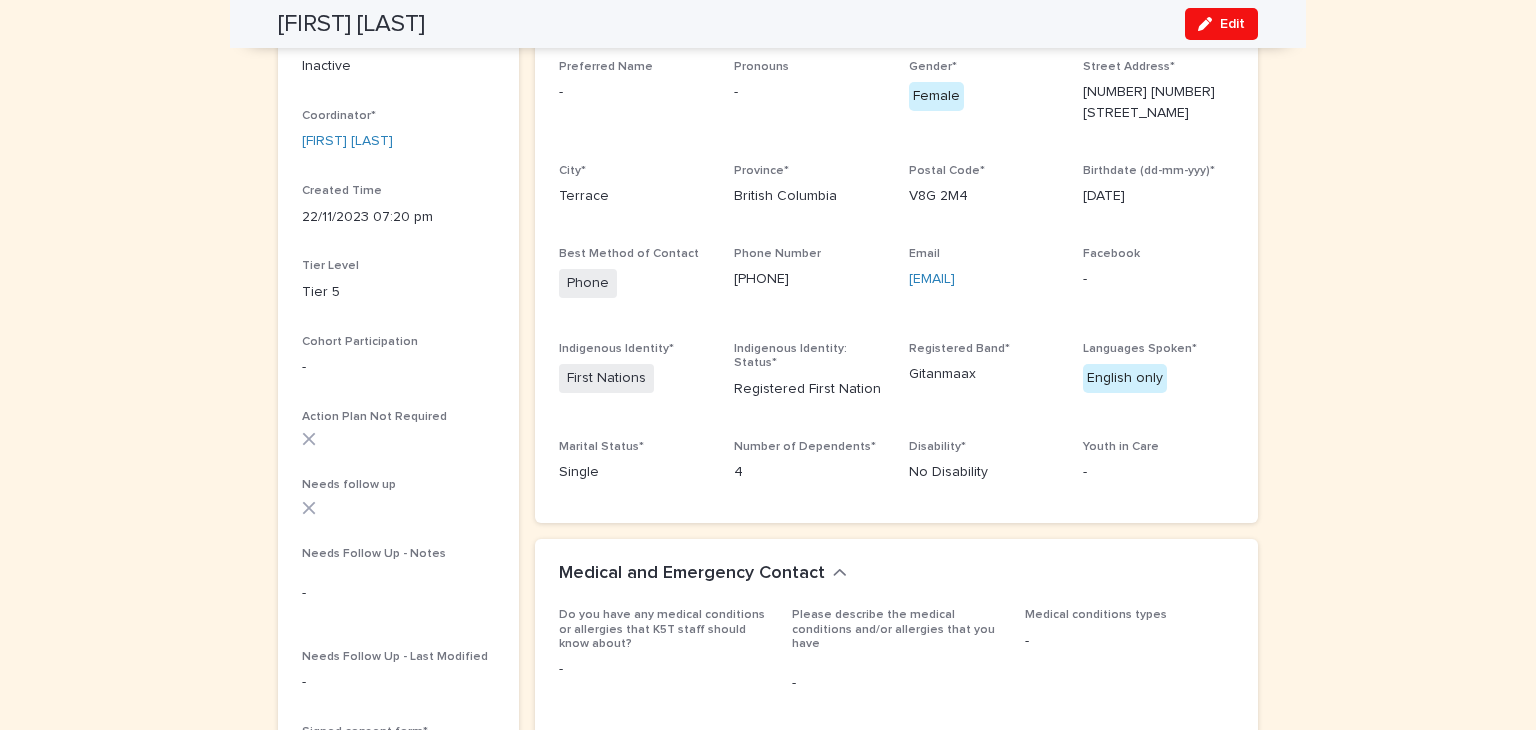 scroll, scrollTop: 0, scrollLeft: 0, axis: both 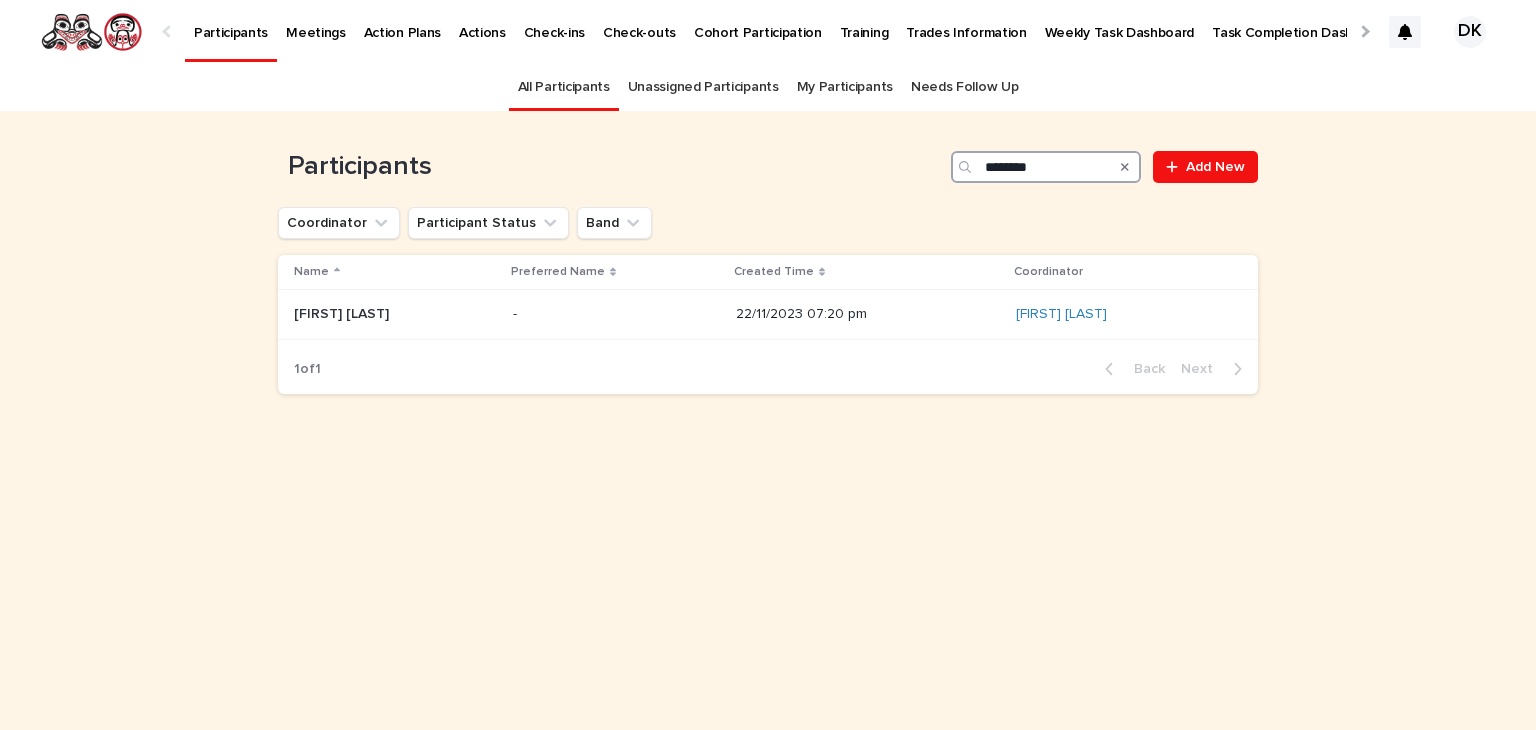 drag, startPoint x: 1052, startPoint y: 170, endPoint x: 886, endPoint y: 165, distance: 166.07529 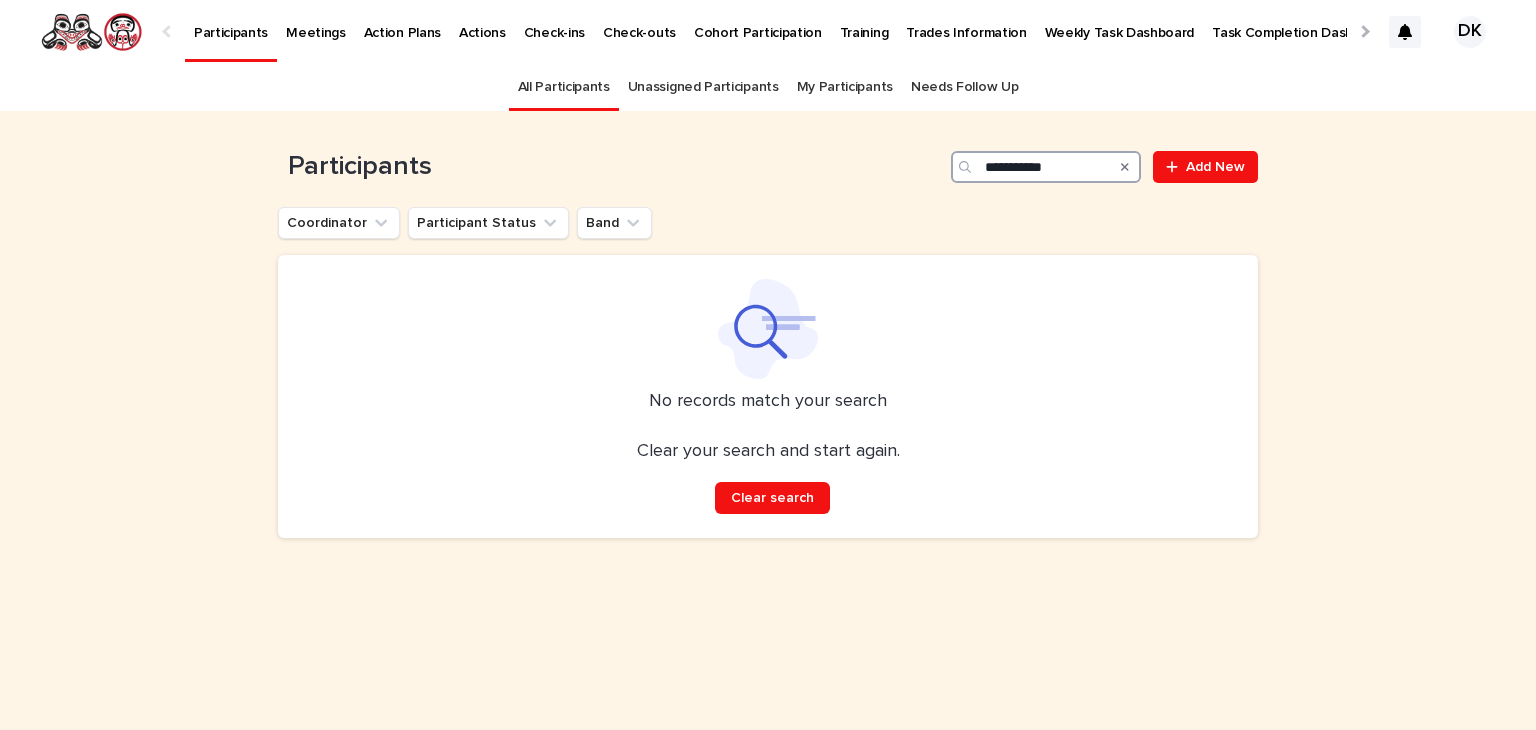 drag, startPoint x: 1067, startPoint y: 153, endPoint x: 971, endPoint y: 156, distance: 96.04687 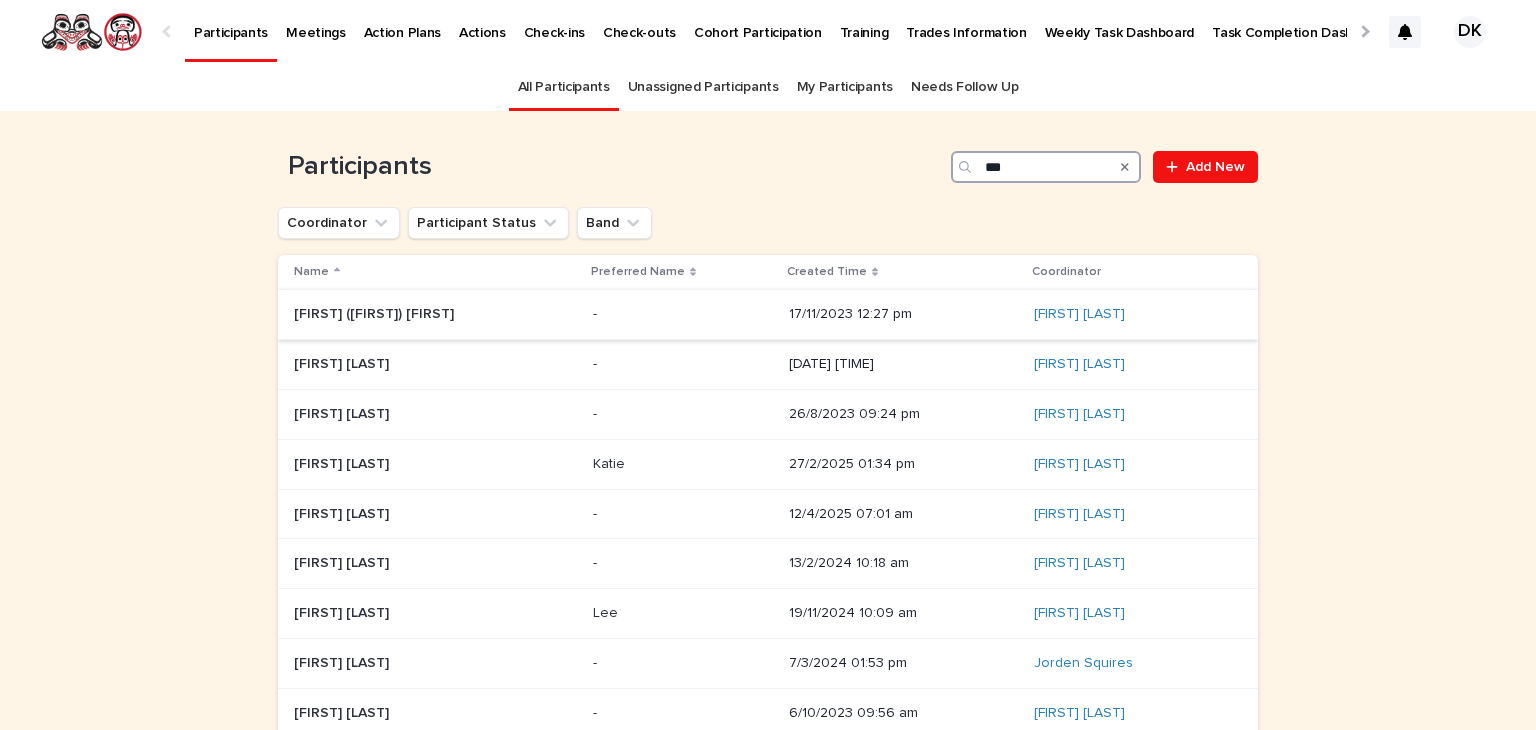type on "***" 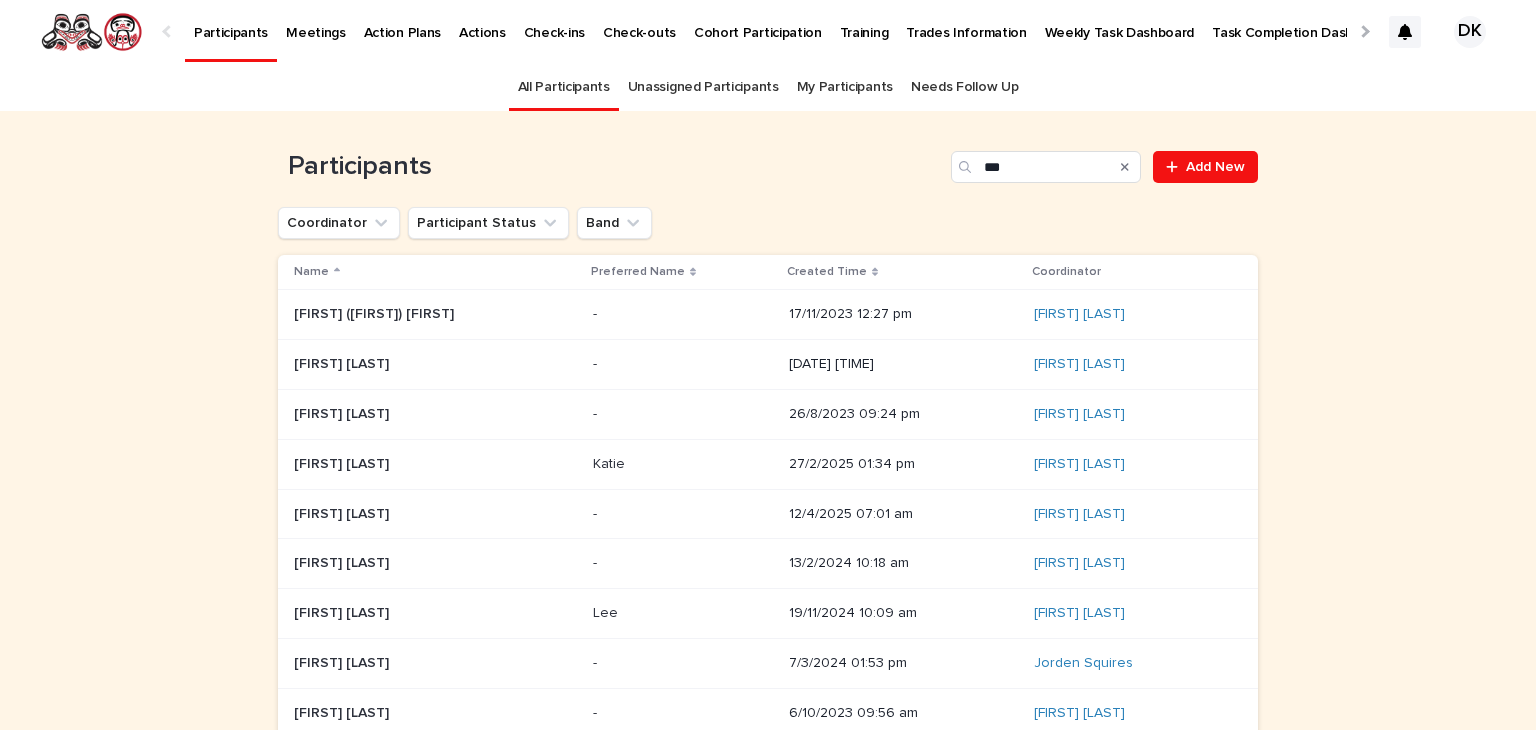 click on "[FIRST] ([FIRST]) [FIRST]" at bounding box center [376, 312] 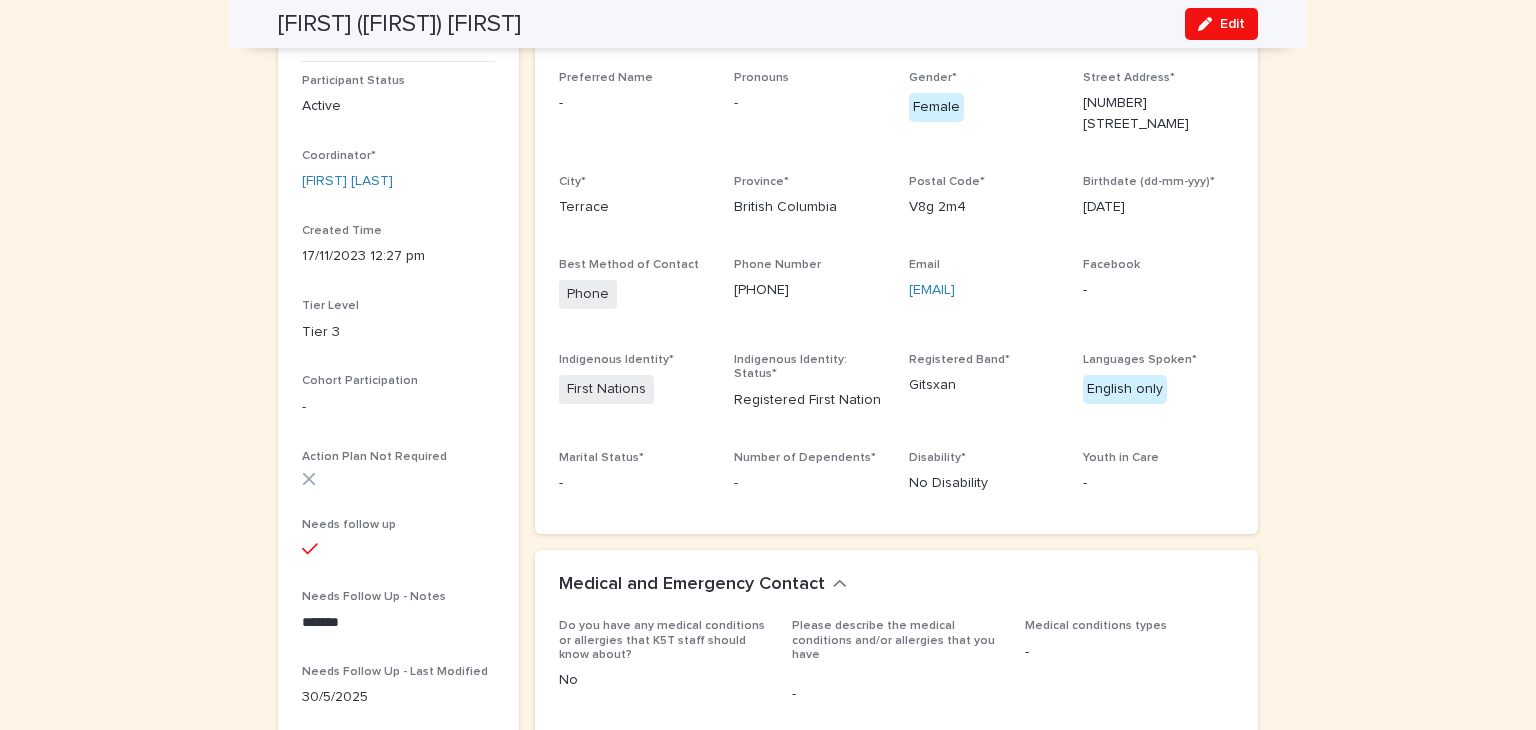 scroll, scrollTop: 0, scrollLeft: 0, axis: both 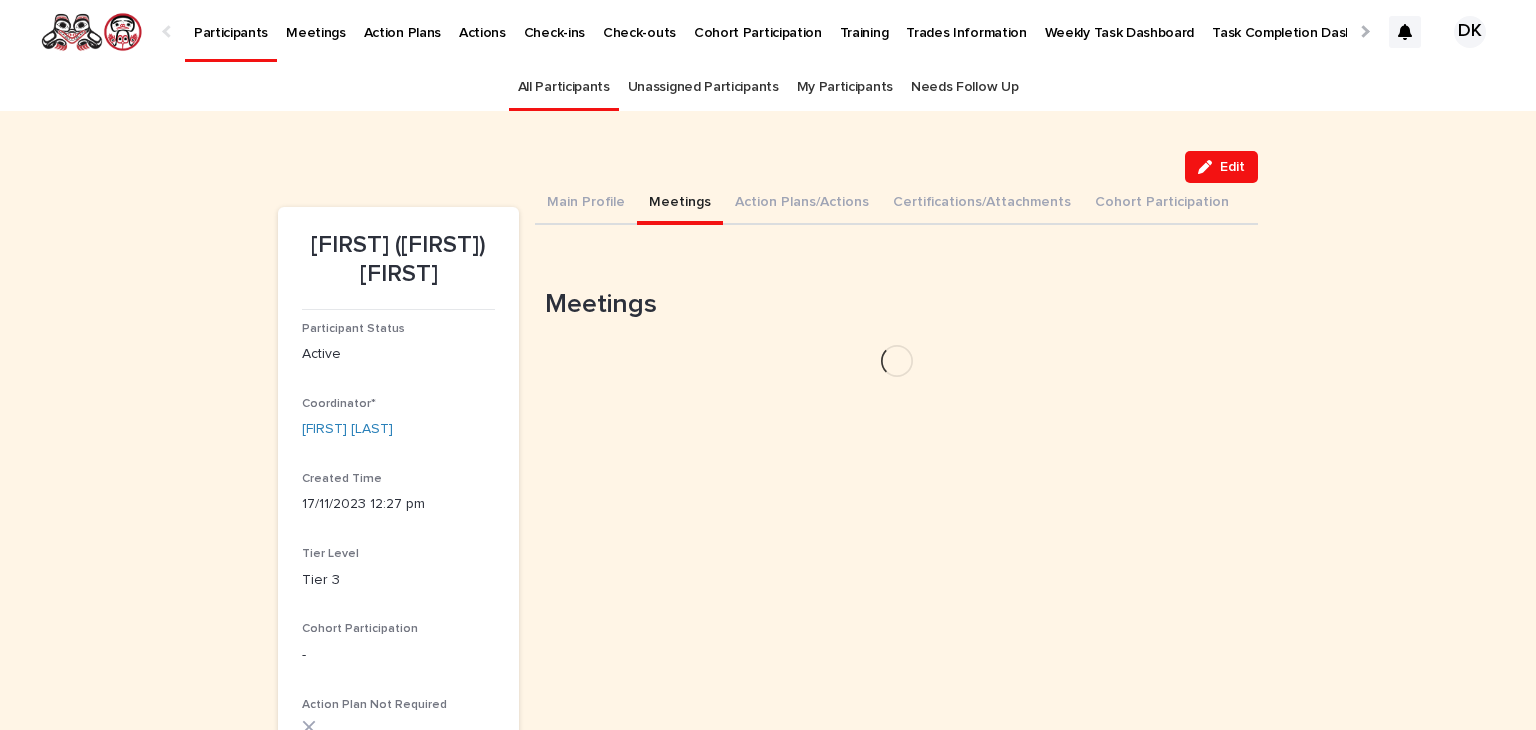 click on "Meetings" at bounding box center [680, 204] 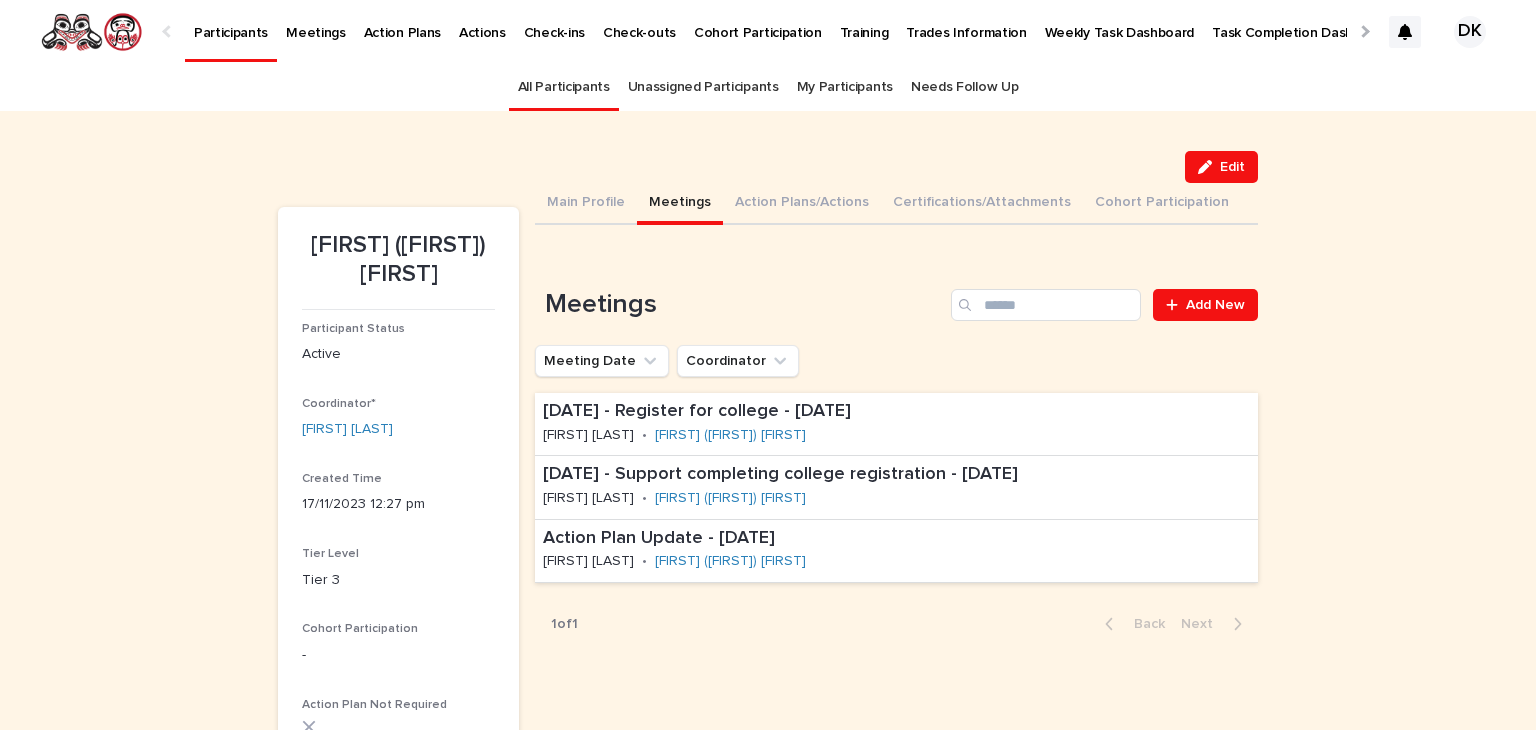 click on "Loading... Saving… Loading... Saving… Loading... Saving… [FIRST] ([FIRST]) [FIRST] ([FIRST]) Participant Status Active Coordinator* [FIRST] [LAST]   Created Time [DATE] [TIME] Tier Level Tier 3 Cohort Participation - Action Plan Not Required Needs follow up Needs Follow Up - Notes *******                                         •••                                                                     Needs Follow Up - Last Modified [DATE] Signed consent form* Budget Signed photo release form ARMS Upload Quarter - CIMS Upload Year - Sorry, there was an error saving your record. Please try again. Please fill out the required fields below. Main Profile Meetings Action Plans/Actions Certifications/Attachments Cohort Participation Can't display tree at index  0 Loading... Saving… Loading... Saving… Loading... Saving… Meetings Add New Meeting Date Coordinator [DATE] - Register for college - [DATE] [FIRST] [LAST] • [FIRST] ([FIRST])   [FIRST] [LAST] • [FIRST] ([FIRST])" at bounding box center (768, 783) 